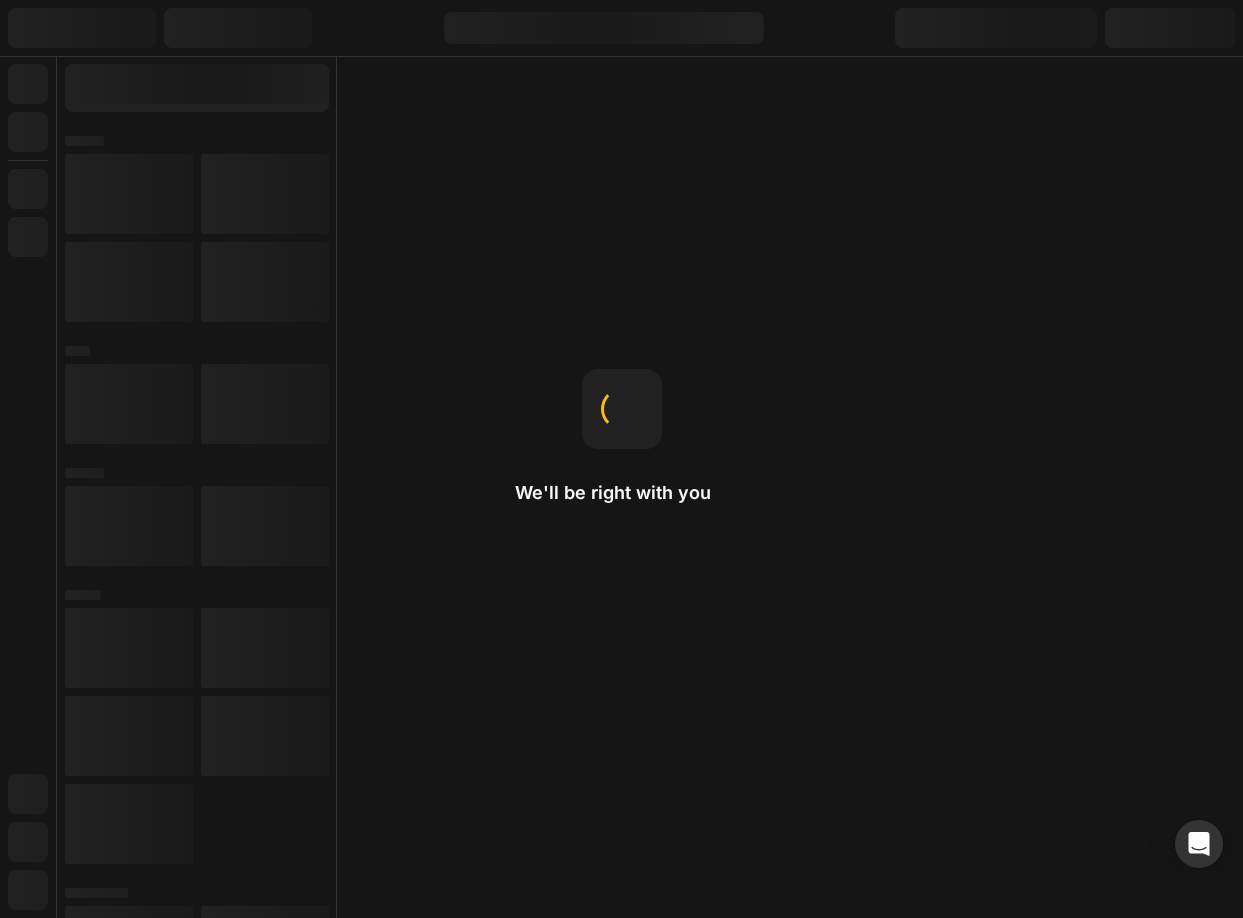 scroll, scrollTop: 0, scrollLeft: 0, axis: both 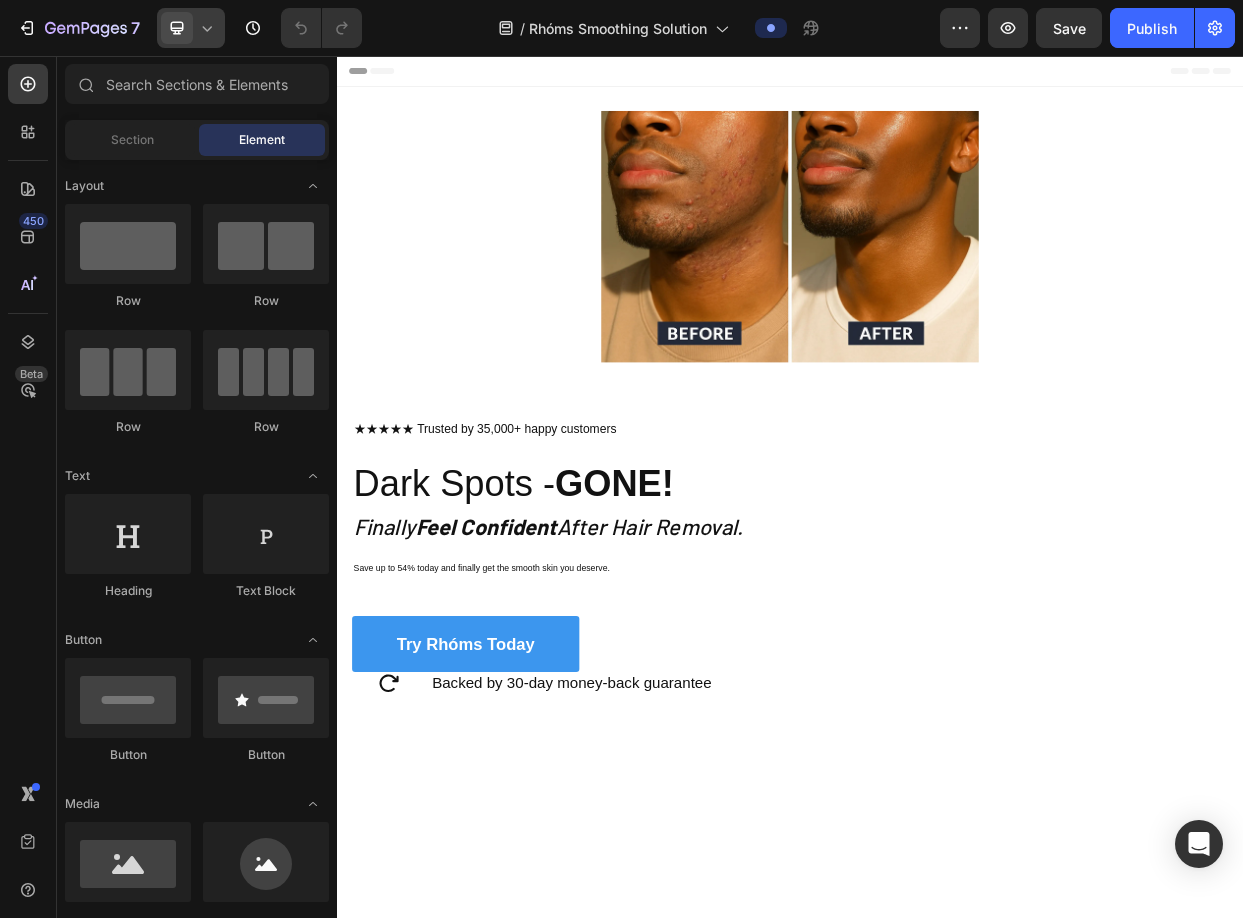 click 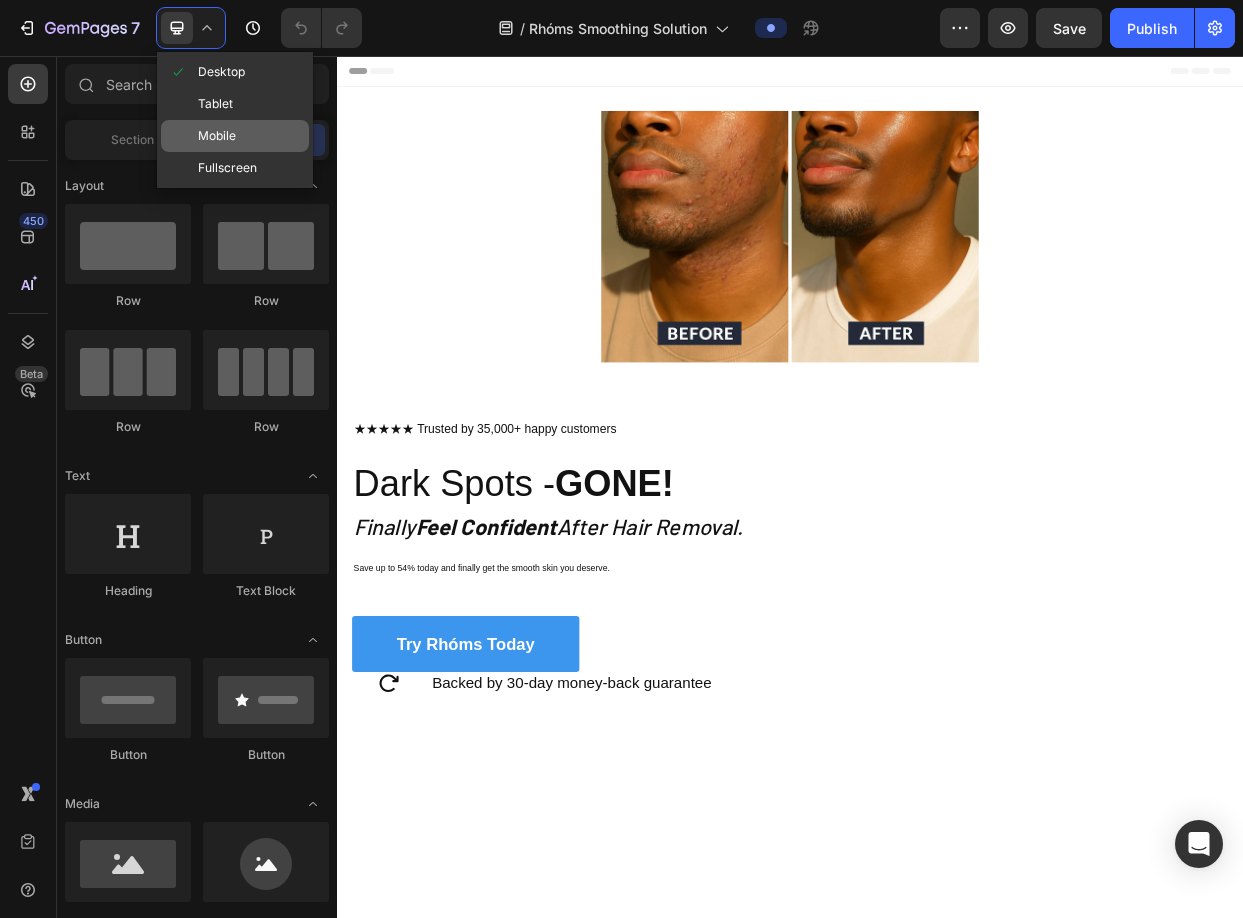 click on "Mobile" at bounding box center (217, 136) 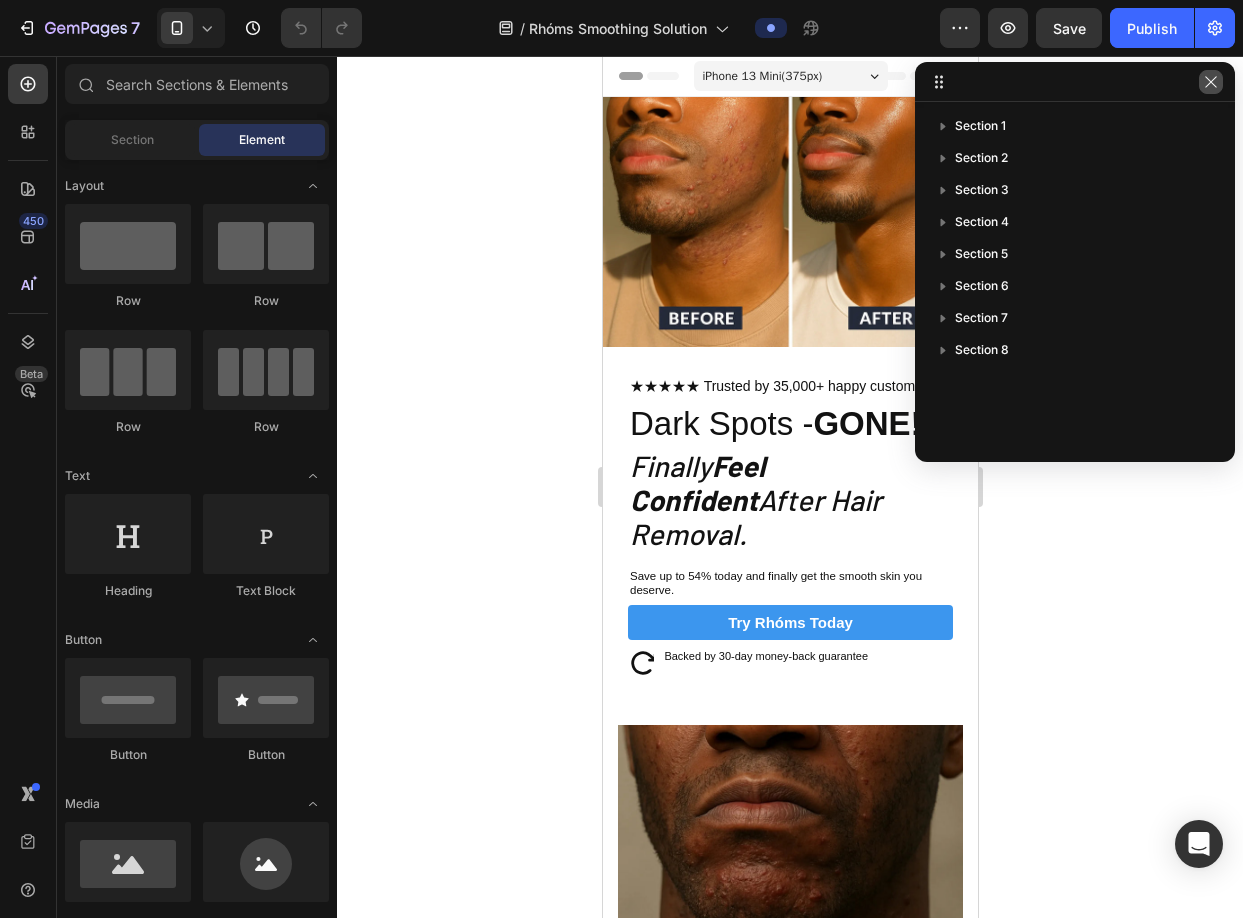 click 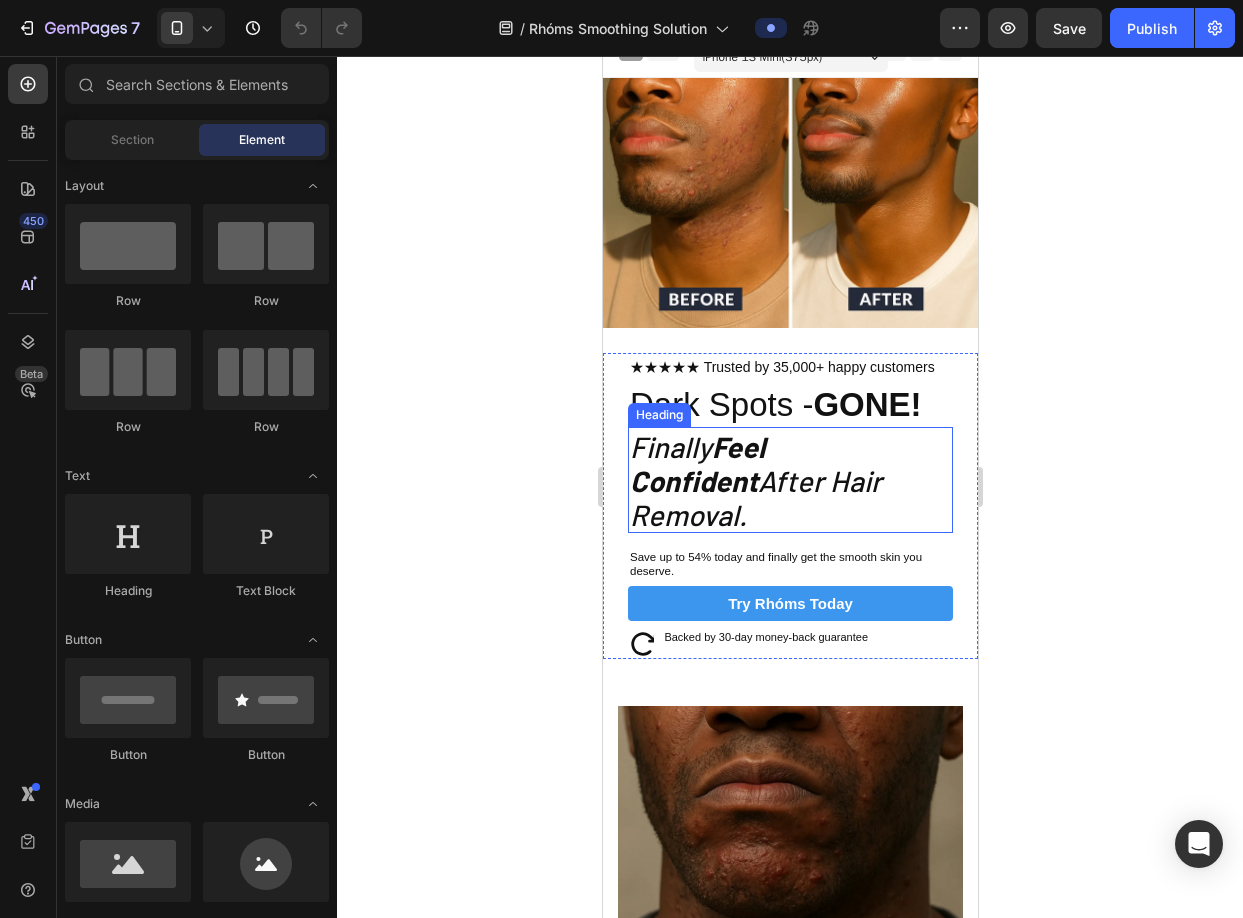 scroll, scrollTop: 0, scrollLeft: 0, axis: both 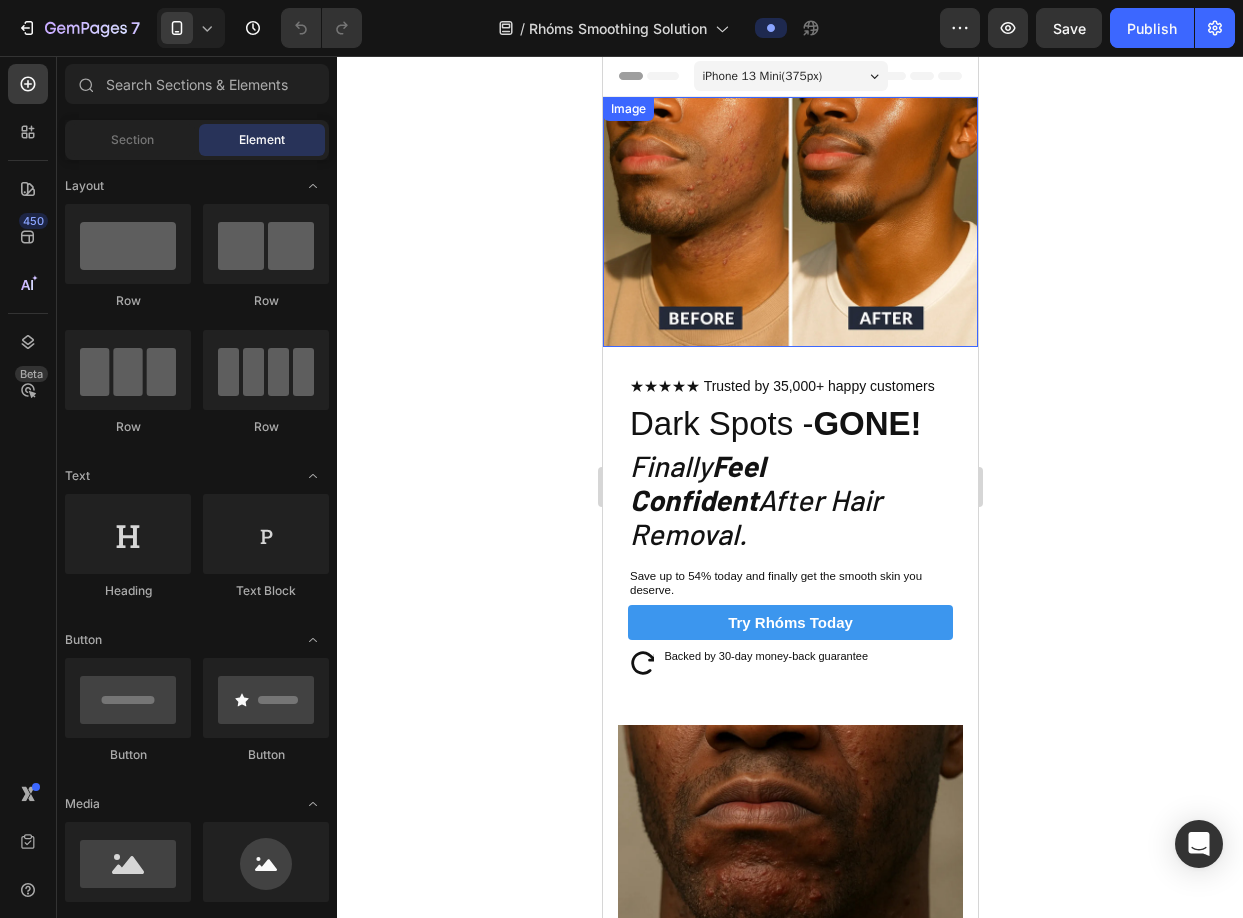 click at bounding box center [789, 222] 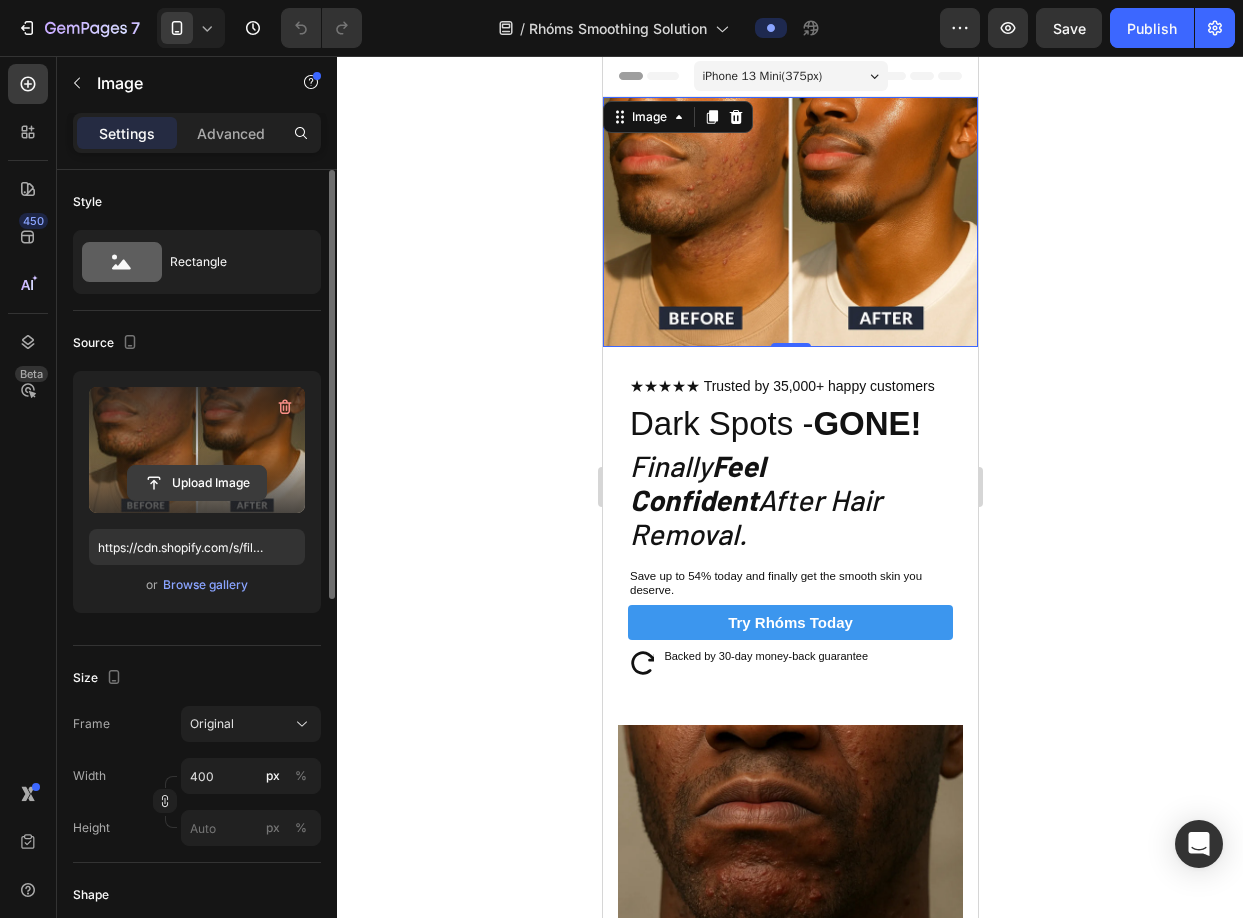 click 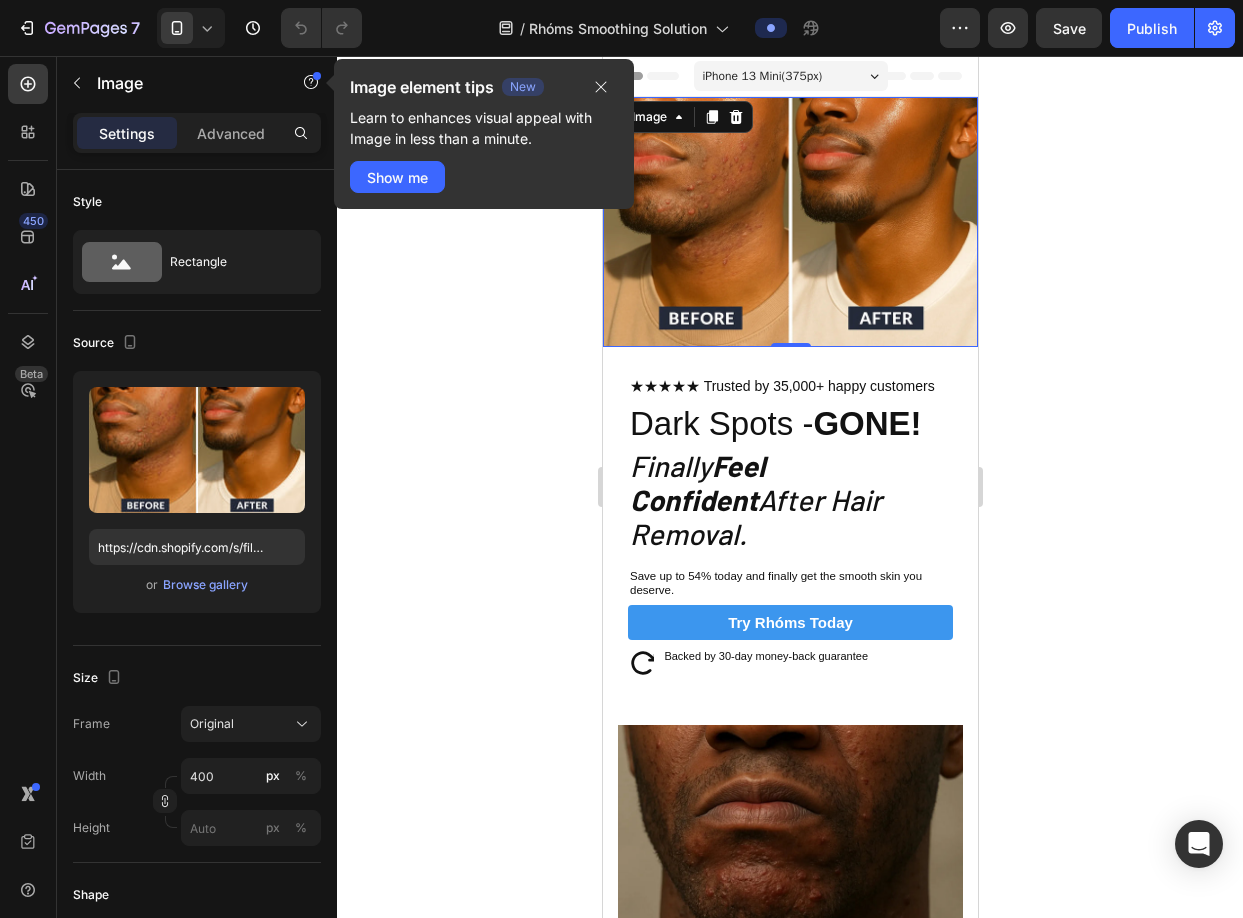 click 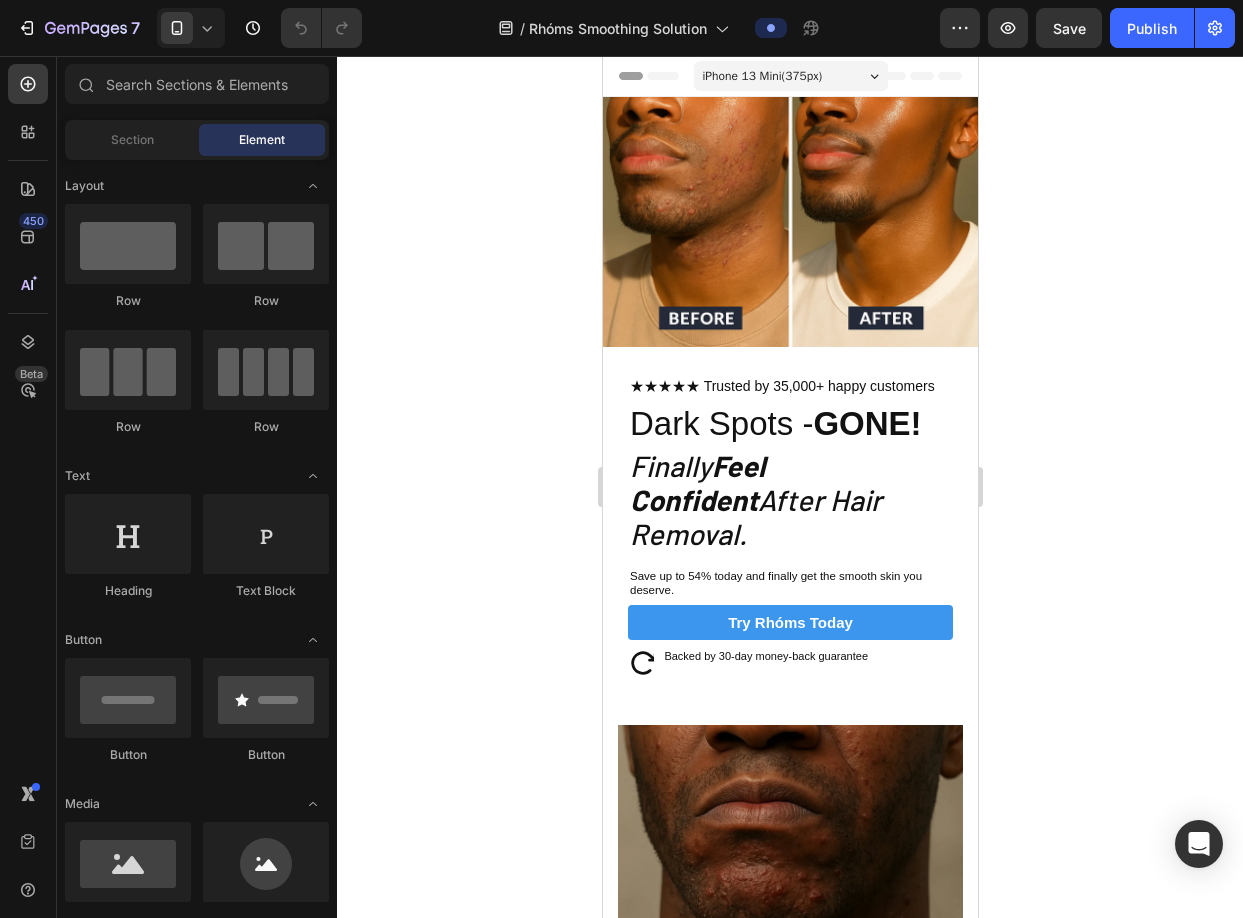 click at bounding box center (789, 222) 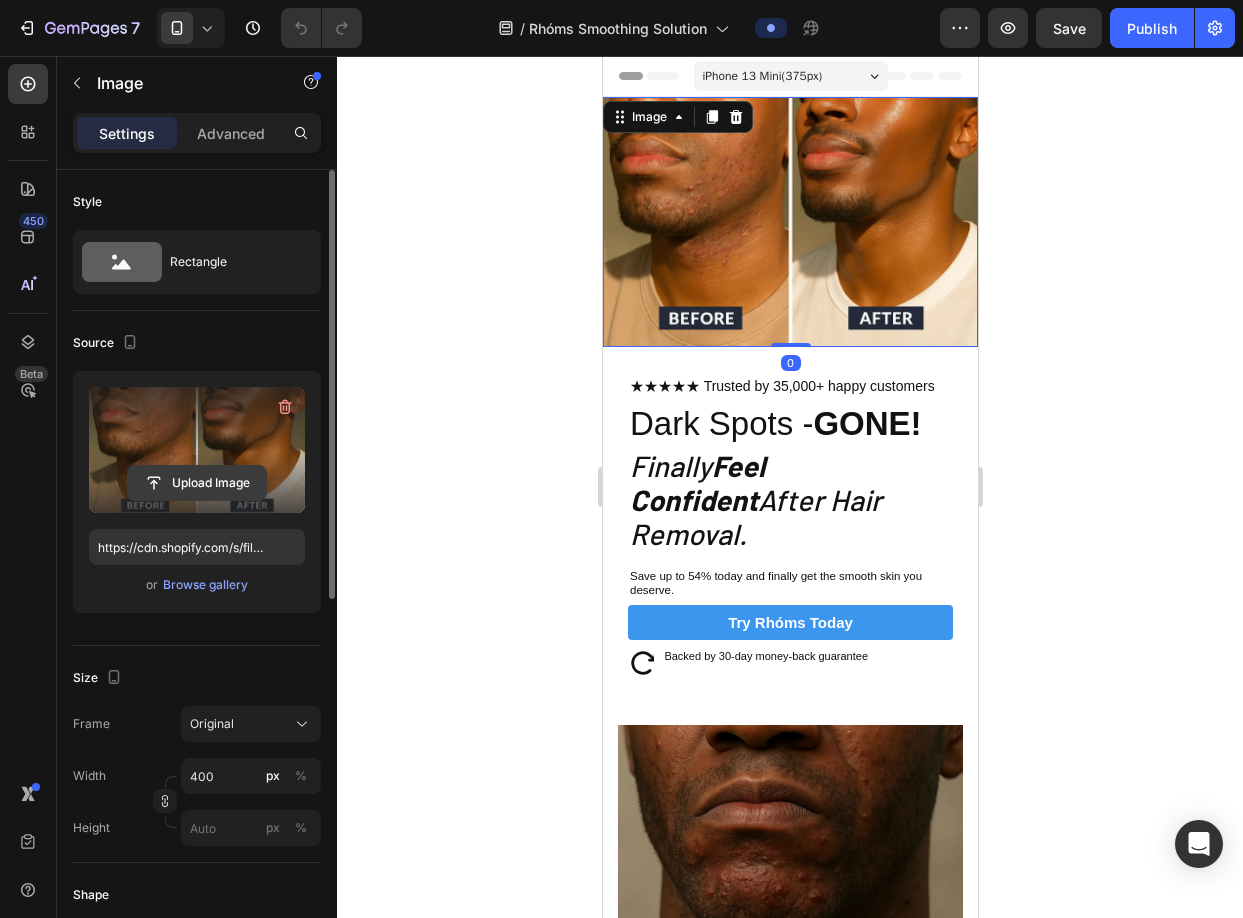 click 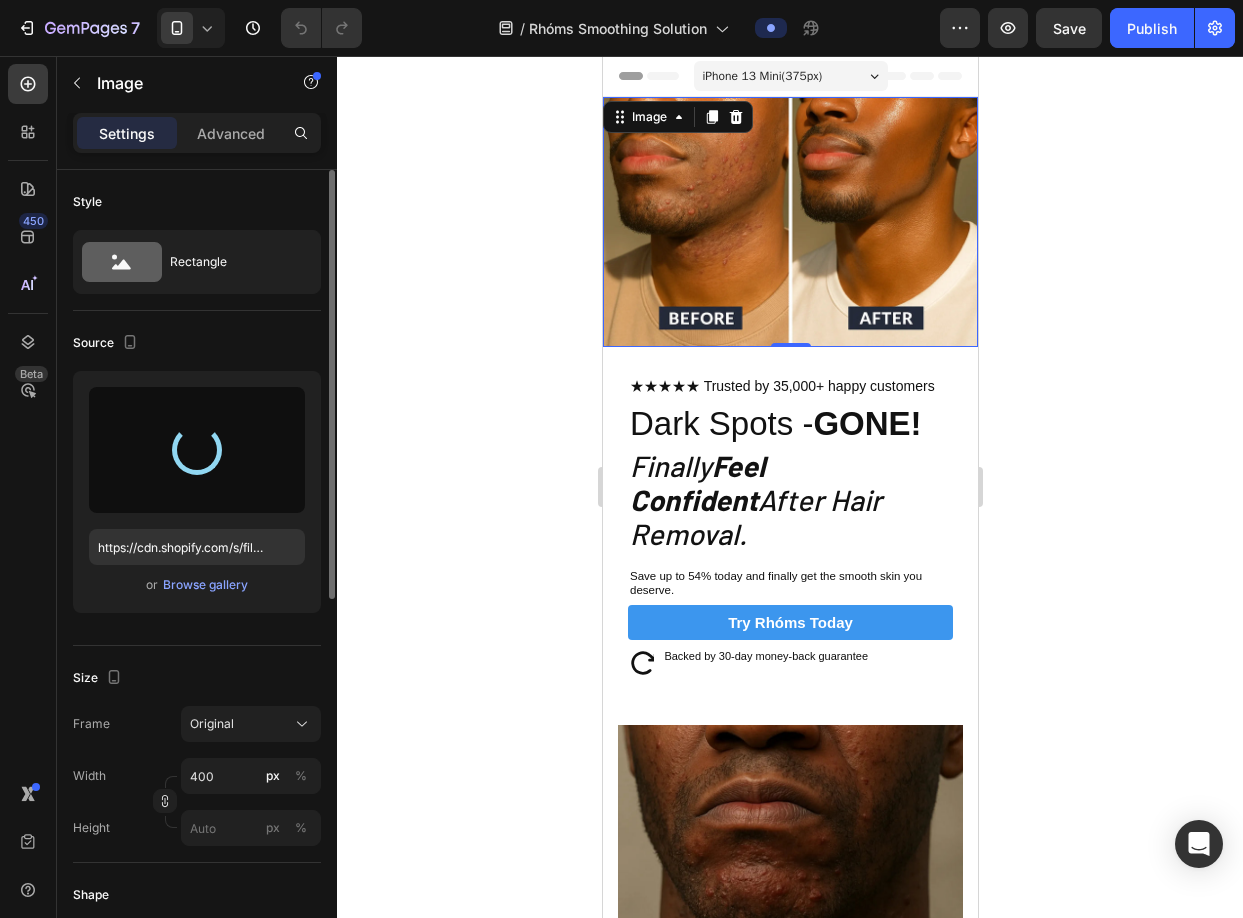 type on "https://cdn.shopify.com/s/files/1/0631/3407/2898/files/gempages_578206958549467836-414b14b6-2887-4bea-a0a9-d676d0ba21ef.webp" 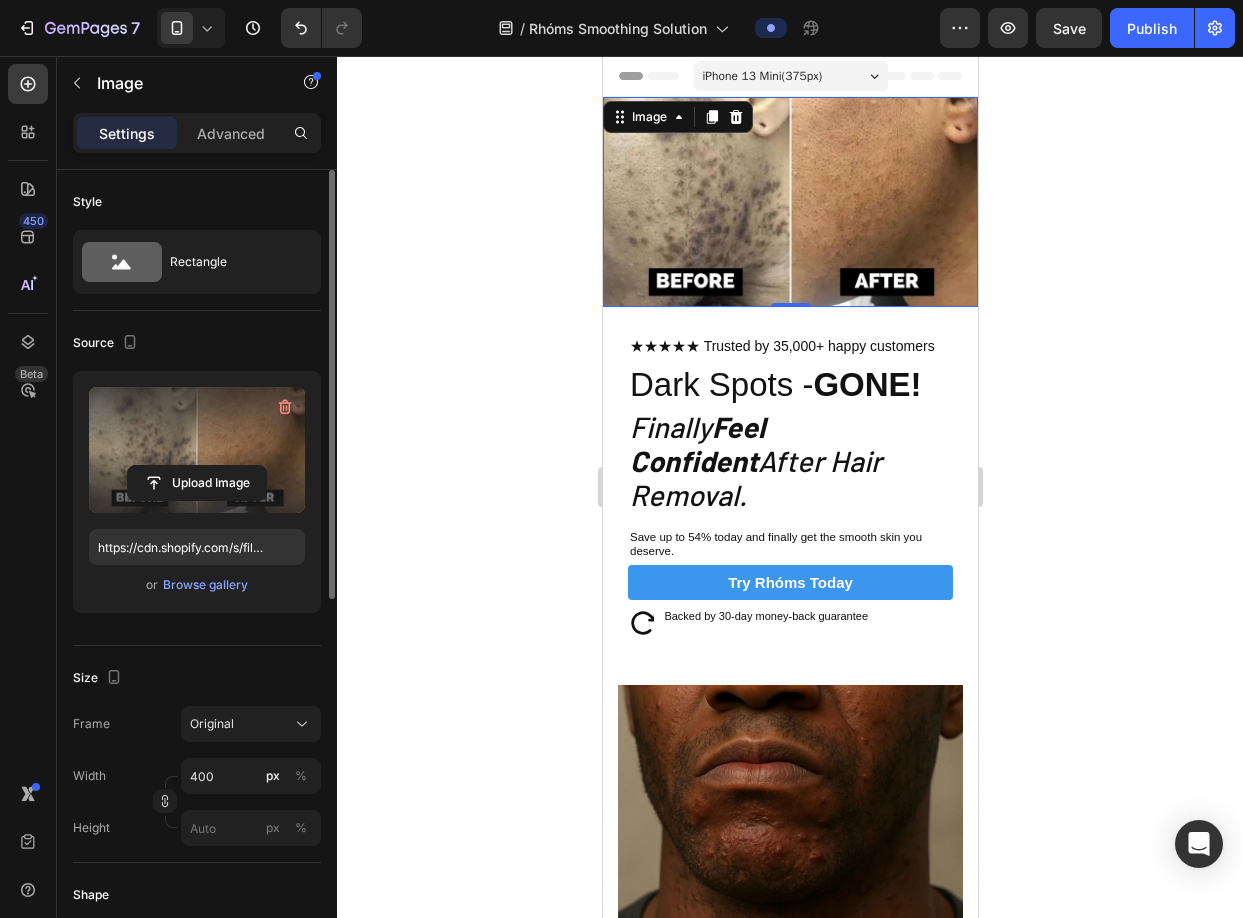 click 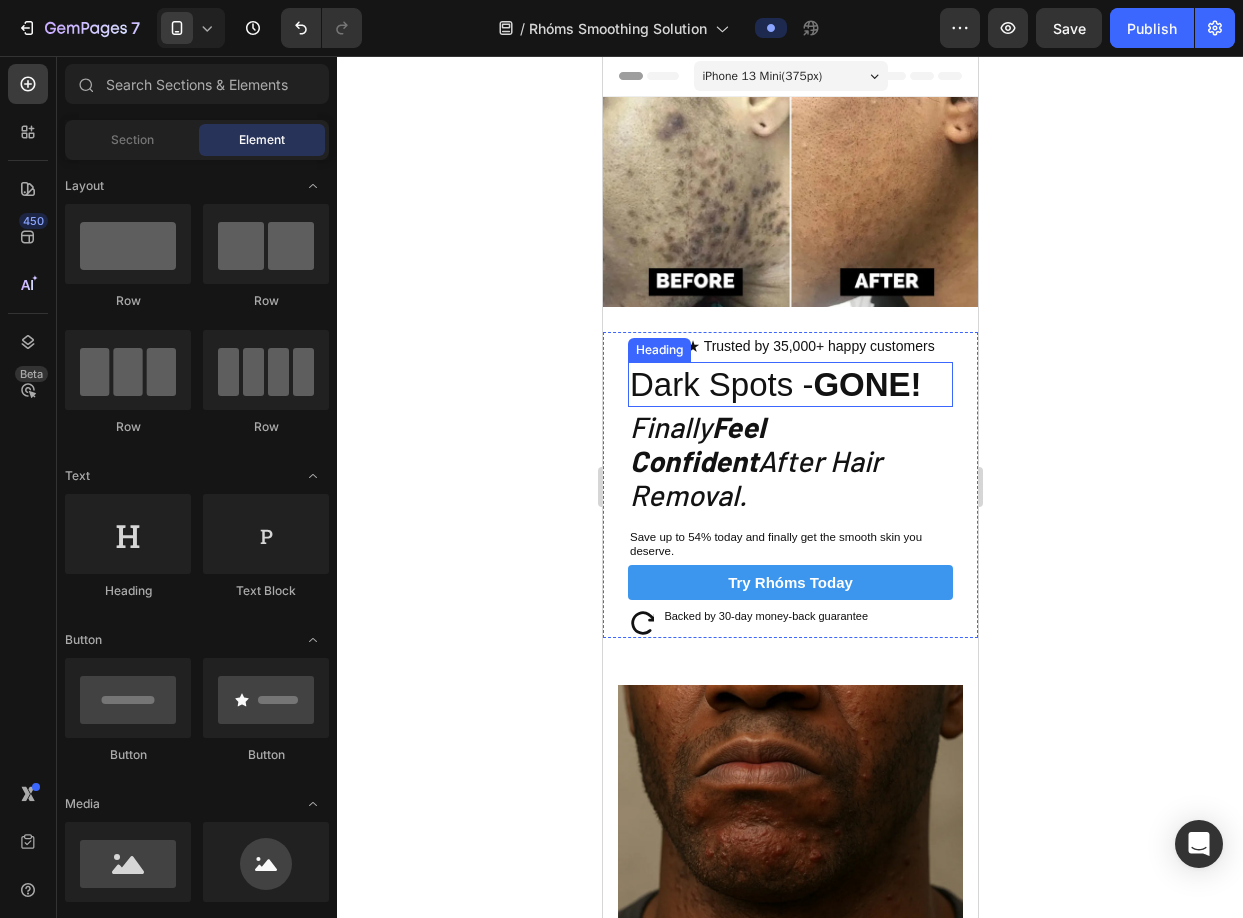 click on "Dark Spots -  GONE!" at bounding box center (789, 384) 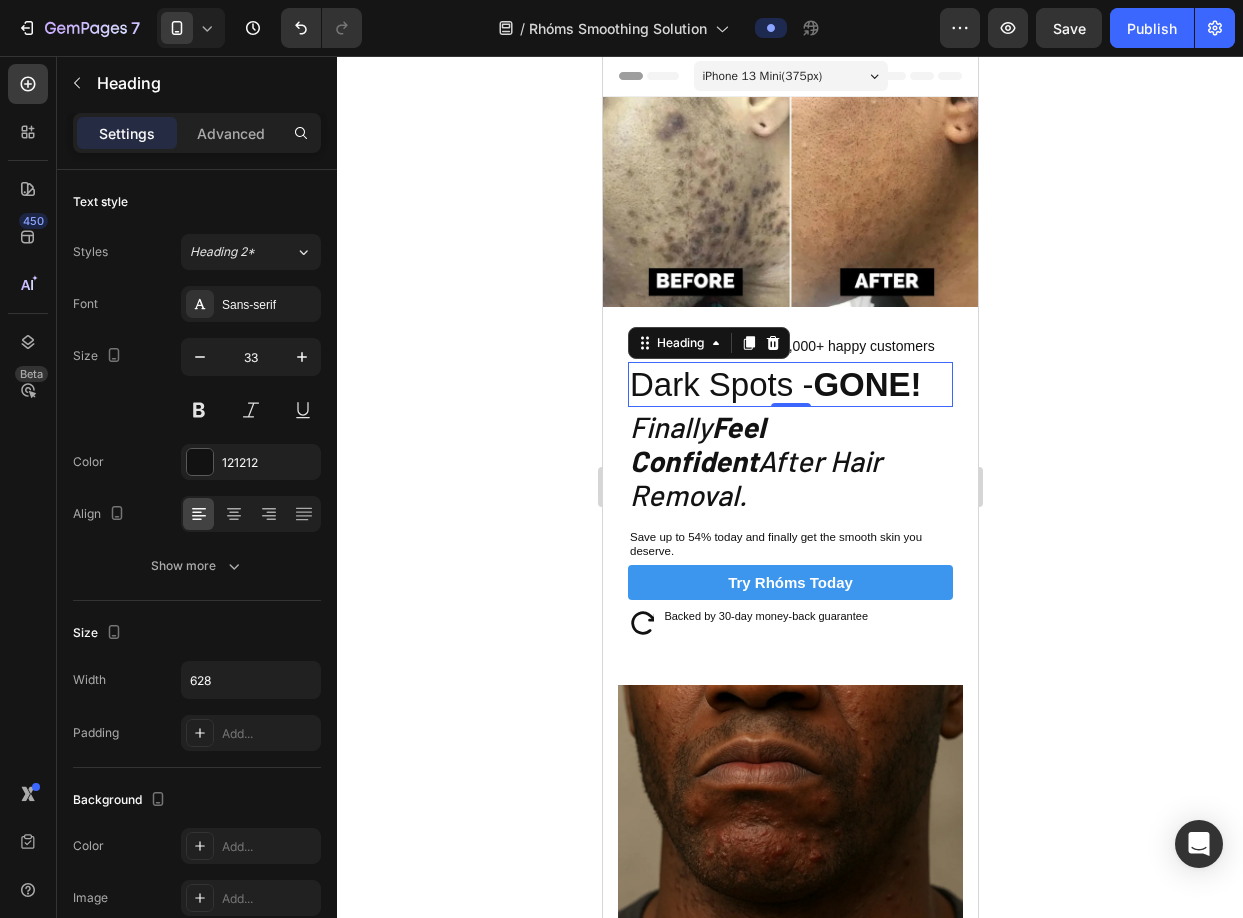 click on "iPhone 13 Mini  ( 375 px)" at bounding box center [790, 76] 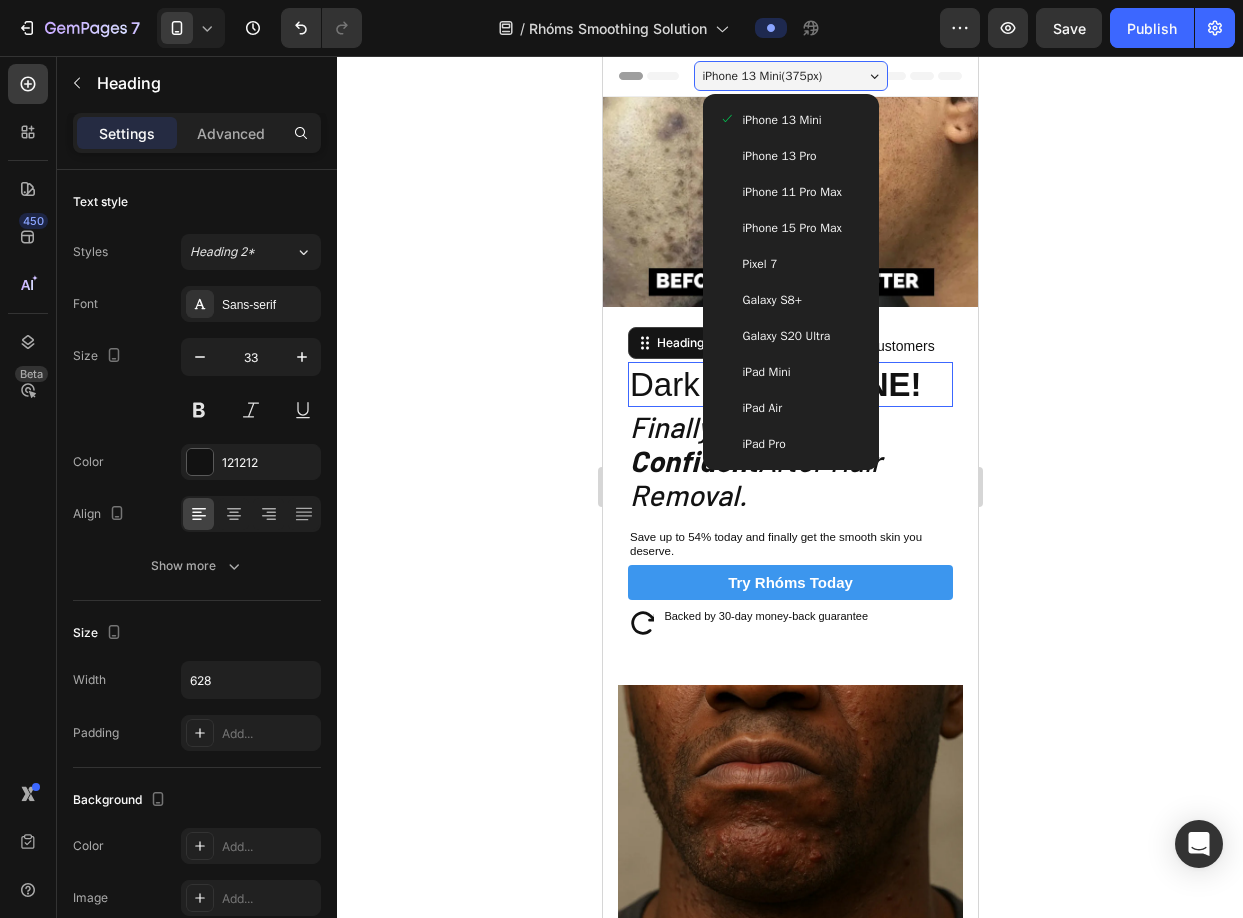click on "iPhone 13 Pro" at bounding box center (779, 156) 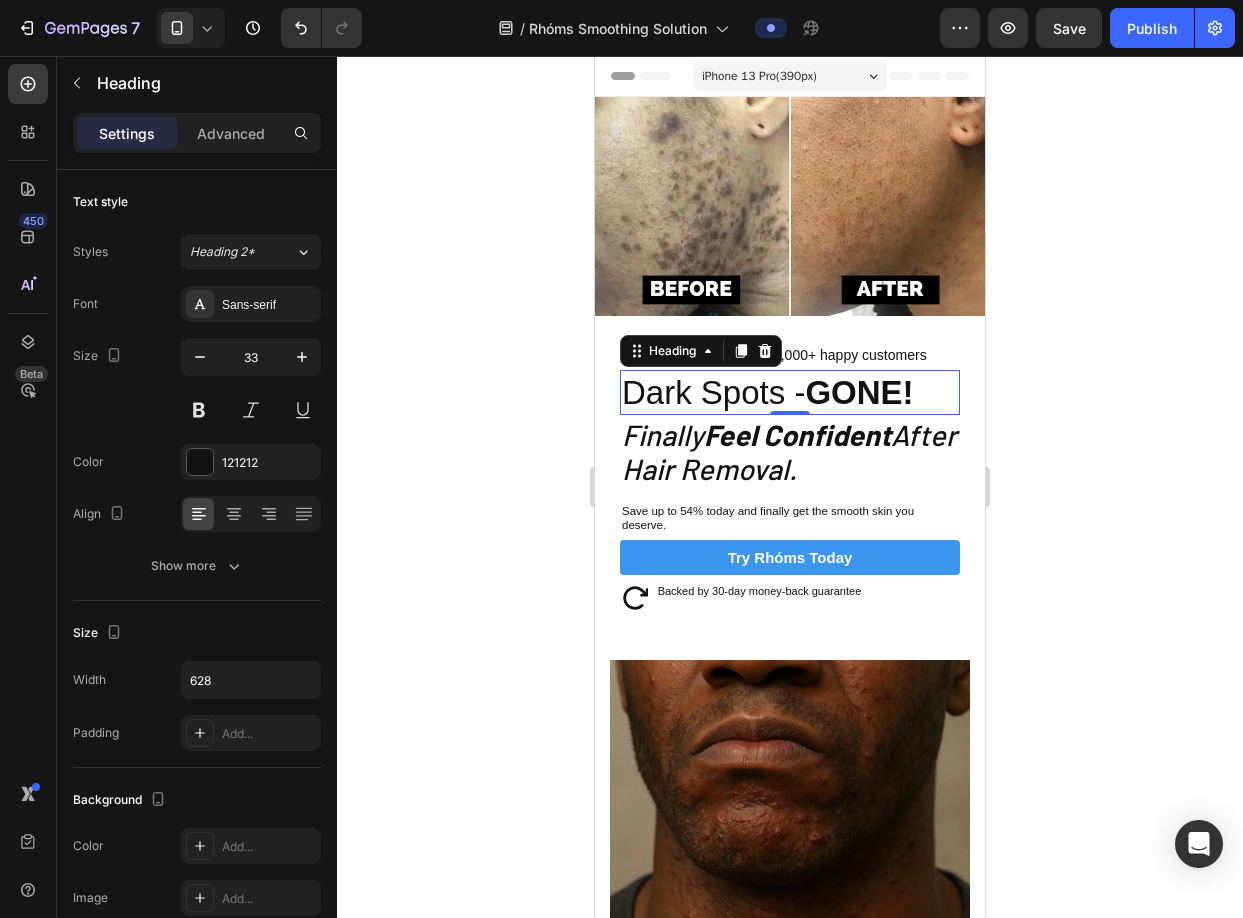 click 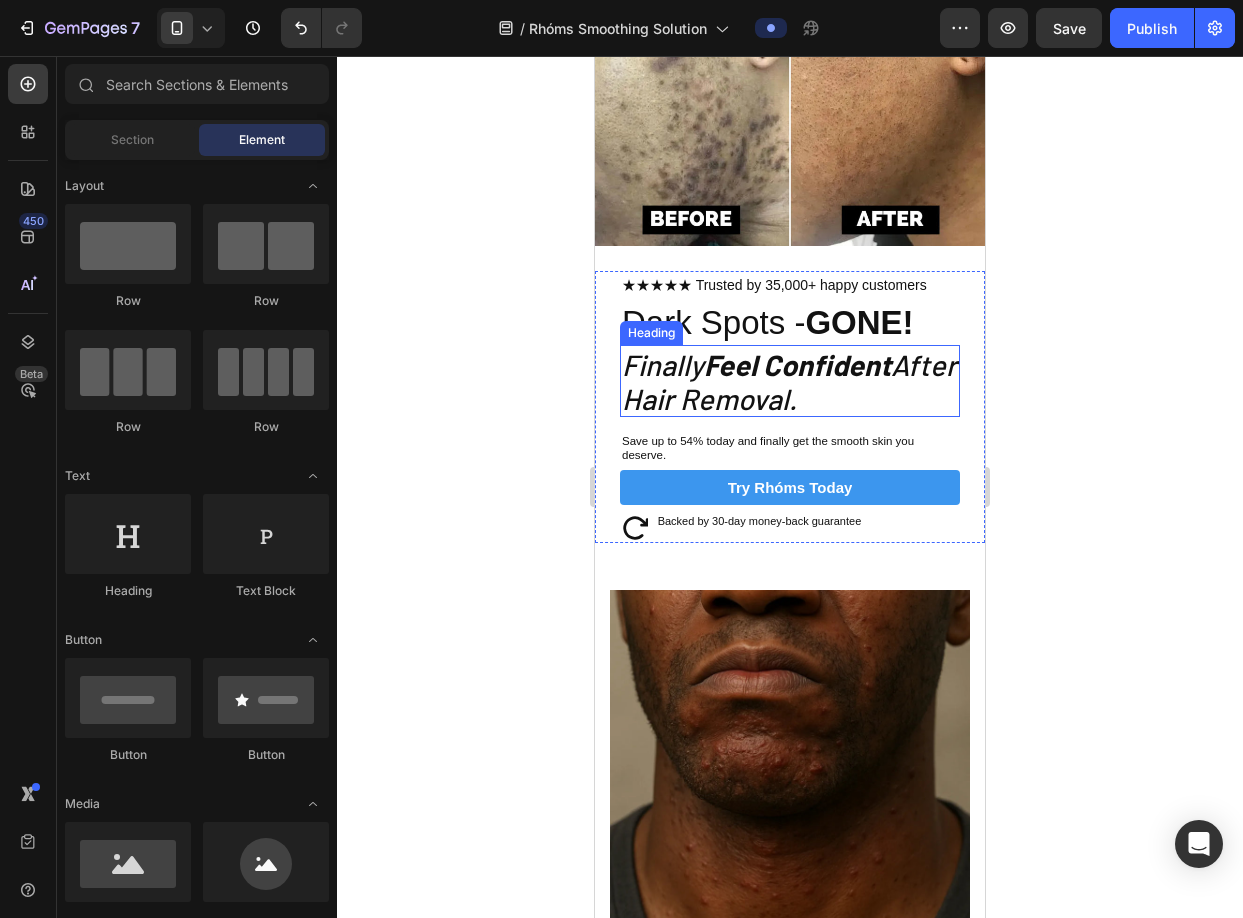scroll, scrollTop: 121, scrollLeft: 0, axis: vertical 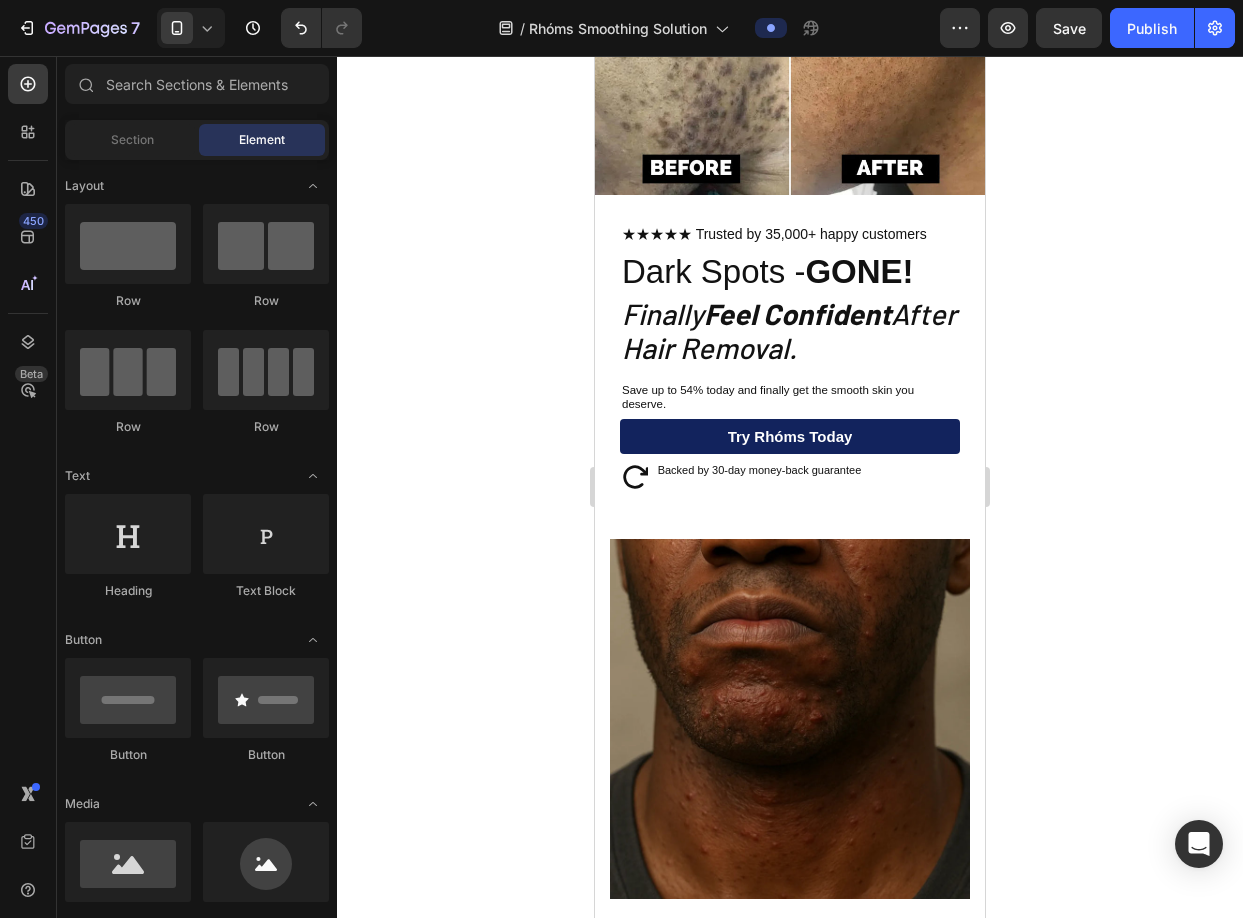 click on "Try Rhóms today" at bounding box center (790, 436) 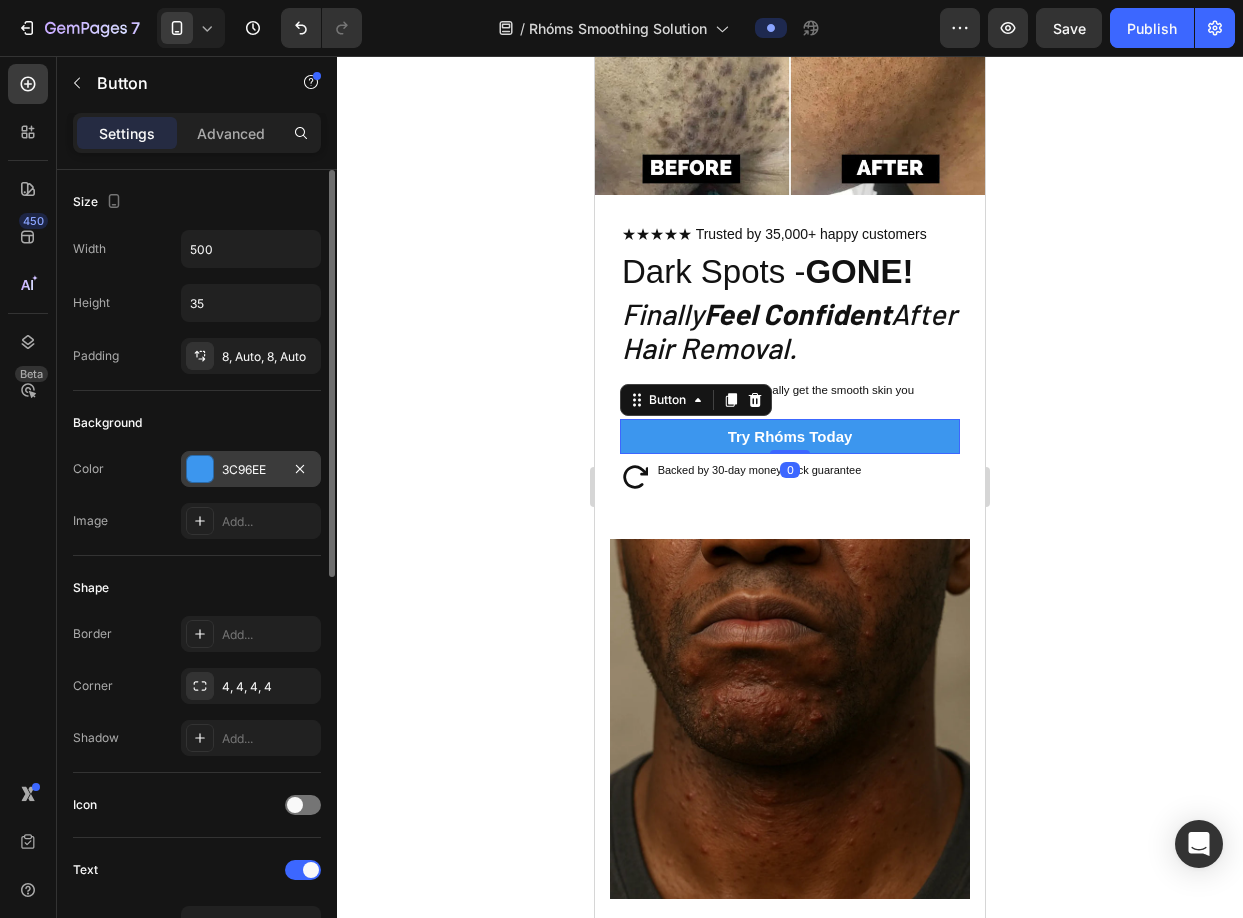 click on "3C96EE" at bounding box center (251, 470) 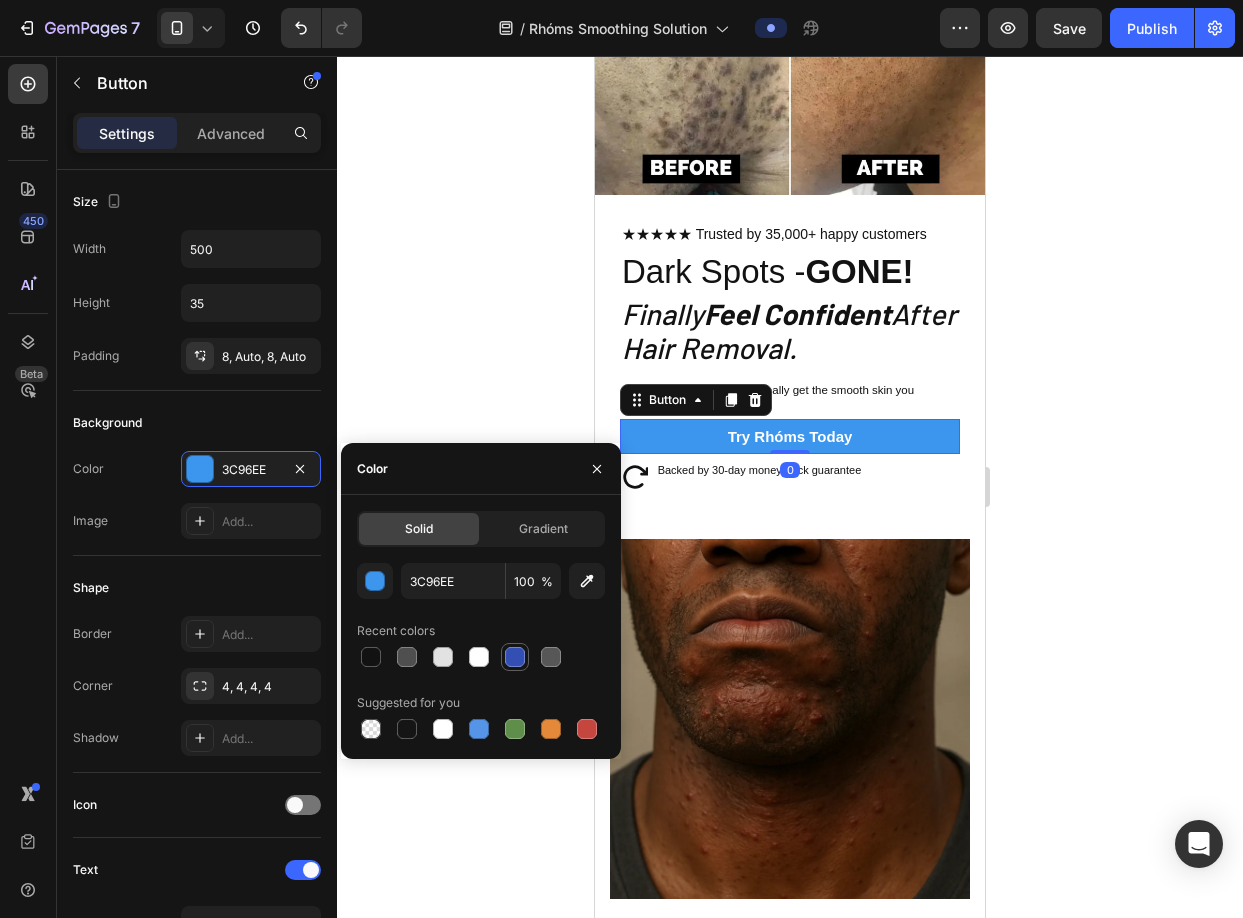 click at bounding box center (515, 657) 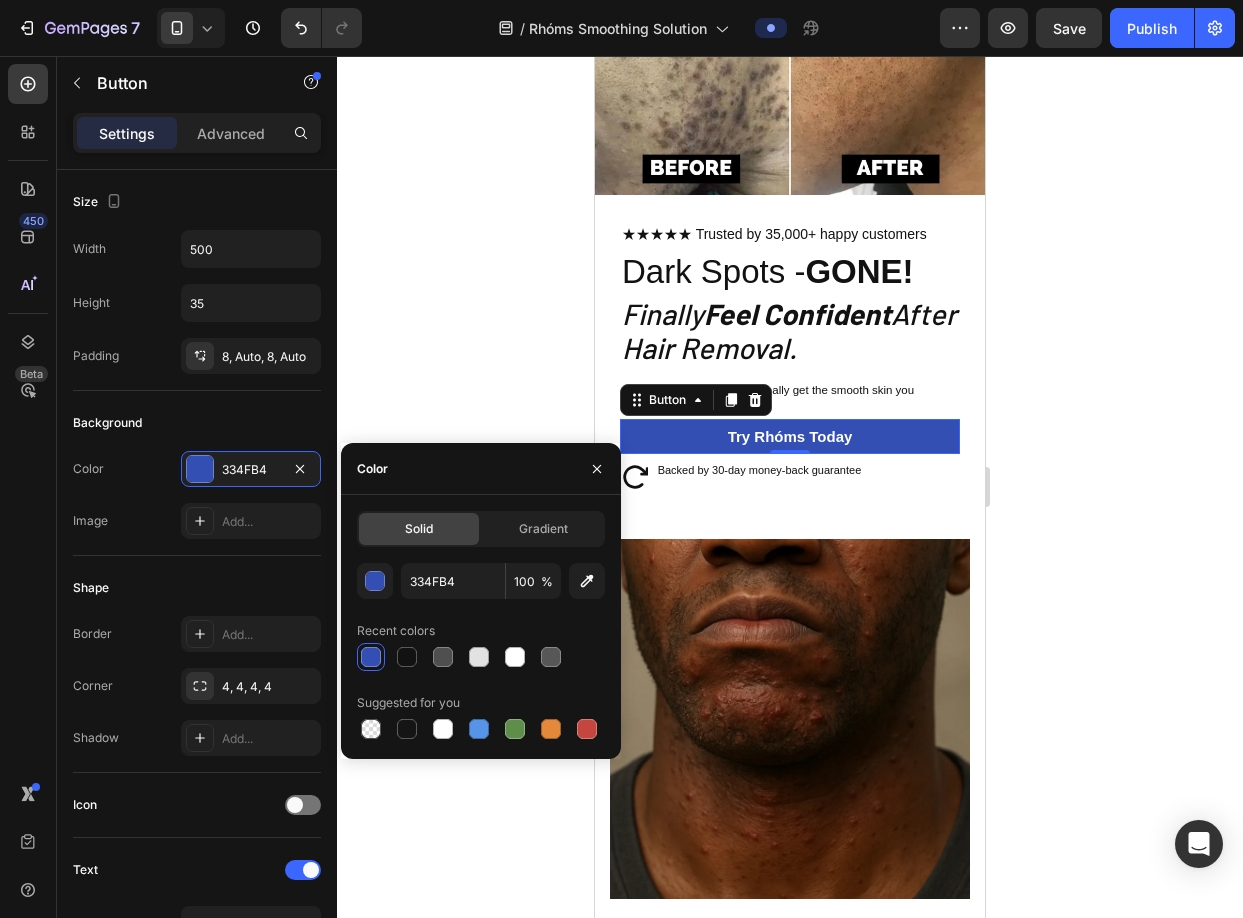 click 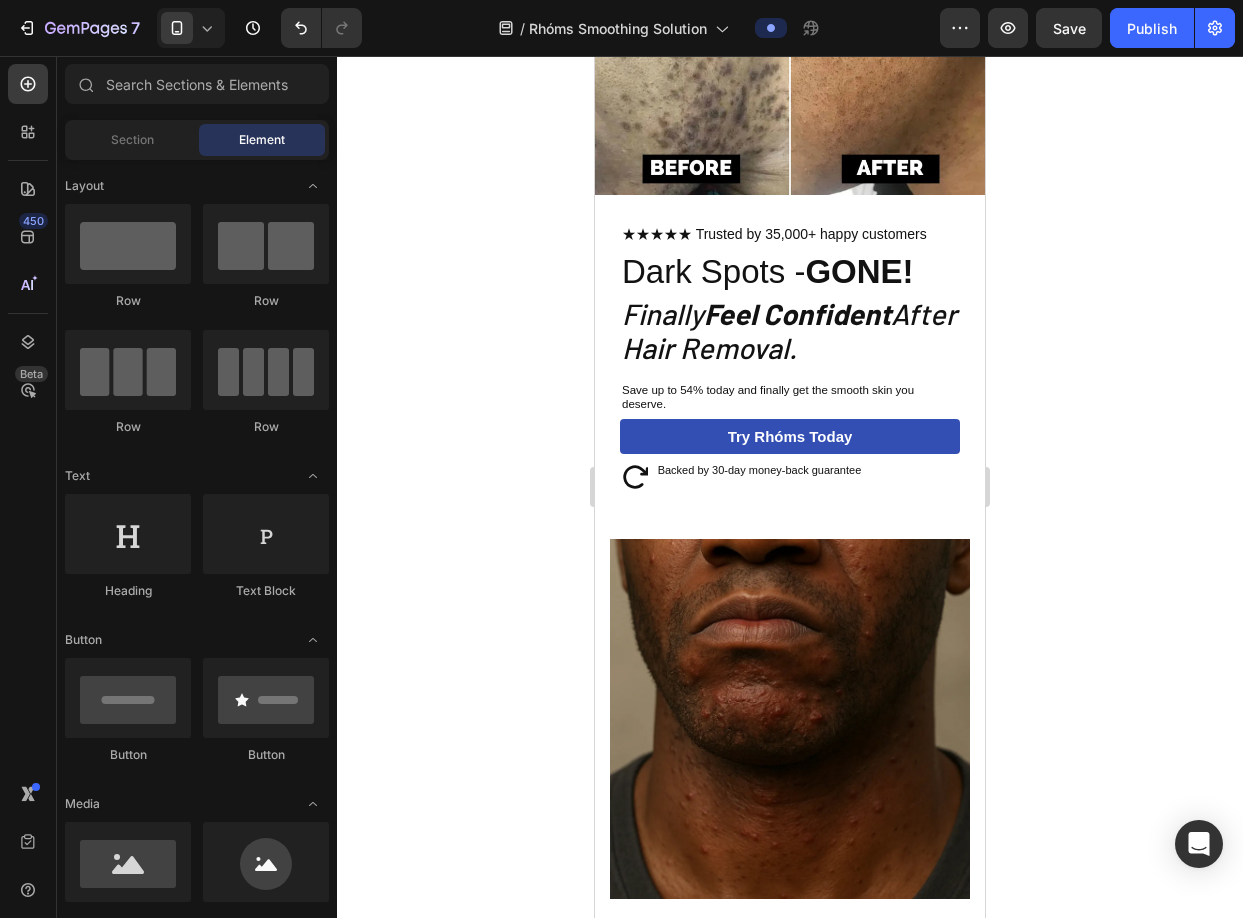 click 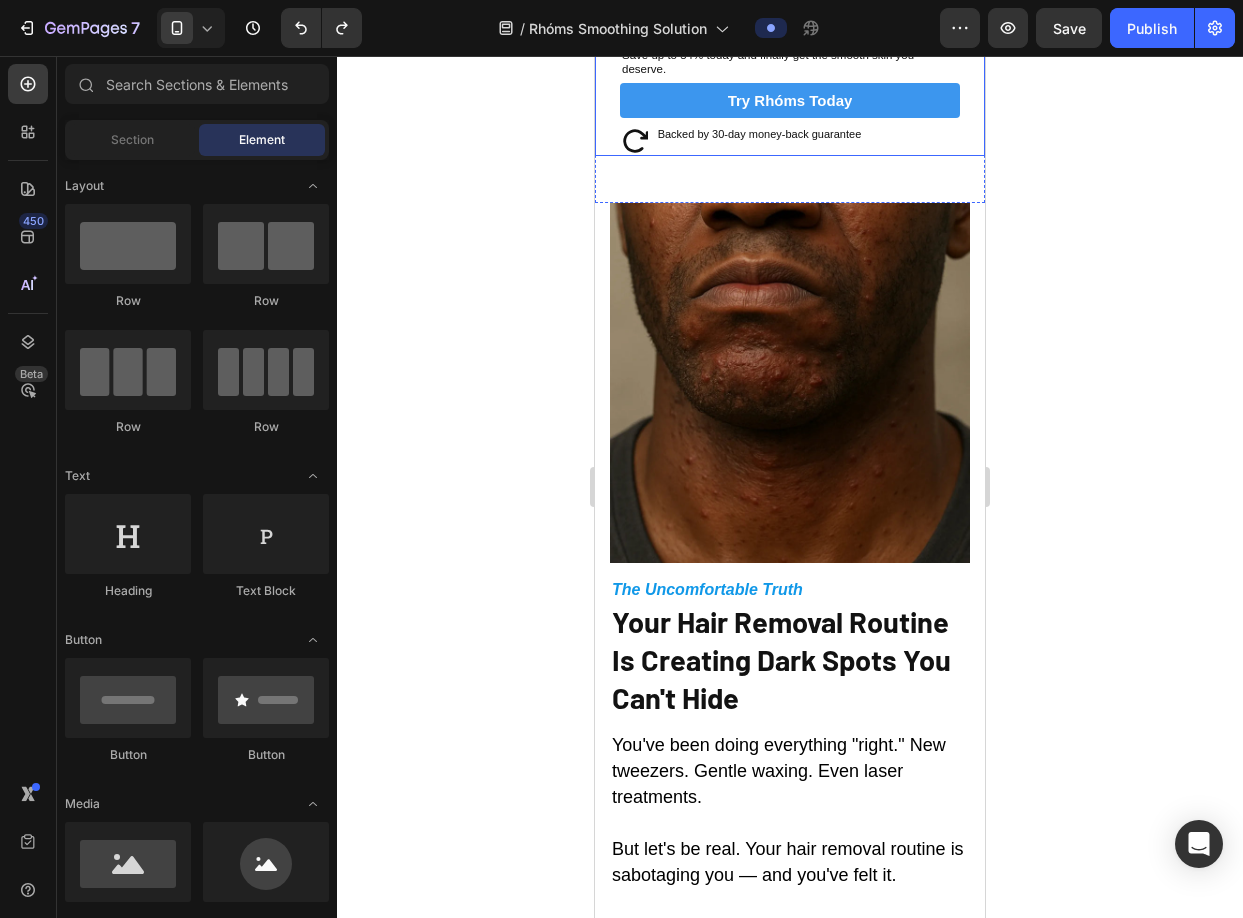 scroll, scrollTop: 496, scrollLeft: 0, axis: vertical 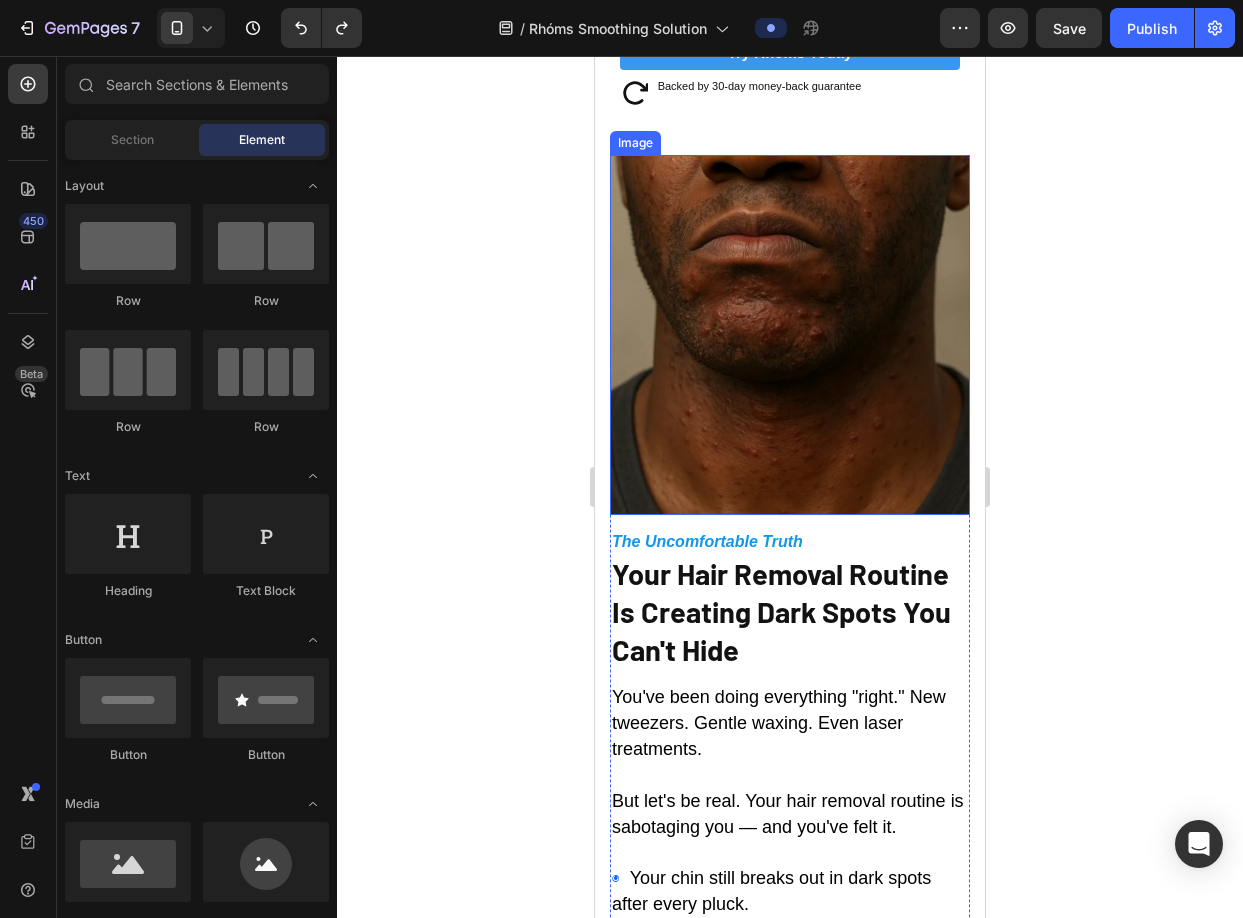 click at bounding box center (790, 335) 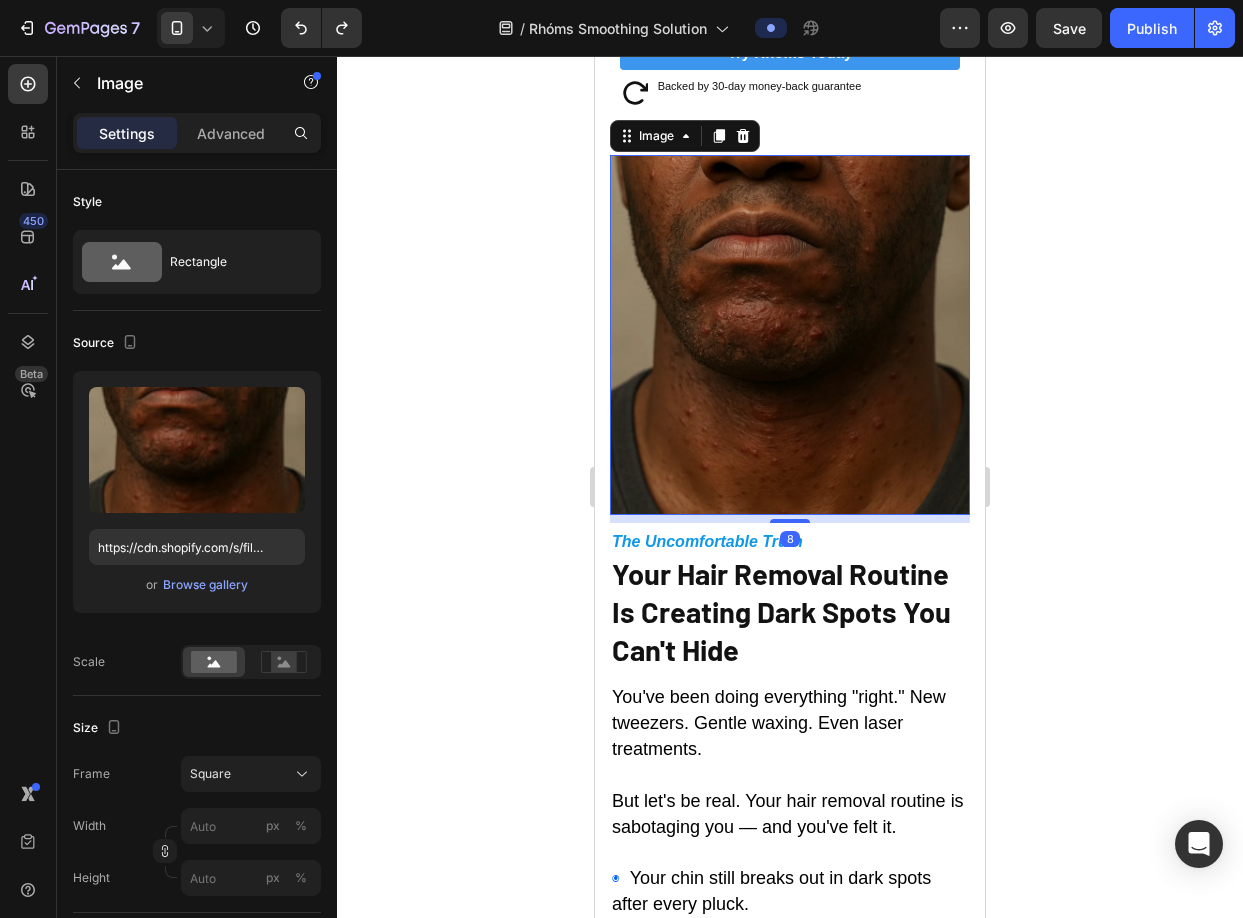 click at bounding box center [790, 335] 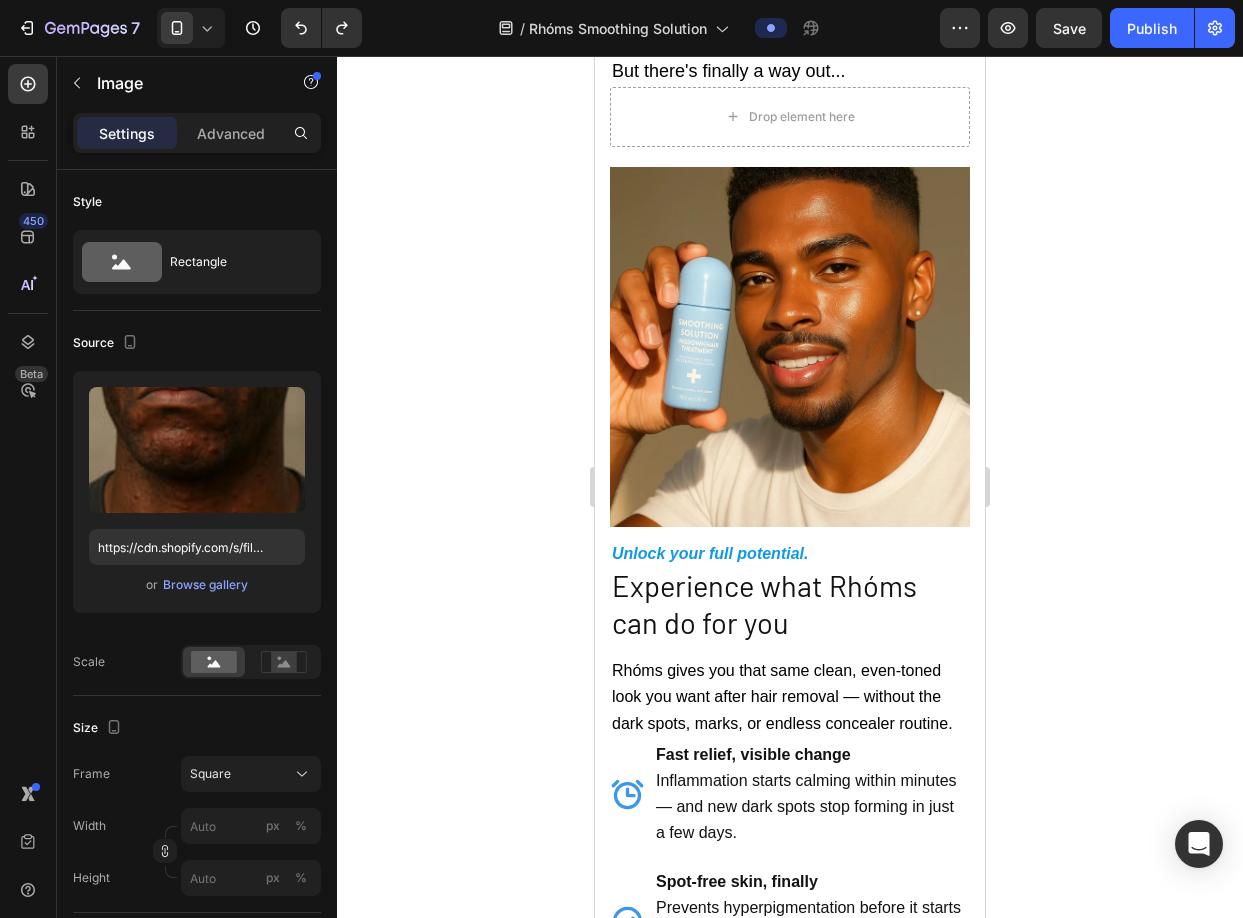 scroll, scrollTop: 1613, scrollLeft: 0, axis: vertical 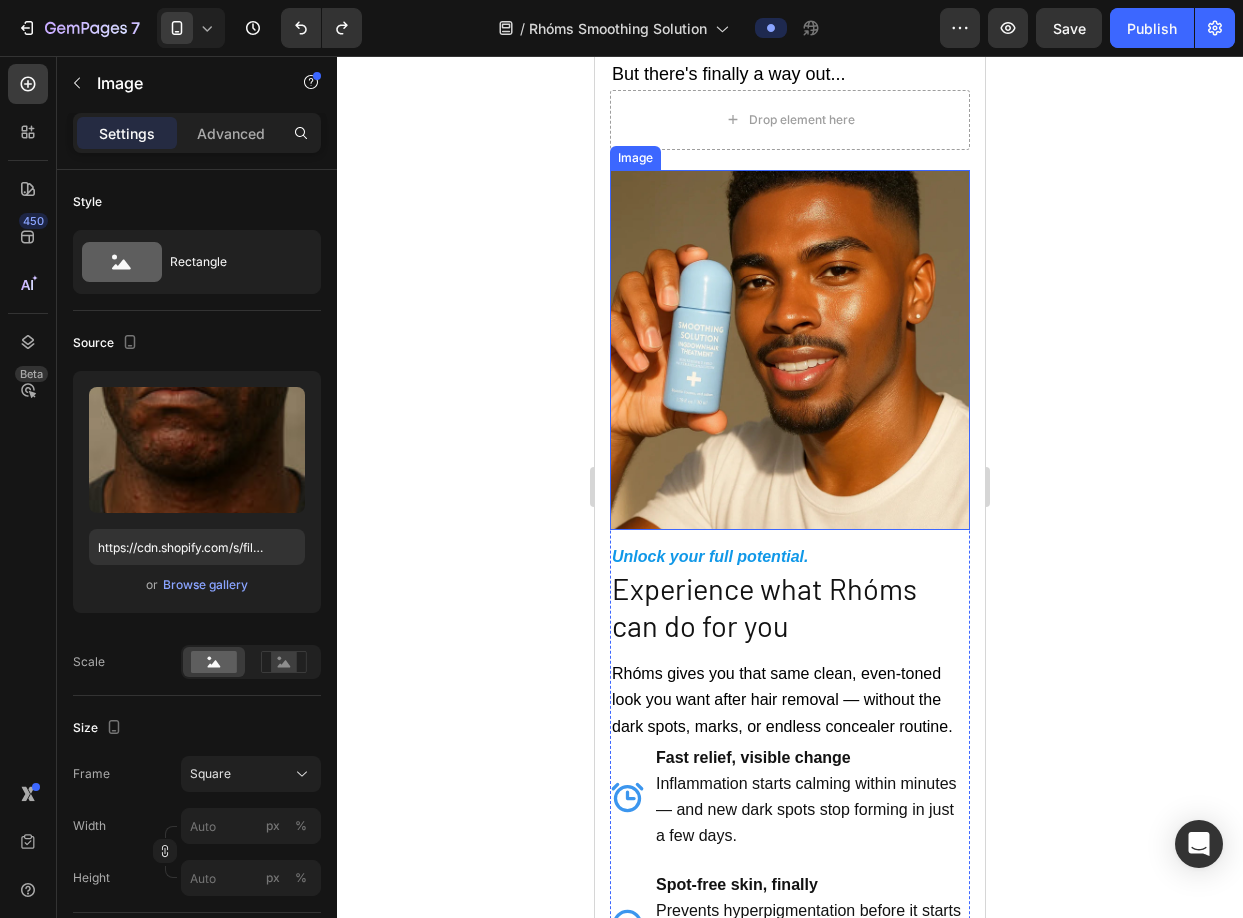 click at bounding box center [790, 350] 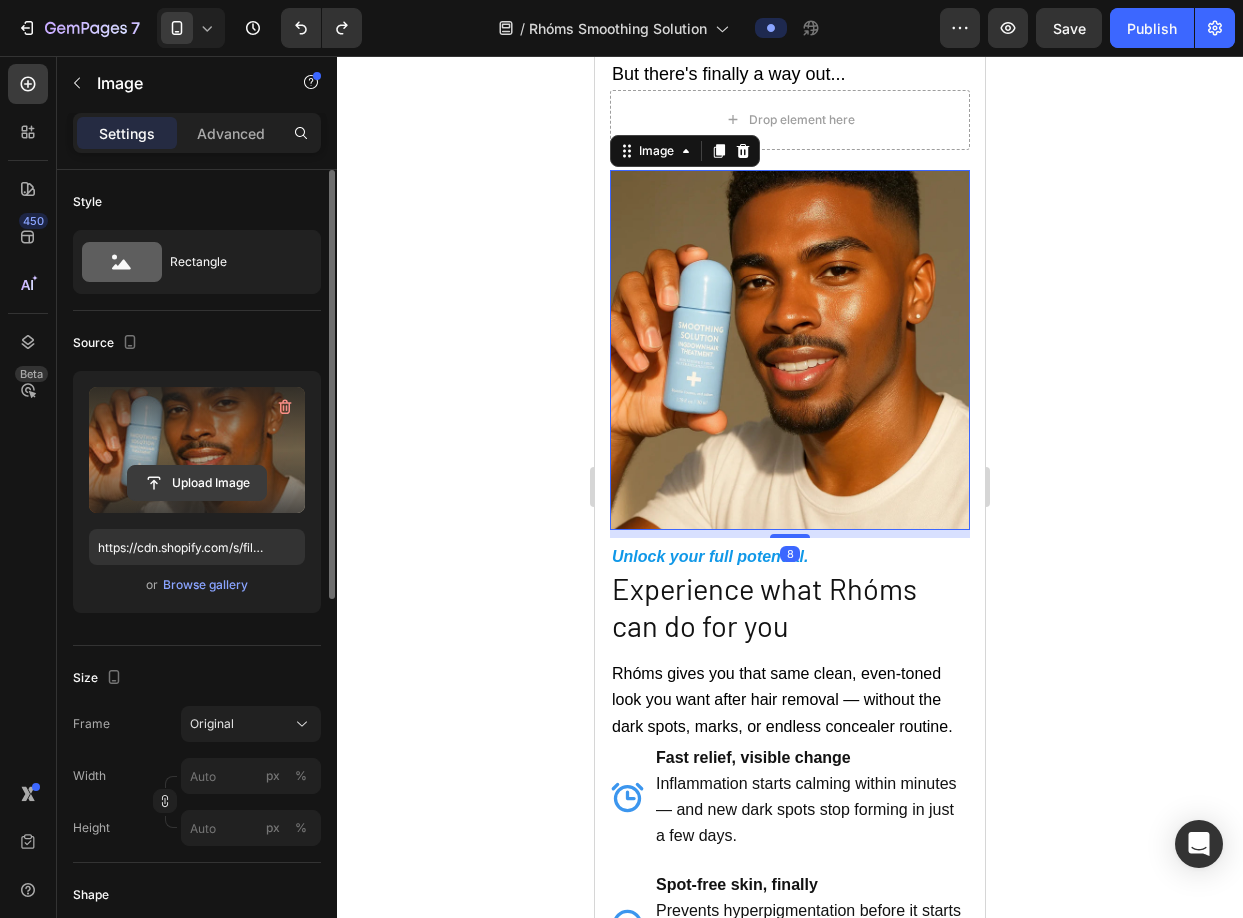 click 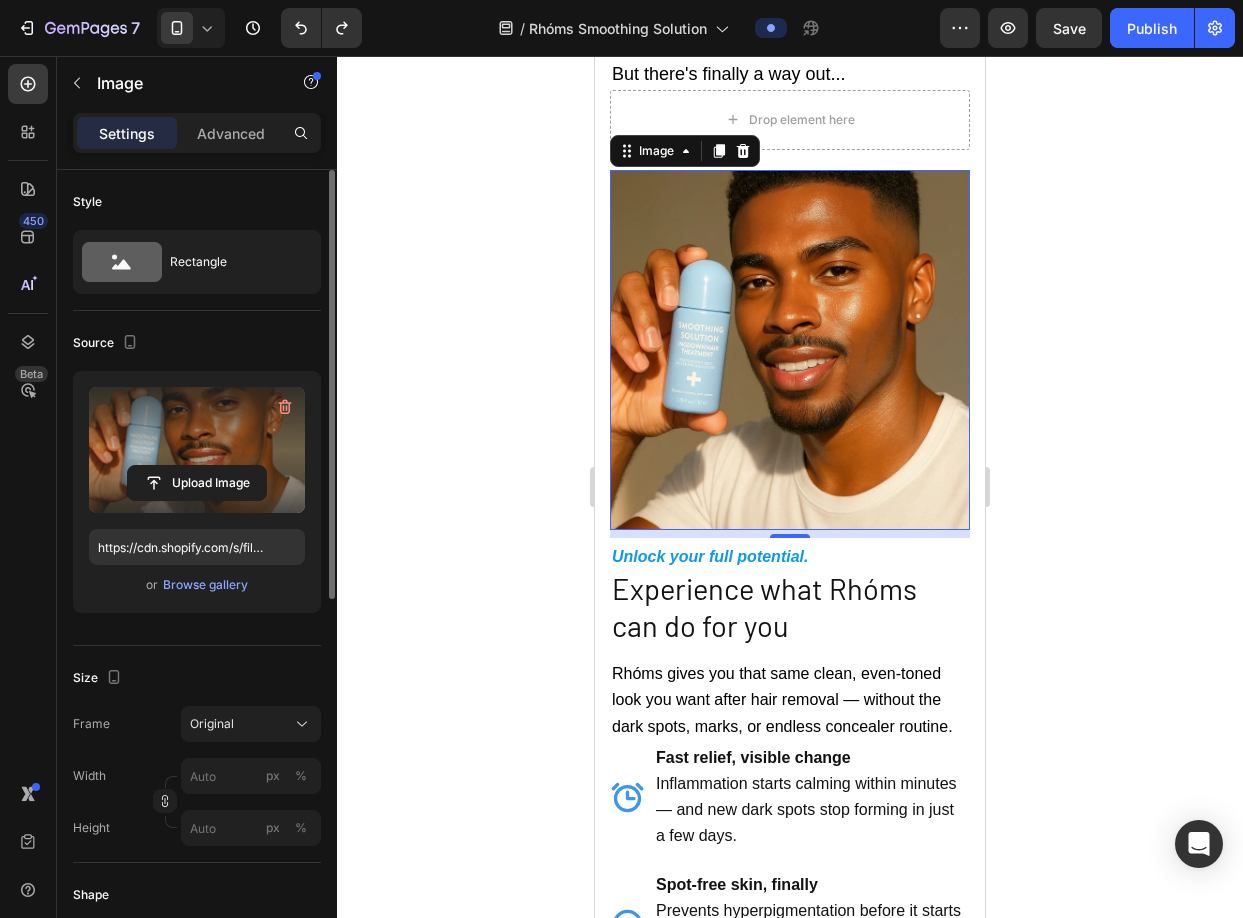 click at bounding box center (197, 450) 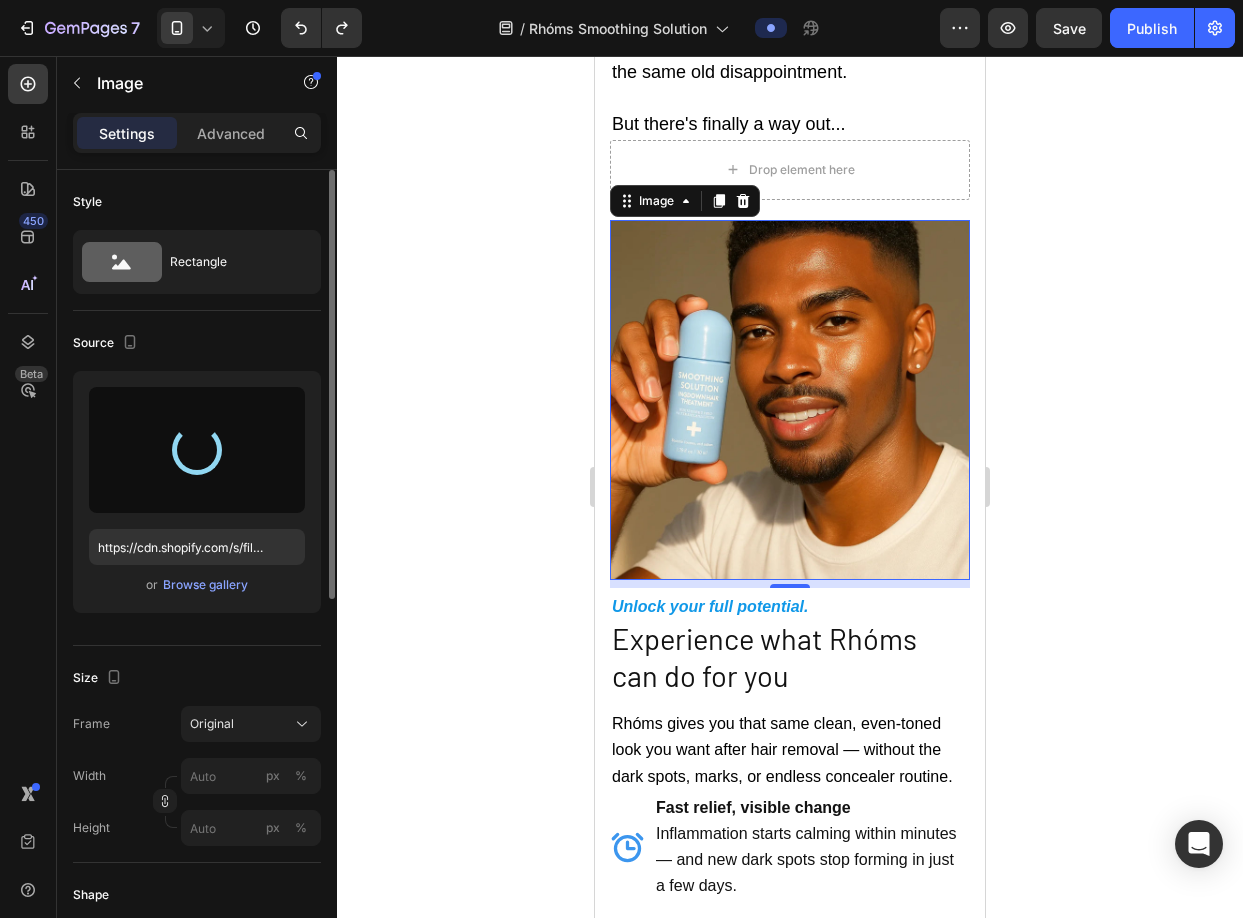scroll, scrollTop: 1561, scrollLeft: 0, axis: vertical 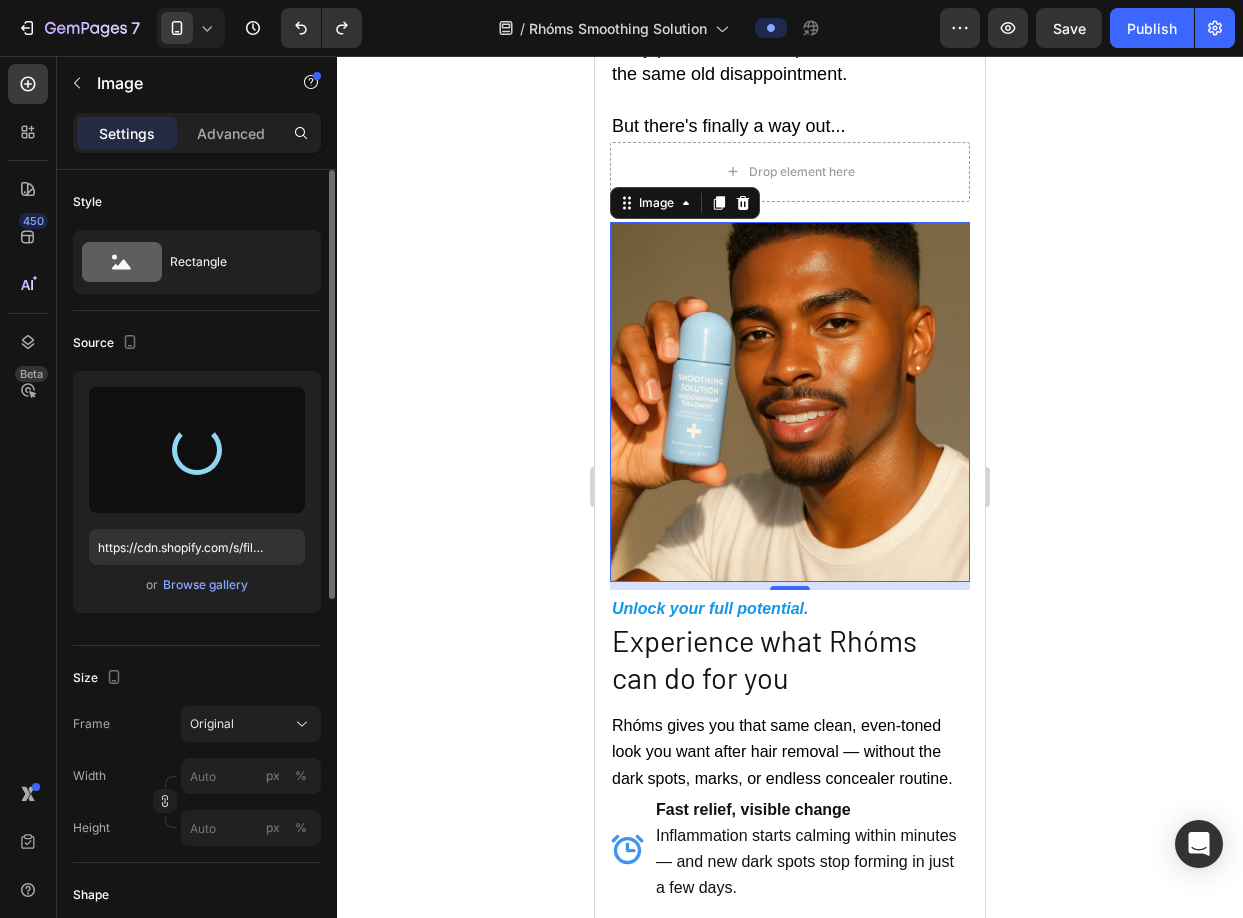 type on "https://cdn.shopify.com/s/files/1/0631/3407/2898/files/gempages_578206958549467836-9b4ca03c-b933-4c25-8626-2254d8106d9f.webp" 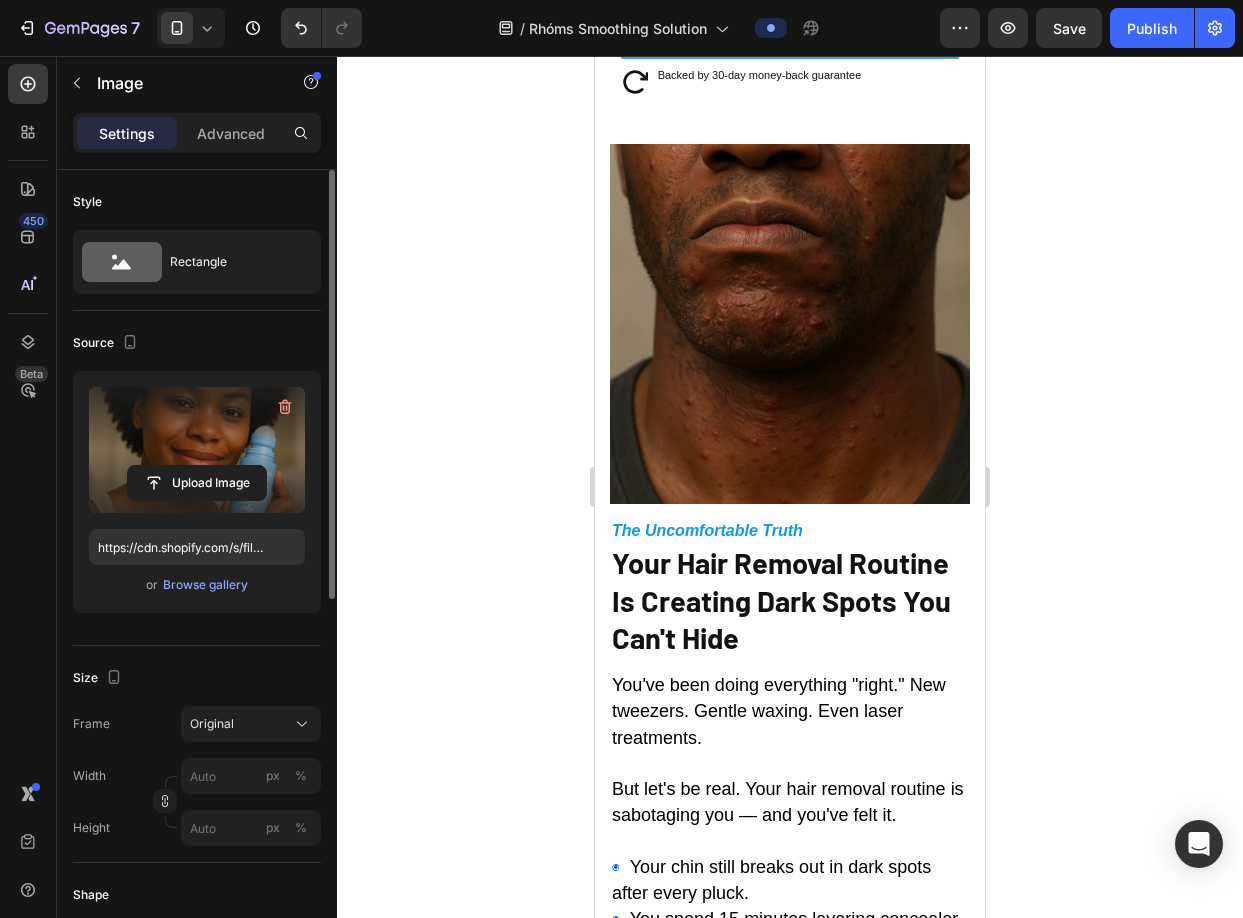 scroll, scrollTop: 251, scrollLeft: 0, axis: vertical 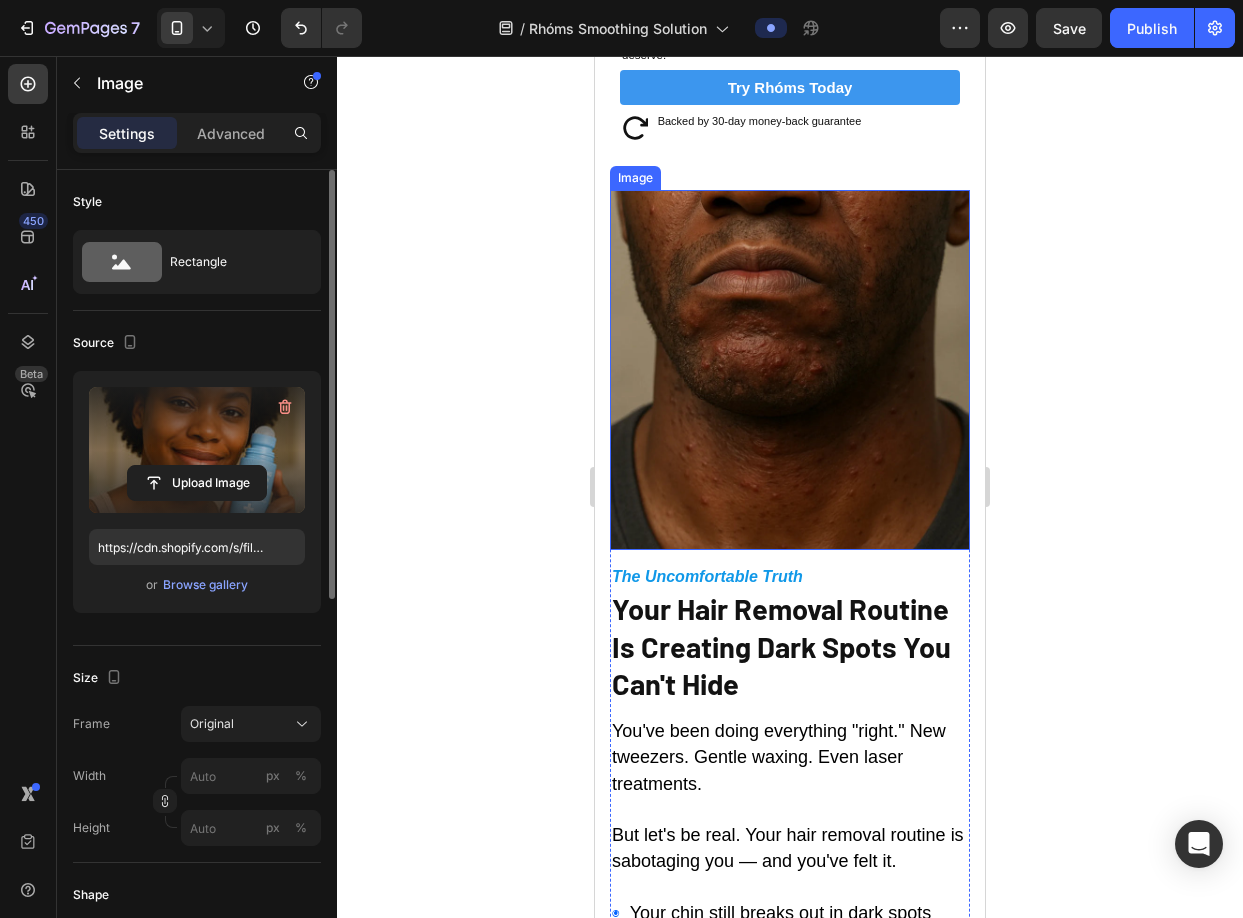 click at bounding box center (790, 370) 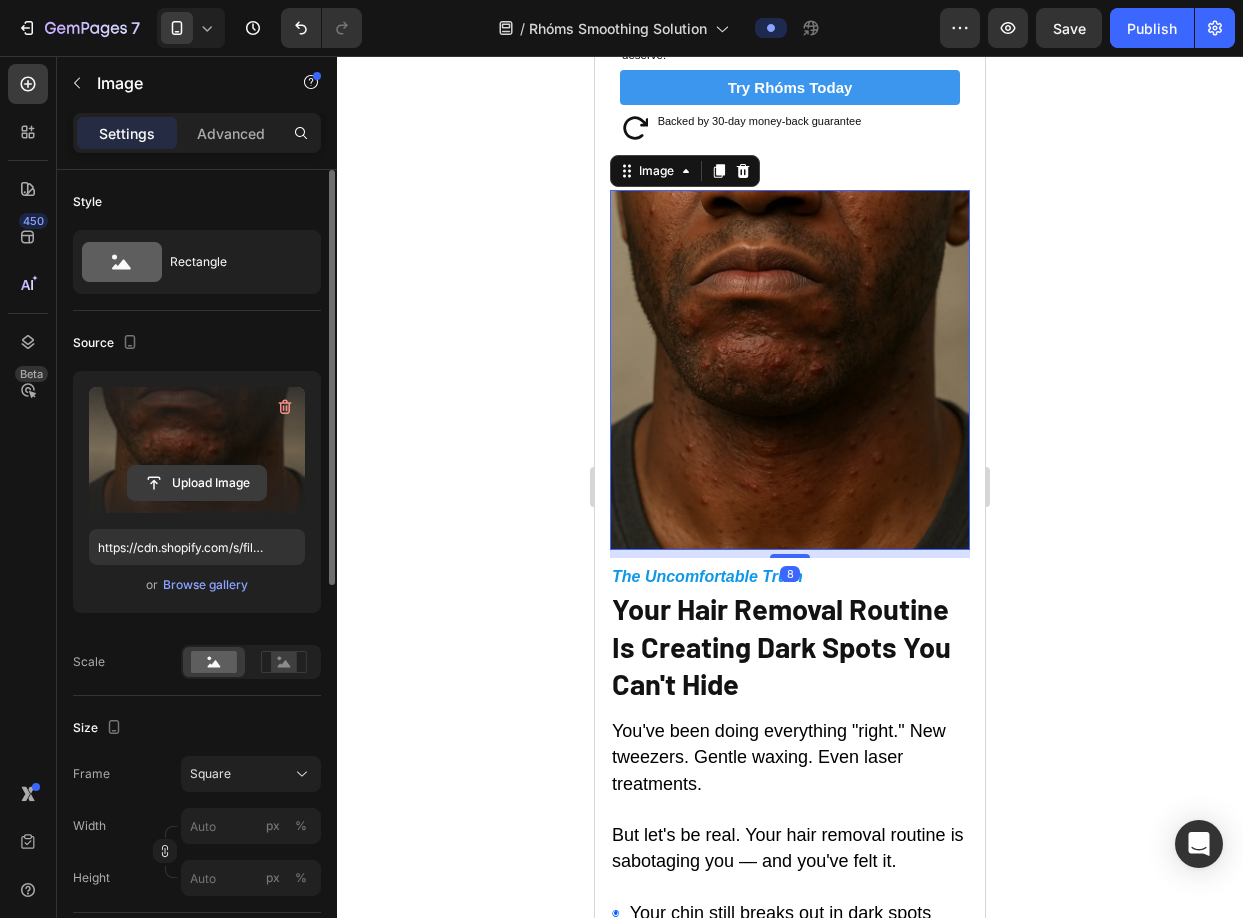 click 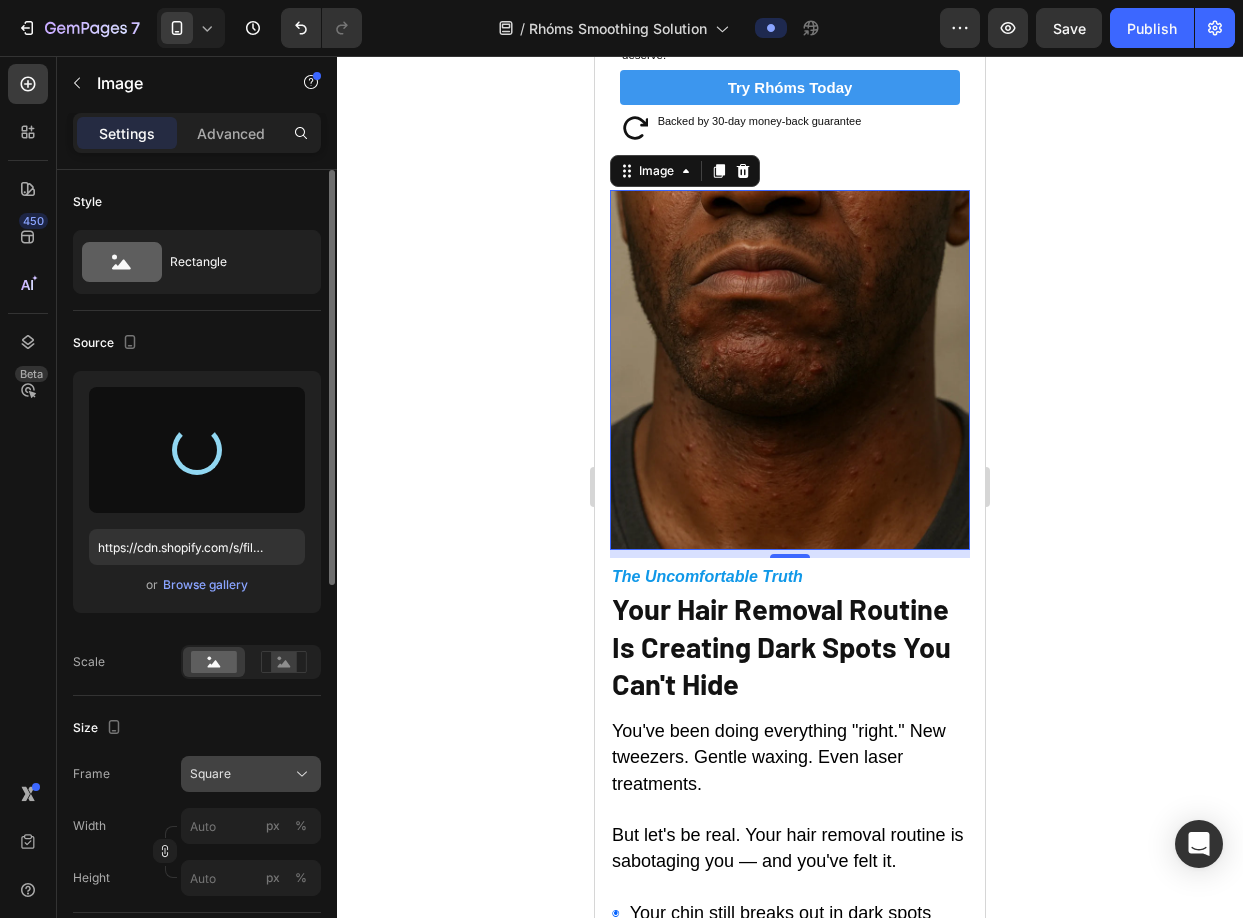 type on "https://cdn.shopify.com/s/files/1/0631/3407/2898/files/gempages_578206958549467836-2189d8b1-e5f2-4730-a5f5-c04d32f4f4f7.webp" 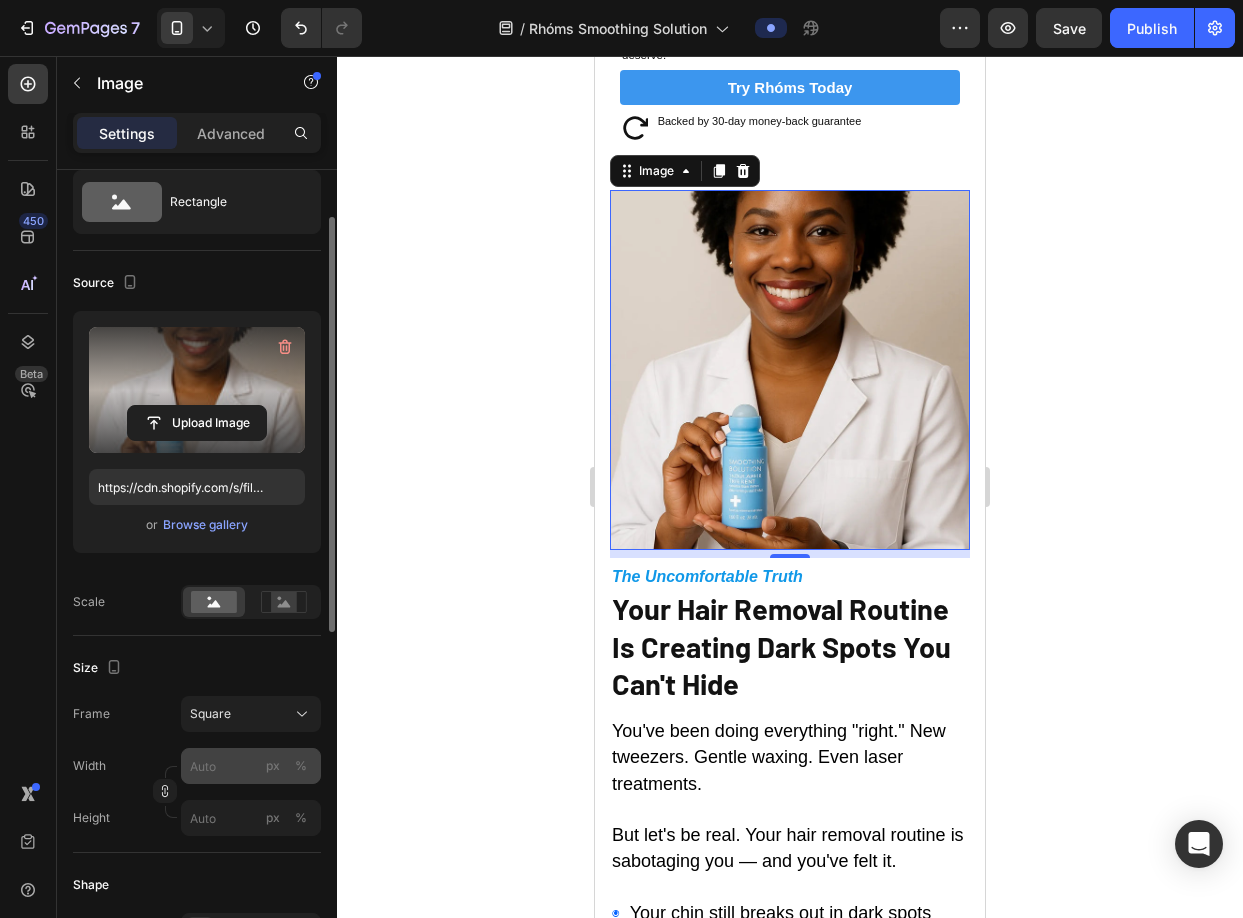 scroll, scrollTop: 158, scrollLeft: 0, axis: vertical 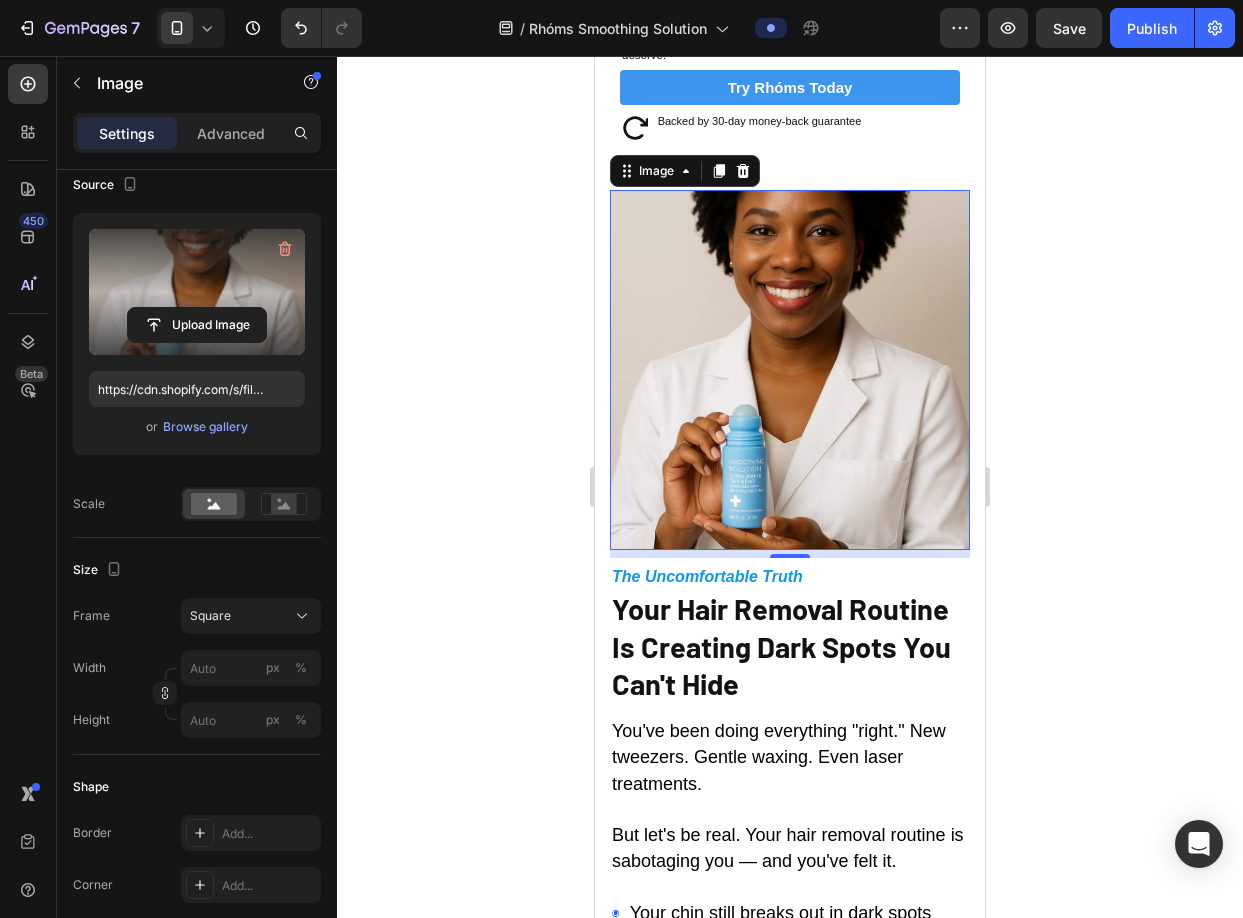 click 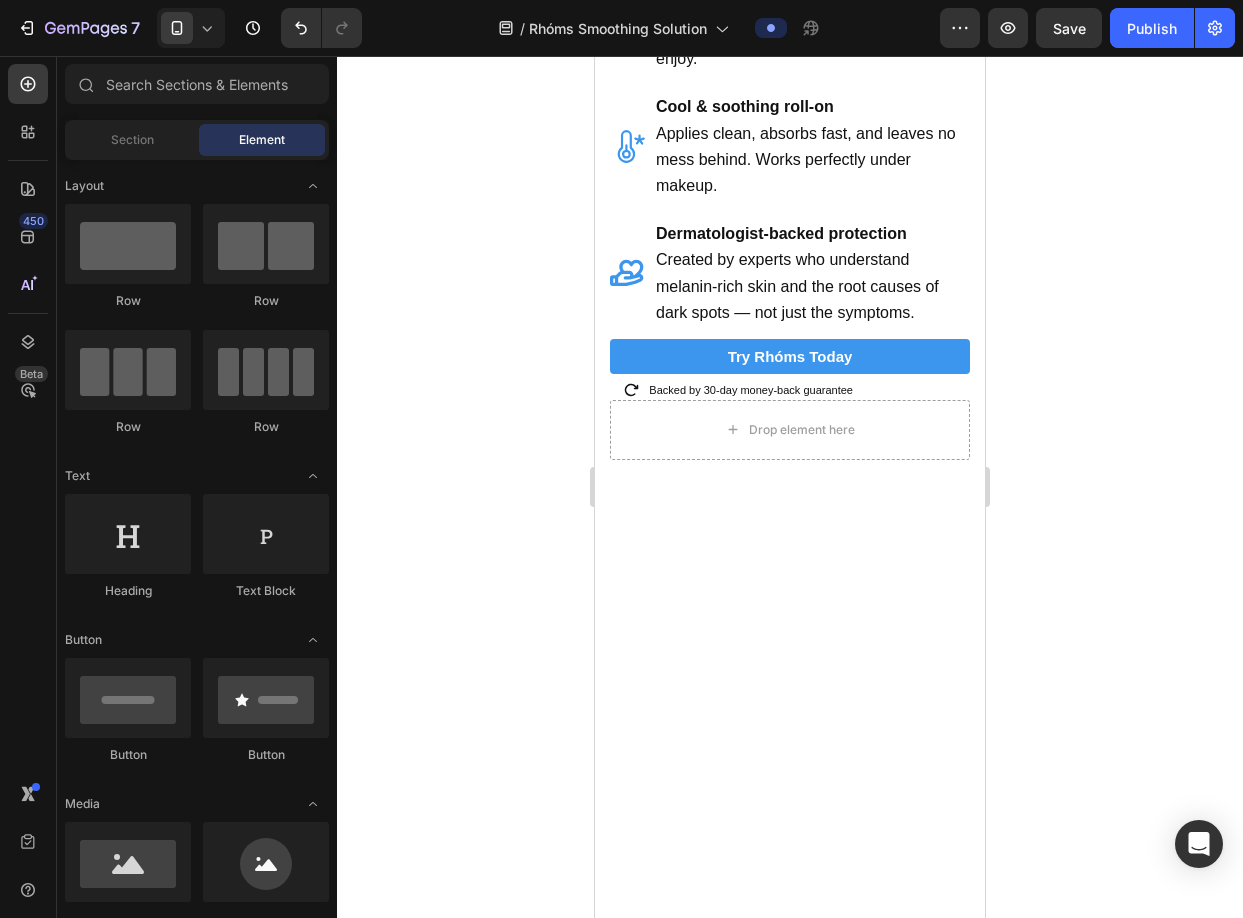 scroll, scrollTop: 2336, scrollLeft: 0, axis: vertical 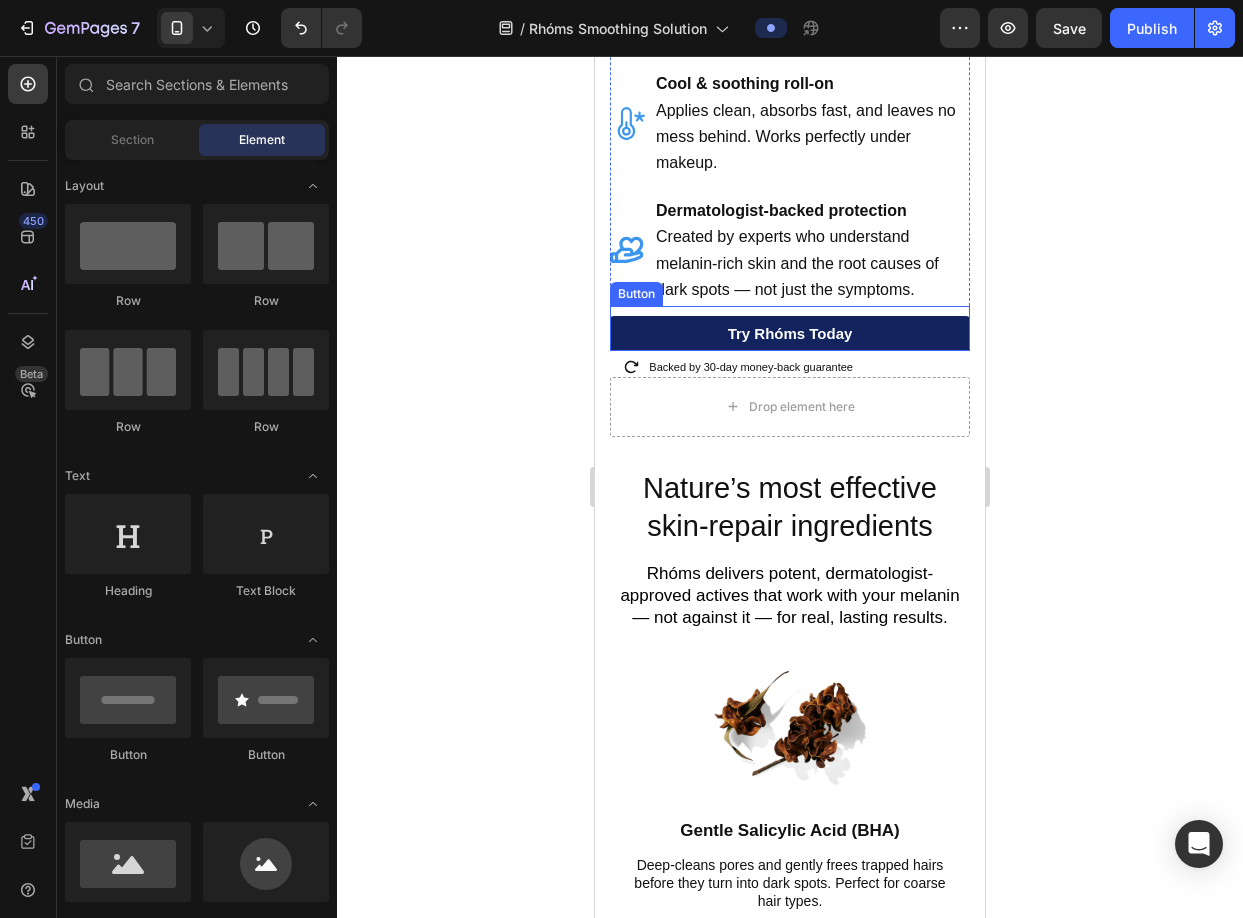 click on "Try Rhóms today" at bounding box center (790, 333) 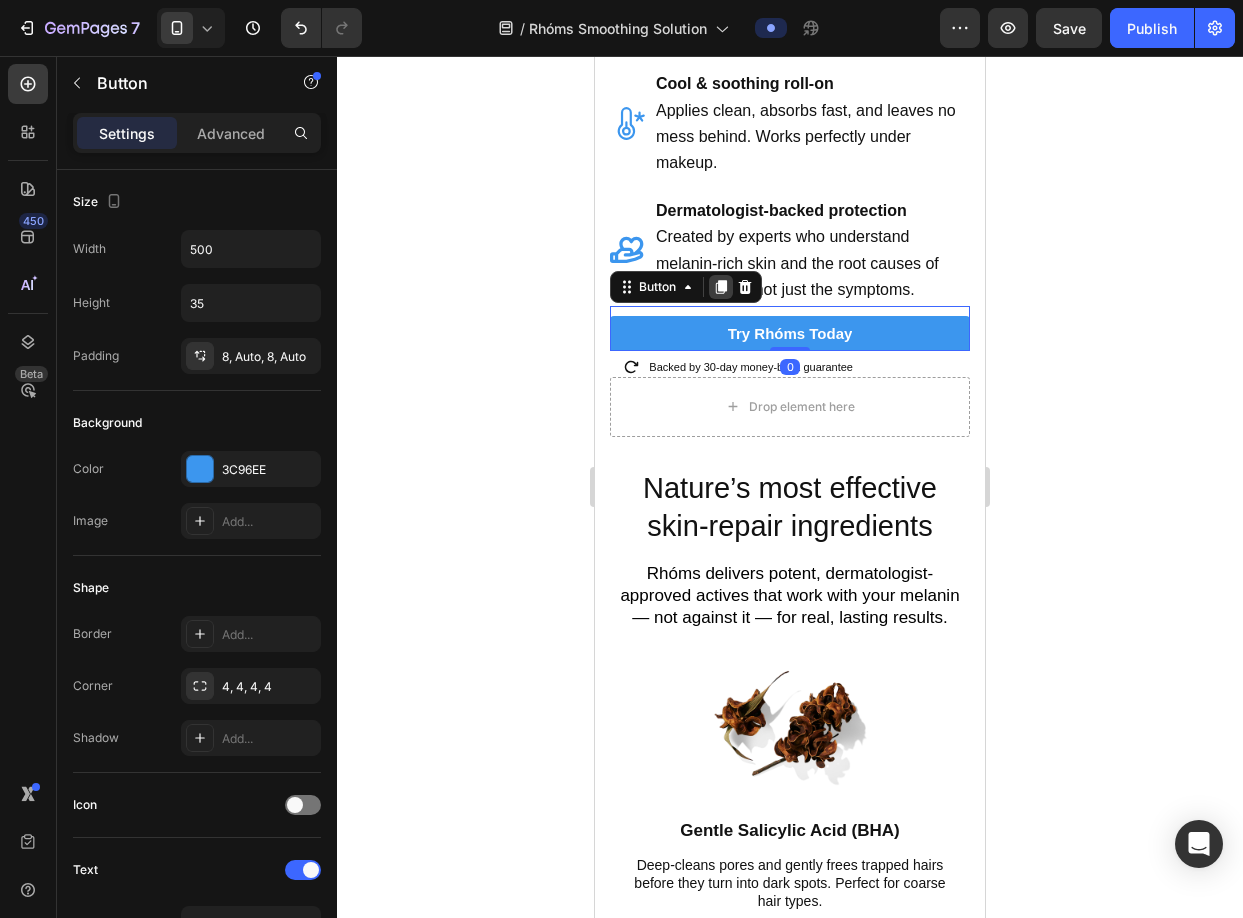 click 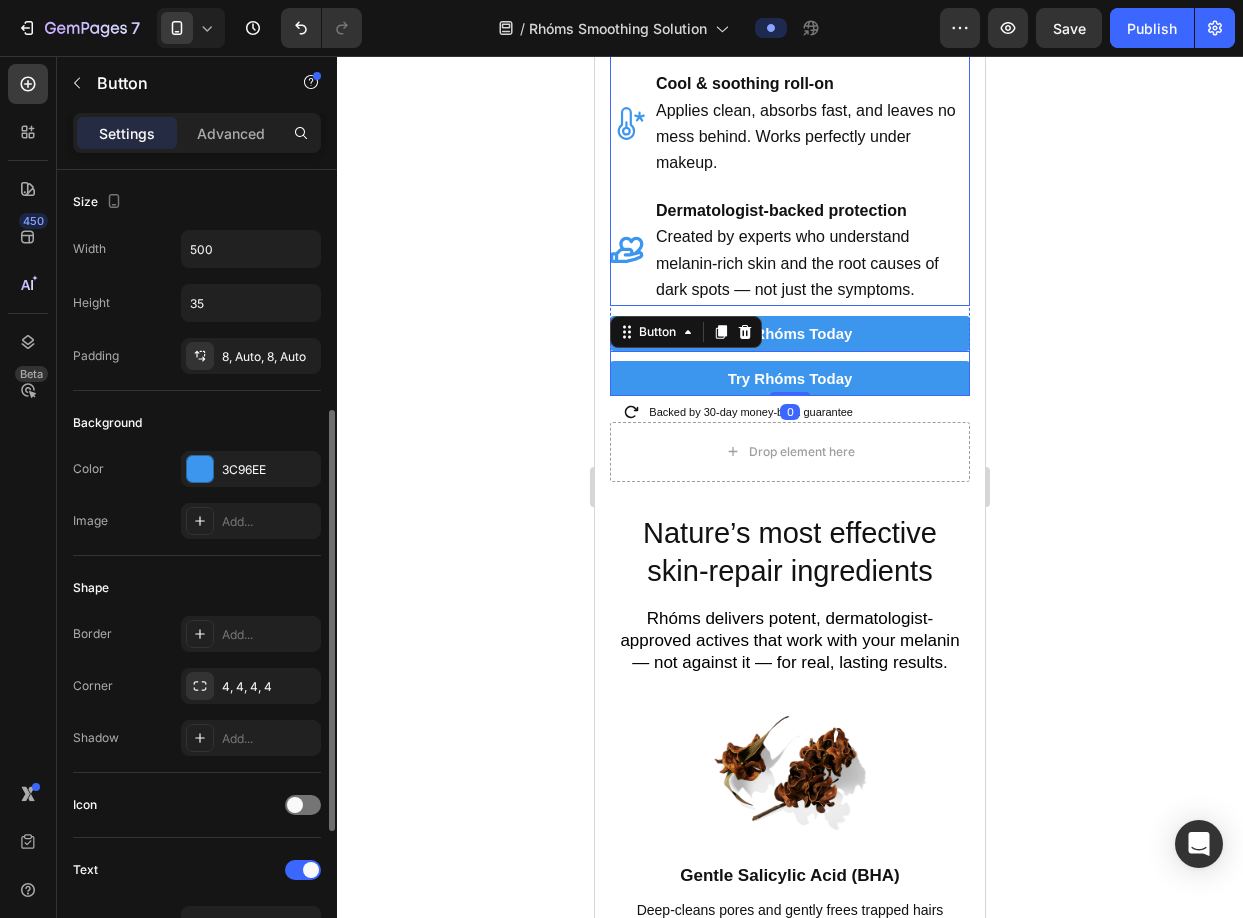 scroll, scrollTop: 158, scrollLeft: 0, axis: vertical 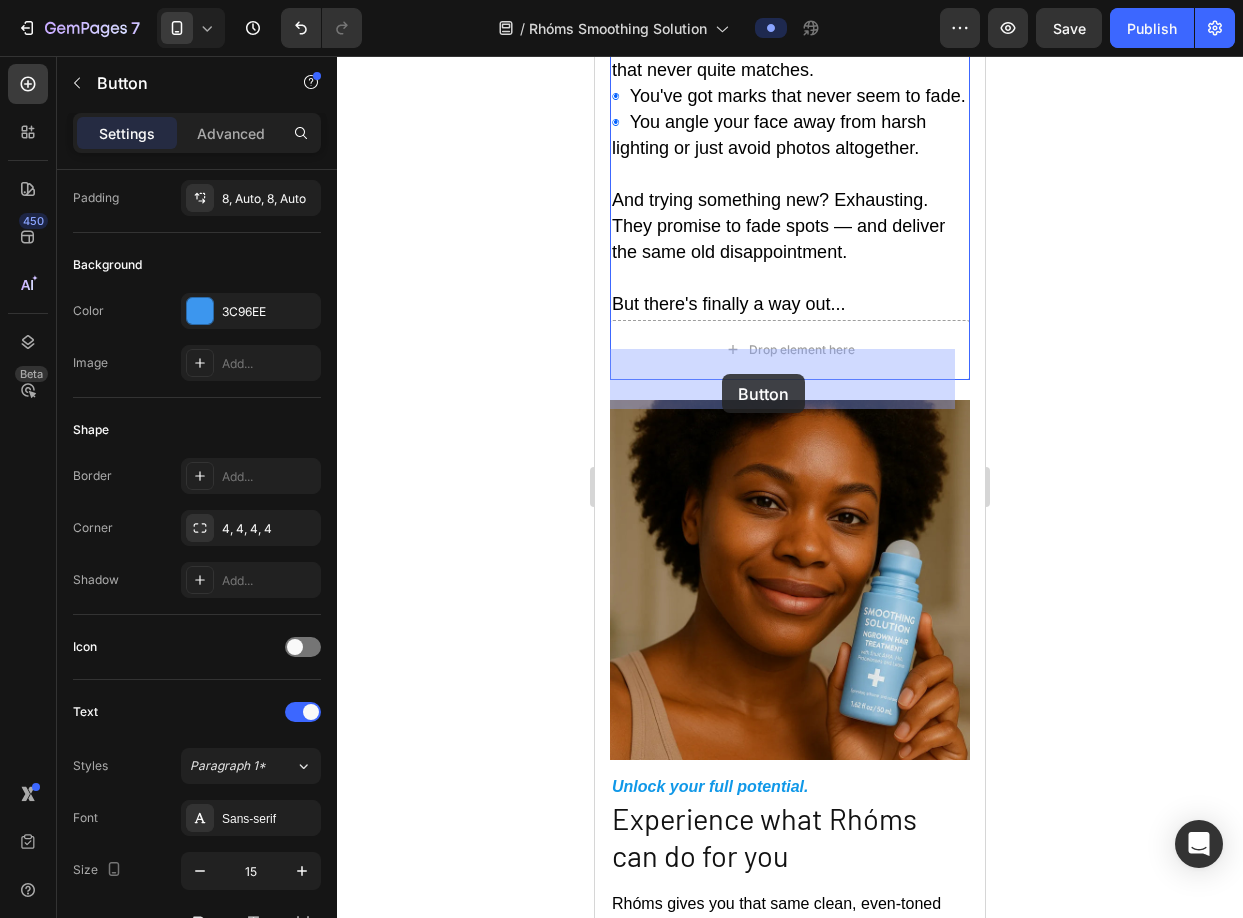 drag, startPoint x: 682, startPoint y: 721, endPoint x: 722, endPoint y: 374, distance: 349.29788 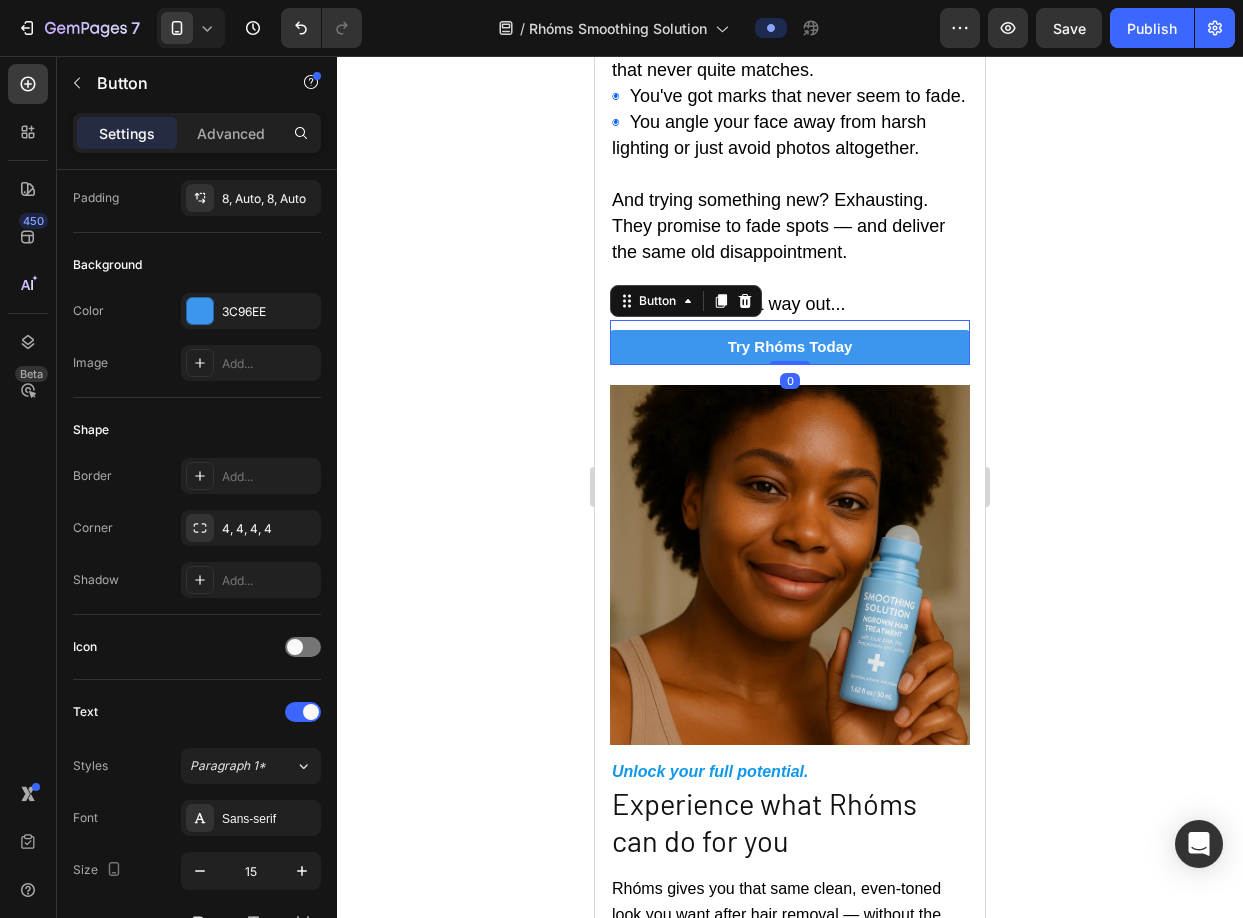 click 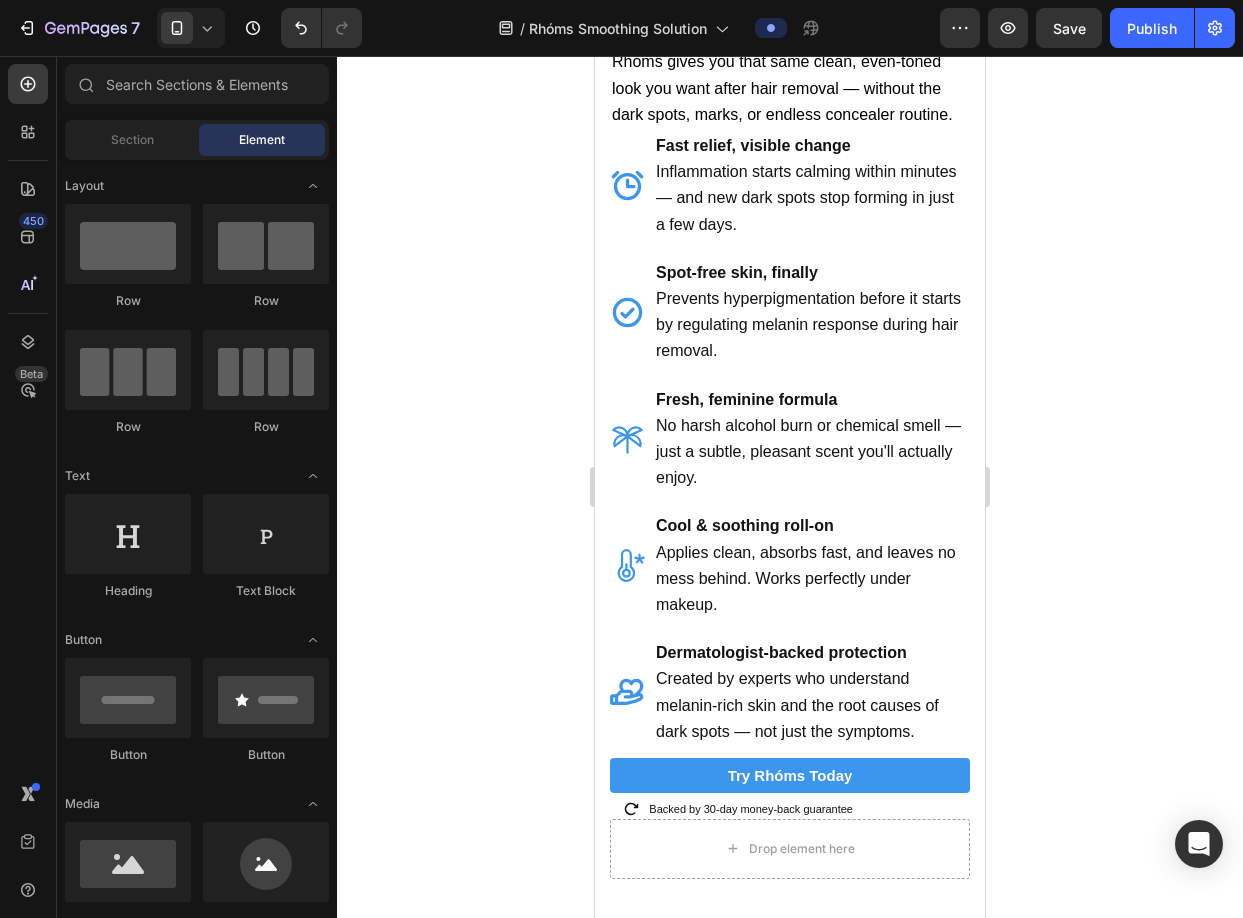 scroll, scrollTop: 2354, scrollLeft: 0, axis: vertical 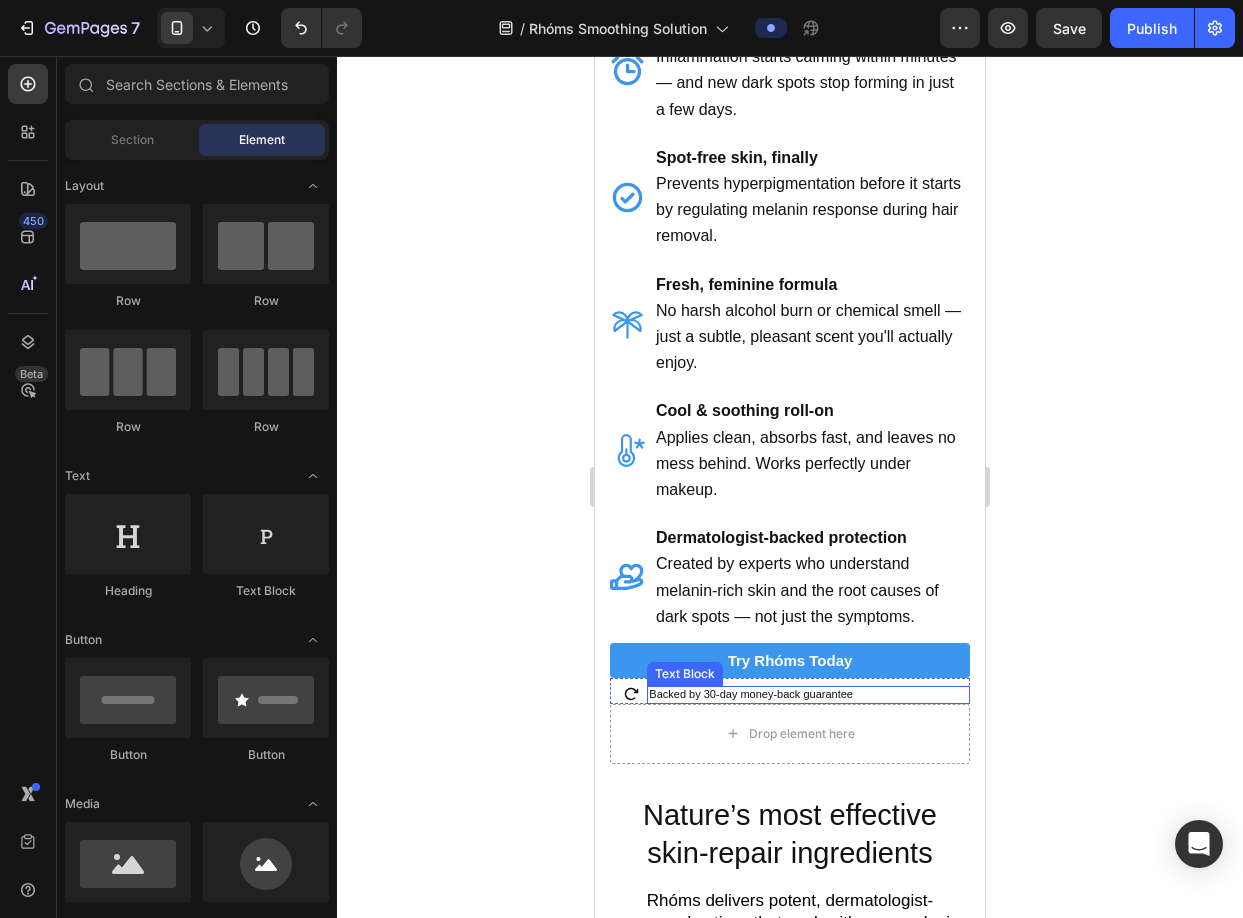 click on "Backed by 30-day money-back guarantee" at bounding box center (808, 695) 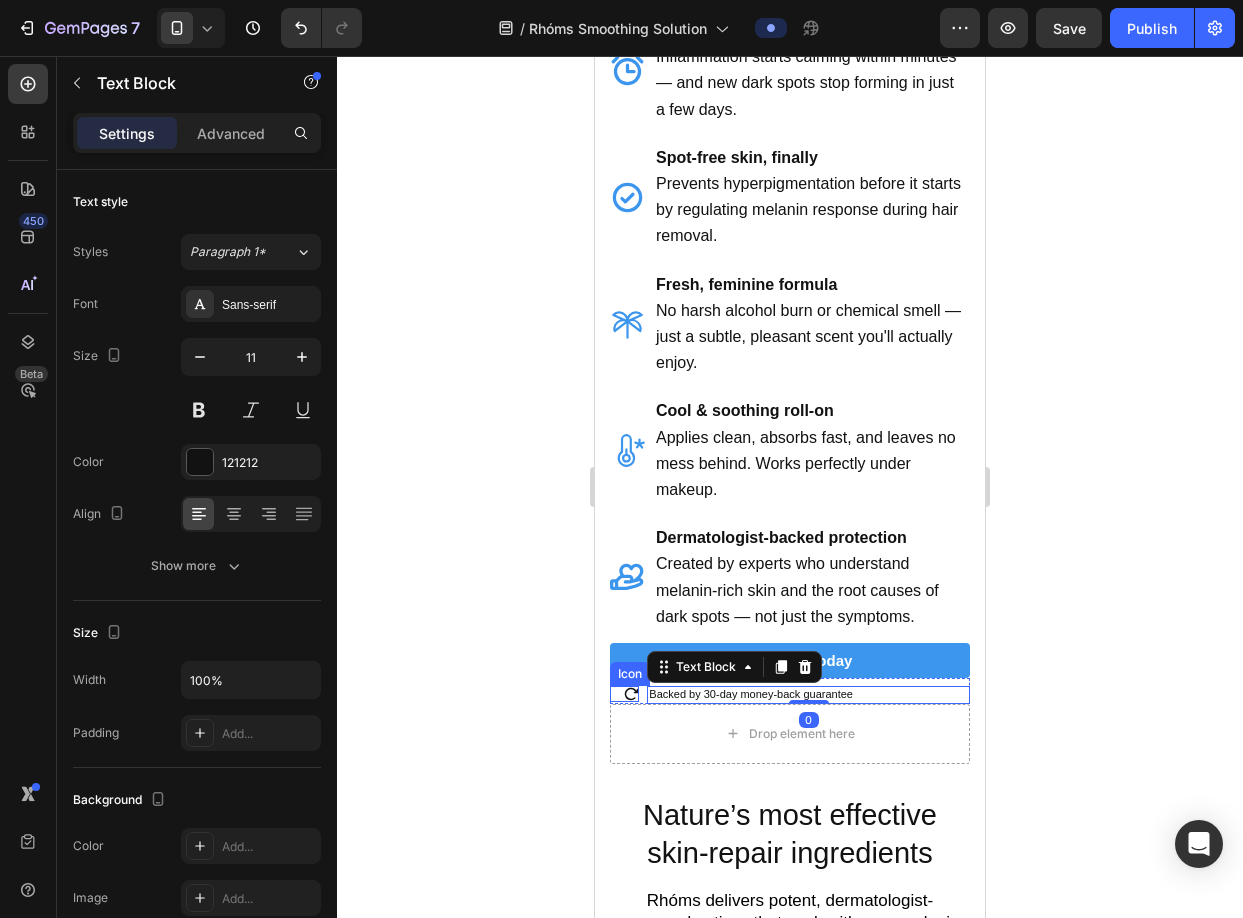 click 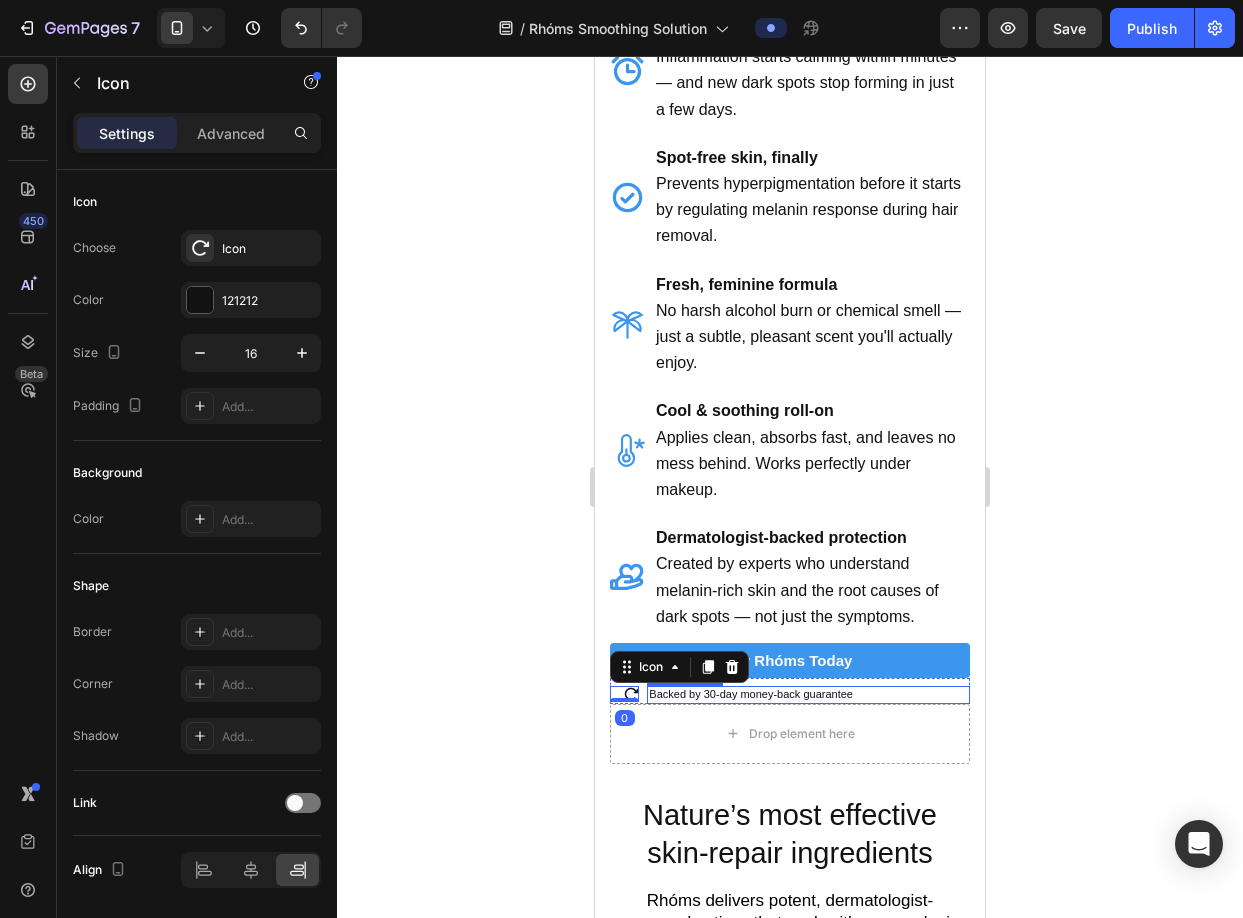 click on "Backed by 30-day money-back guarantee" at bounding box center [808, 695] 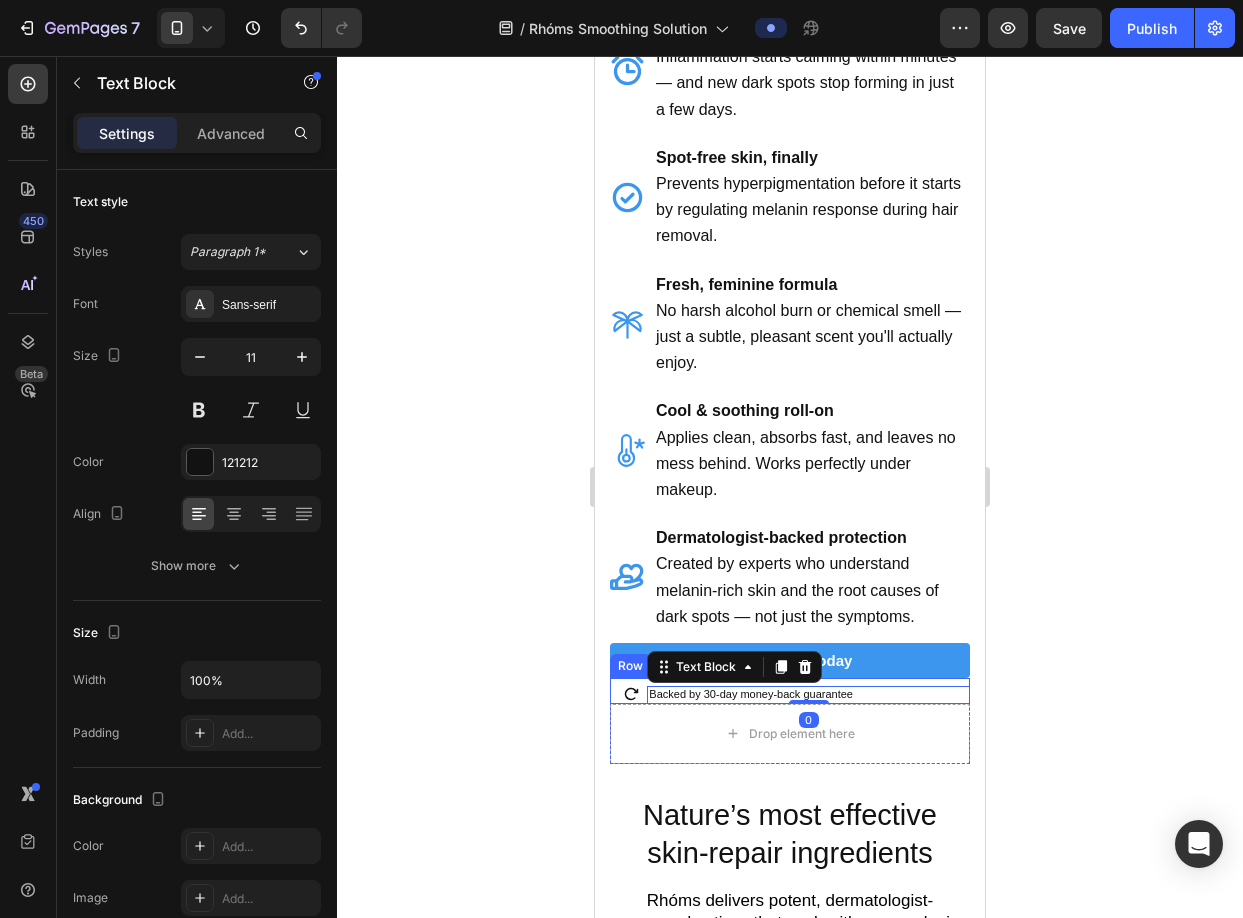 click on "Backed by 30-day money-back guarantee Text Block   0" at bounding box center [808, 691] 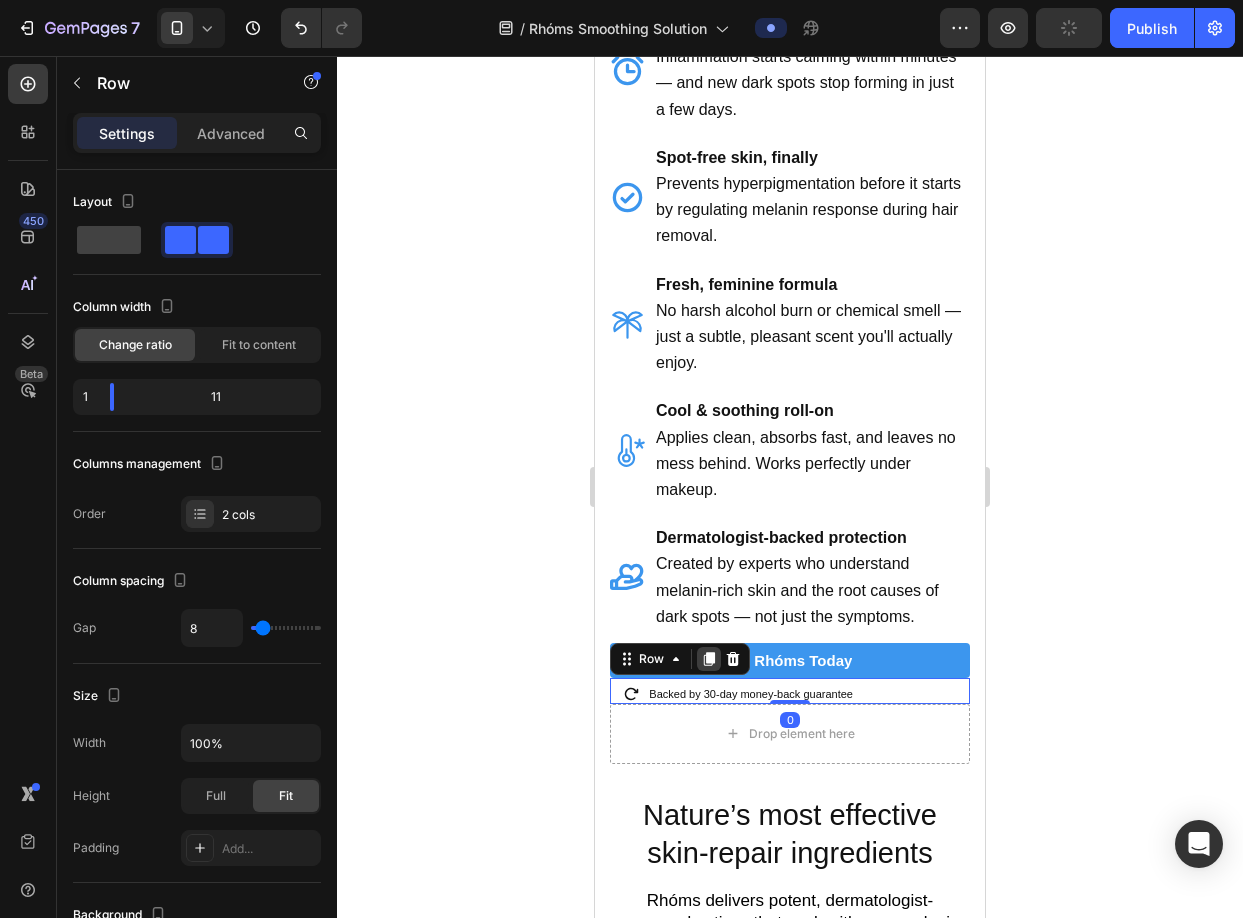 click 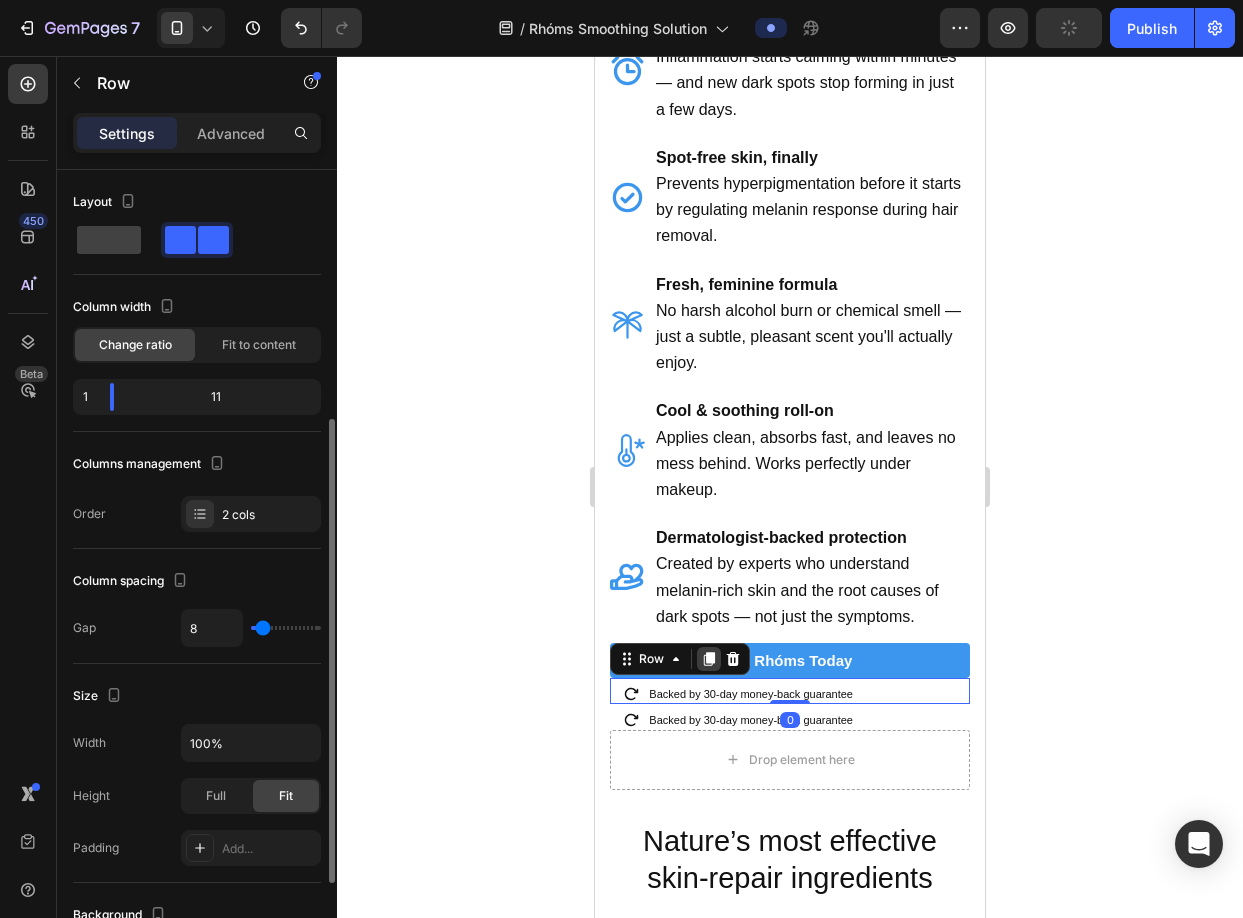 scroll, scrollTop: 158, scrollLeft: 0, axis: vertical 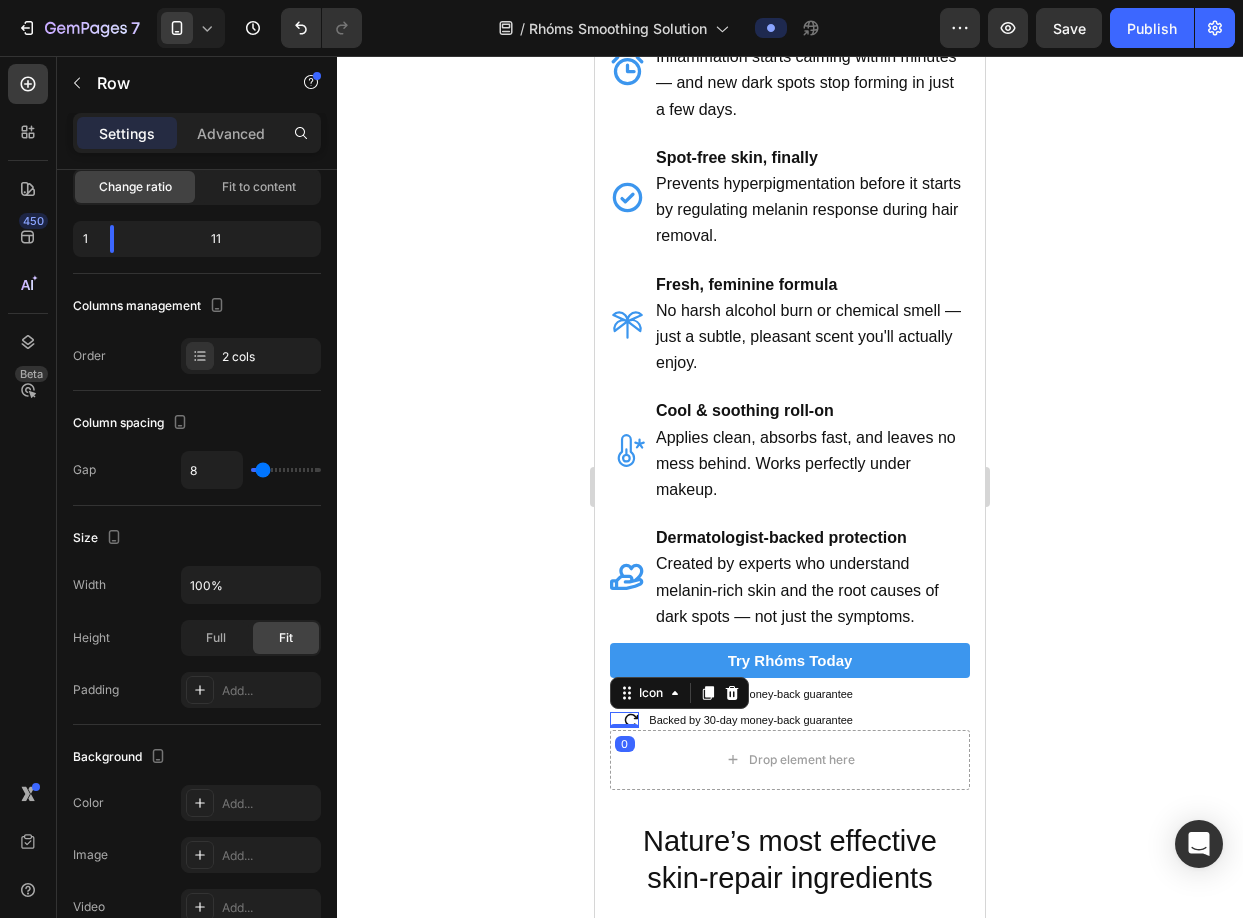 click on "Icon   0" at bounding box center (624, 720) 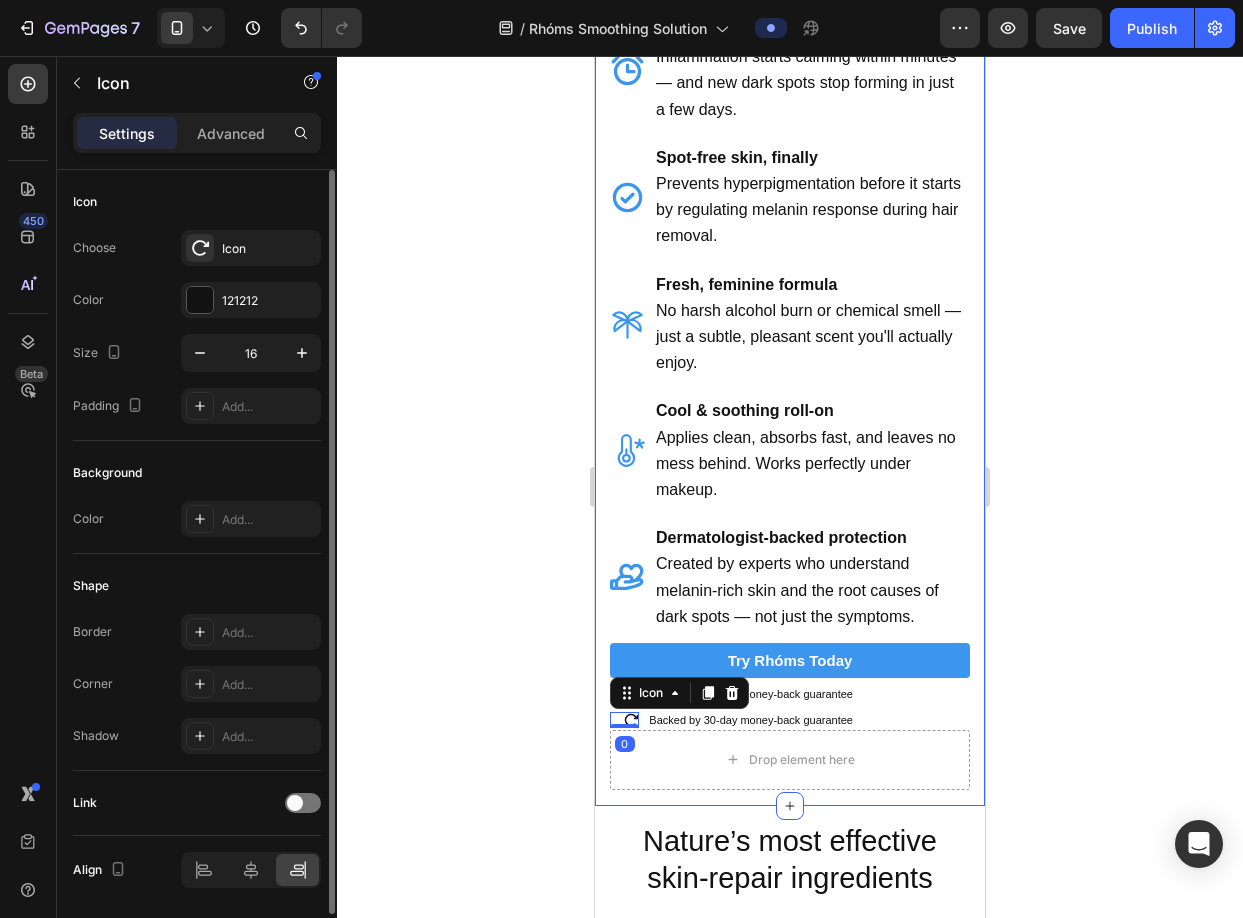 click on "Backed by 30-day money-back guarantee" at bounding box center [808, 721] 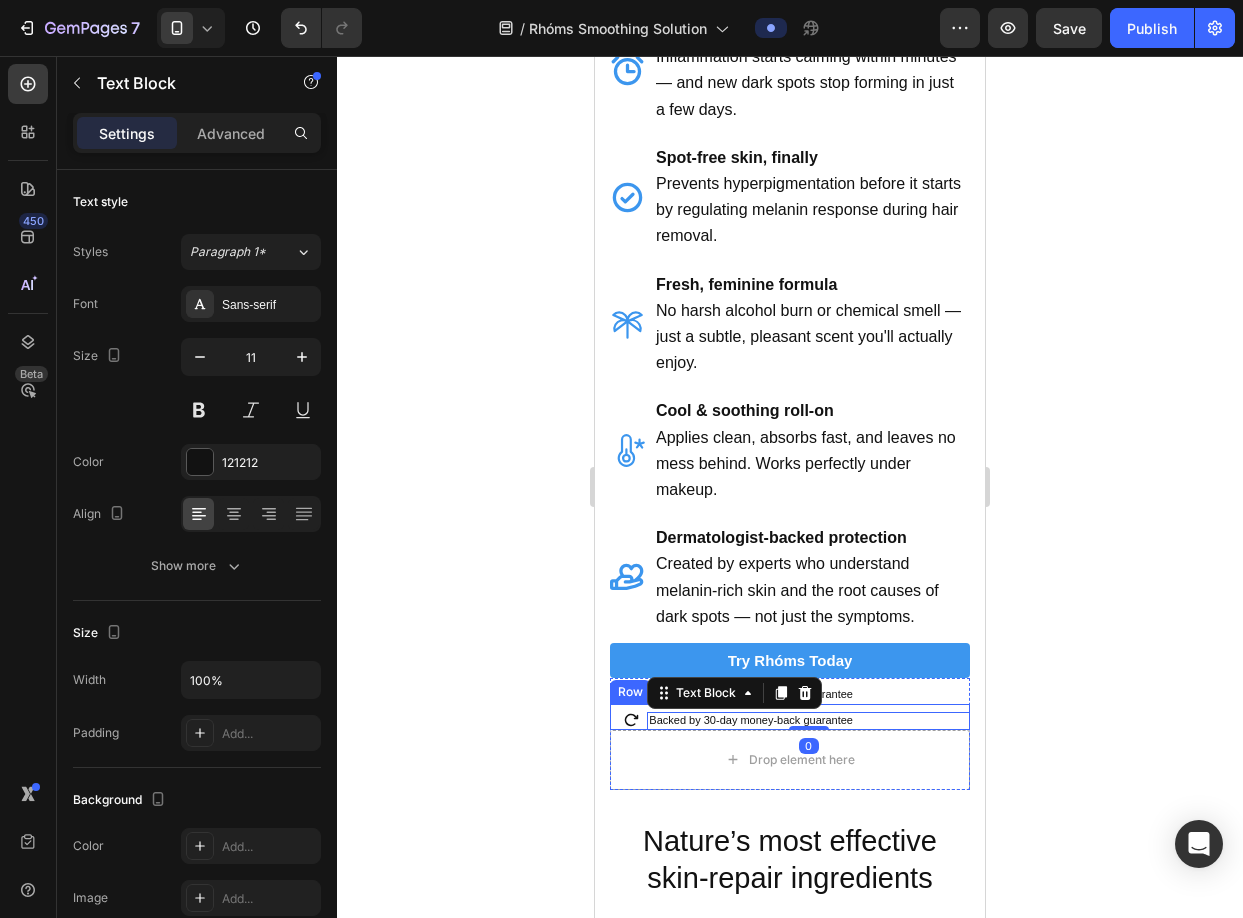 click on "Backed by 30-day money-back guarantee Text Block   0" at bounding box center [808, 717] 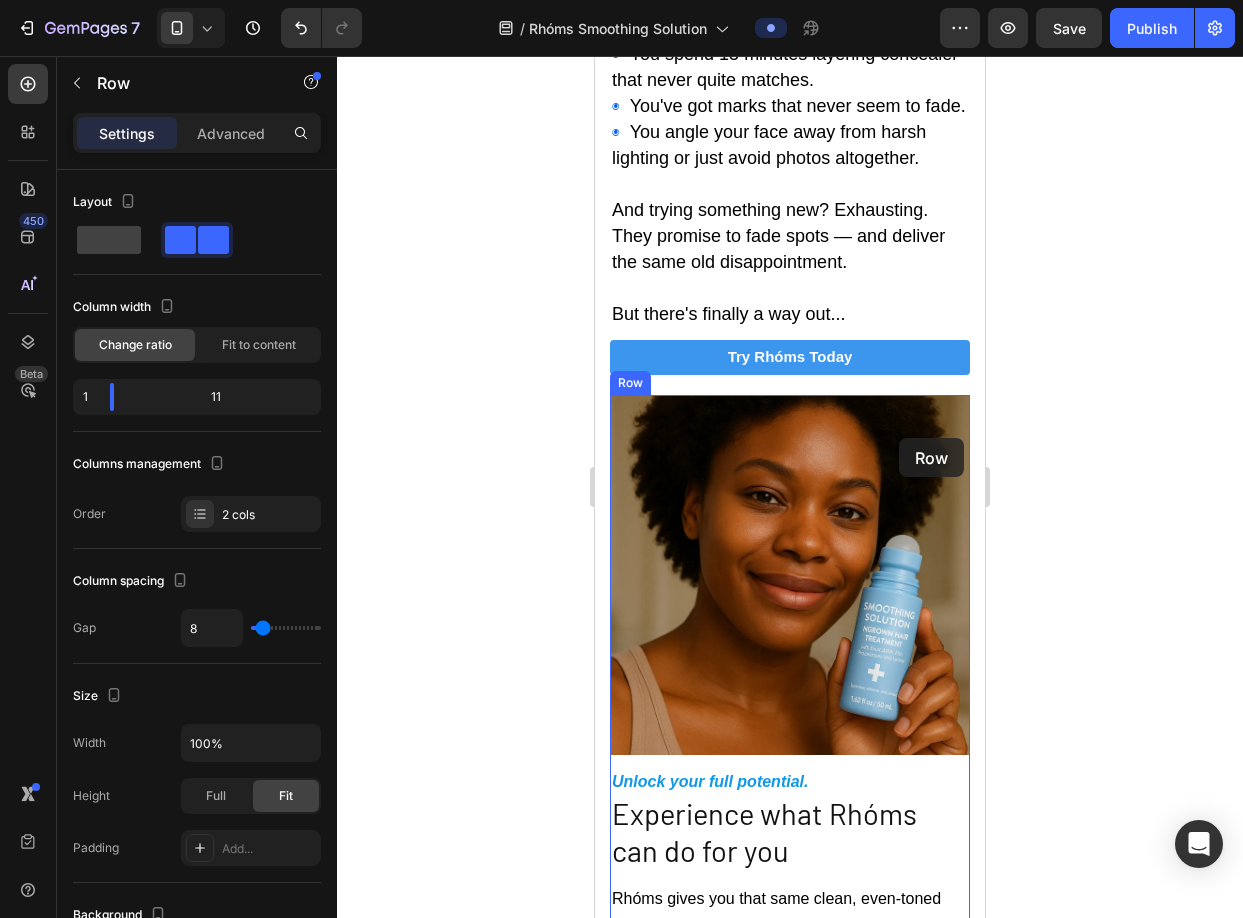 scroll, scrollTop: 1369, scrollLeft: 0, axis: vertical 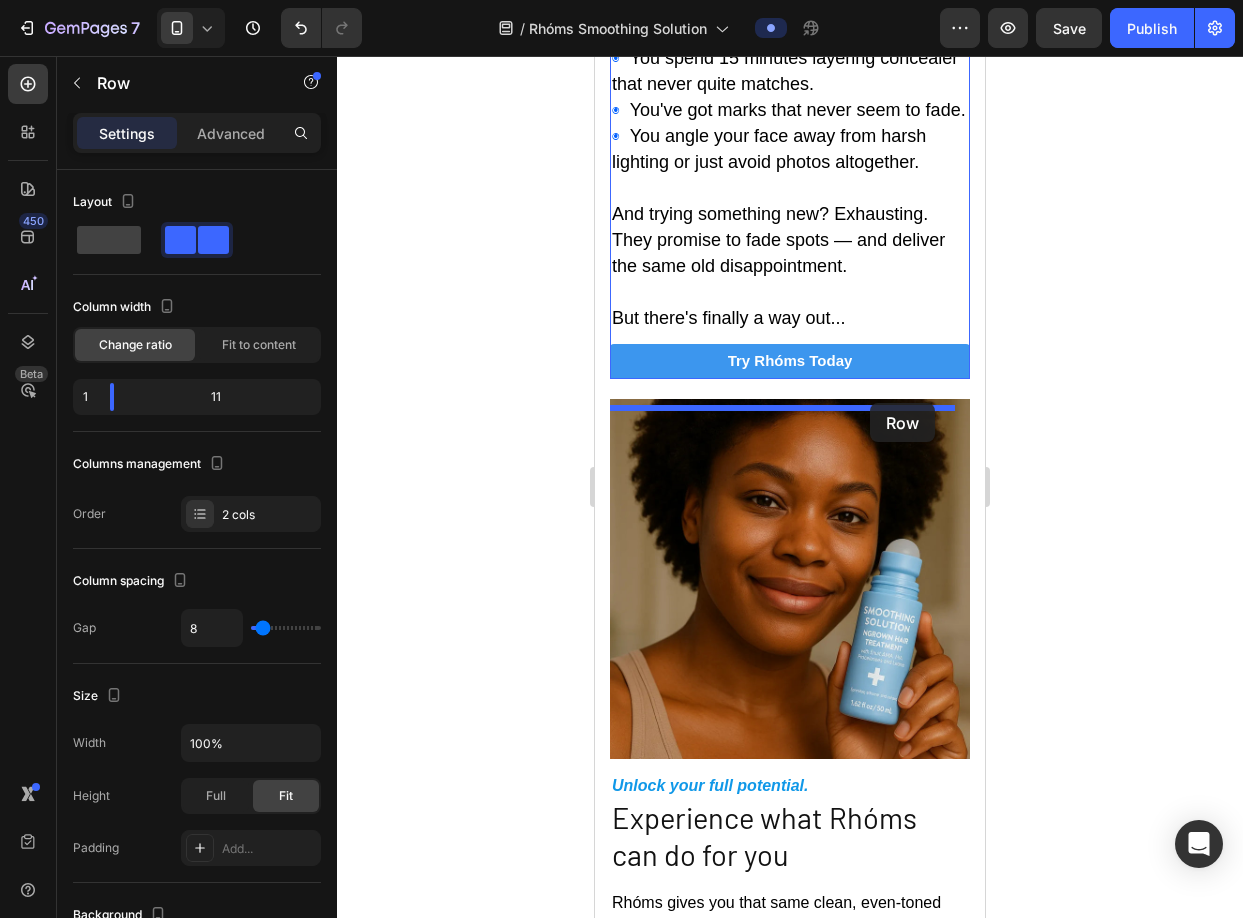 drag, startPoint x: 947, startPoint y: 696, endPoint x: 870, endPoint y: 404, distance: 301.98178 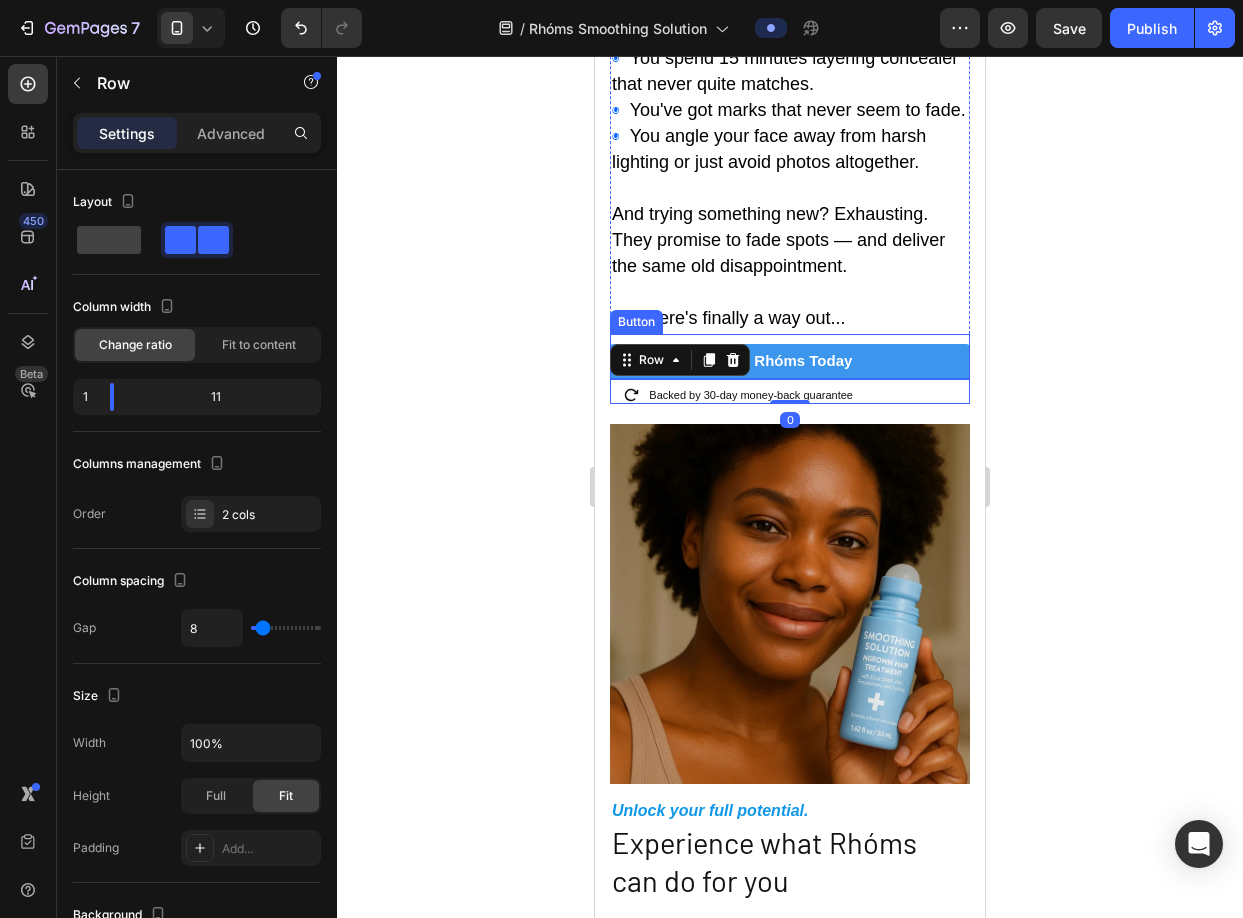 click 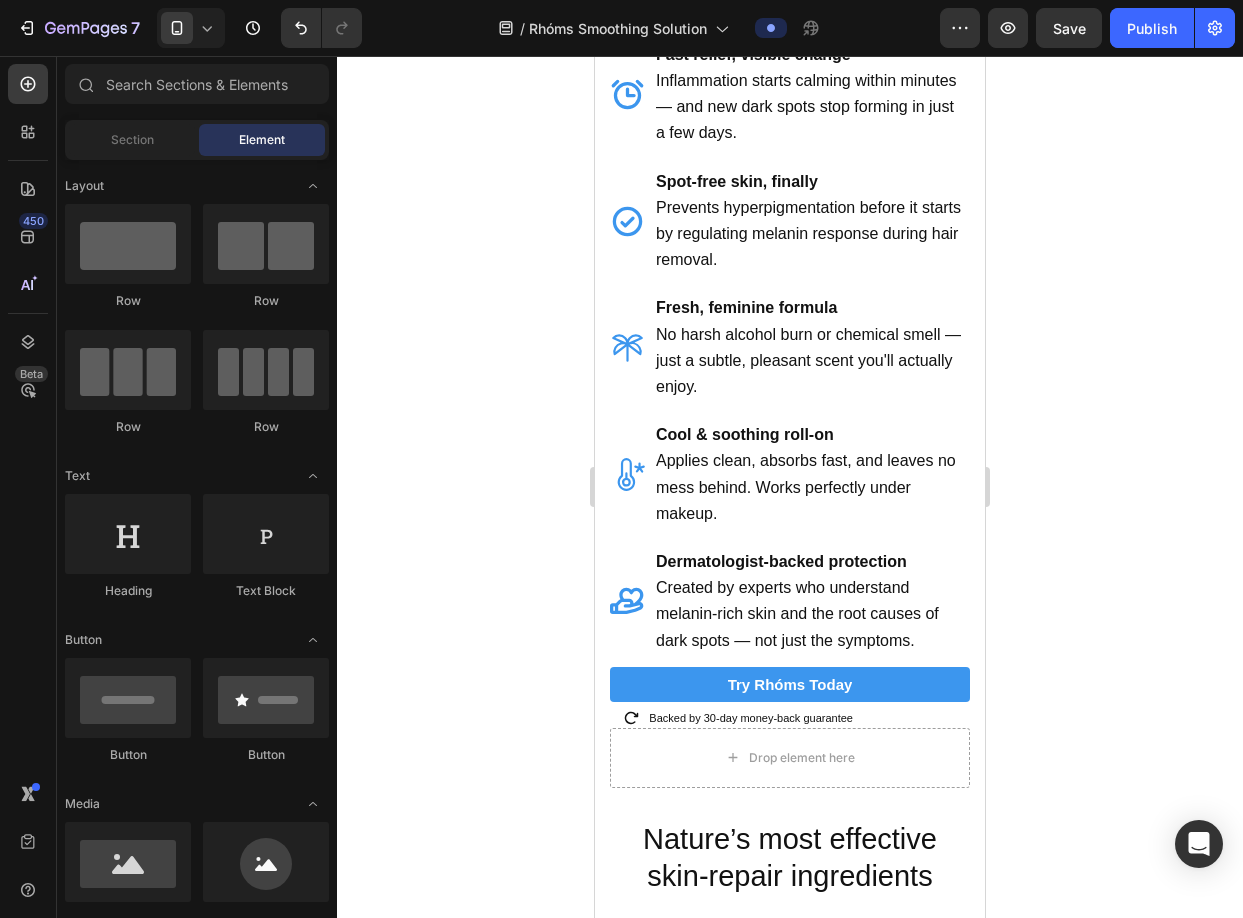 scroll, scrollTop: 2360, scrollLeft: 0, axis: vertical 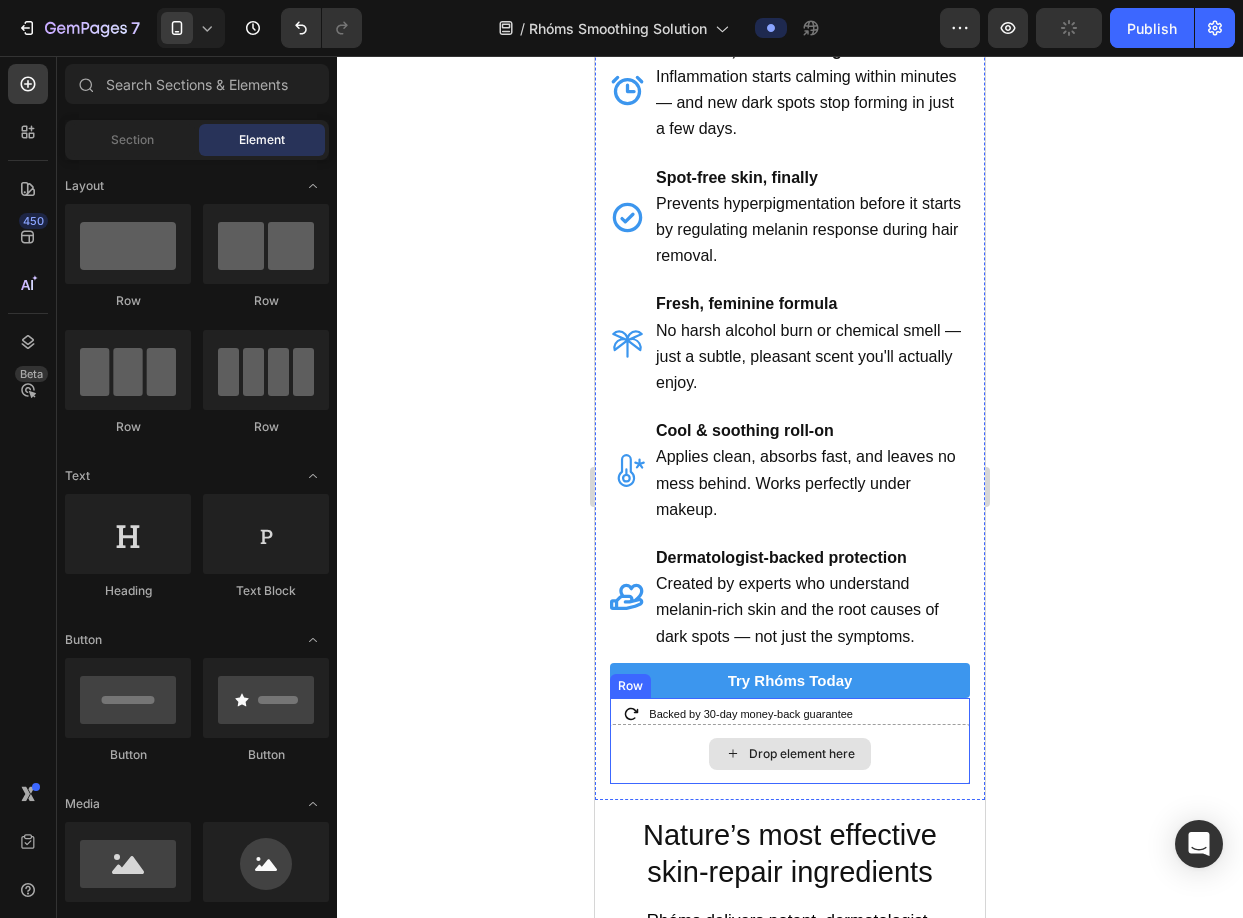 click on "Drop element here" at bounding box center (790, 754) 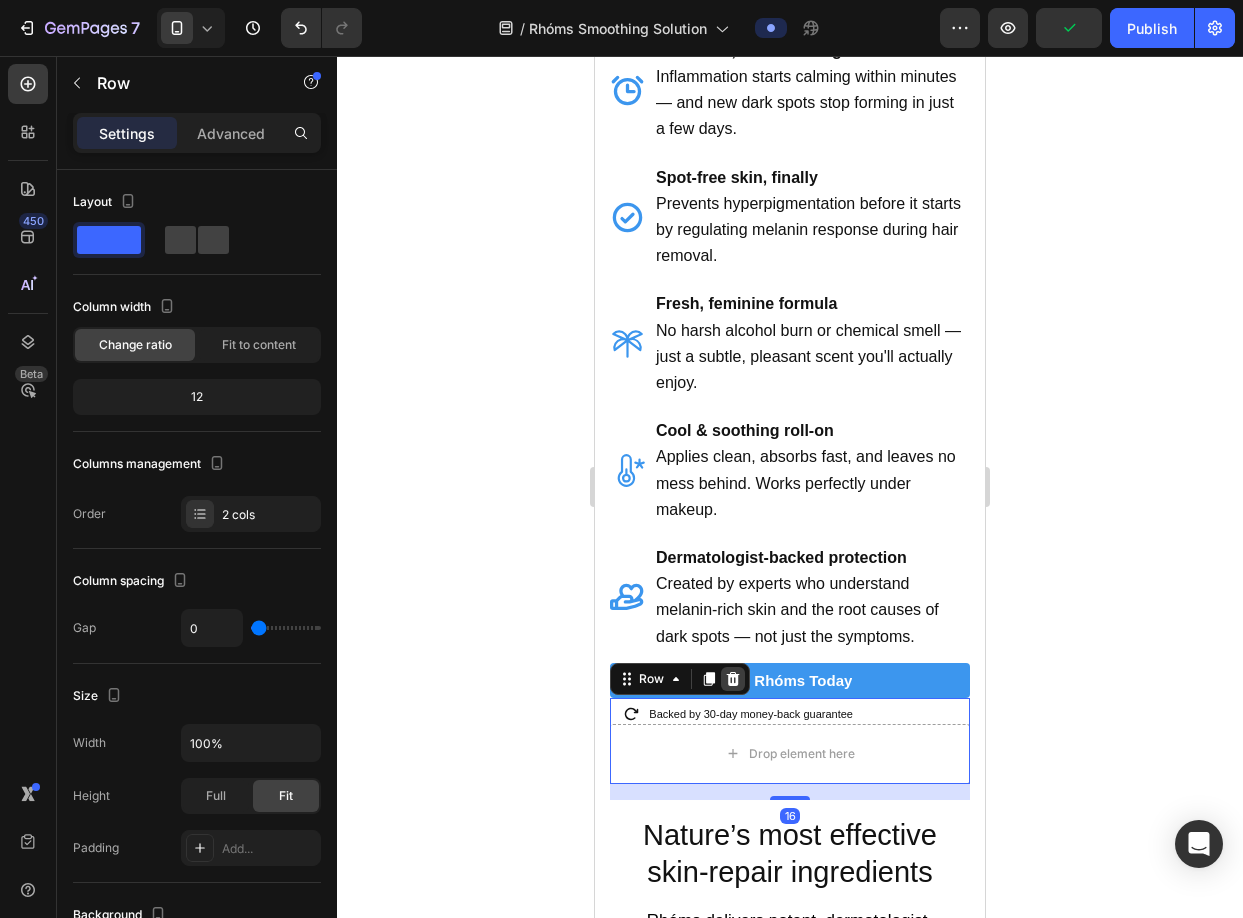 click 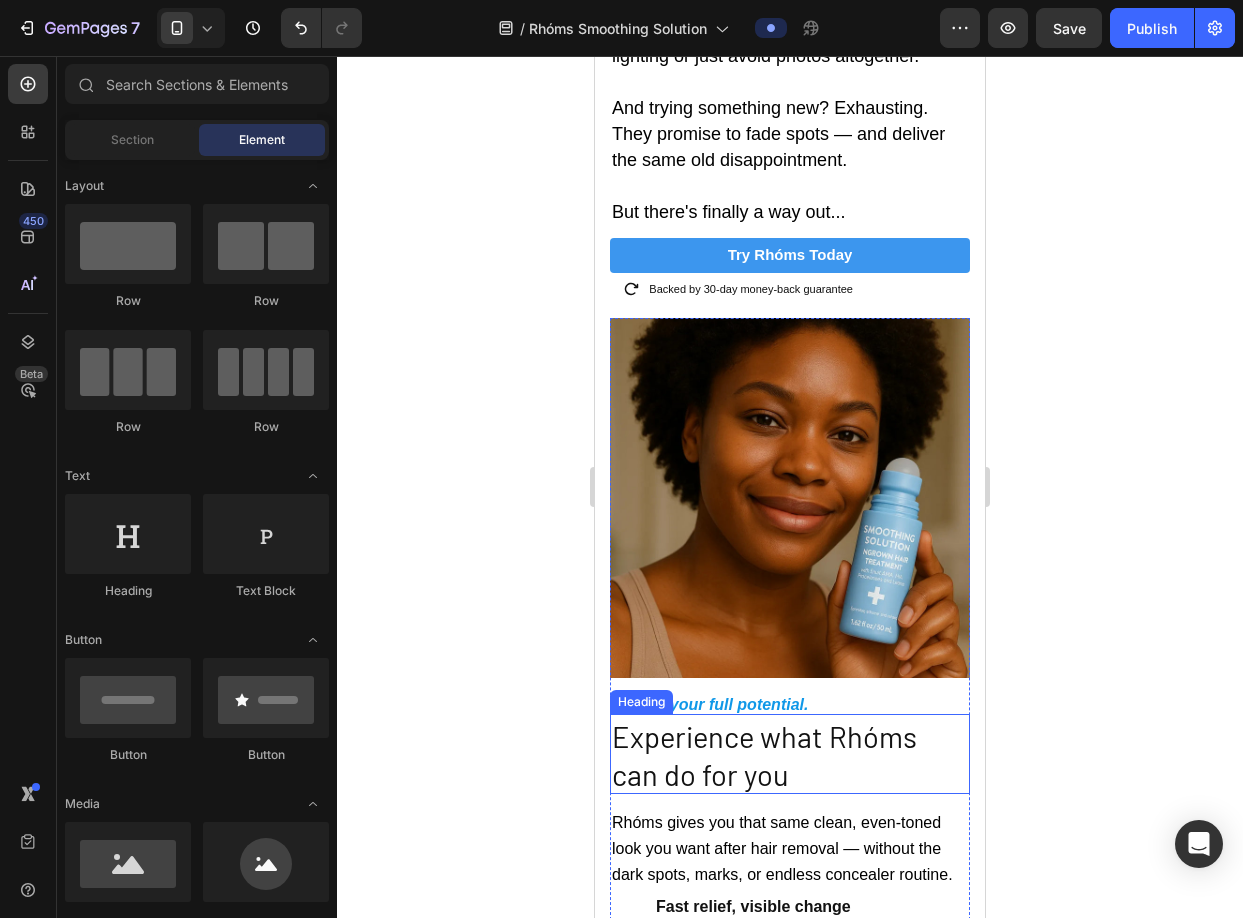 scroll, scrollTop: 1431, scrollLeft: 0, axis: vertical 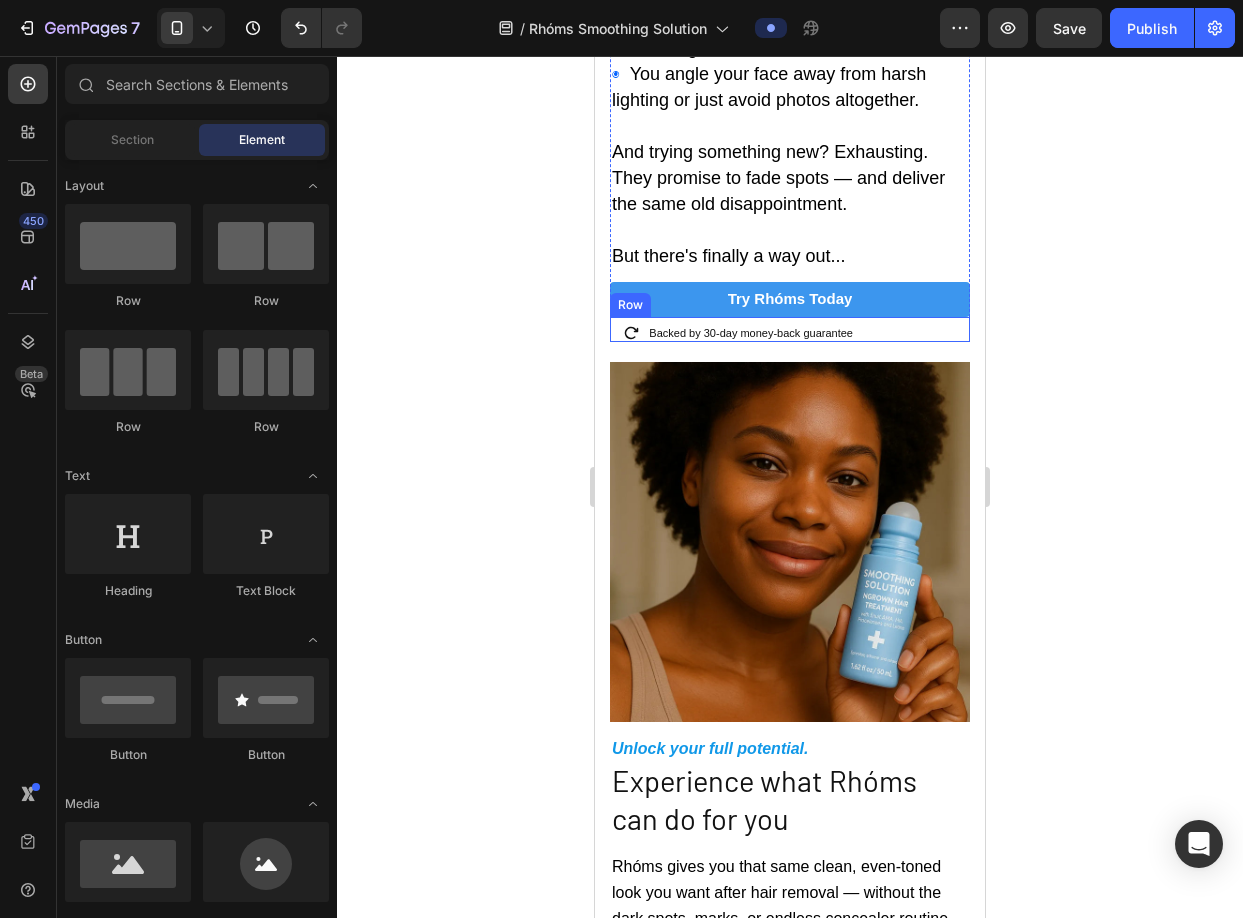 click on "Backed by 30-day money-back guarantee Text Block" at bounding box center [808, 330] 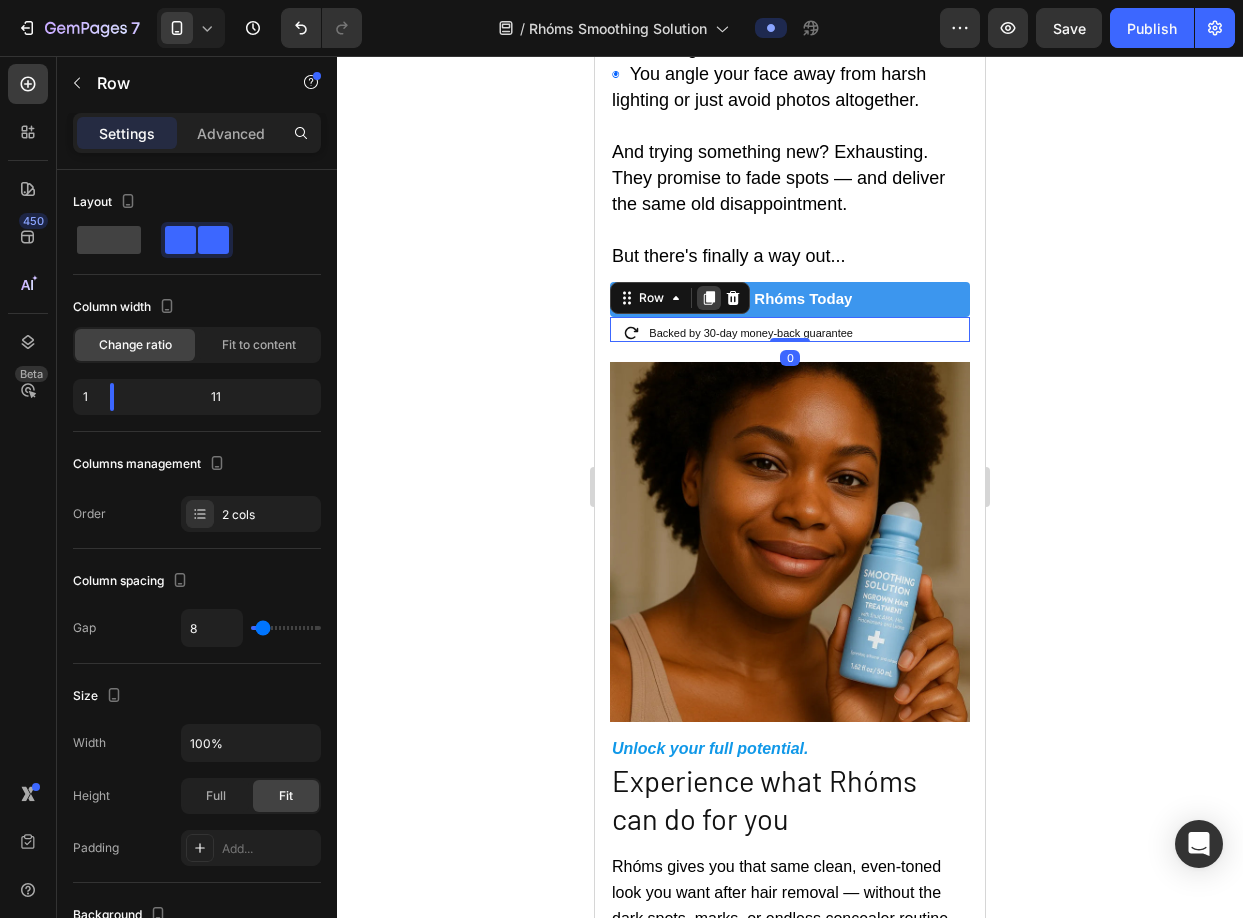 click 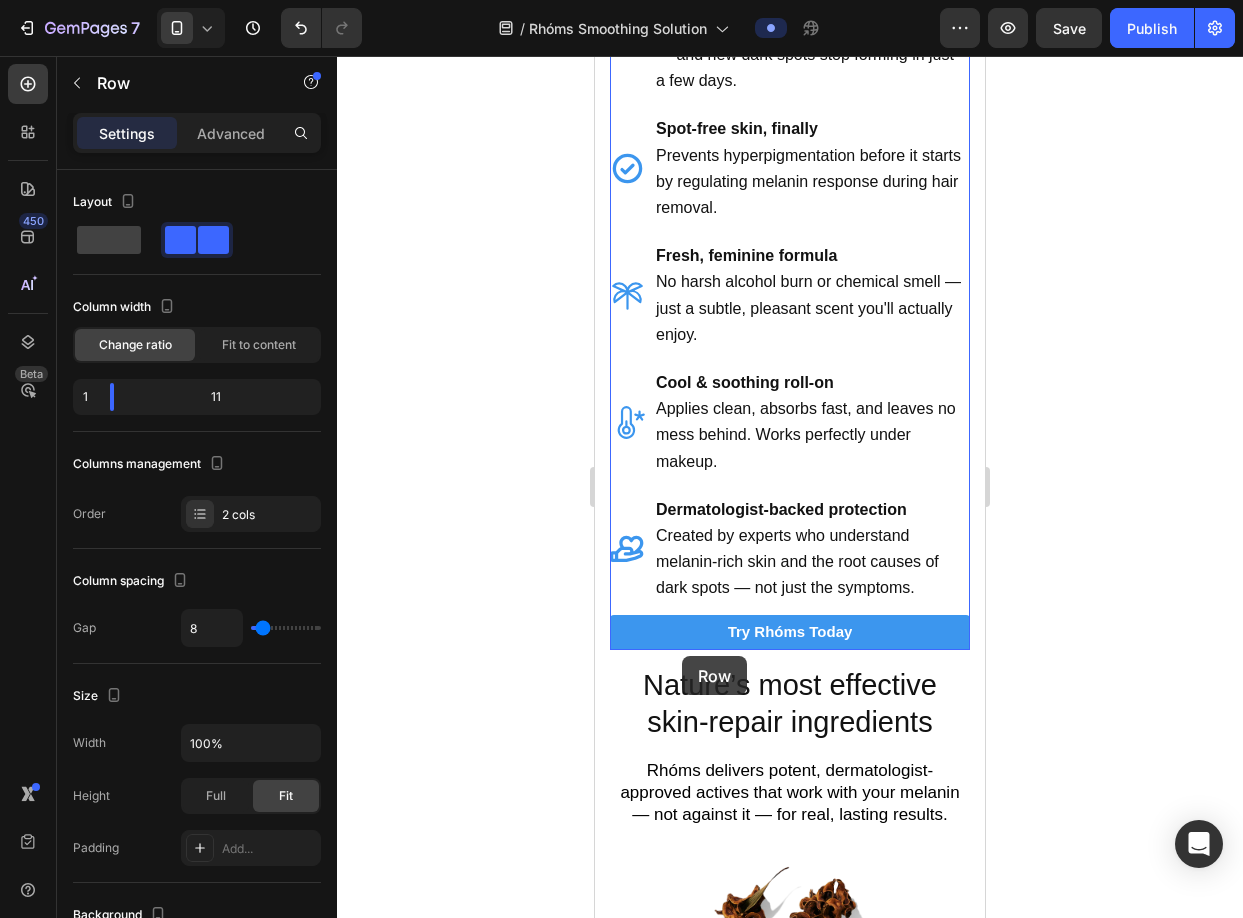 scroll, scrollTop: 2439, scrollLeft: 0, axis: vertical 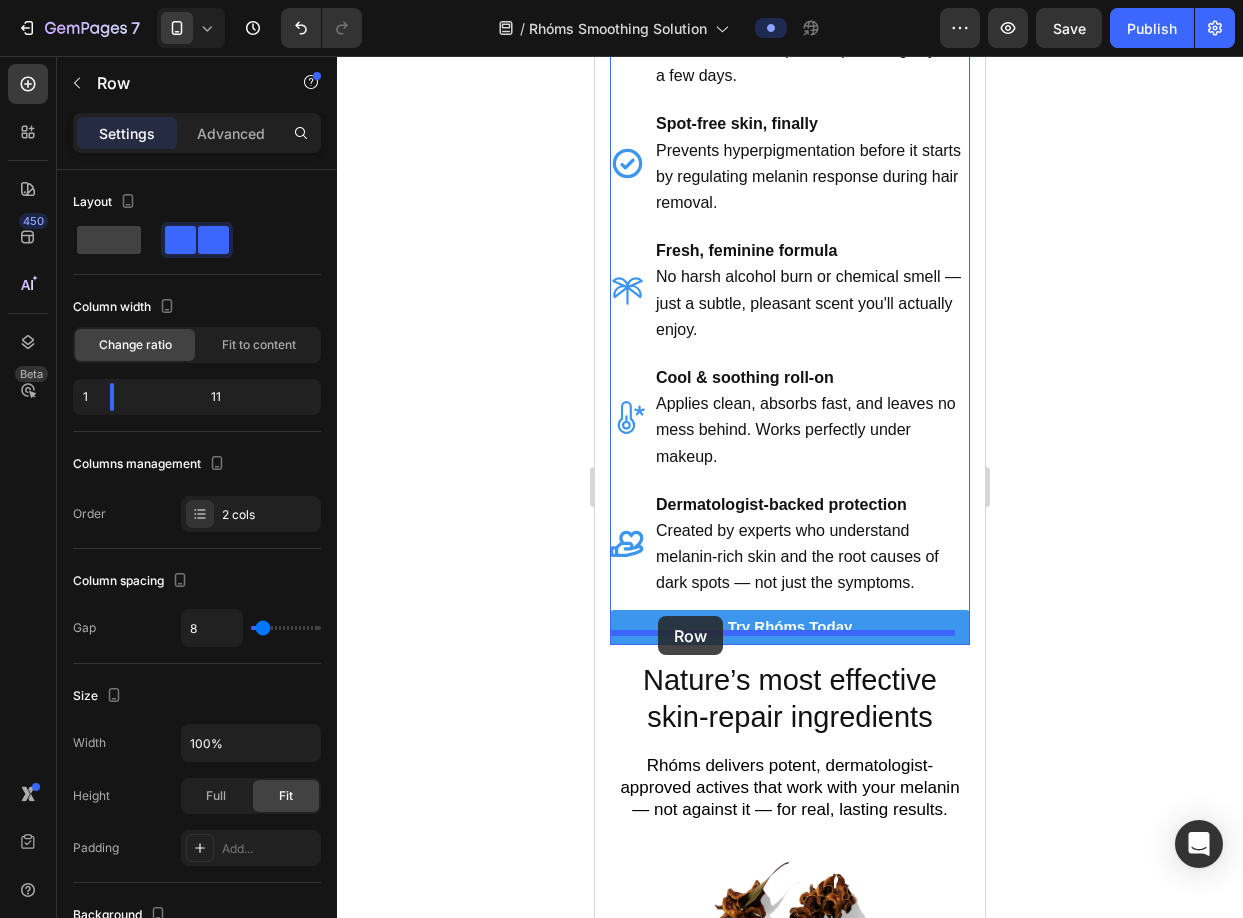 drag, startPoint x: 629, startPoint y: 355, endPoint x: 658, endPoint y: 618, distance: 264.59402 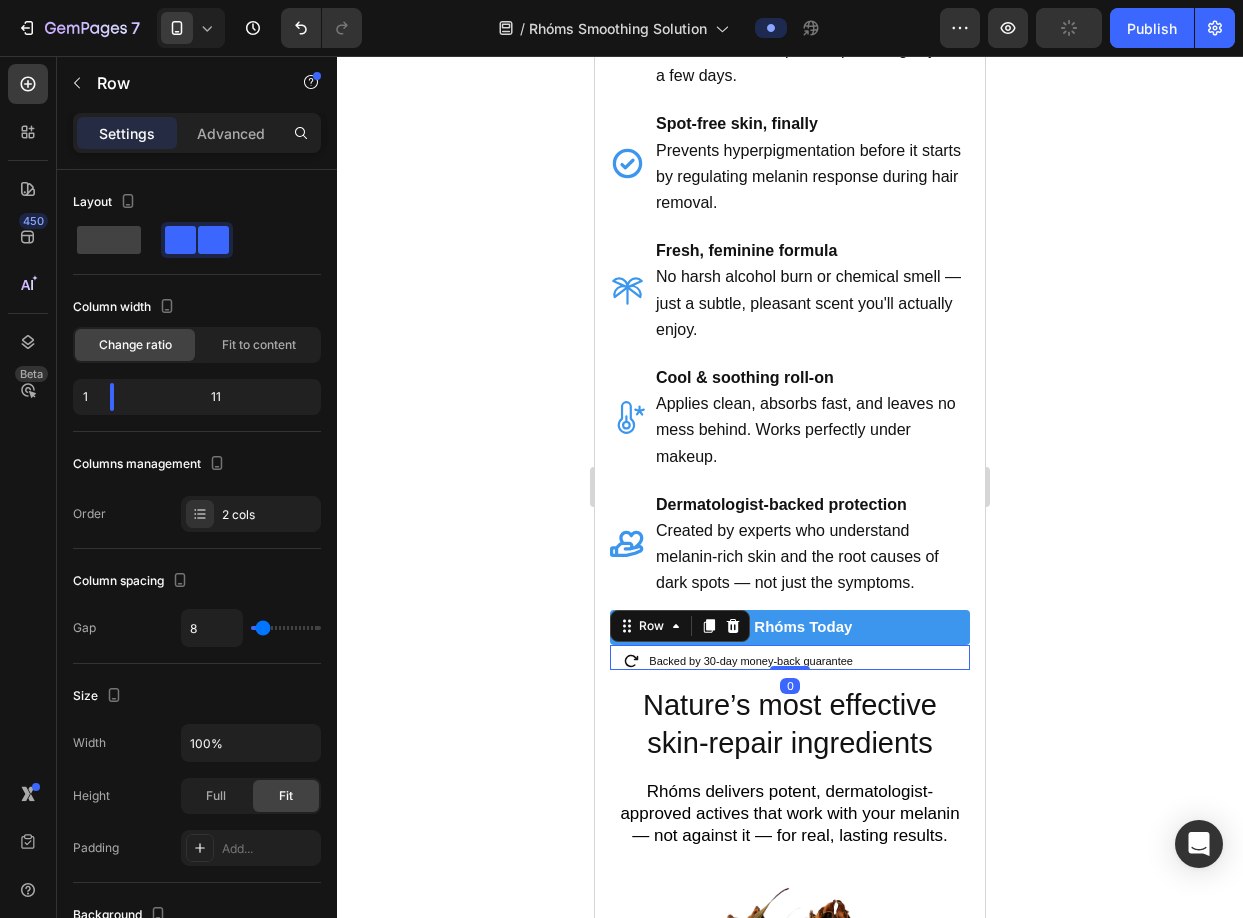 click 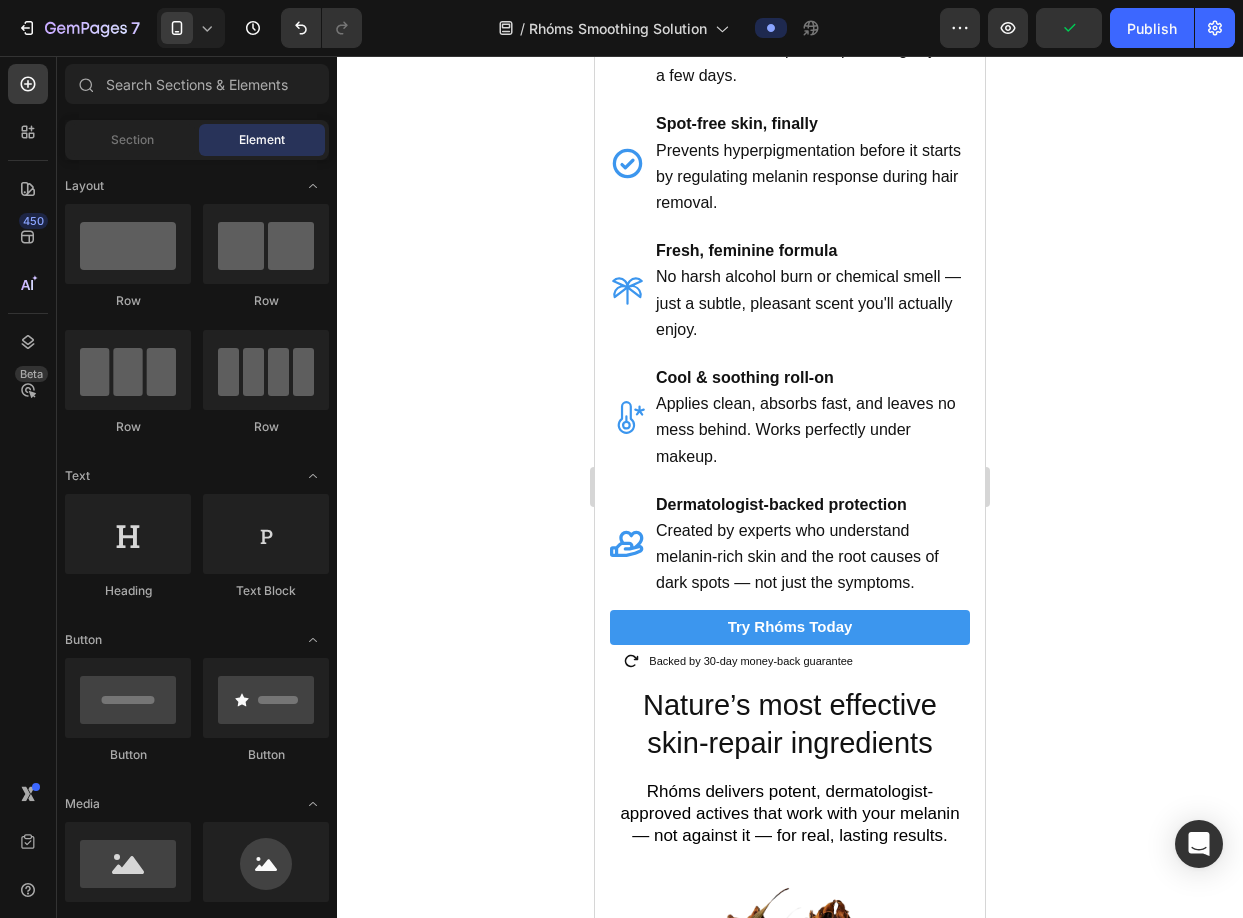 click on "Nature’s most effective skin-repair ingredients" at bounding box center [790, 724] 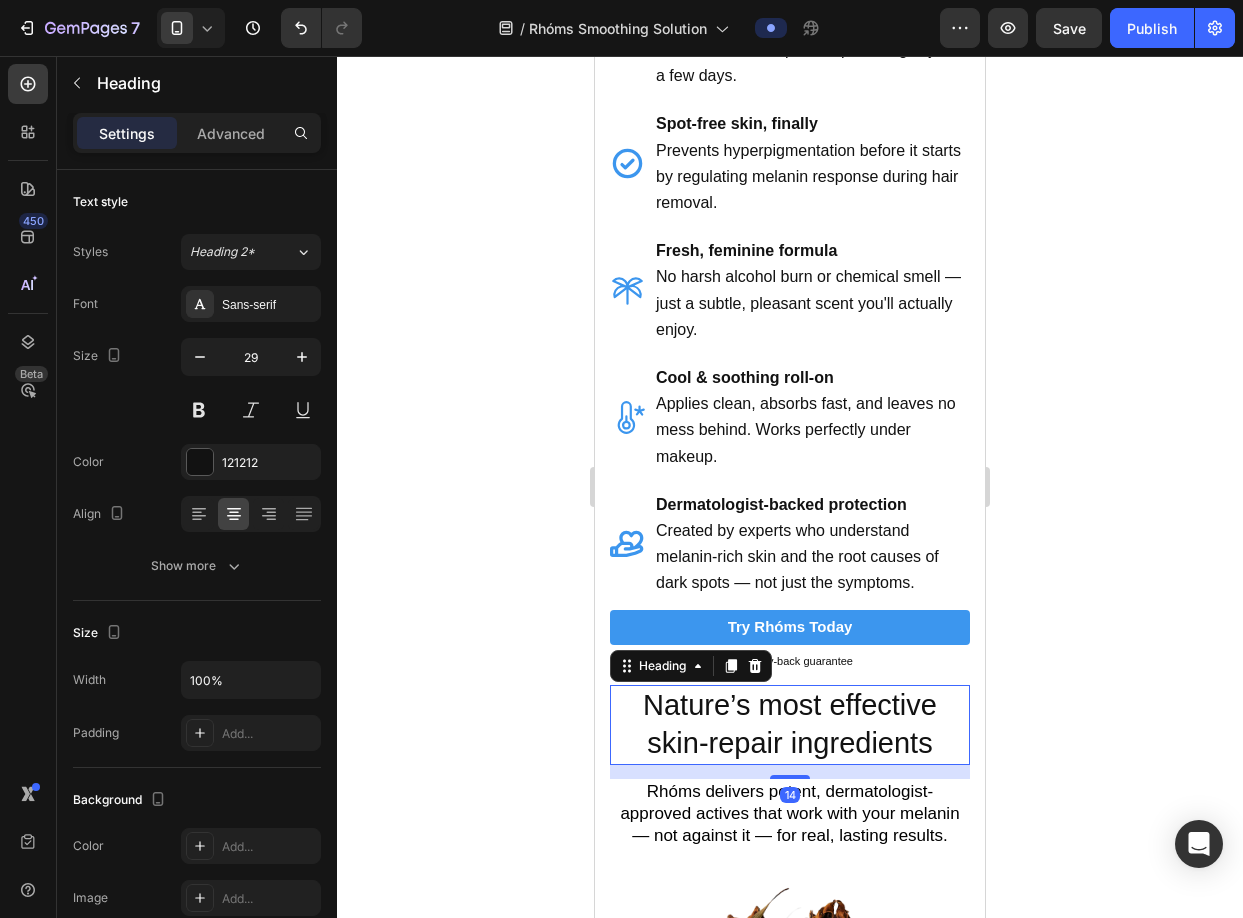 click on "Nature’s most effective skin-repair ingredients Heading   14 Rhóms delivers potent, dermatologist-approved actives that work with your melanin — not against it — for real, lasting results. Text Block Row Image Gentle Salicylic Acid (BHA) Text Block Deep-cleans pores and gently frees trapped hairs before they turn into dark spots. Perfect for coarse hair types. Text Block Row Image Gentle Willow Bark (AHA) Text Block Exfoliates dead skin and helps fade dark marks — without over-drying or irritation. Text Block Row Image Niacinamide (Vitamin B3) Text Block Regulates melanin production so your skin doesn't overreact and create dark spots when you remove hair. Text Block Row Image Centella Asiatica (Cica) Text Block Used in premium Korean skincare to instantly calm inflammation and prevent that burning post-removal feeling. Text Block Row Row Section 5" at bounding box center (790, 1361) 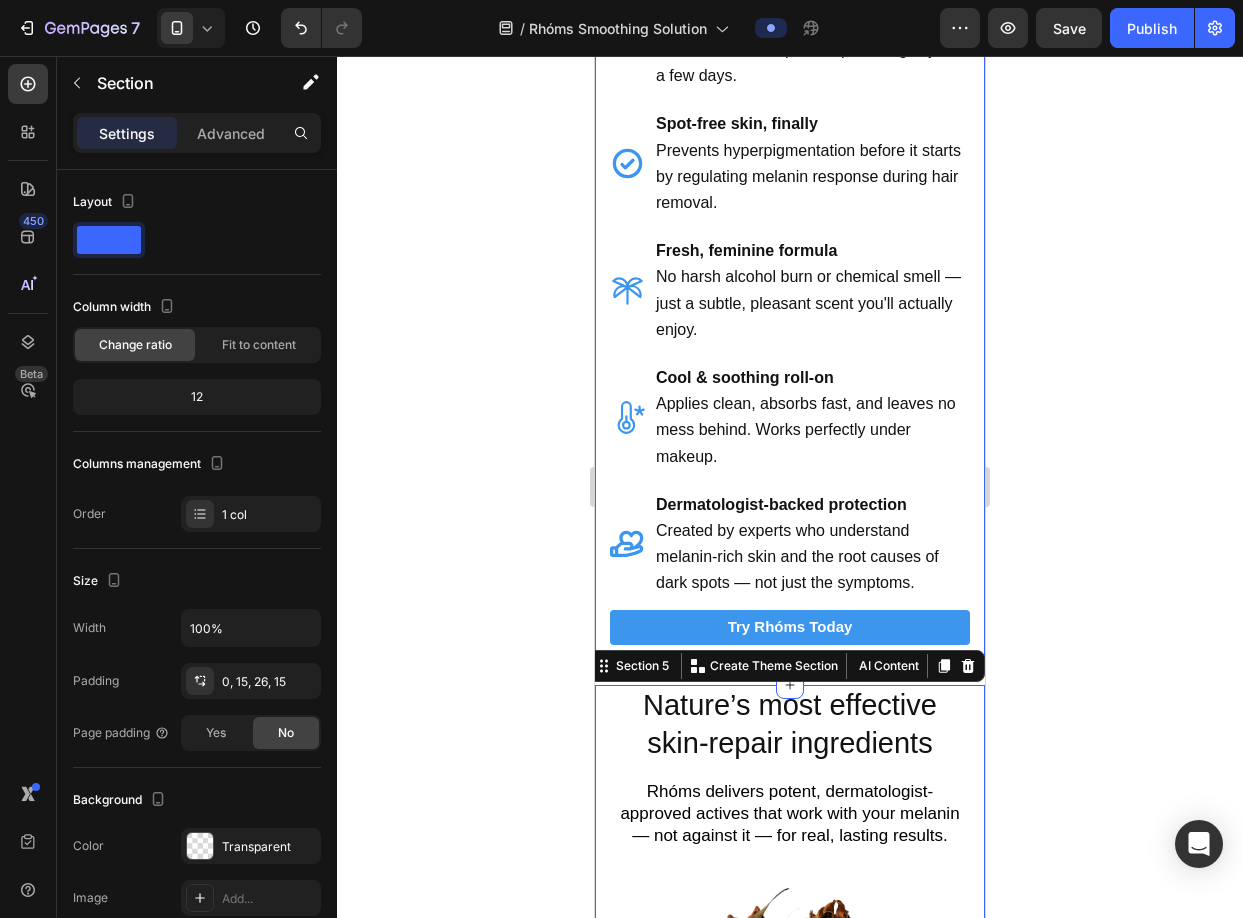 click on "Image Unlock your full potential. Heading Experience what Rhóms can do for you Heading Rhóms gives you that same clean, even-toned look you want after hair removal — without the dark spots, marks, or endless concealer routine.   Text Block
Fast relief, visible change Inflammation starts calming within minutes — and new dark spots stop forming in just a few days.
Spot-free skin, finally Prevents hyperpigmentation before it starts by regulating melanin response during hair removal.
Fresh, feminine formula No harsh alcohol burn or chemical smell — just a subtle, pleasant scent you'll actually enjoy.
Cool & soothing roll-on Applies clean, absorbs fast, and leaves no mess behind. Works perfectly under makeup.
Dermatologist-backed protection Created by experts who understand melanin-rich skin and the root causes of dark spots — not just the symptoms. Item List Try Rhóms today Button
Icon Text Block Row Row" at bounding box center (790, 39) 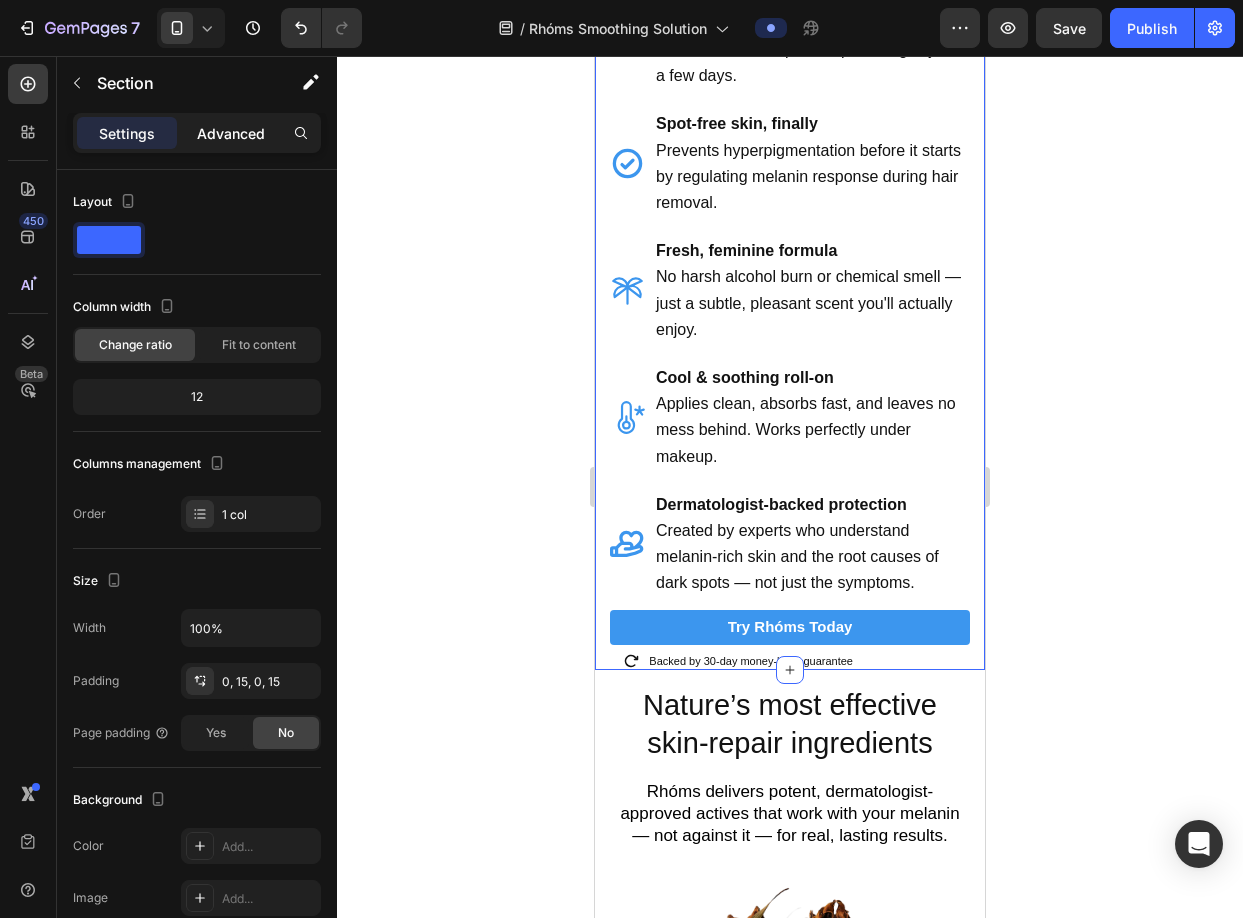 click on "Advanced" at bounding box center [231, 133] 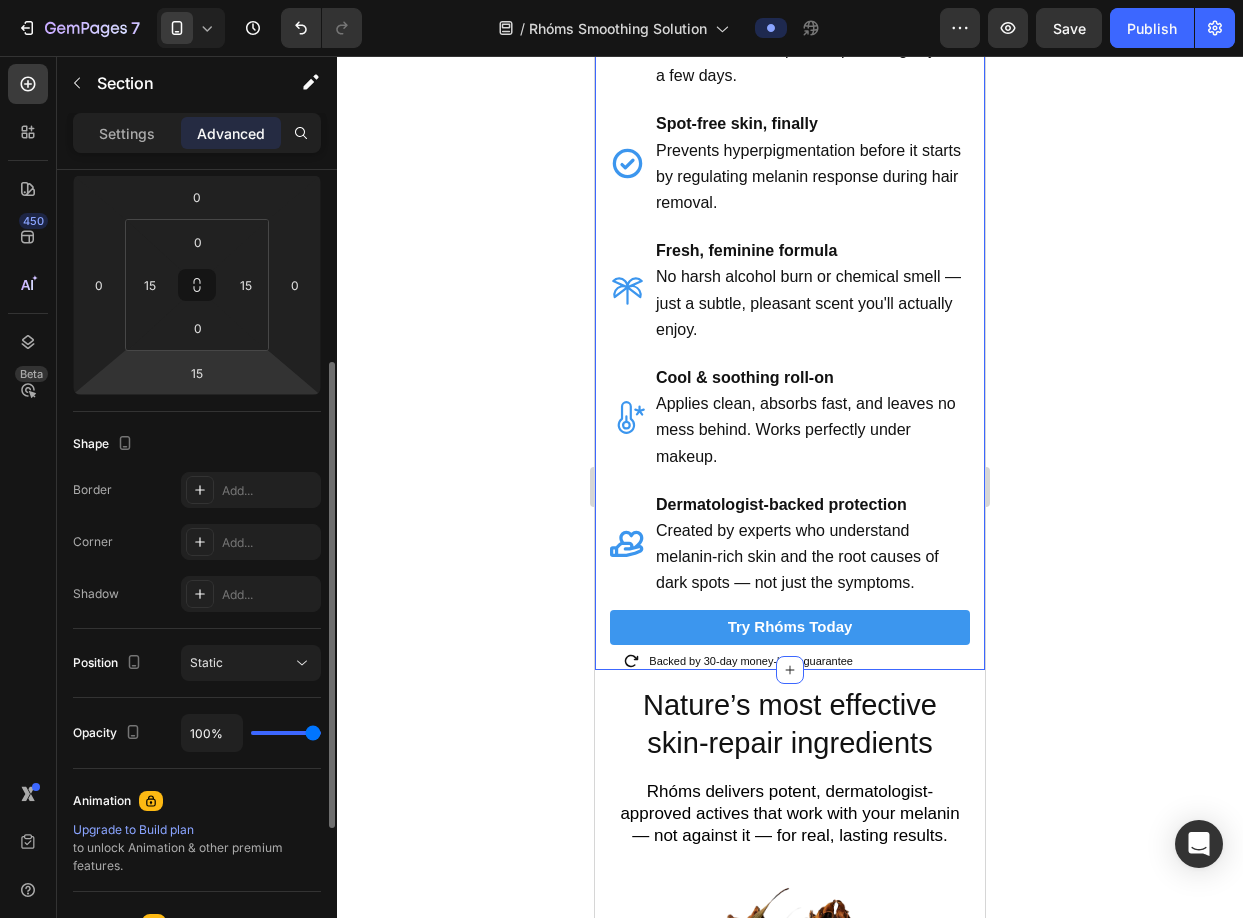 scroll, scrollTop: 313, scrollLeft: 0, axis: vertical 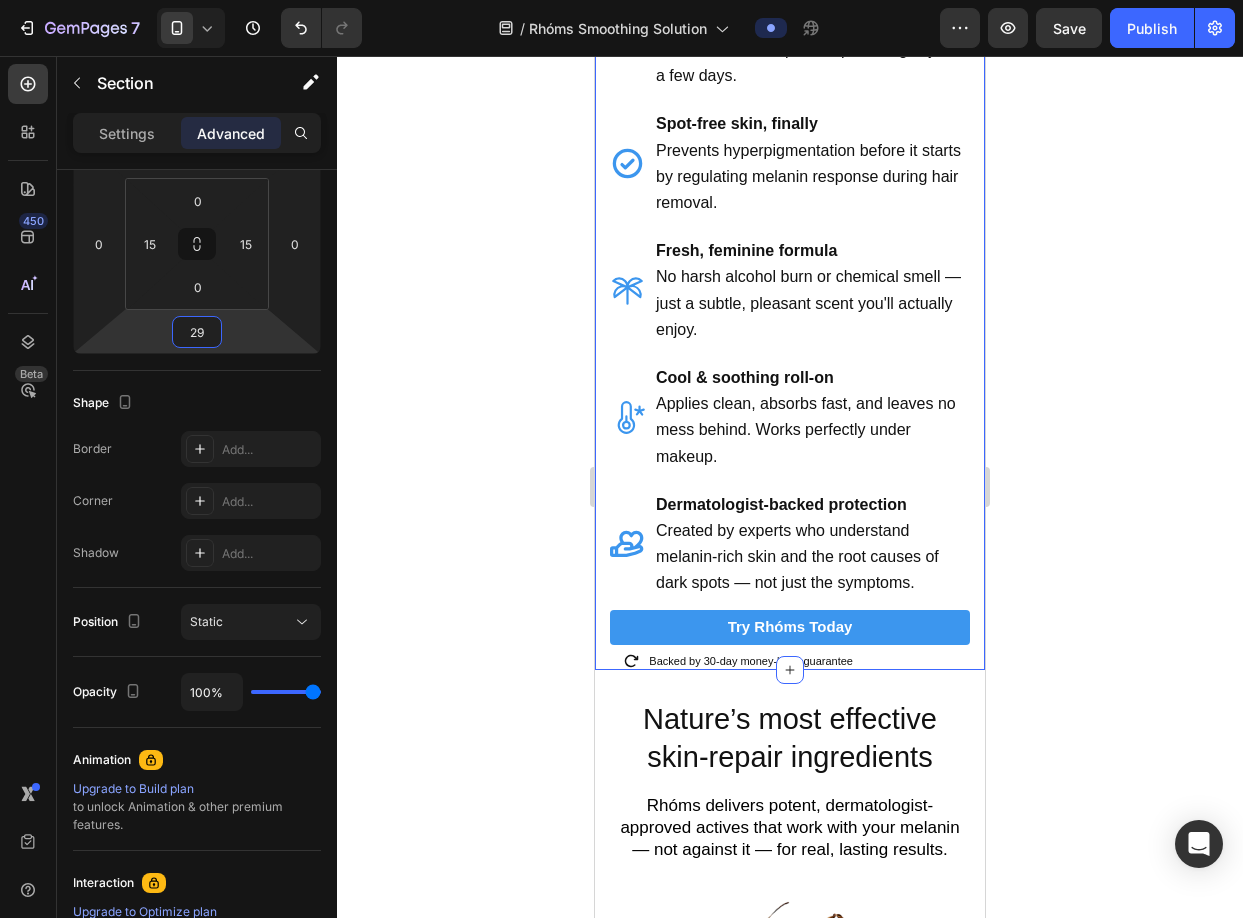 type on "23" 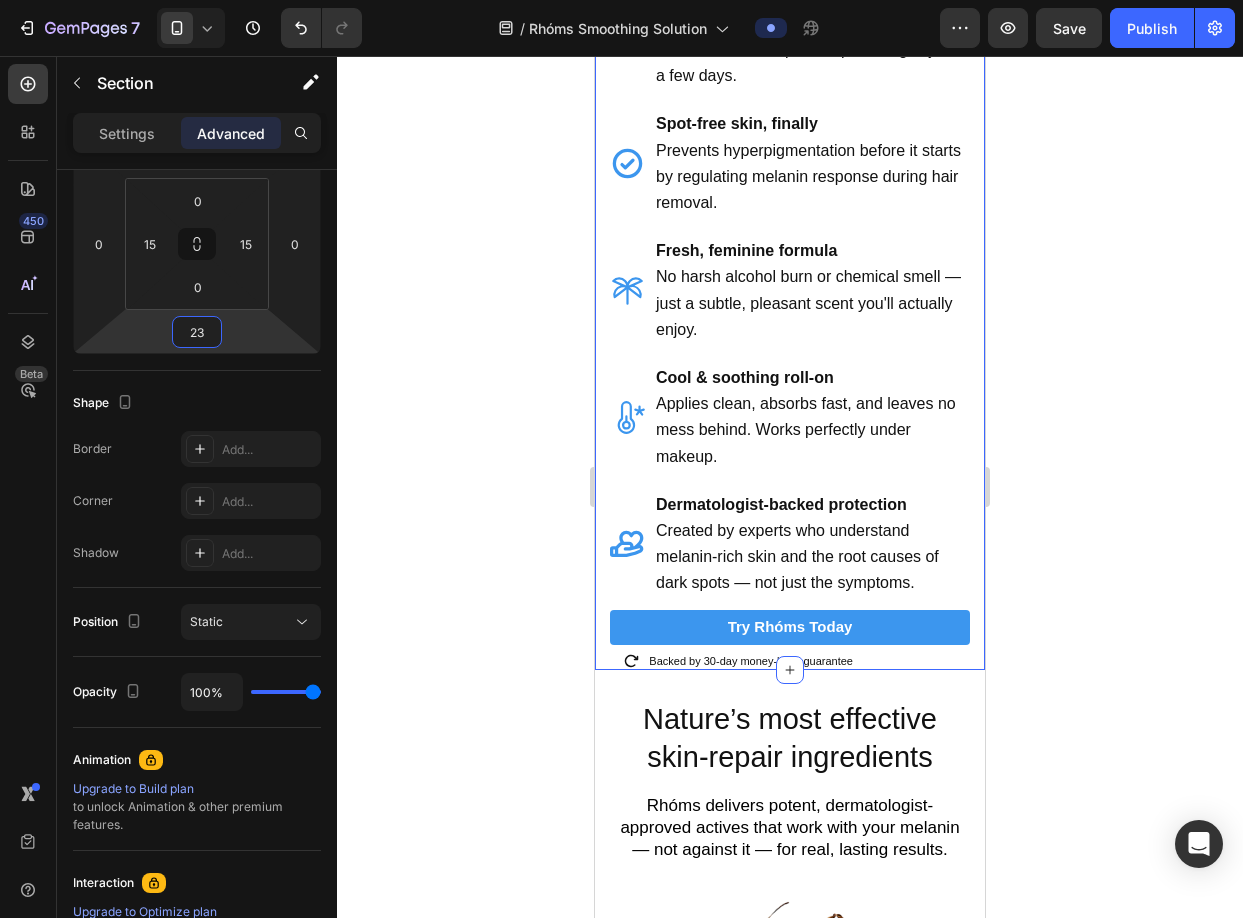 click on "7   /  Rhóms Smoothing Solution Preview  Save   Publish  450 Beta Sections(18) Elements(83) Section Element Hero Section Product Detail Brands Trusted Badges Guarantee Product Breakdown How to use Testimonials Compare Bundle FAQs Social Proof Brand Story Product List Collection Blog List Contact Sticky Add to Cart Custom Footer Browse Library 450 Layout
Row
Row
Row
Row Text
Heading
Text Block Button
Button
Button Media
Image
Image" at bounding box center [621, 0] 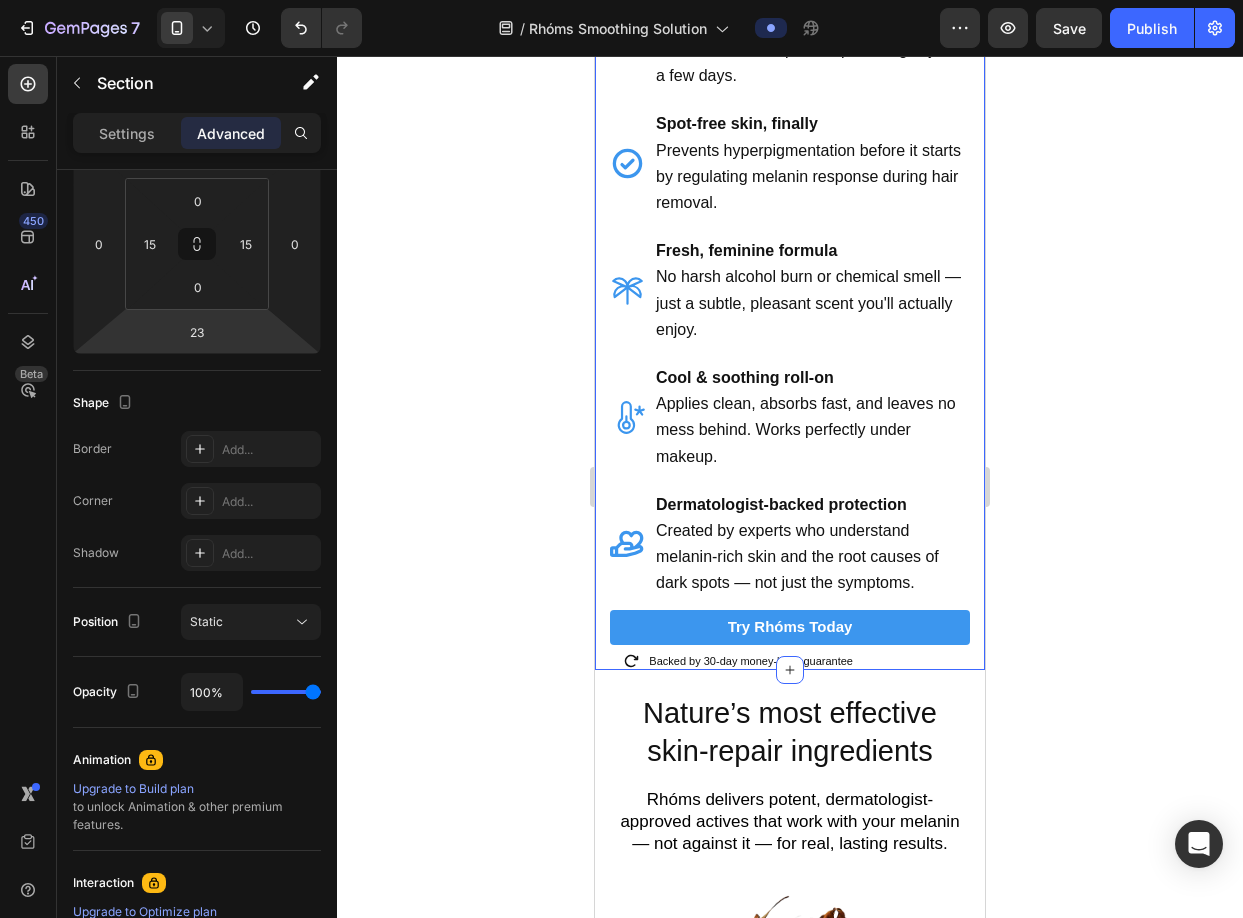click 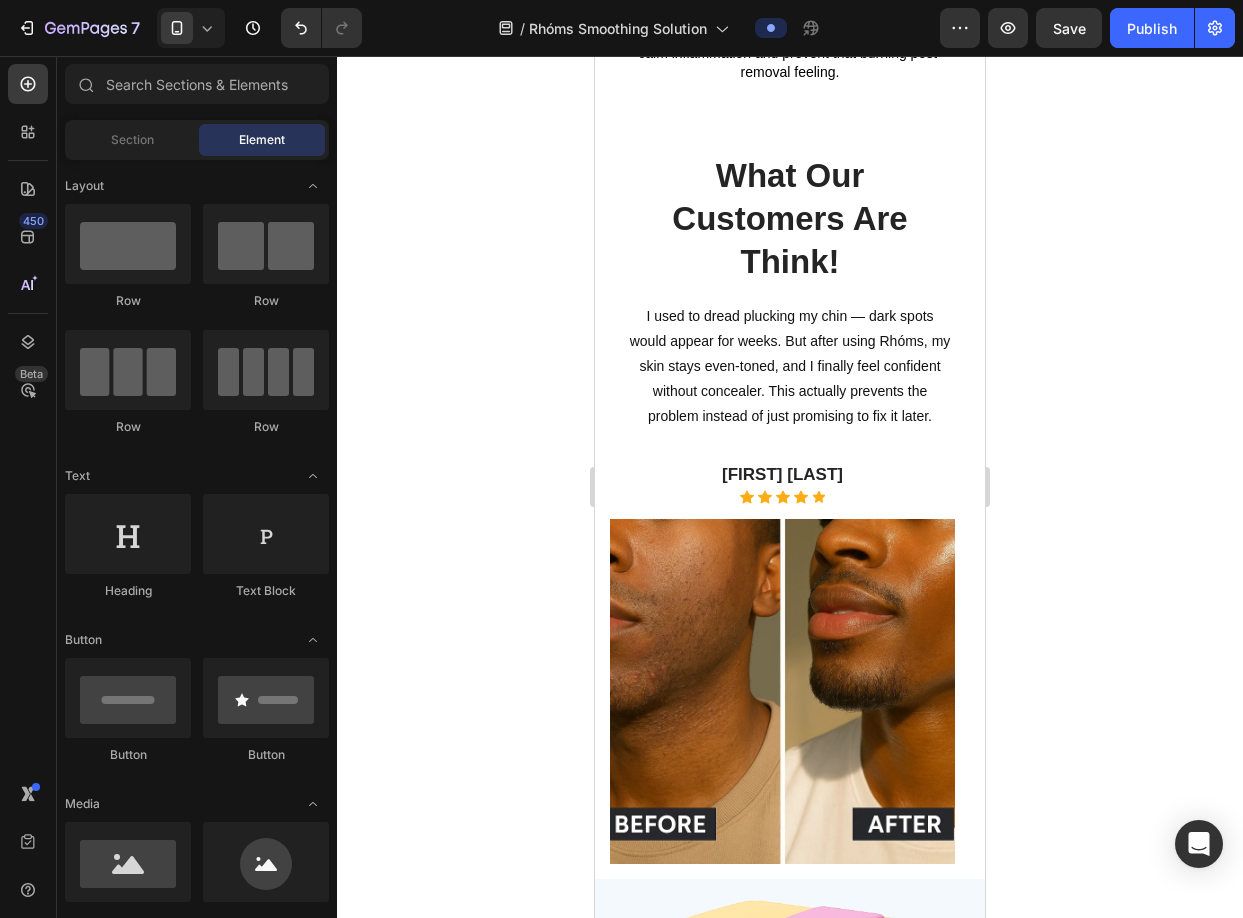 scroll, scrollTop: 4348, scrollLeft: 0, axis: vertical 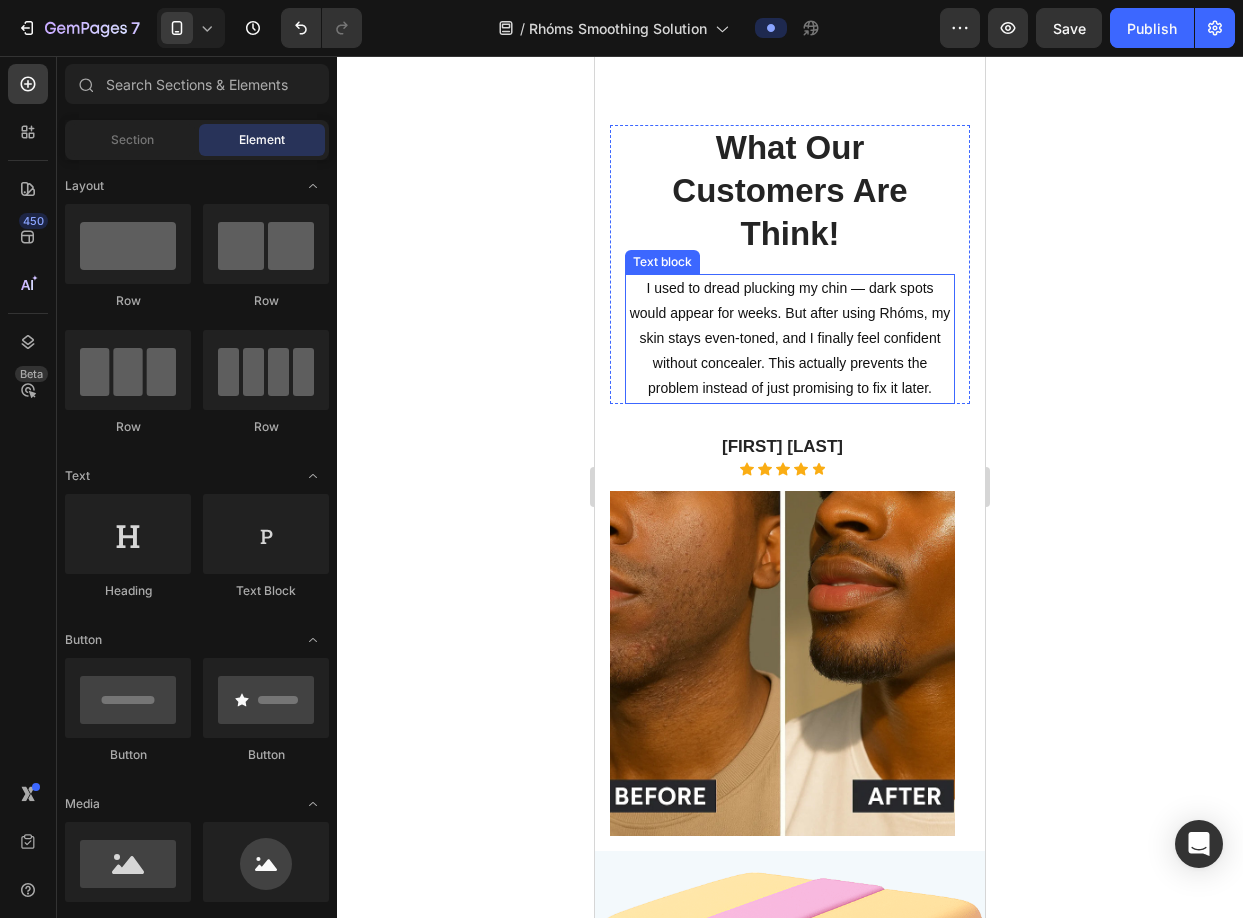 click on "I used to dread plucking my chin — dark spots would appear for weeks. But after using Rhóms, my skin stays even-toned, and I finally feel confident without concealer. This actually prevents the problem instead of just promising to fix it later." at bounding box center [790, 339] 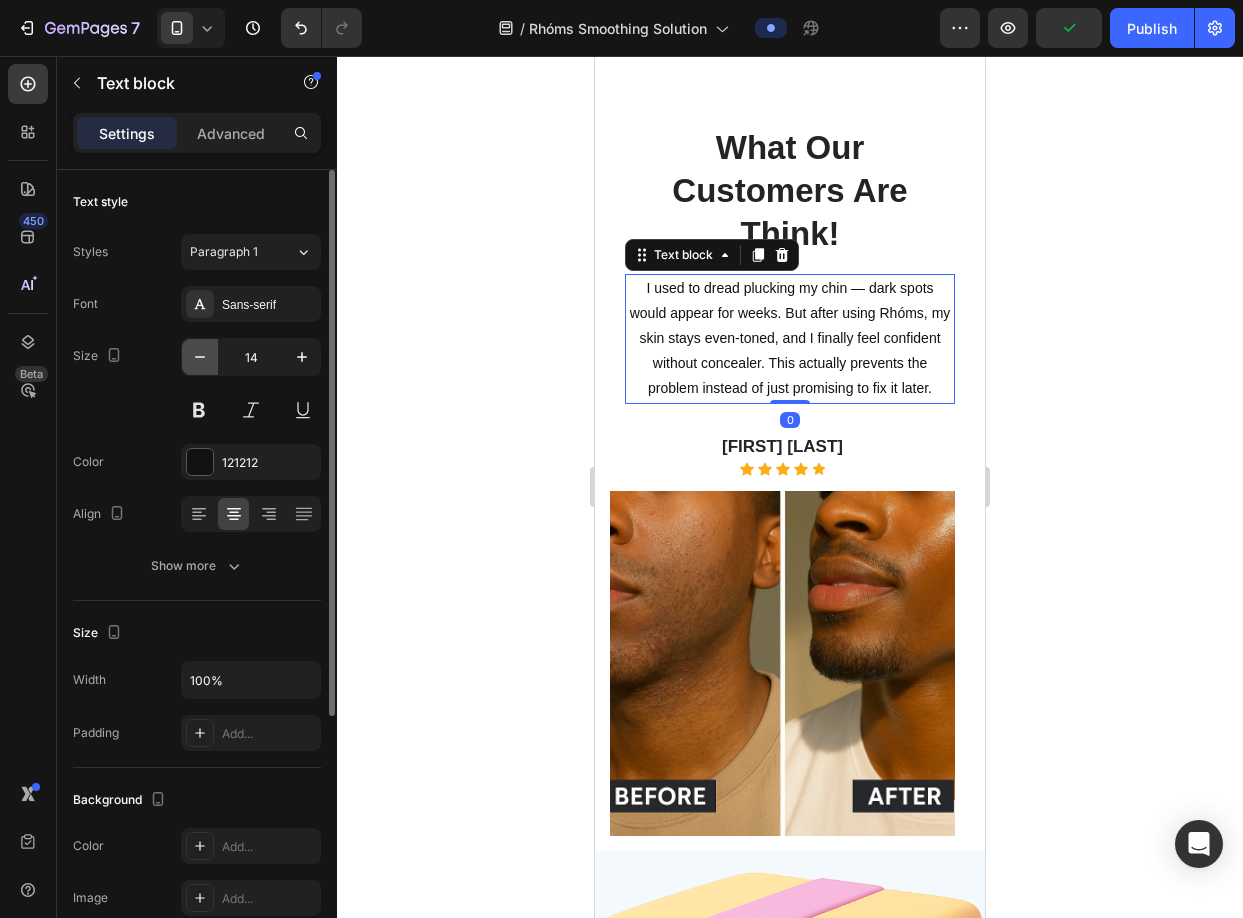 click at bounding box center [200, 357] 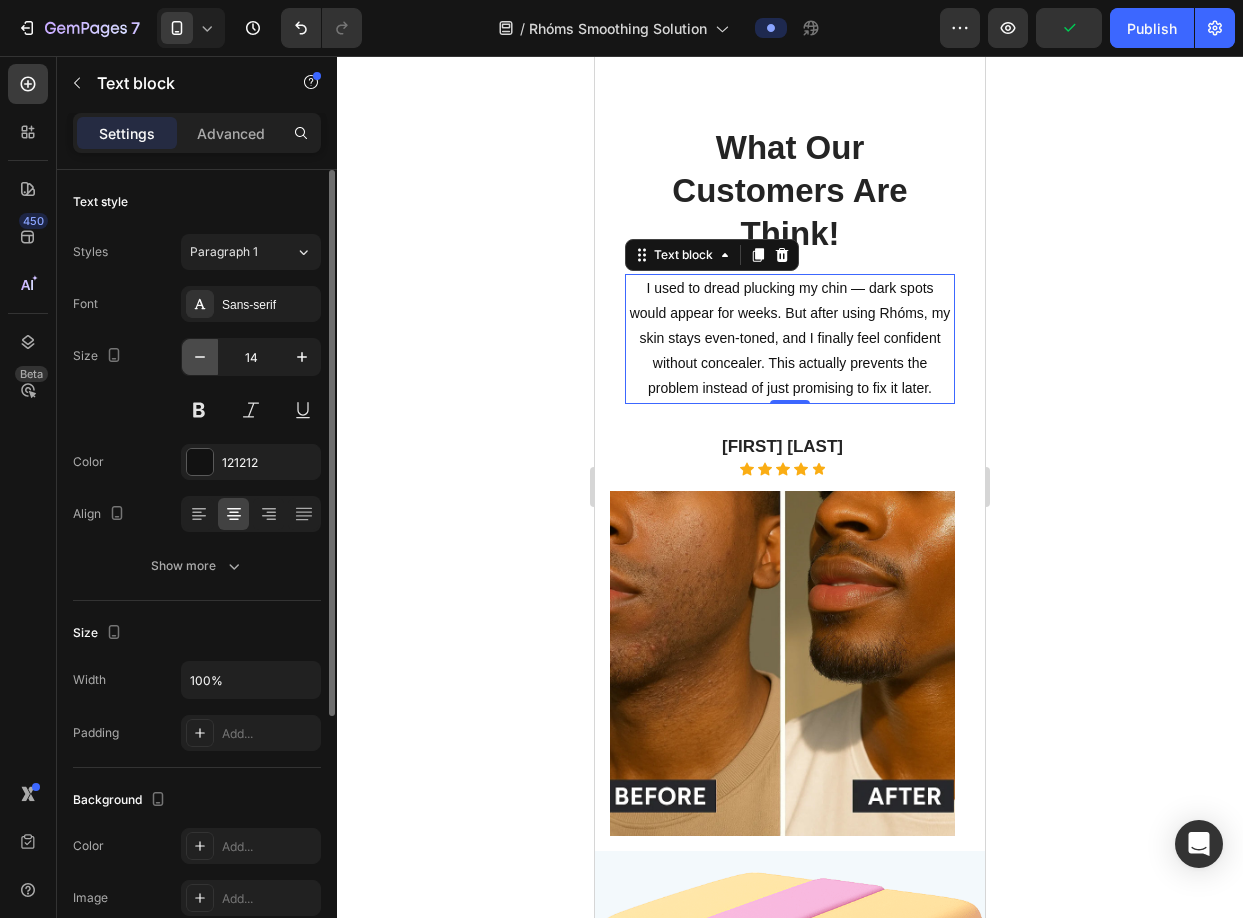 type on "13" 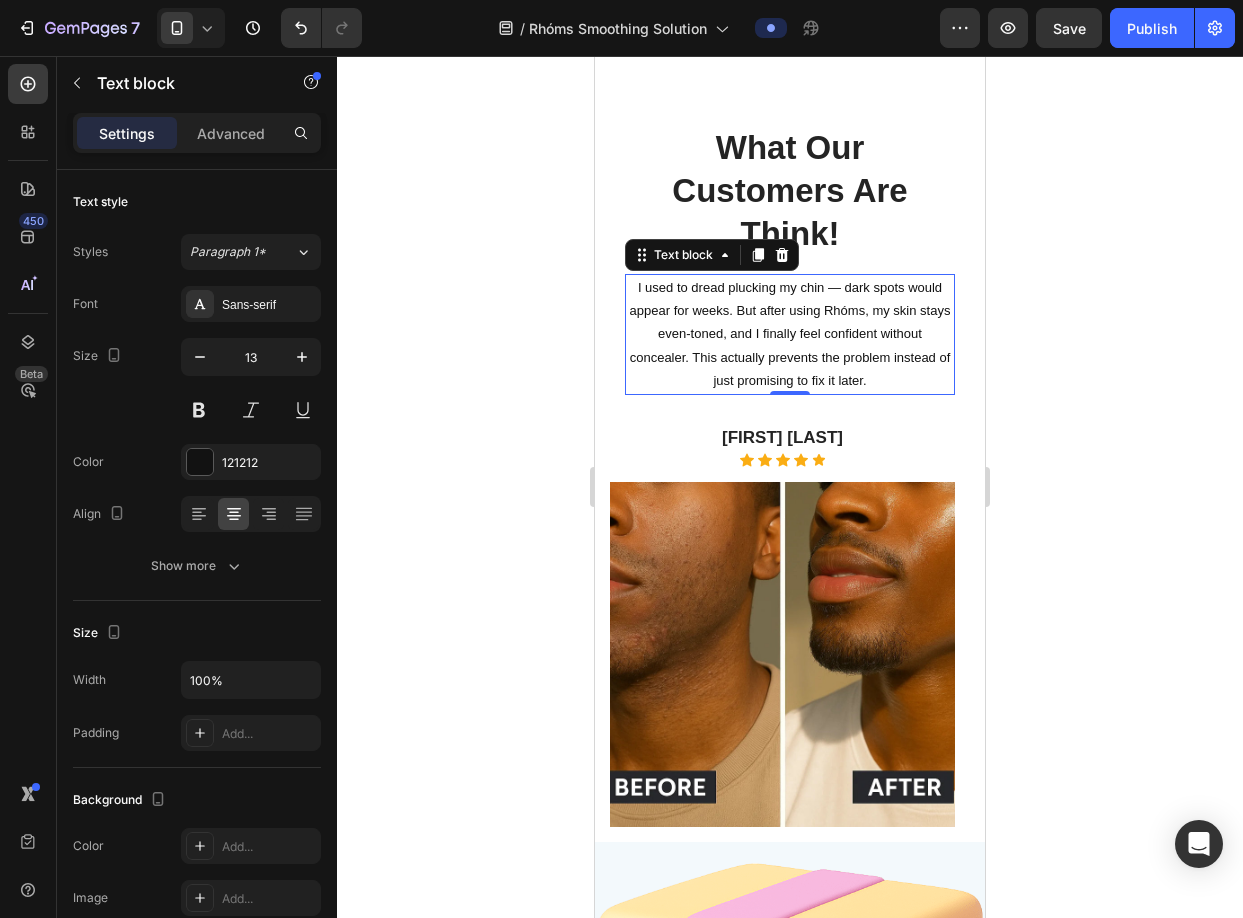 click 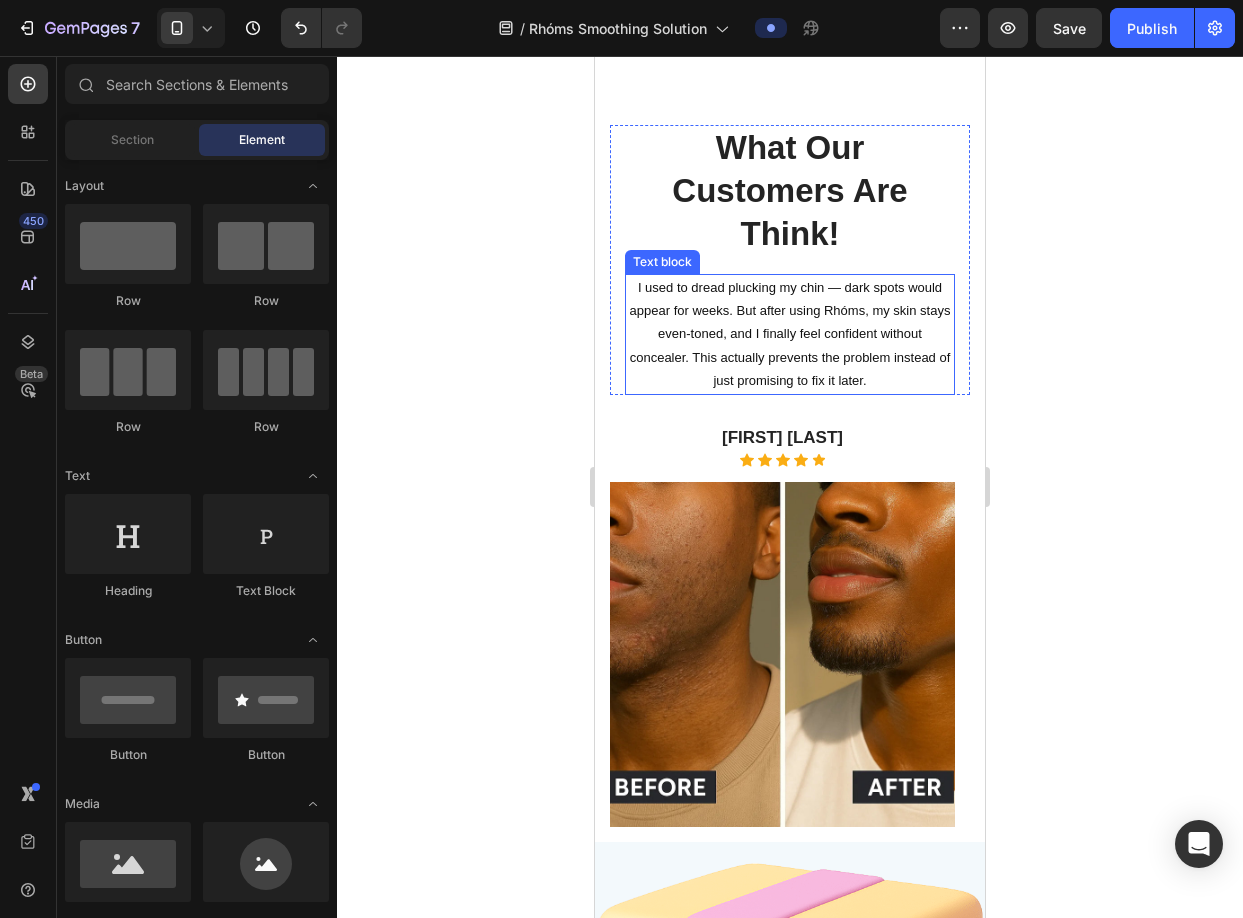 click on "I used to dread plucking my chin — dark spots would appear for weeks. But after using Rhóms, my skin stays even-toned, and I finally feel confident without concealer. This actually prevents the problem instead of just promising to fix it later." at bounding box center (790, 334) 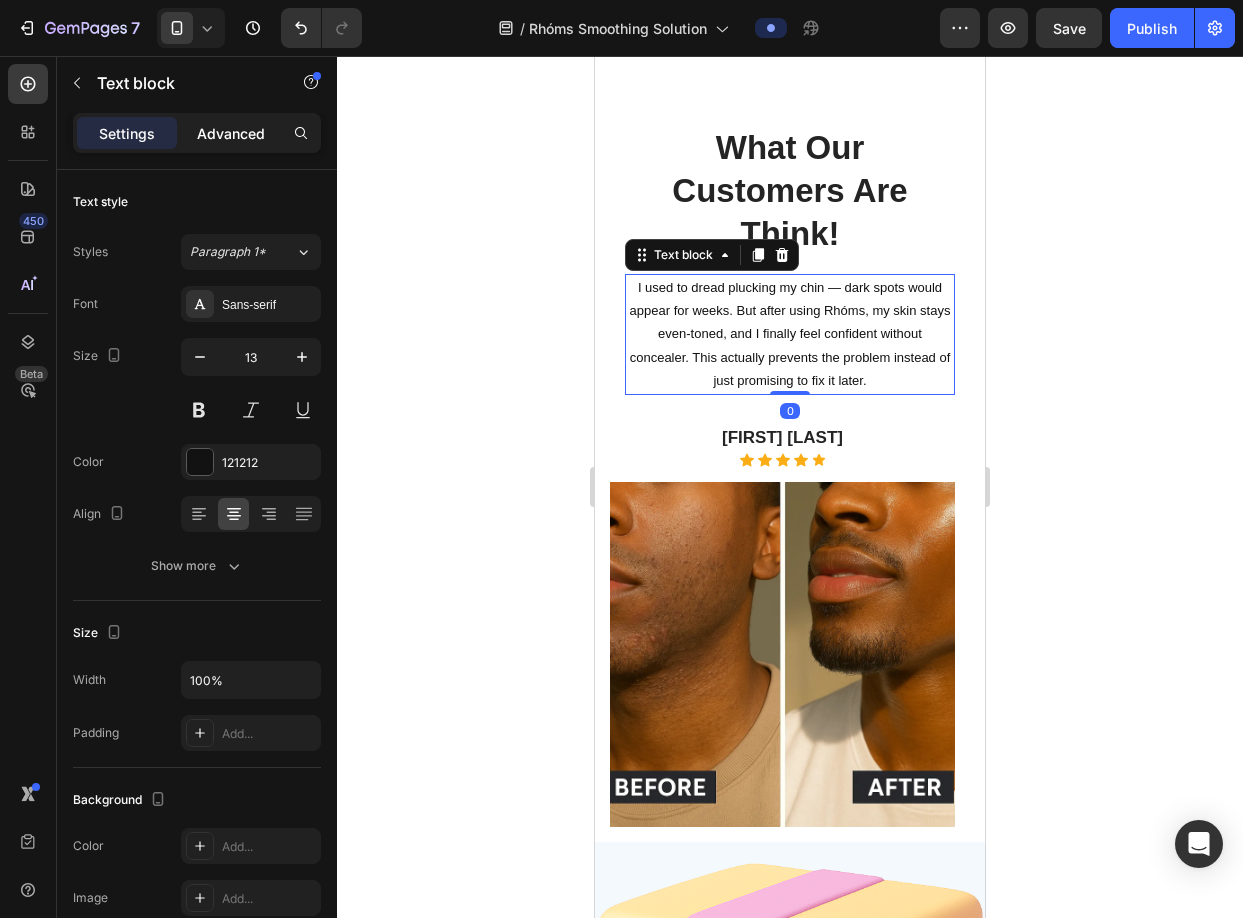 click on "Advanced" at bounding box center (231, 133) 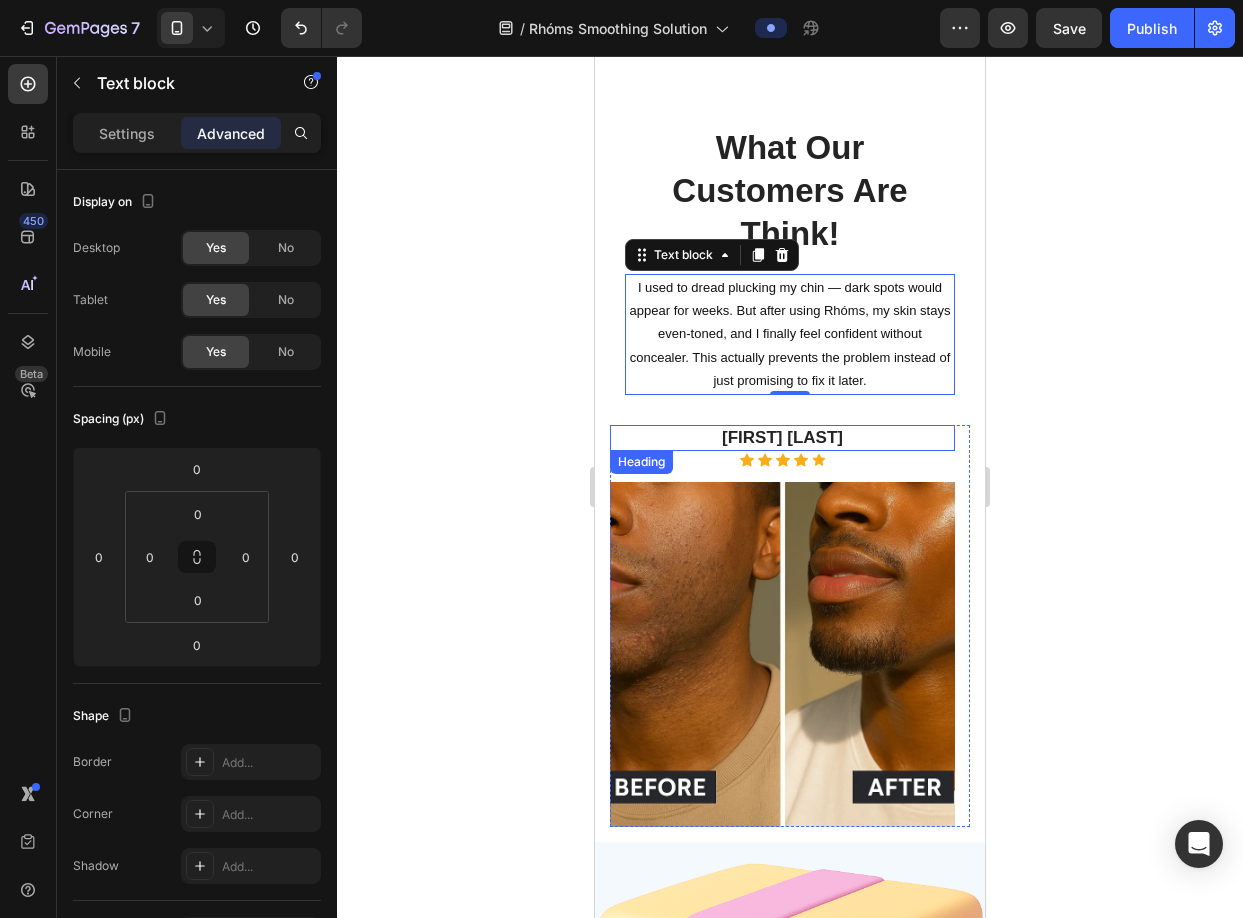 click on "[FIRST] [LAST]" at bounding box center (782, 438) 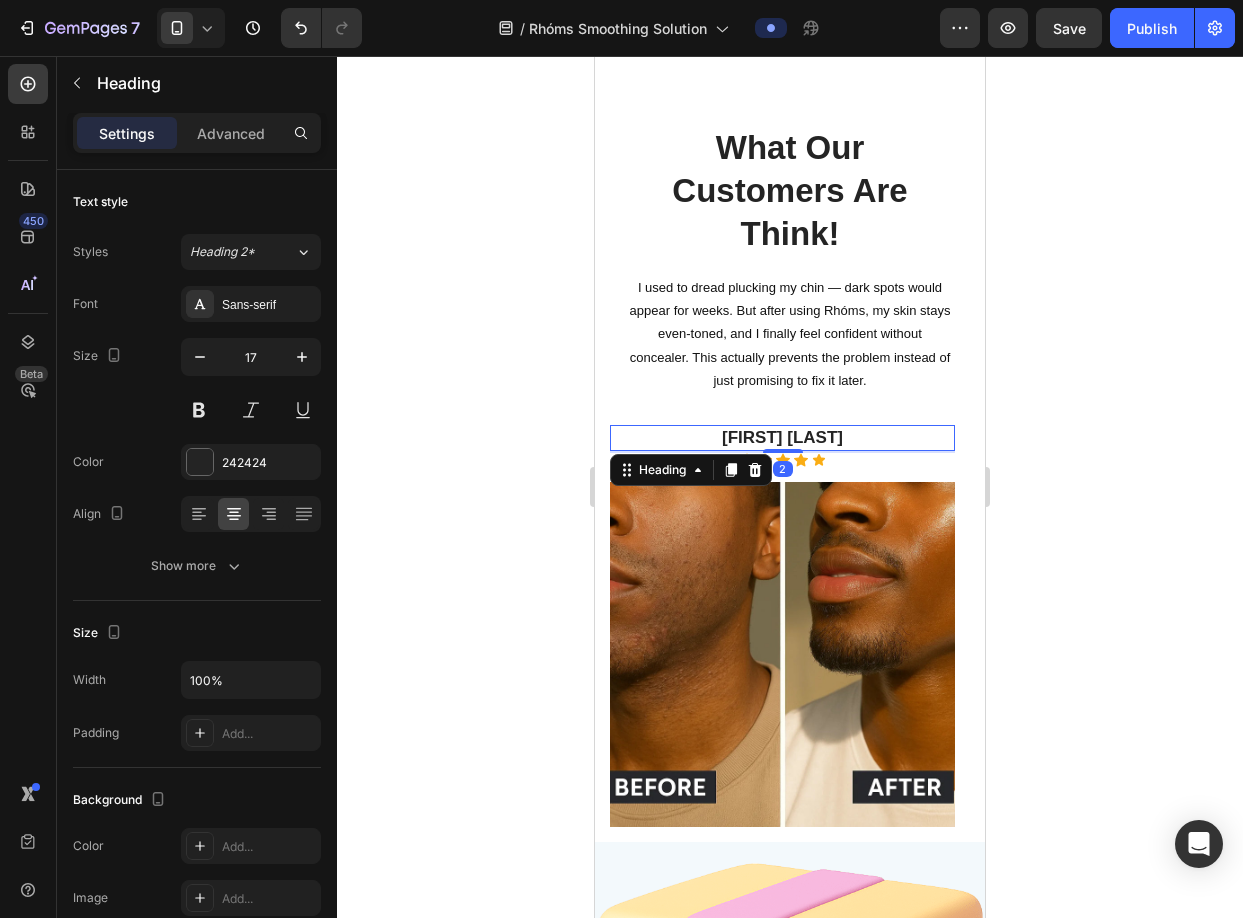 click on "[FIRST] [LAST]" at bounding box center (782, 438) 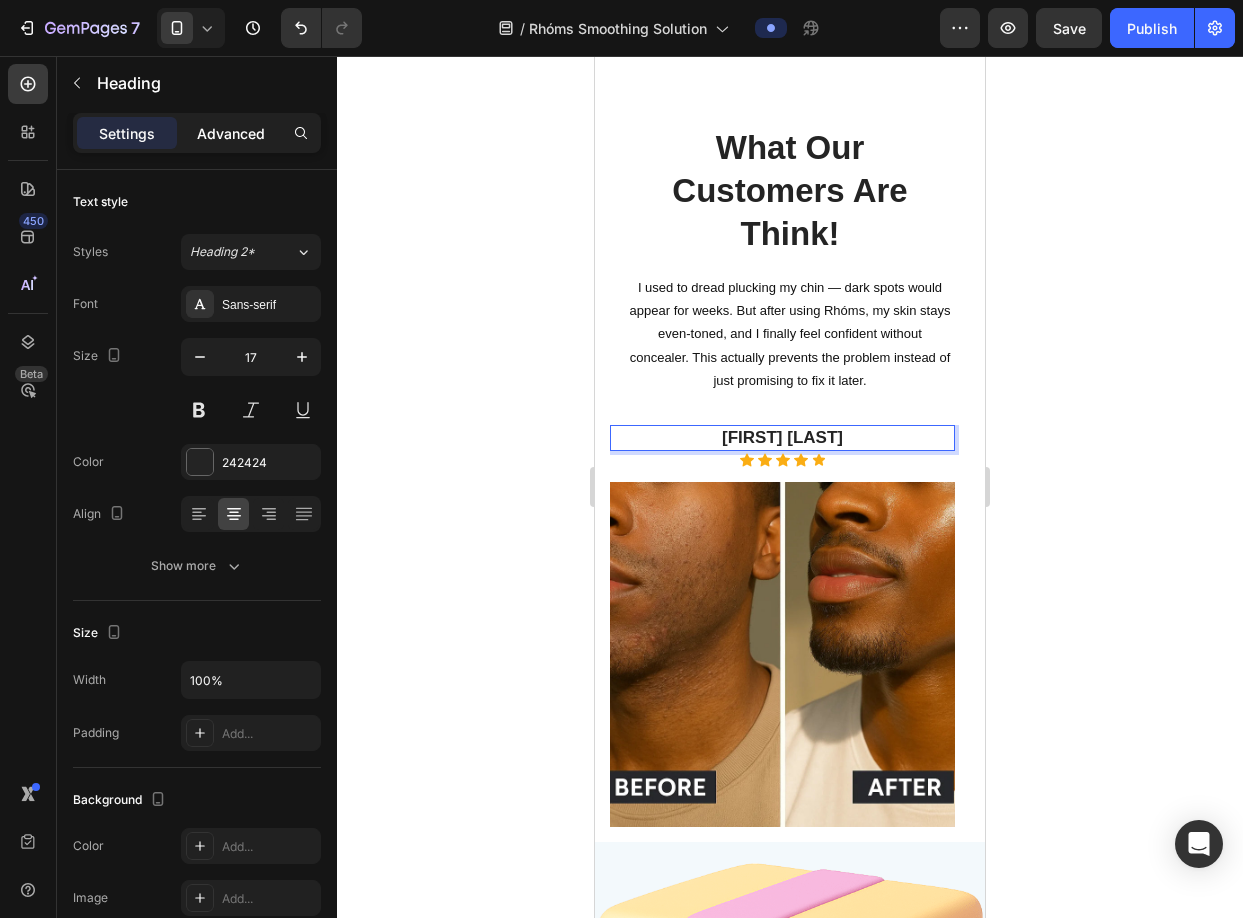 click on "Advanced" at bounding box center [231, 133] 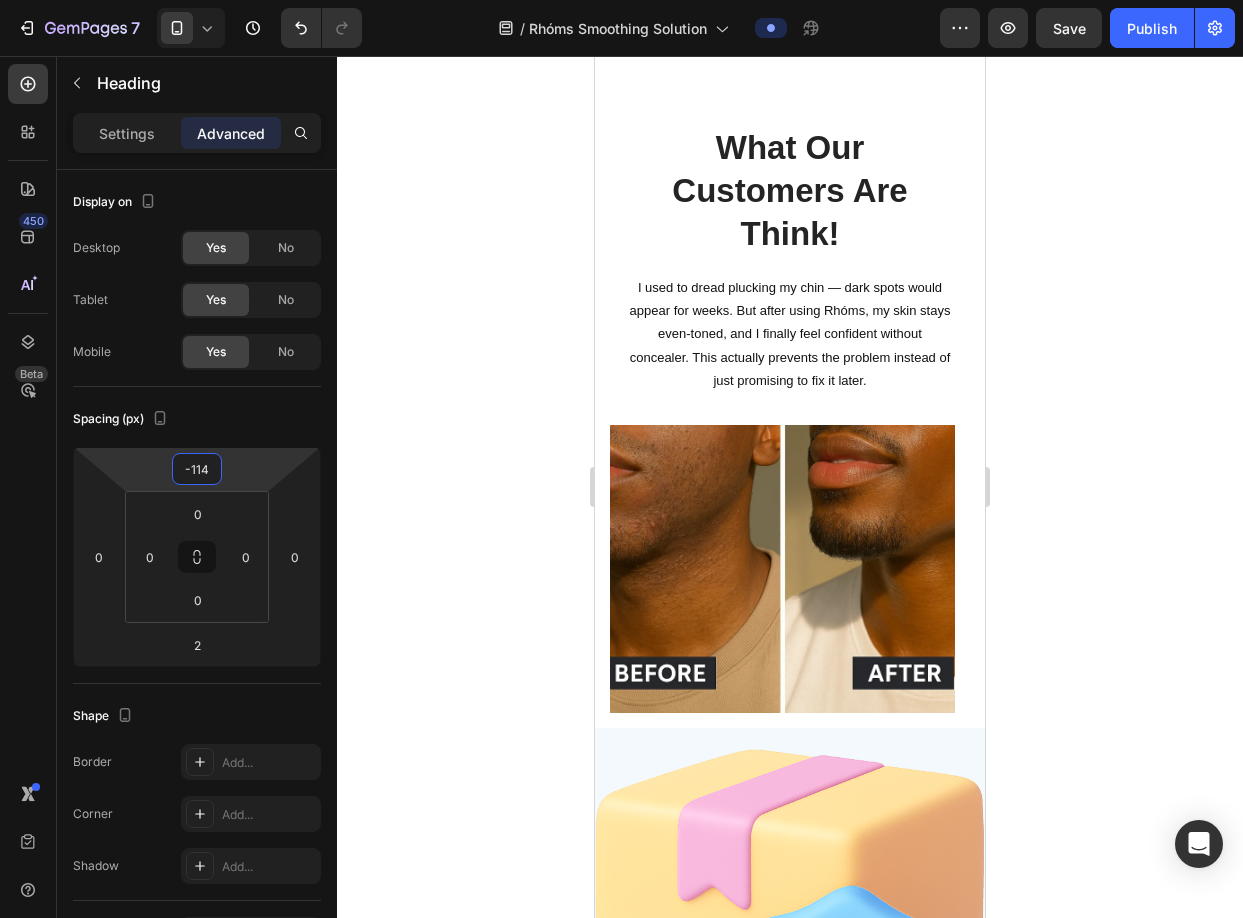 click on "7   /  Rhóms Smoothing Solution Preview  Save   Publish  450 Beta Sections(18) Elements(83) Section Element Hero Section Product Detail Brands Trusted Badges Guarantee Product Breakdown How to use Testimonials Compare Bundle FAQs Social Proof Brand Story Product List Collection Blog List Contact Sticky Add to Cart Custom Footer Browse Library 450 Layout
Row
Row
Row
Row Text
Heading
Text Block Button
Button
Button Media
Image
Image" at bounding box center [621, 0] 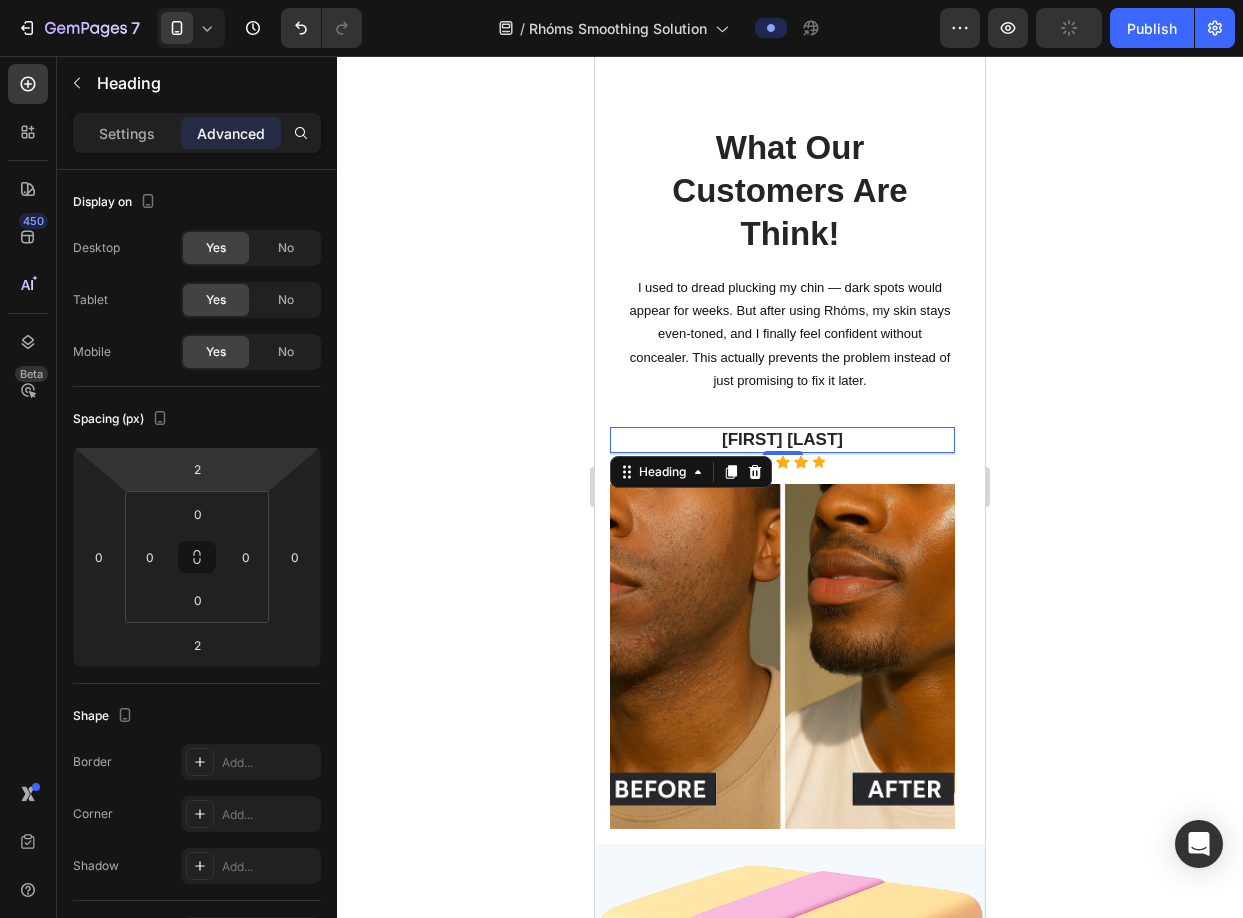 type on "4" 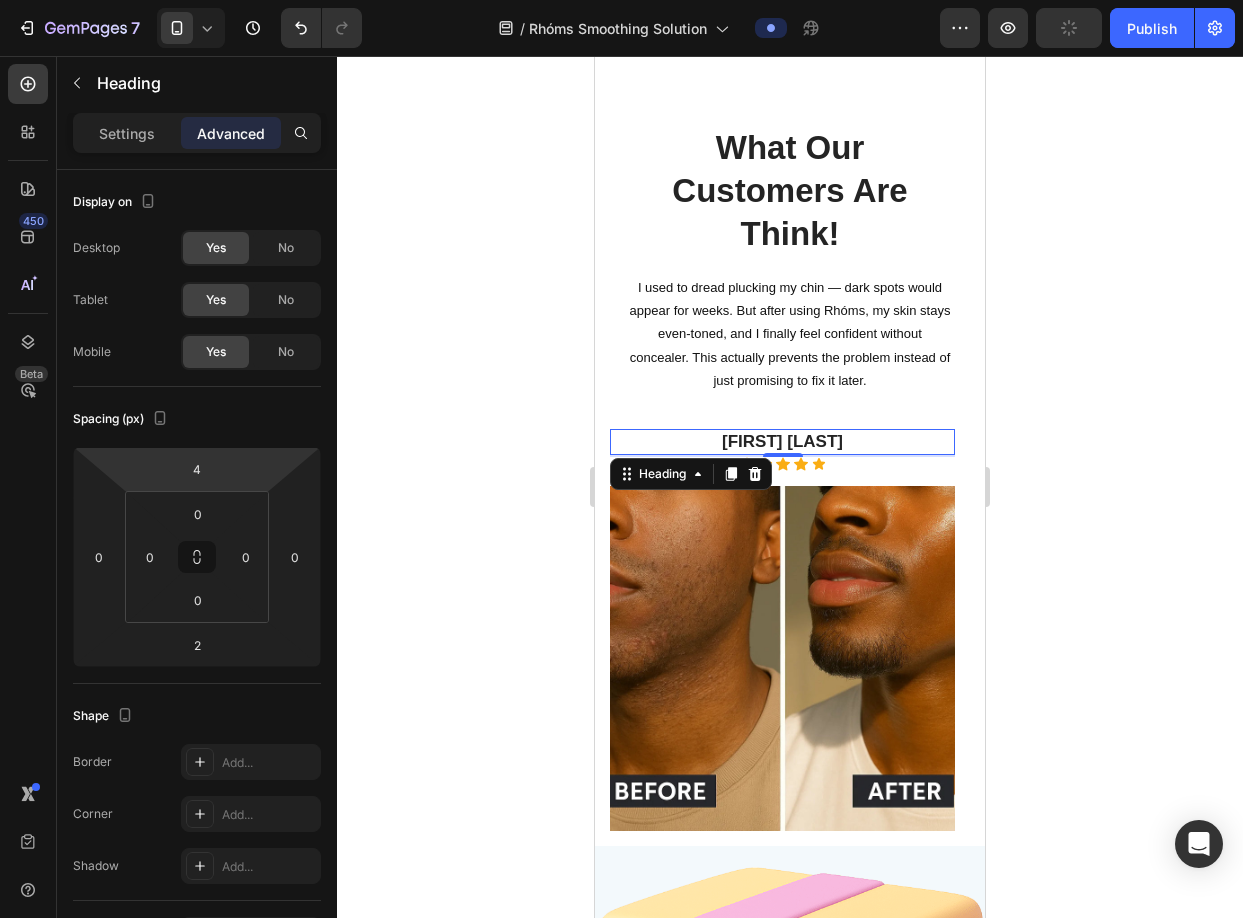 drag, startPoint x: 248, startPoint y: 462, endPoint x: 257, endPoint y: 403, distance: 59.682495 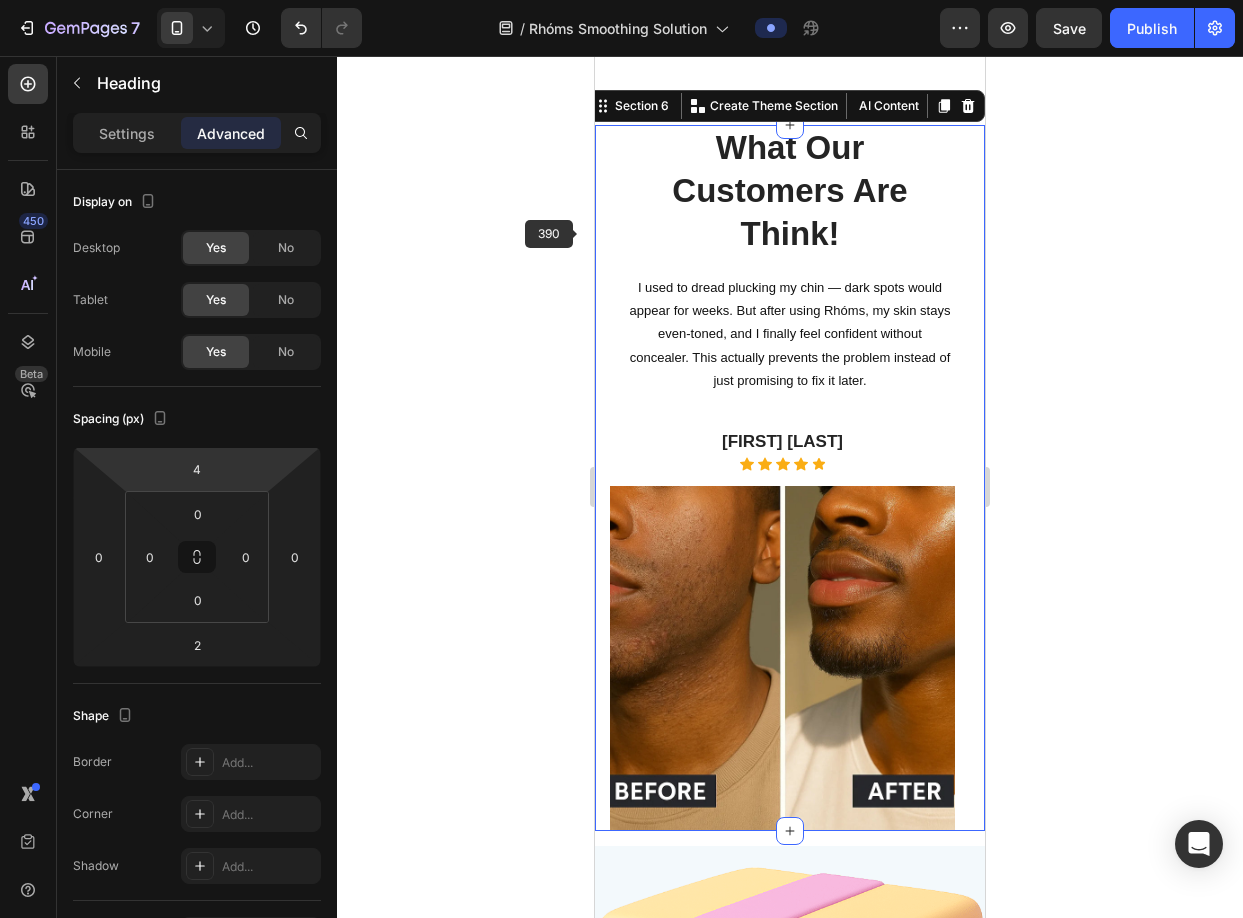 drag, startPoint x: 595, startPoint y: 232, endPoint x: 1189, endPoint y: 288, distance: 596.6339 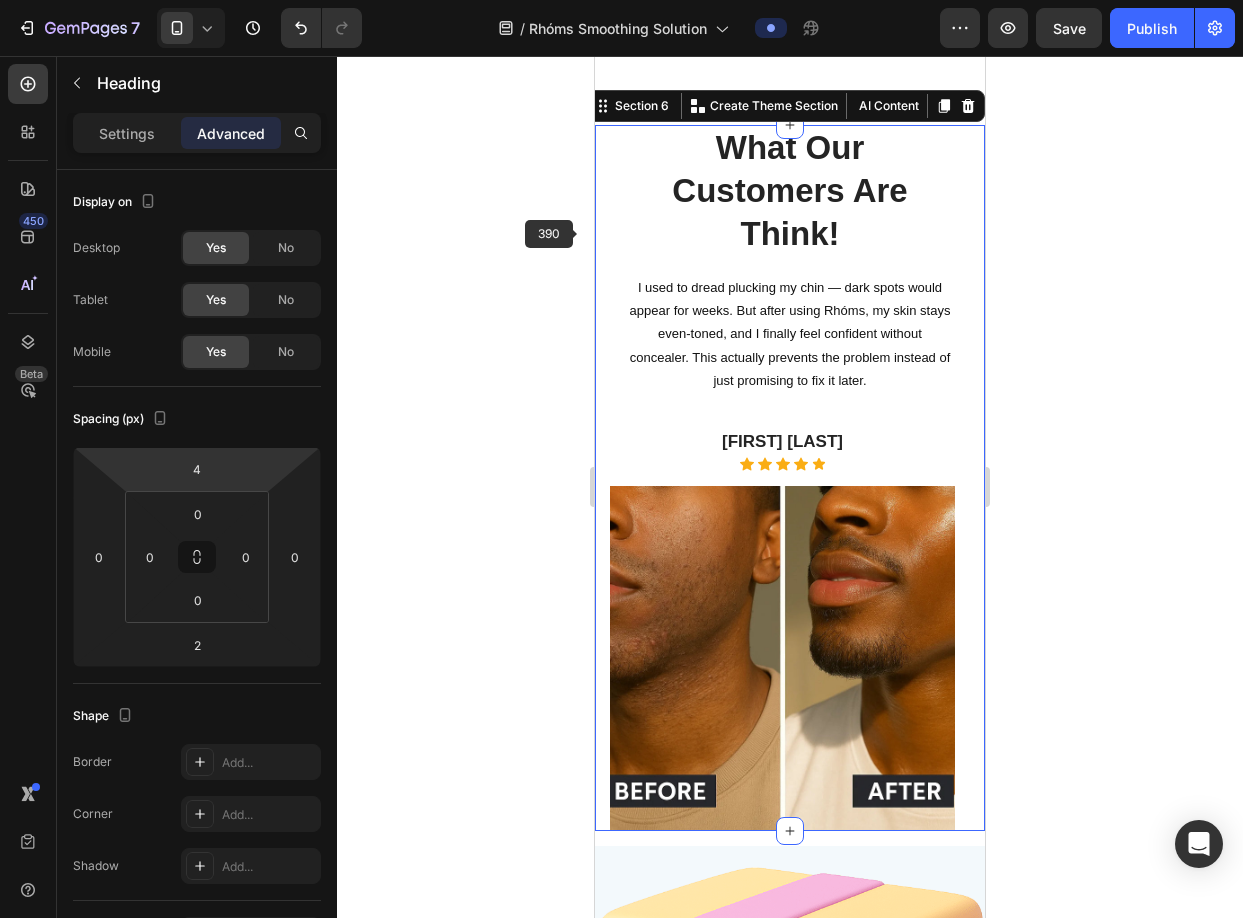 click on "What Our Customers Are Think! Heading I used to dread plucking my chin — dark spots would appear for weeks. But after using Rhóms, my skin stays even-toned, and I finally feel confident without concealer. This actually prevents the problem instead of just promising to fix it later. Text block Row Keisha M. Heading                Icon                Icon                Icon                Icon
Icon Icon List Hoz Image Carousel Row Section 6   You can create reusable sections Create Theme Section AI Content Write with GemAI What would you like to describe here? Tone and Voice Persuasive Product Show more Generate" at bounding box center [790, 478] 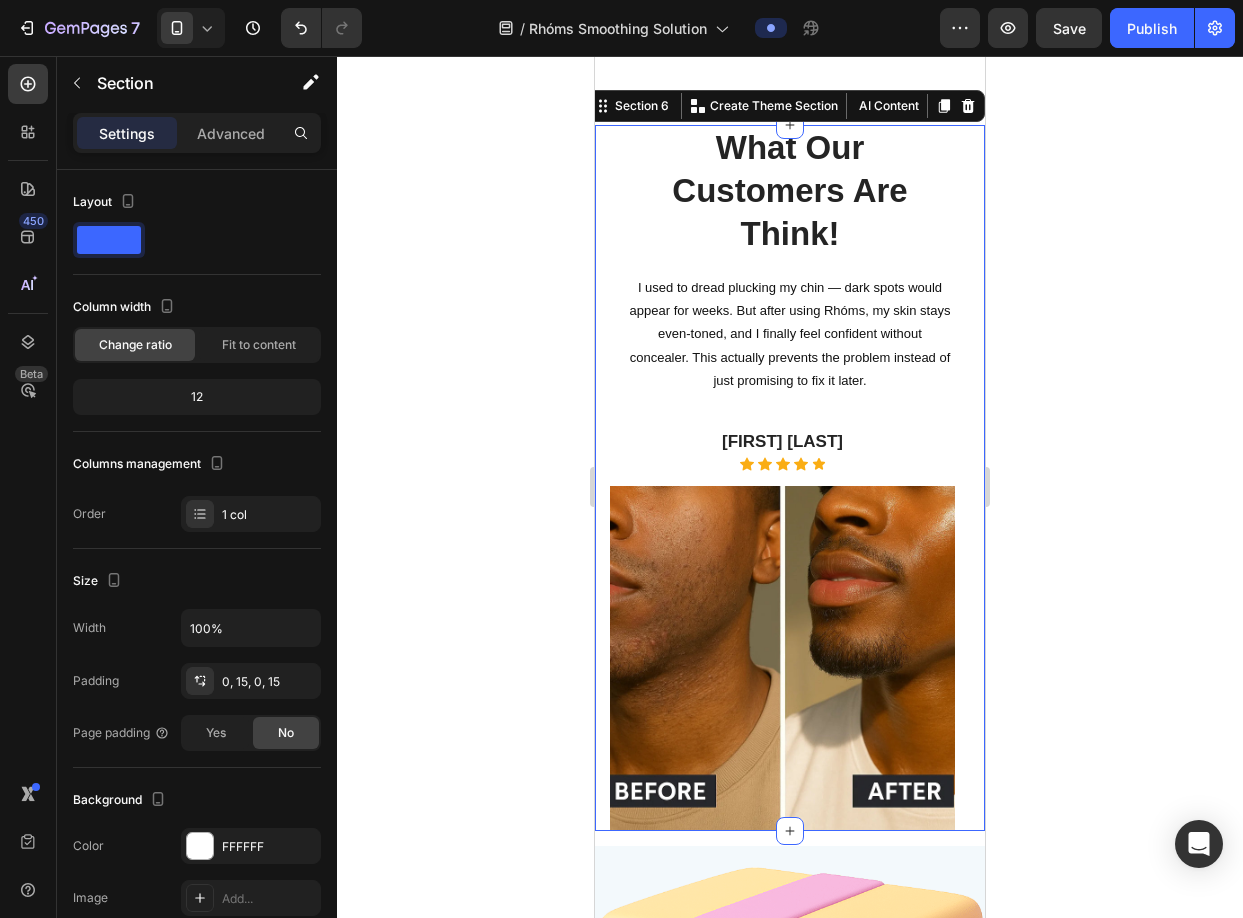click on "I used to dread plucking my chin — dark spots would appear for weeks. But after using [PRODUCT], my skin stays even-toned, and I finally feel confident without concealer. This actually prevents the problem instead of just promising to fix it later." at bounding box center (790, 260) 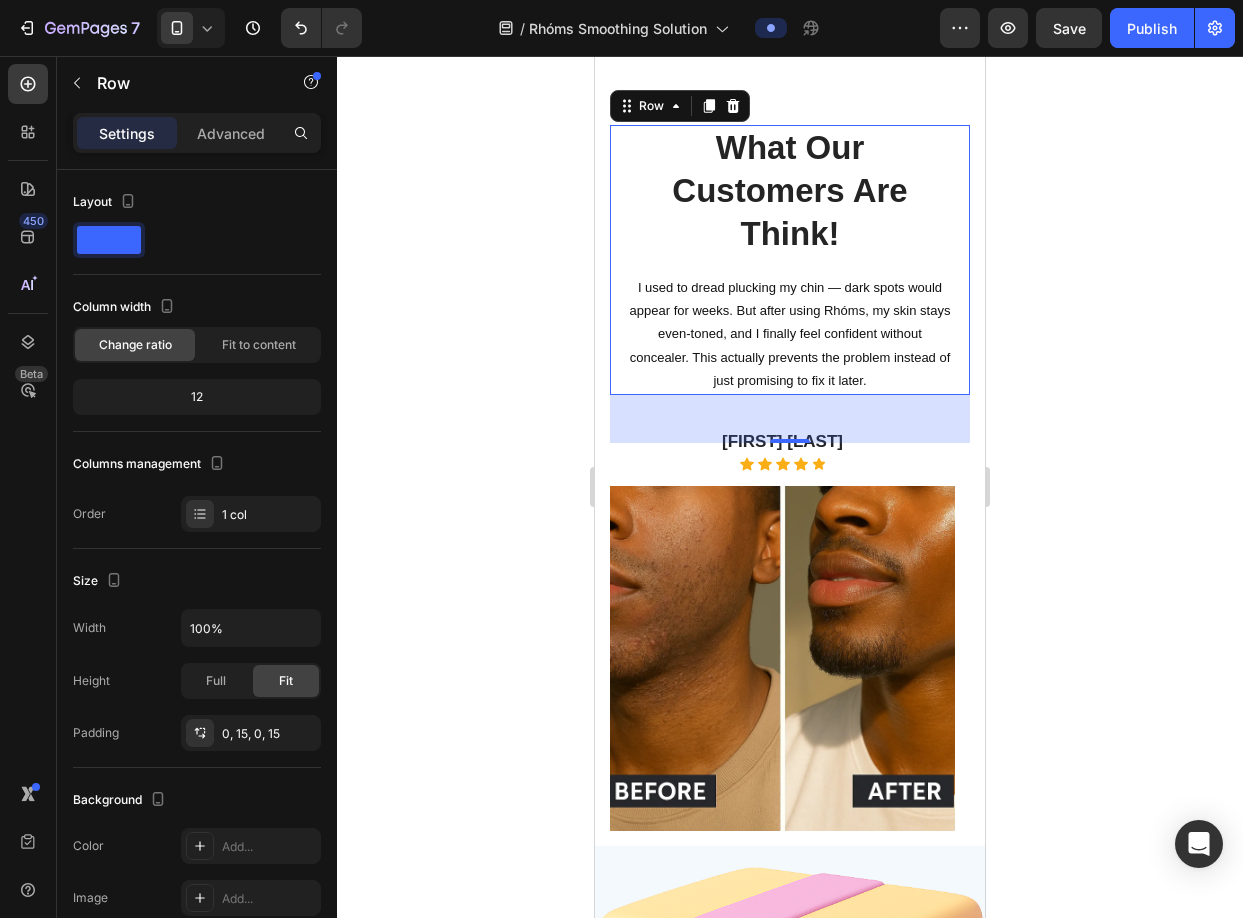 click on "48" at bounding box center [790, 419] 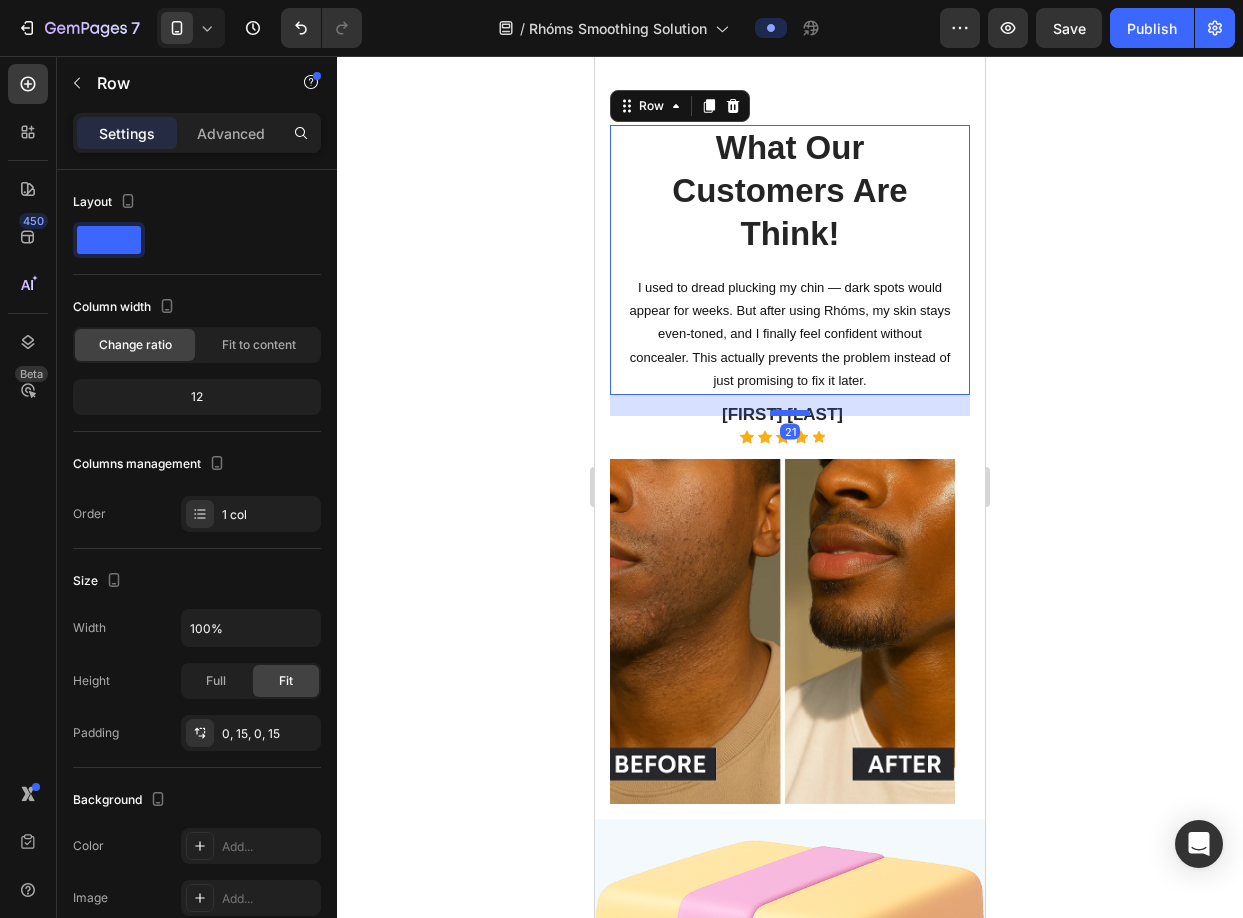 drag, startPoint x: 788, startPoint y: 441, endPoint x: 1703, endPoint y: 400, distance: 915.9181 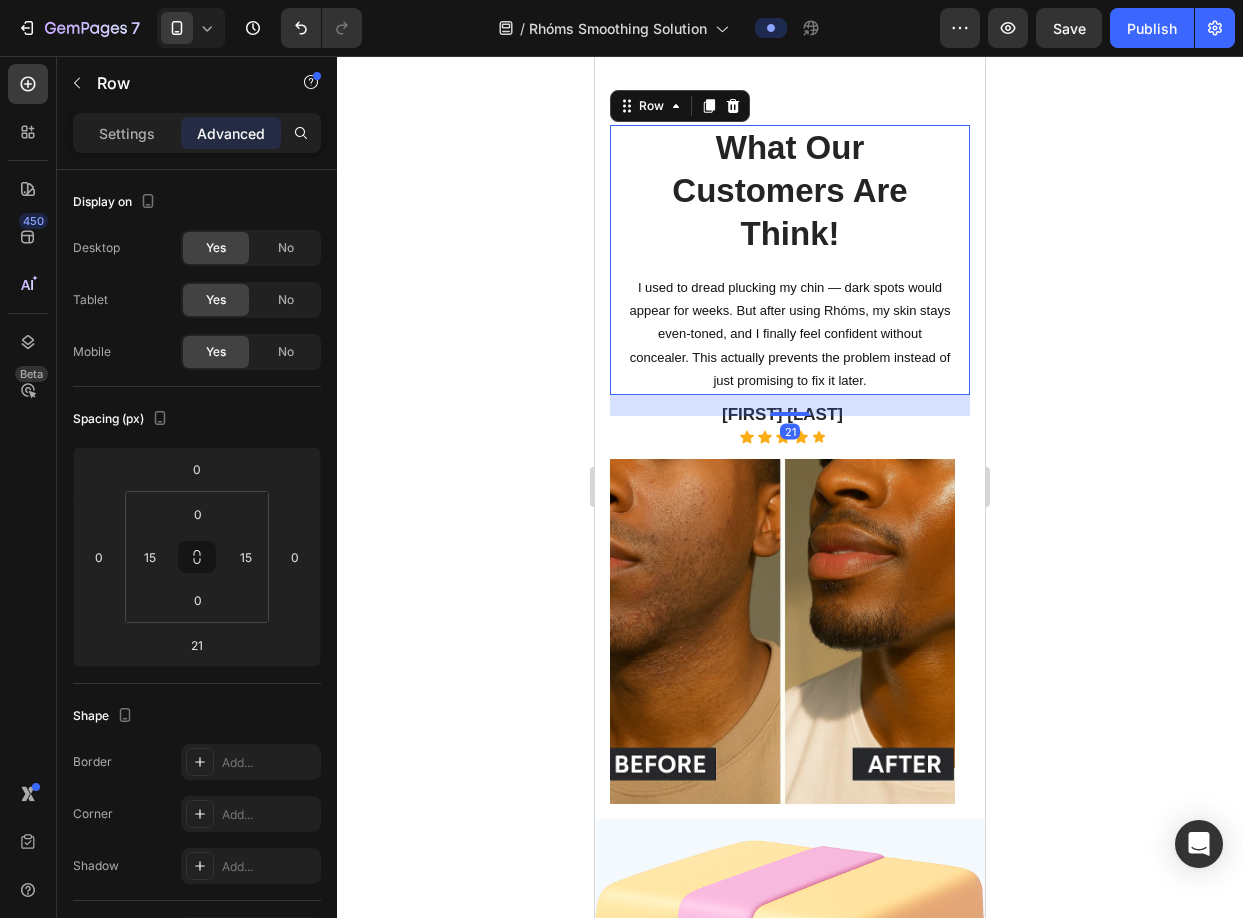 click 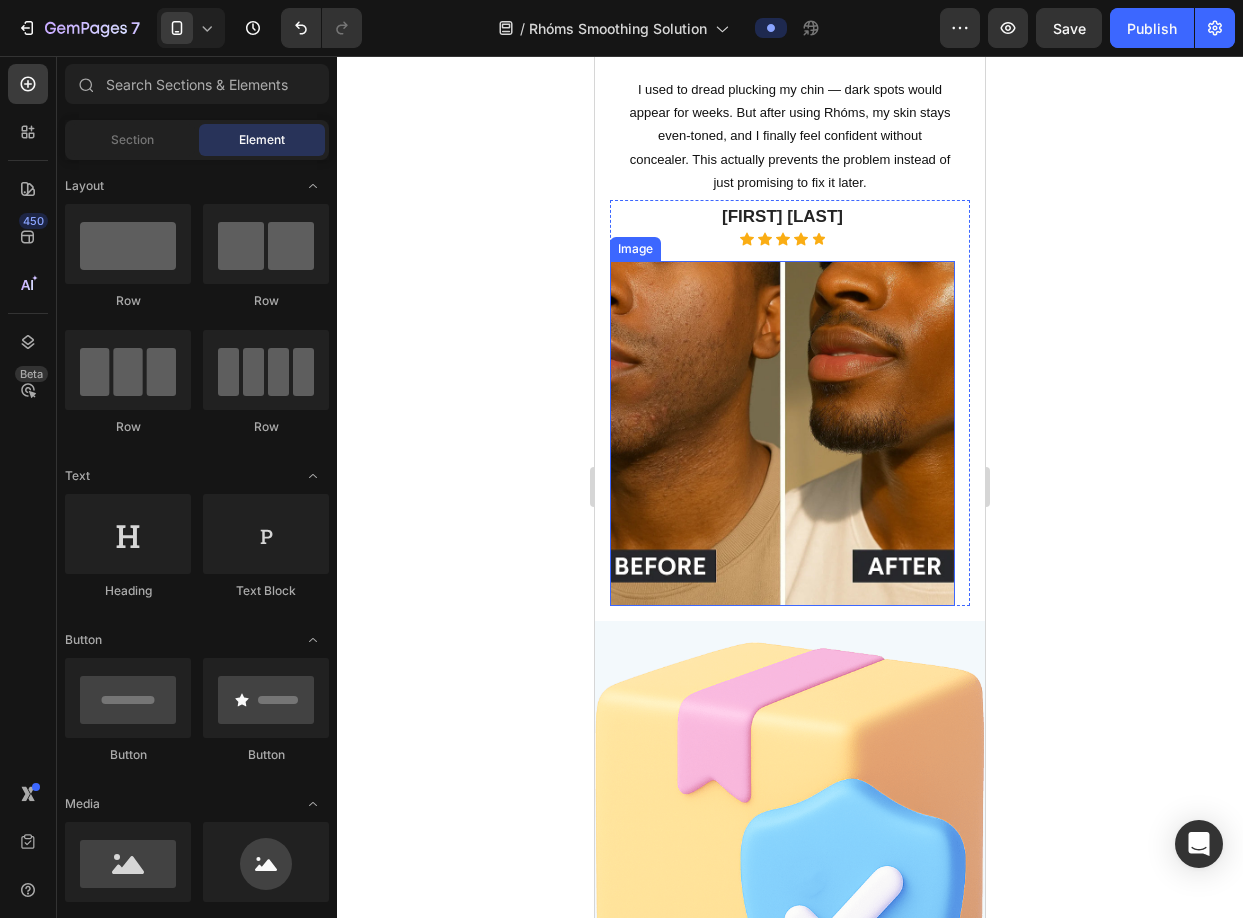 scroll, scrollTop: 4575, scrollLeft: 0, axis: vertical 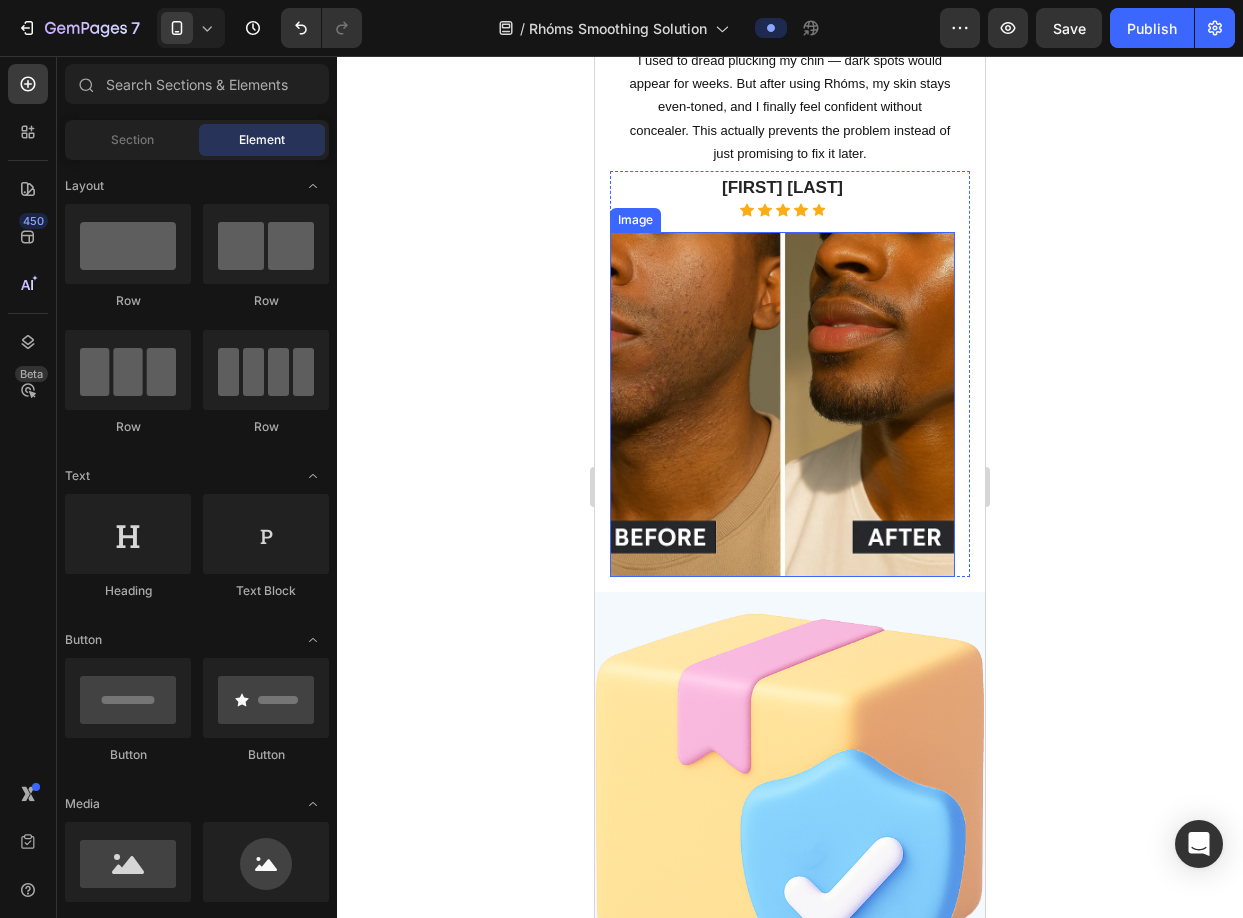 click at bounding box center [782, 404] 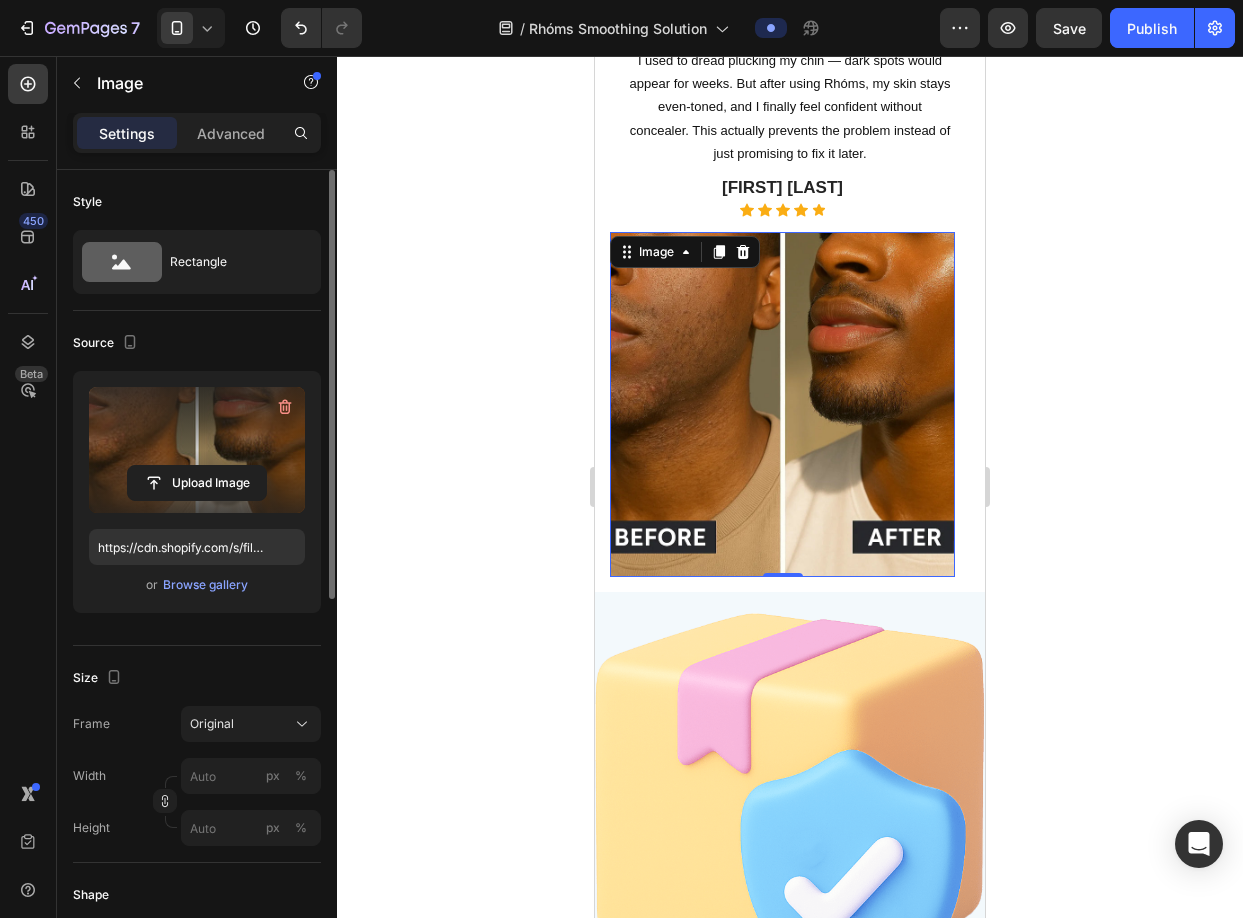 click at bounding box center [197, 450] 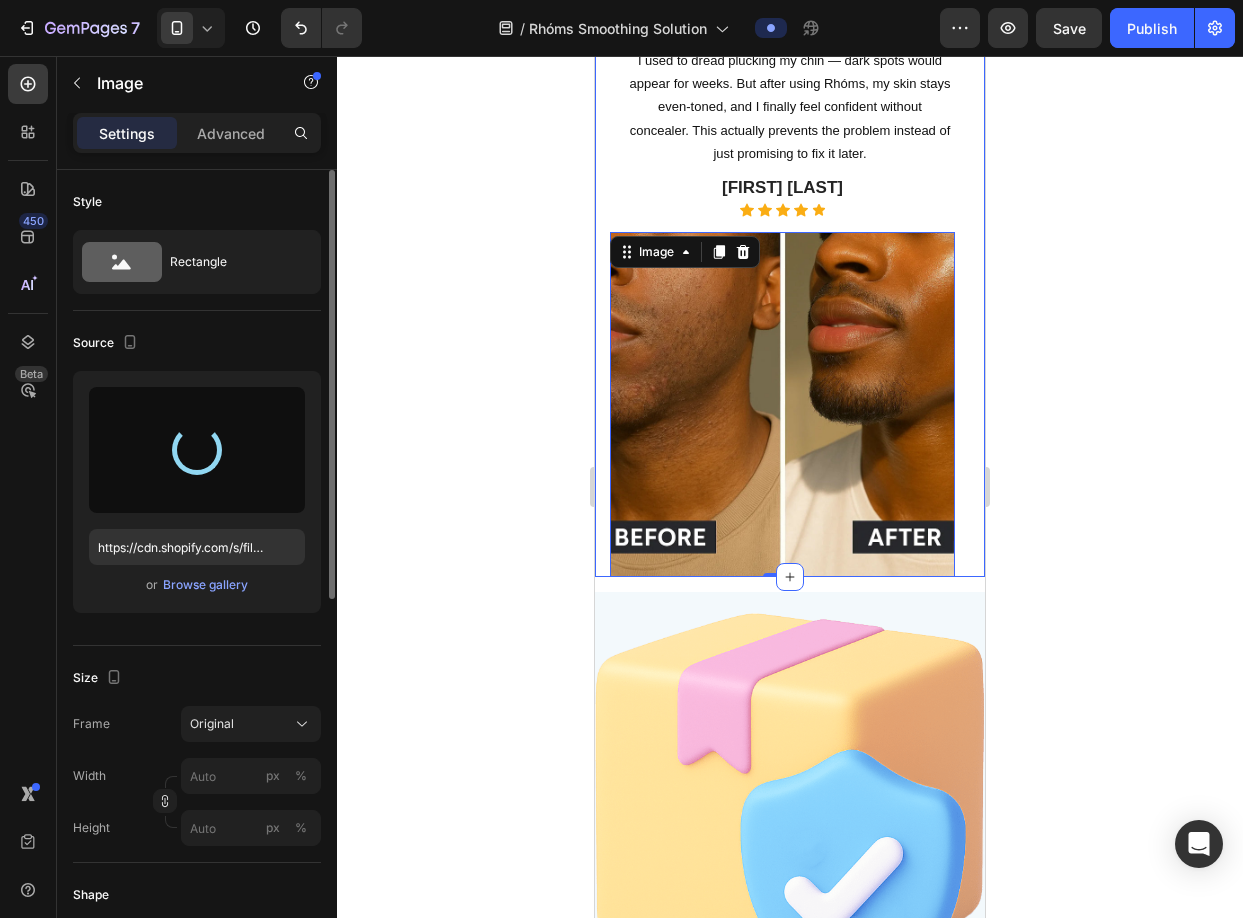 type on "https://cdn.shopify.com/s/files/1/0631/3407/2898/files/gempages_578206958549467836-24dcdea5-4f44-4693-812b-4f7b24d56a89.webp" 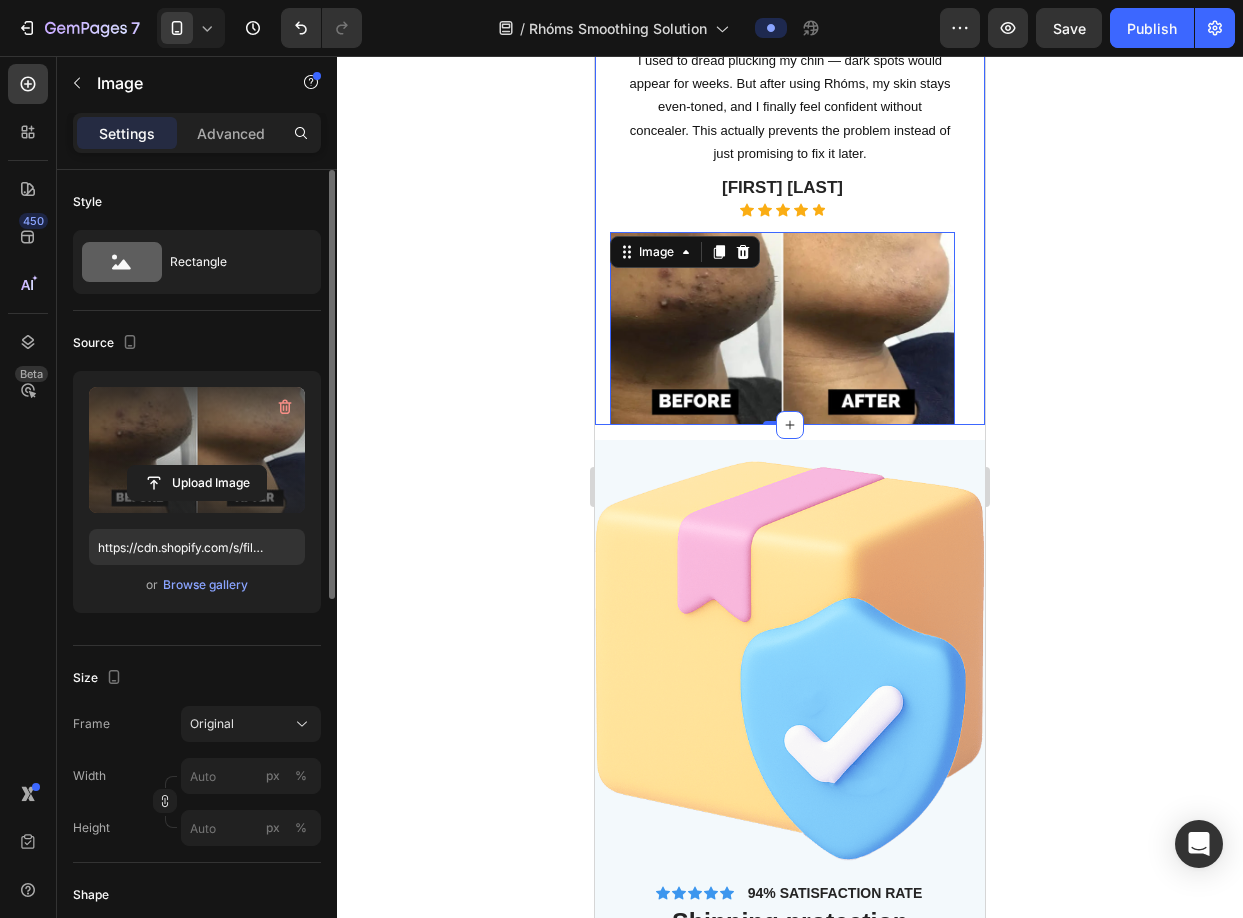 click 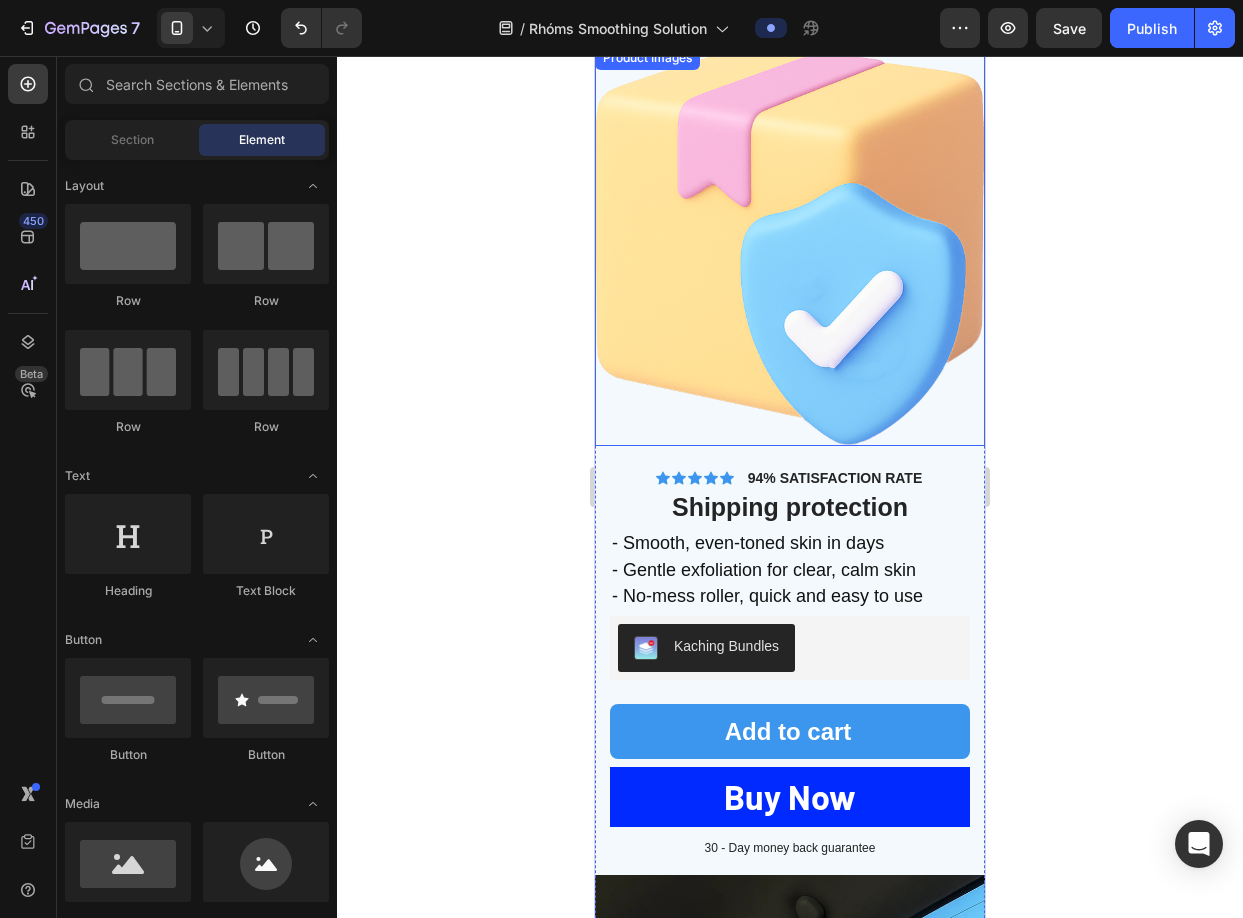 scroll, scrollTop: 4244, scrollLeft: 0, axis: vertical 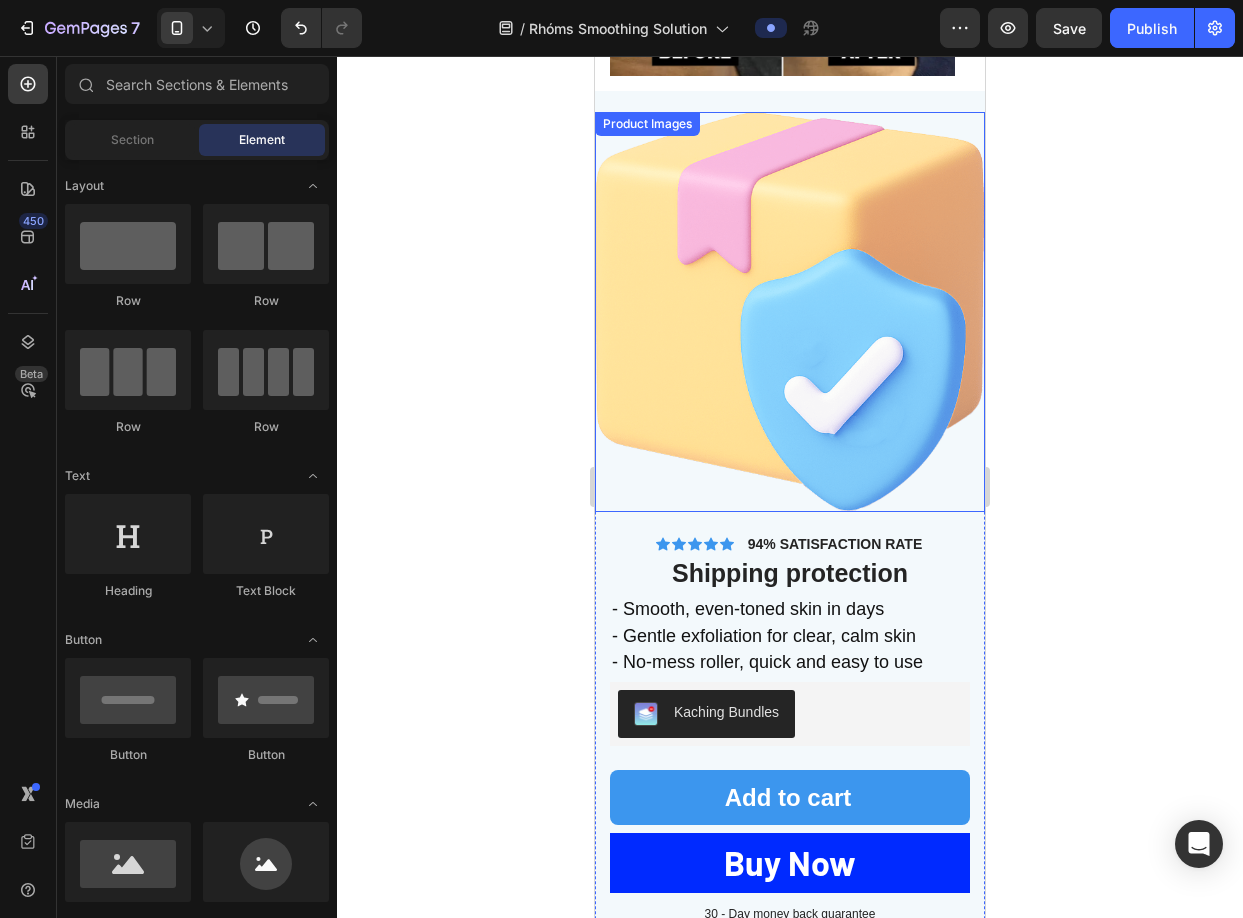 click on "94% SATISFACTION RATE" at bounding box center [835, 544] 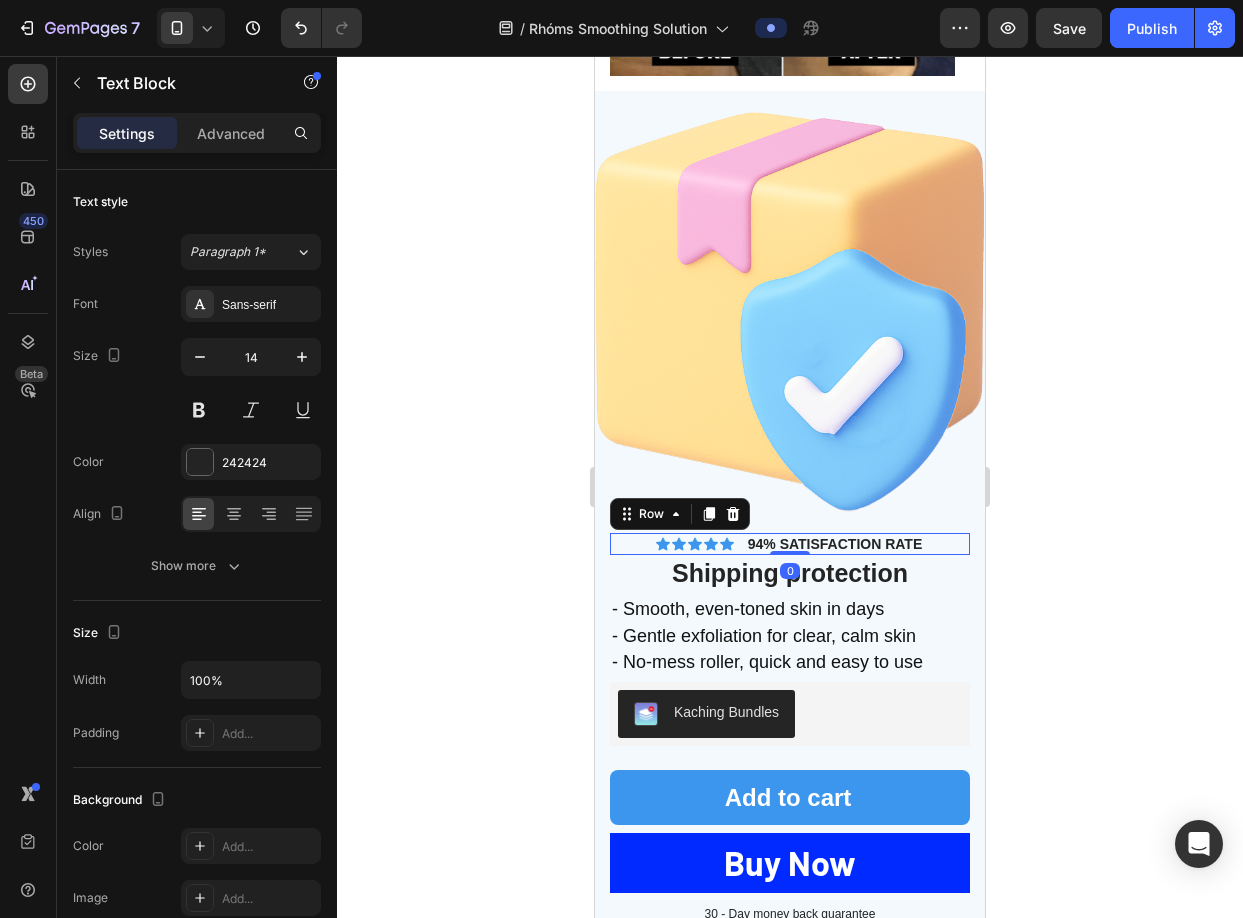 click on "Icon Icon Icon Icon Icon Icon List 94% SATISFACTION RATE Text Block Row   0" at bounding box center (790, 544) 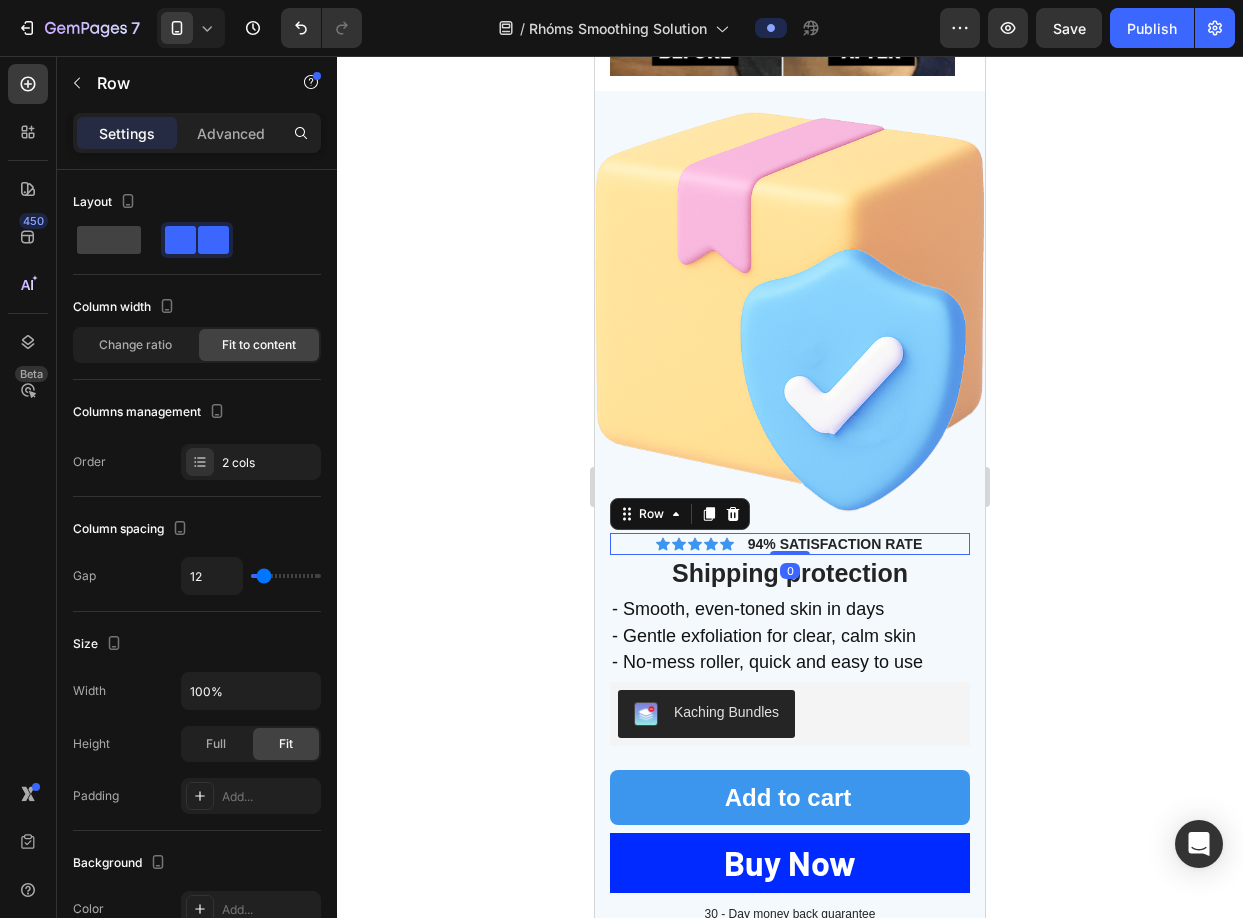 click at bounding box center (790, 311) 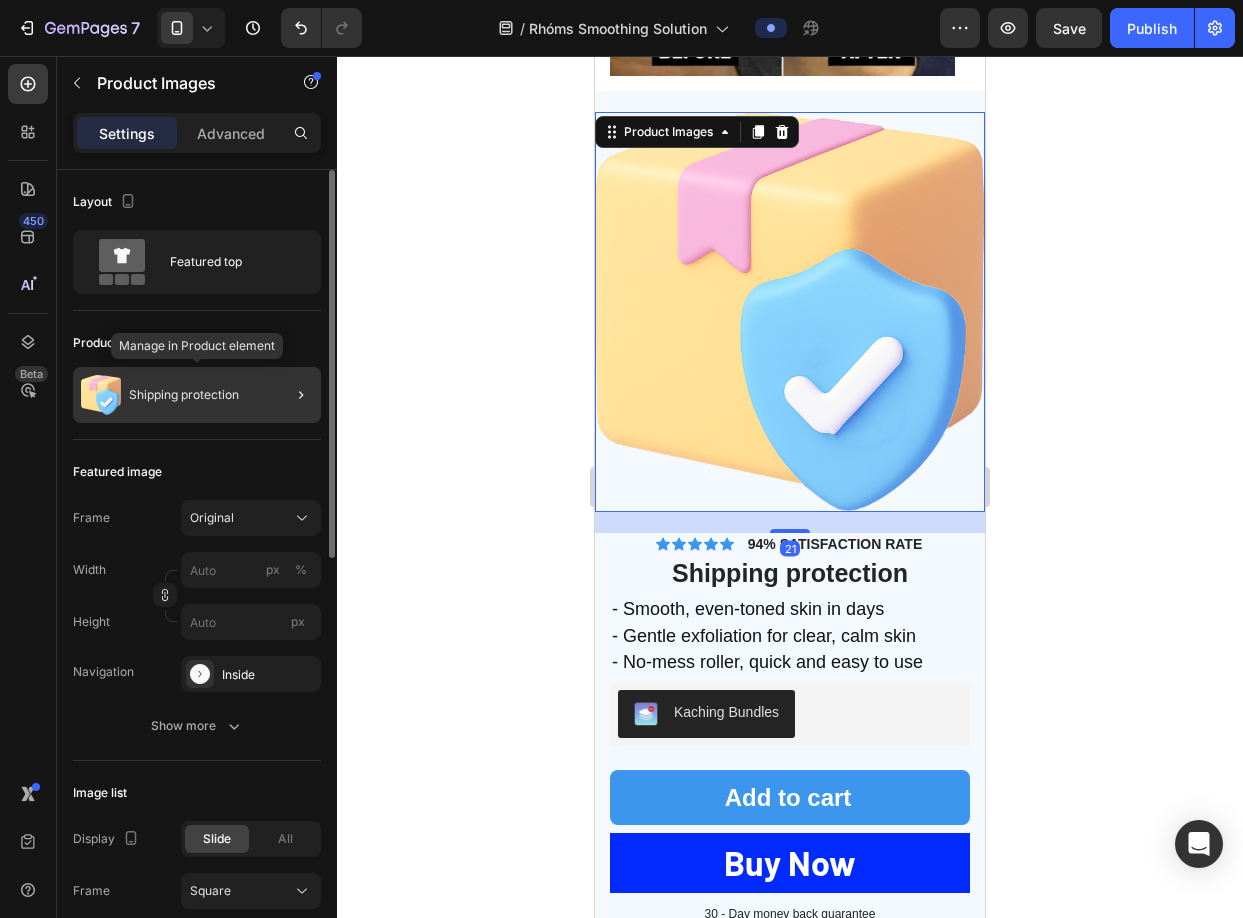 click on "Shipping protection" at bounding box center [184, 395] 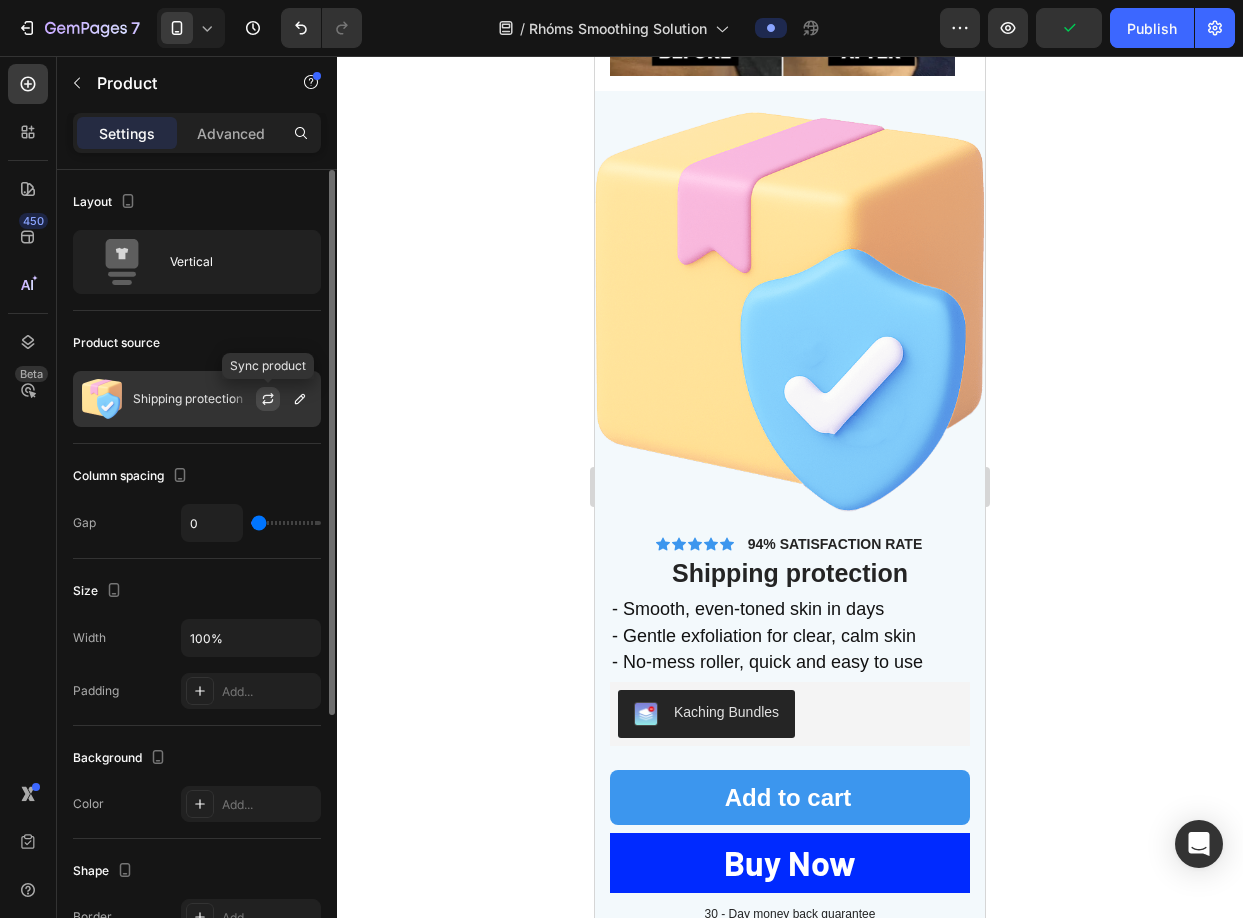 click 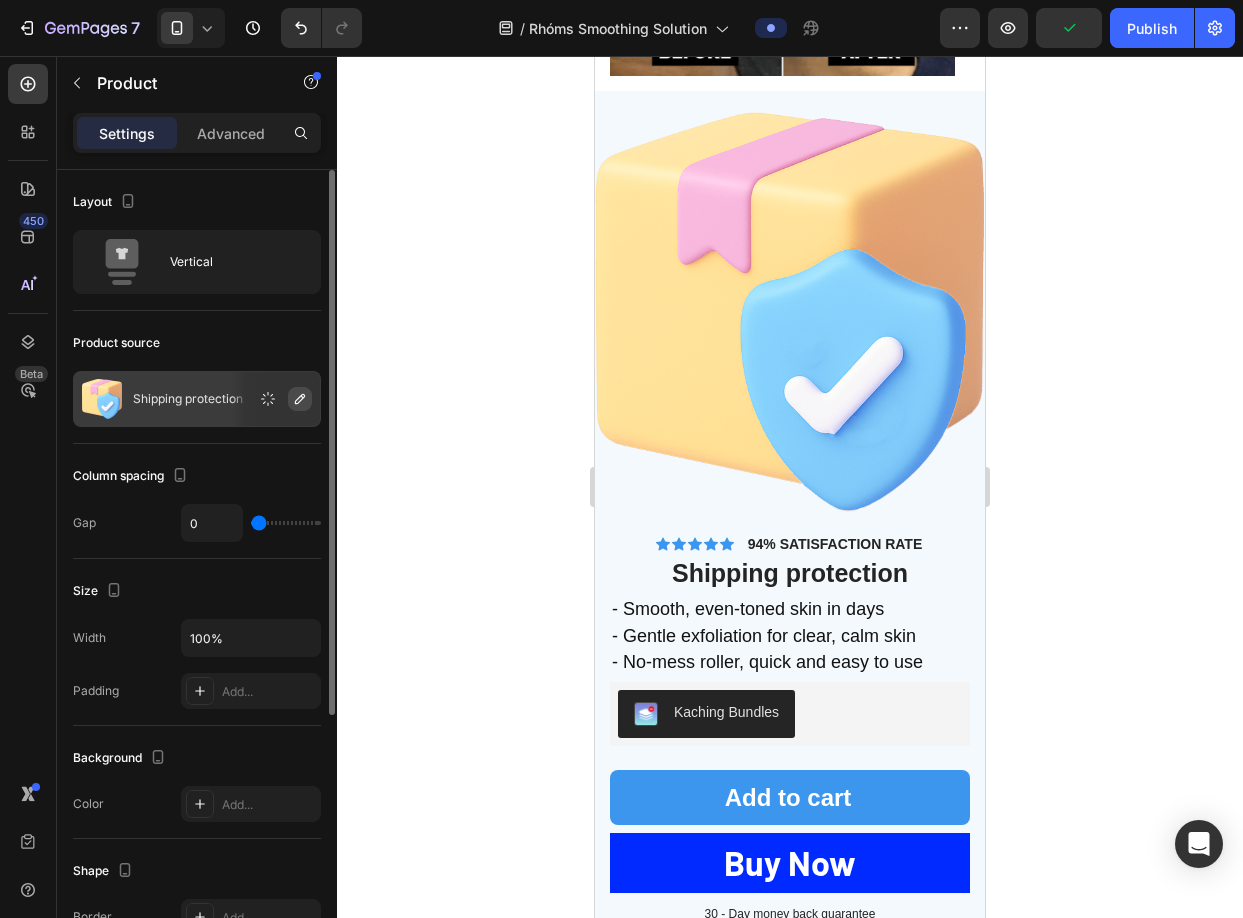 click 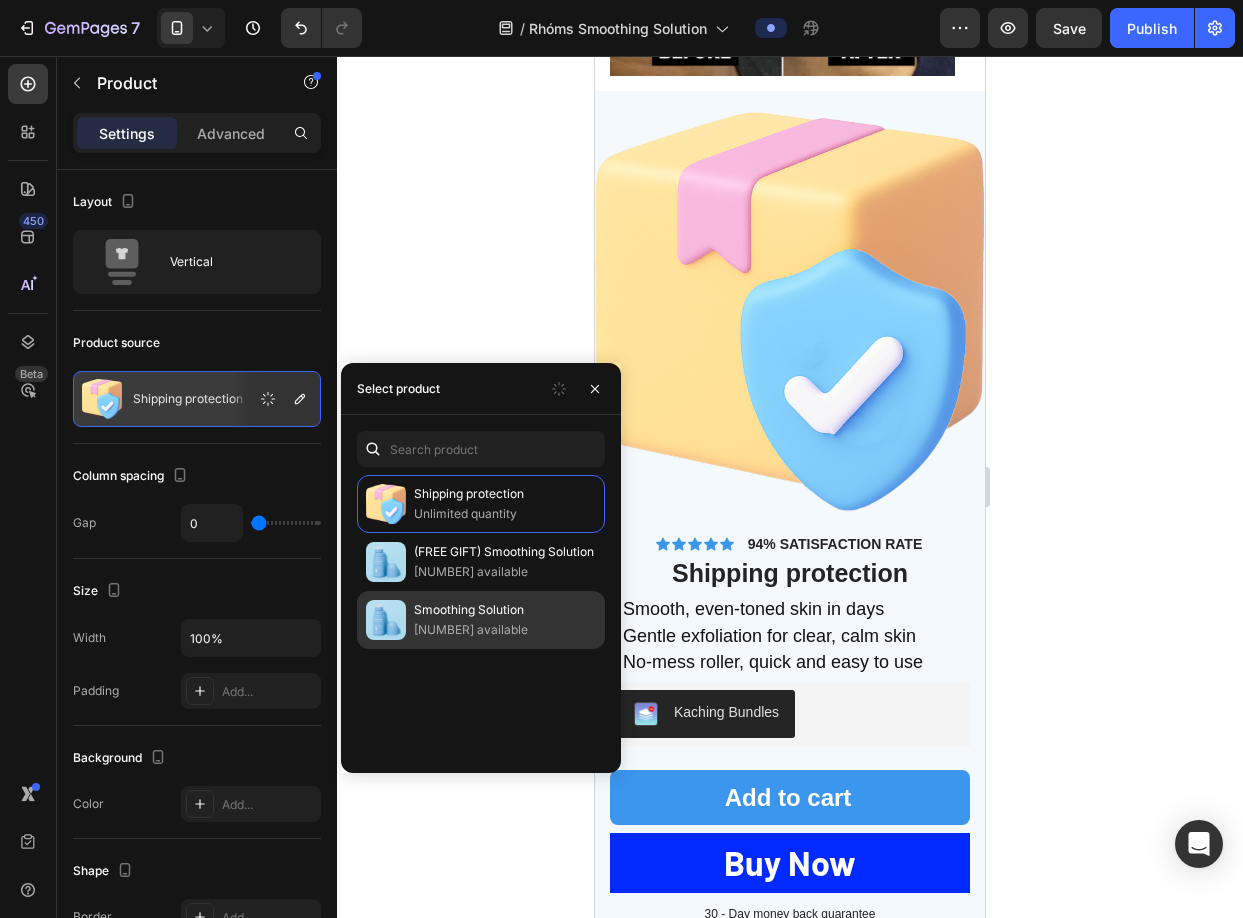 click on "Smoothing Solution" at bounding box center (505, 610) 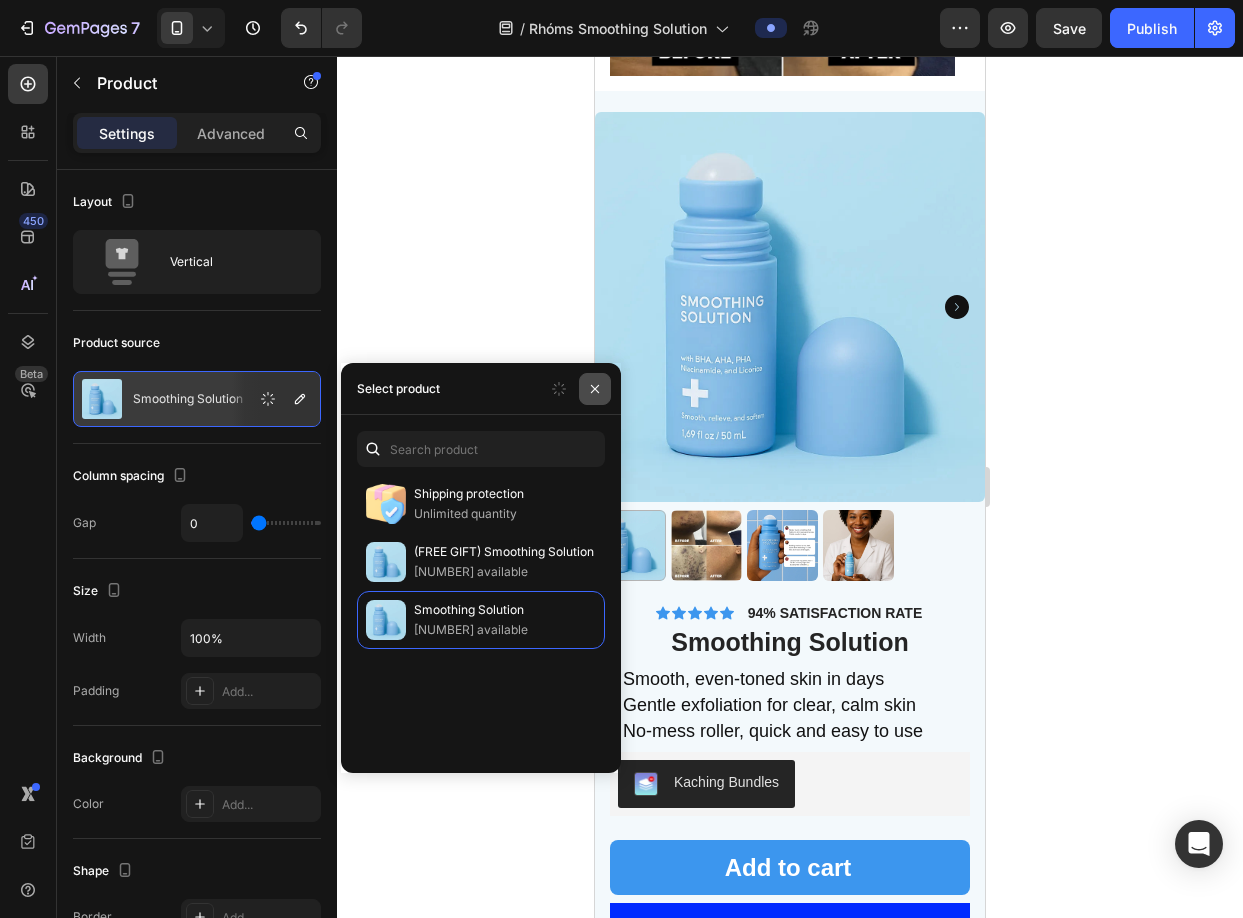 click 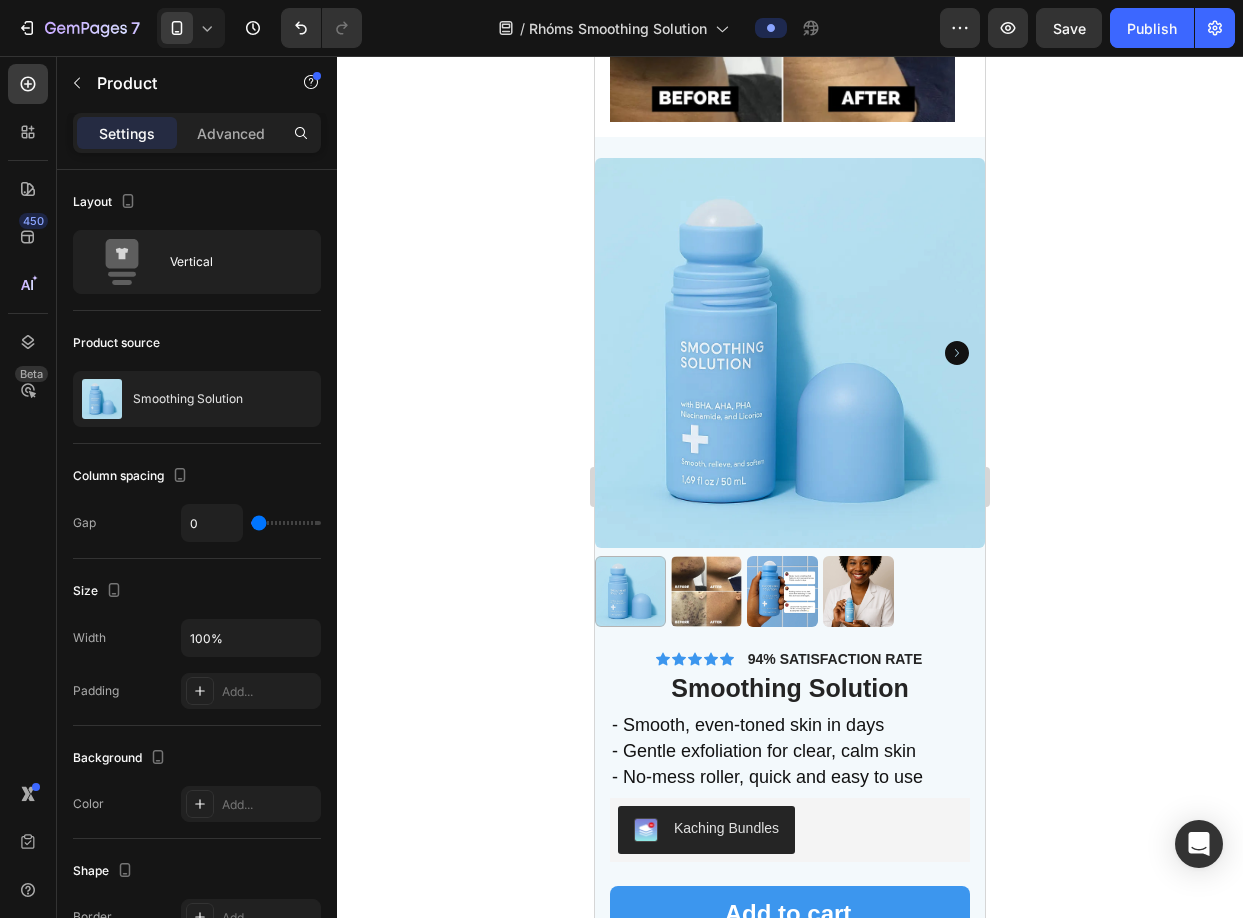 scroll, scrollTop: 4233, scrollLeft: 0, axis: vertical 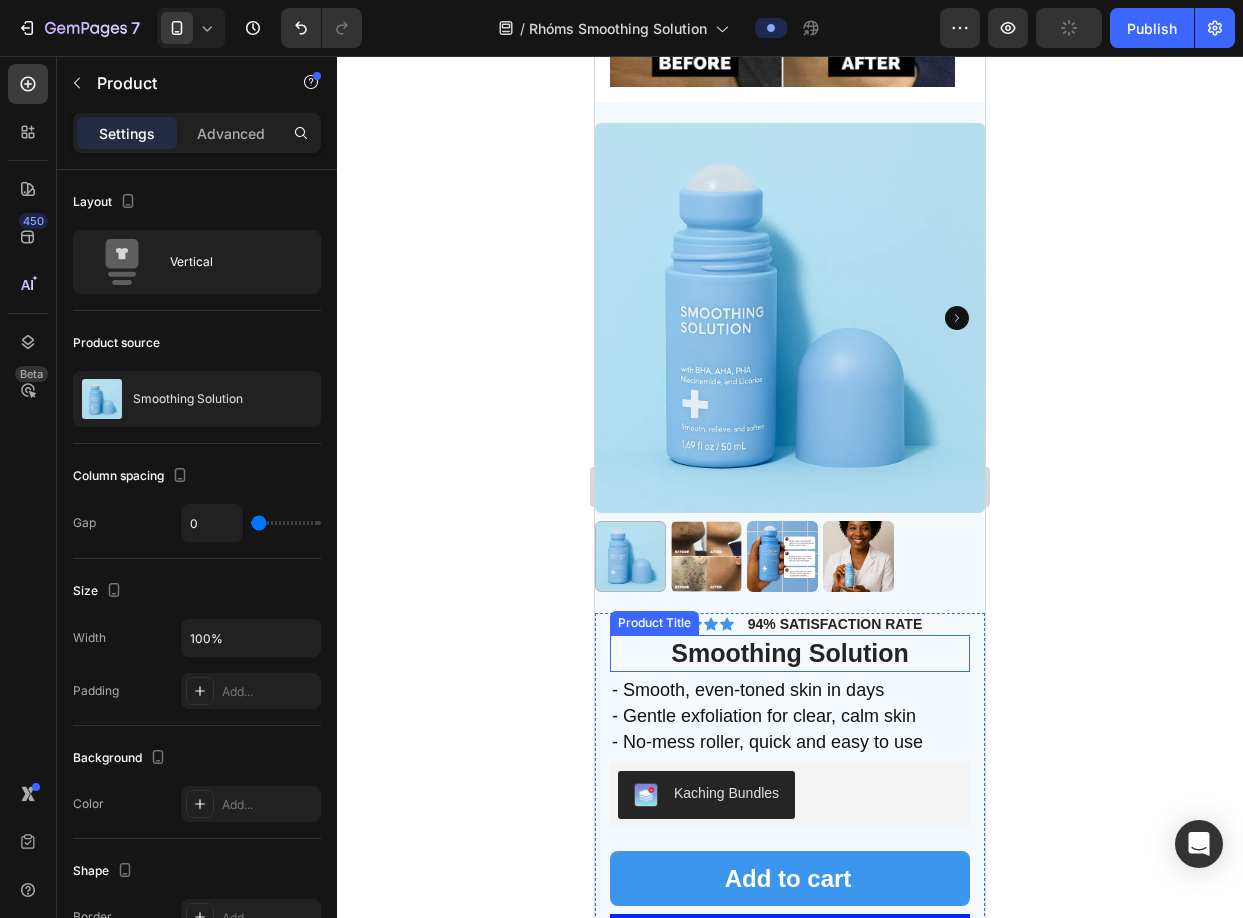 click on "Smoothing Solution" at bounding box center (790, 653) 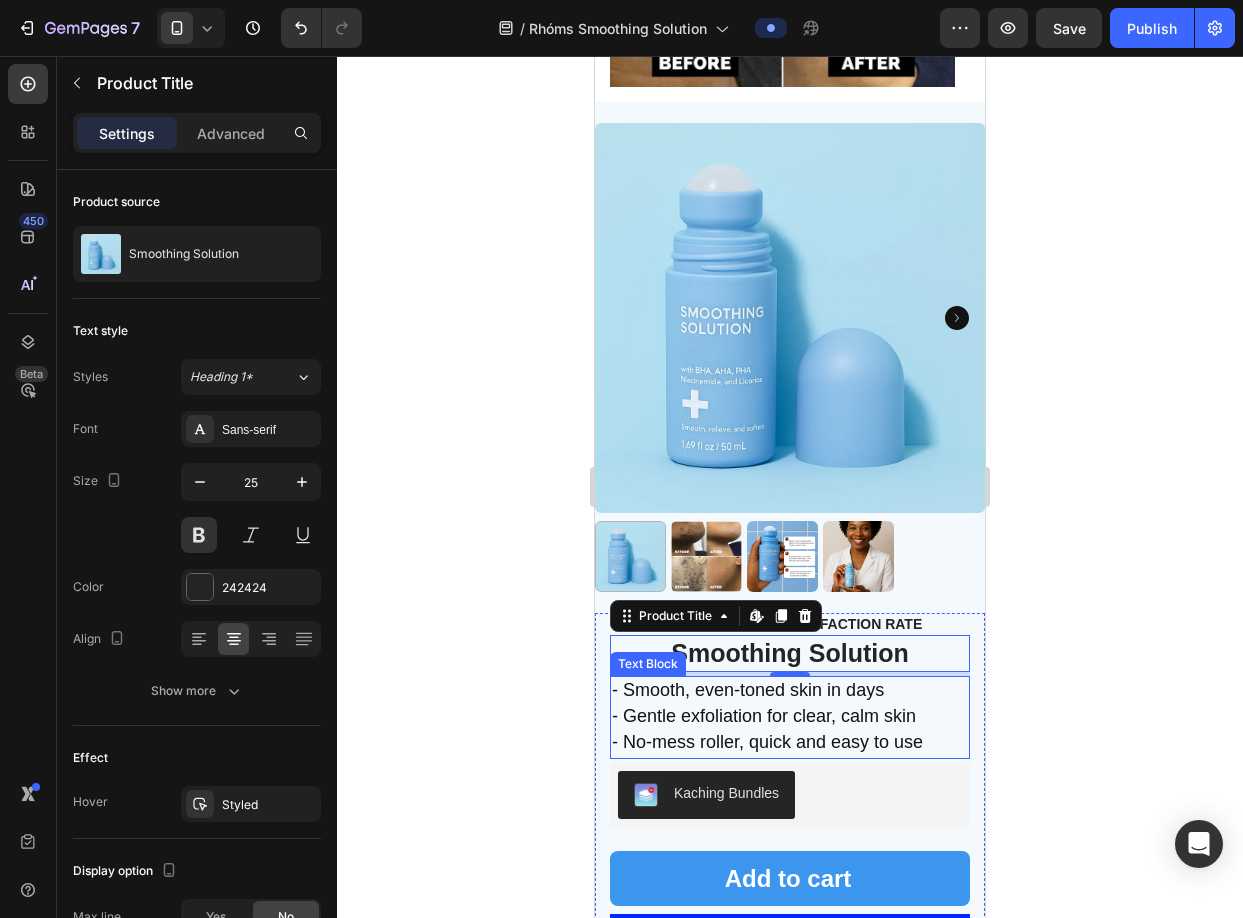 click on "- No-mess roller, quick and easy to use" at bounding box center [767, 742] 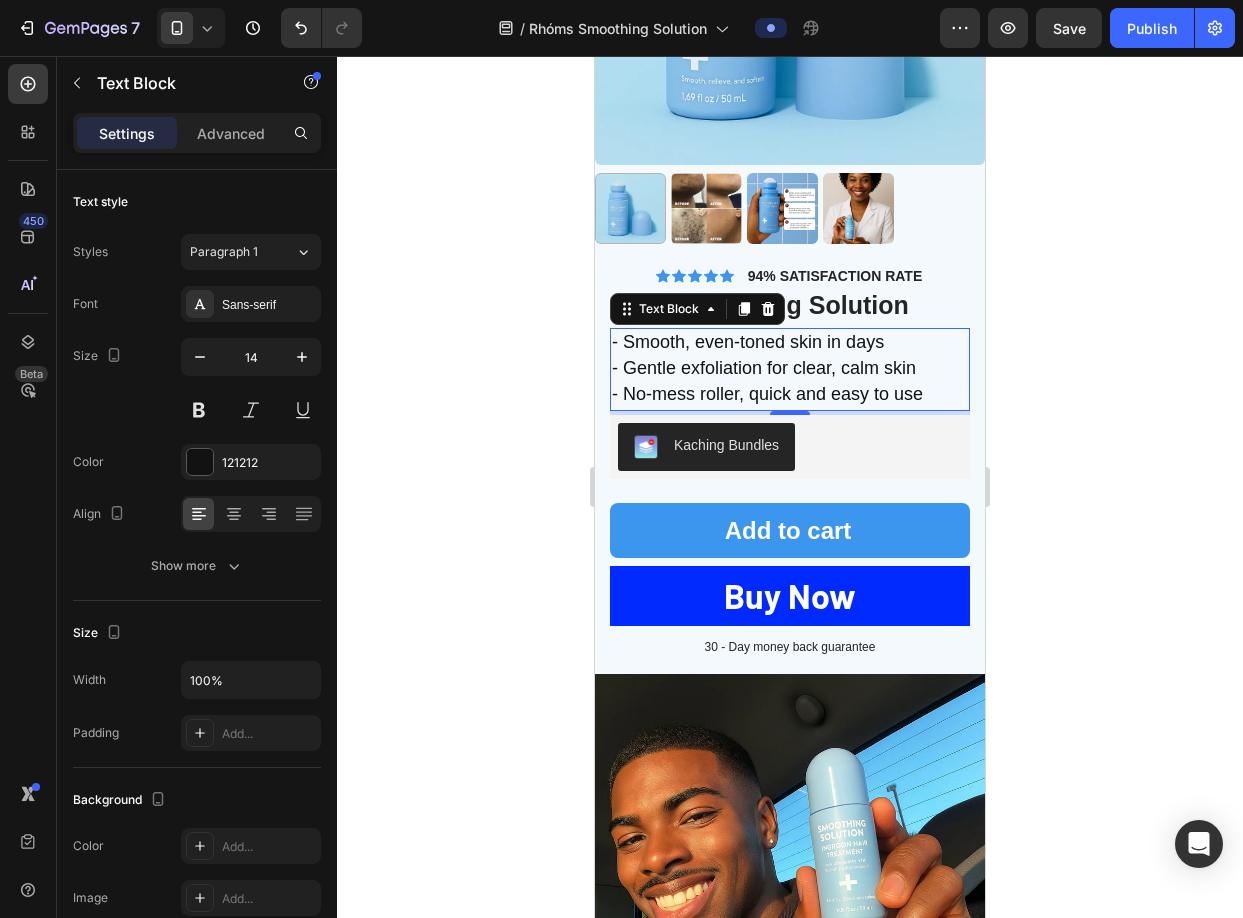 scroll, scrollTop: 4594, scrollLeft: 0, axis: vertical 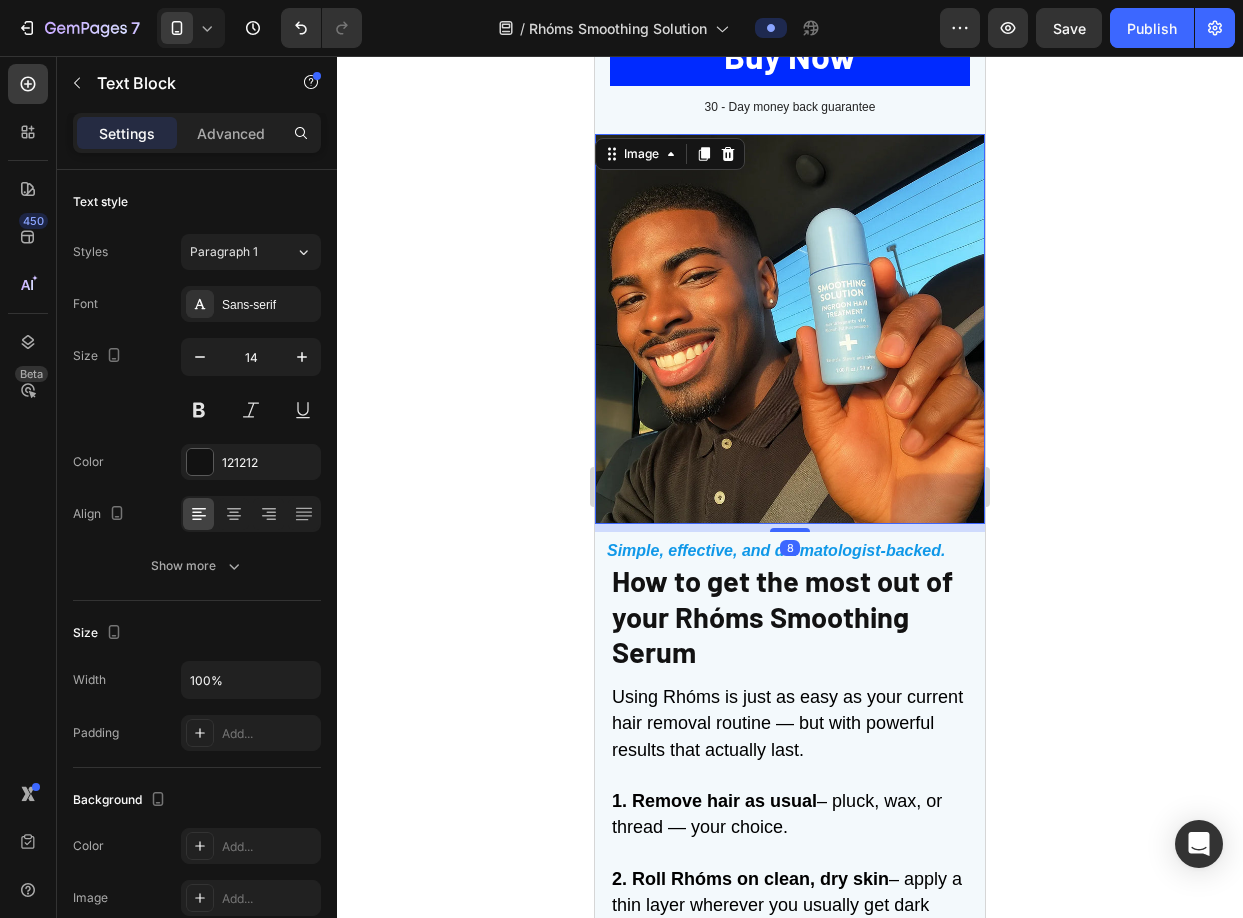 click at bounding box center [790, 329] 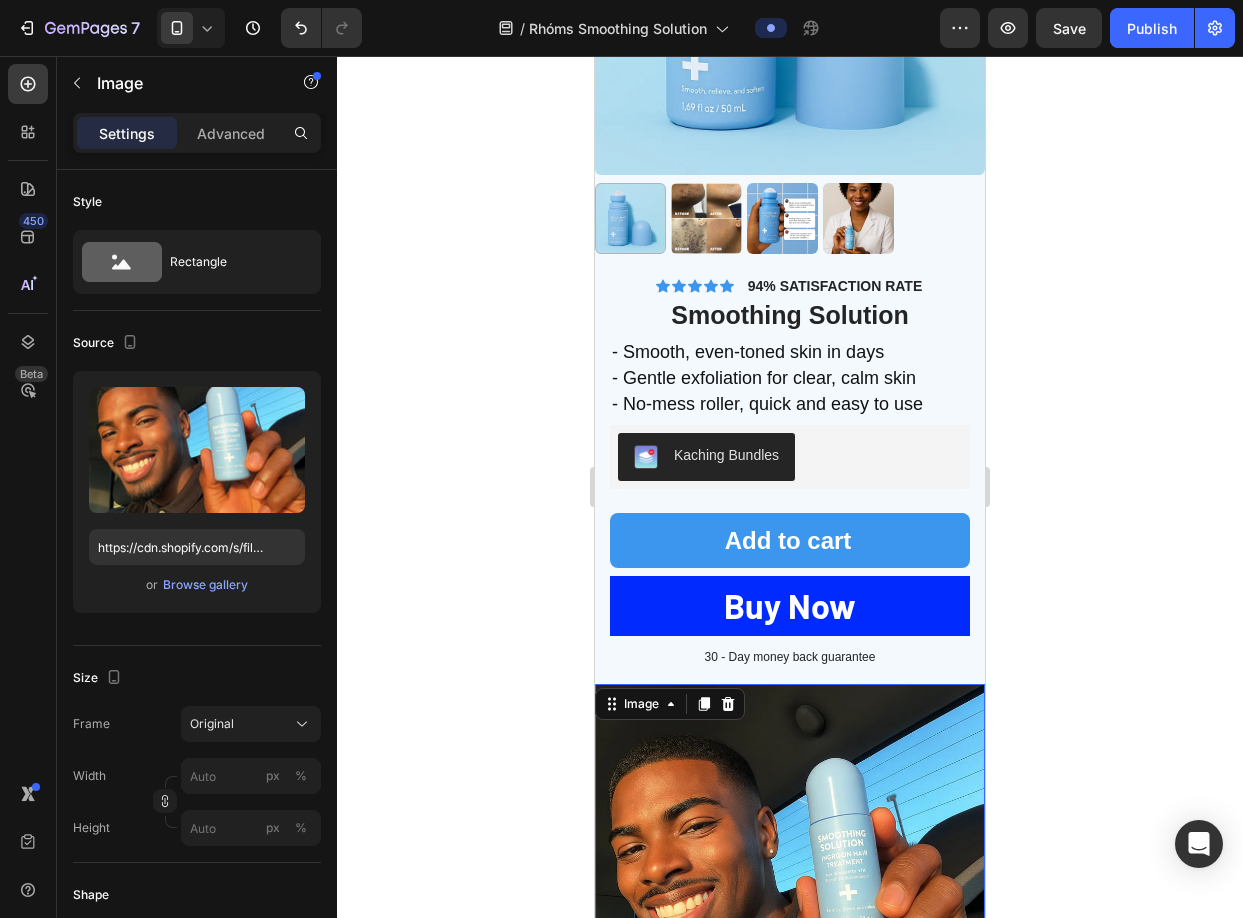 scroll, scrollTop: 4786, scrollLeft: 0, axis: vertical 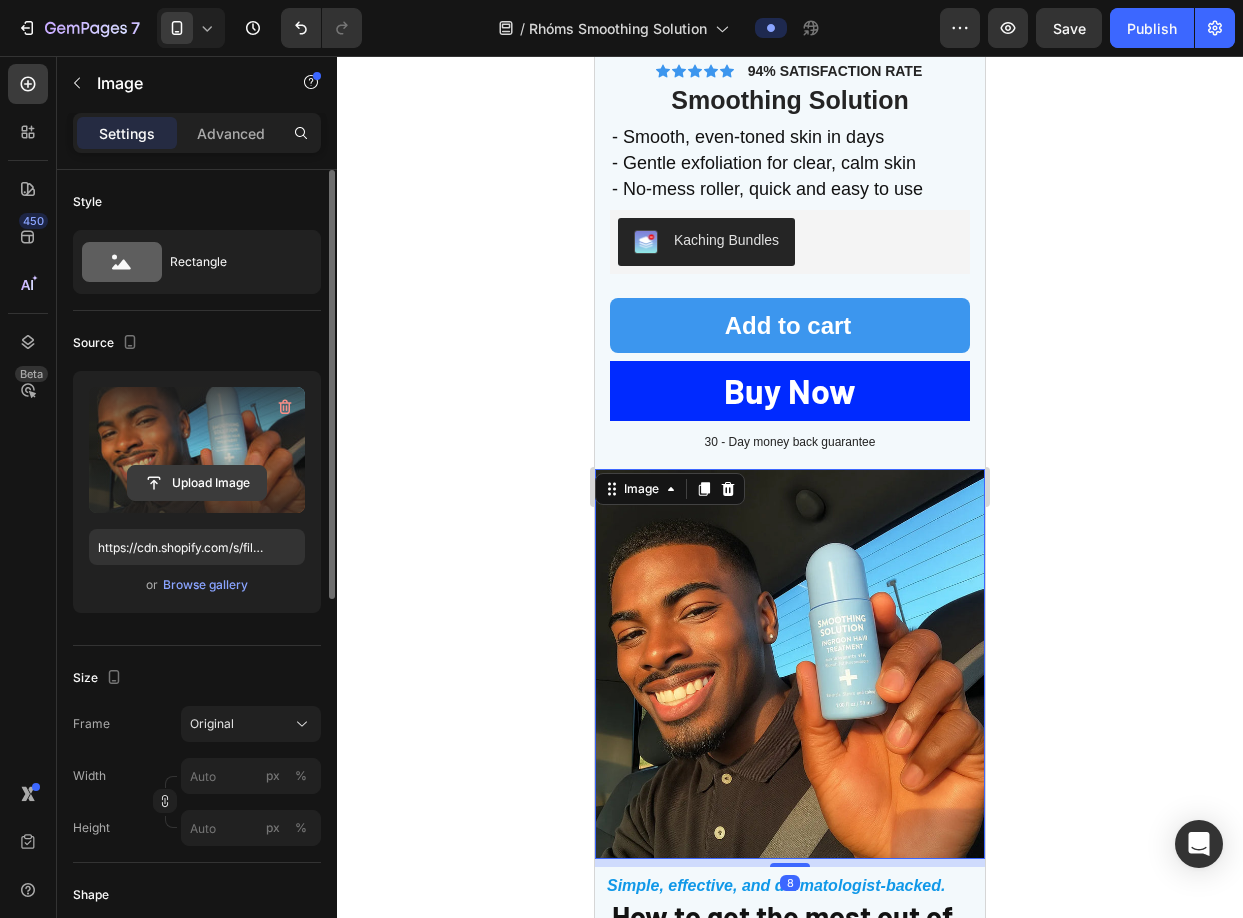 click 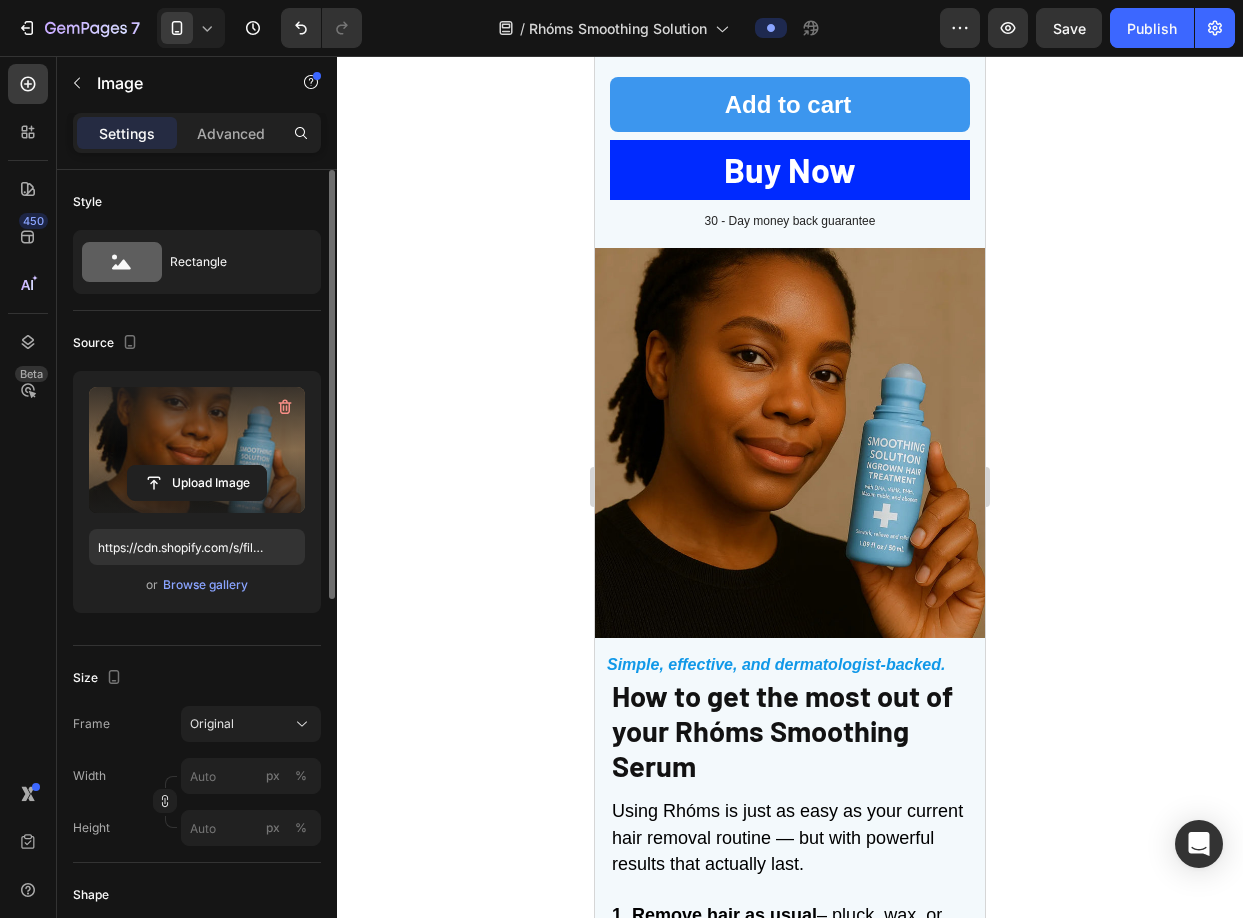 scroll, scrollTop: 5632, scrollLeft: 0, axis: vertical 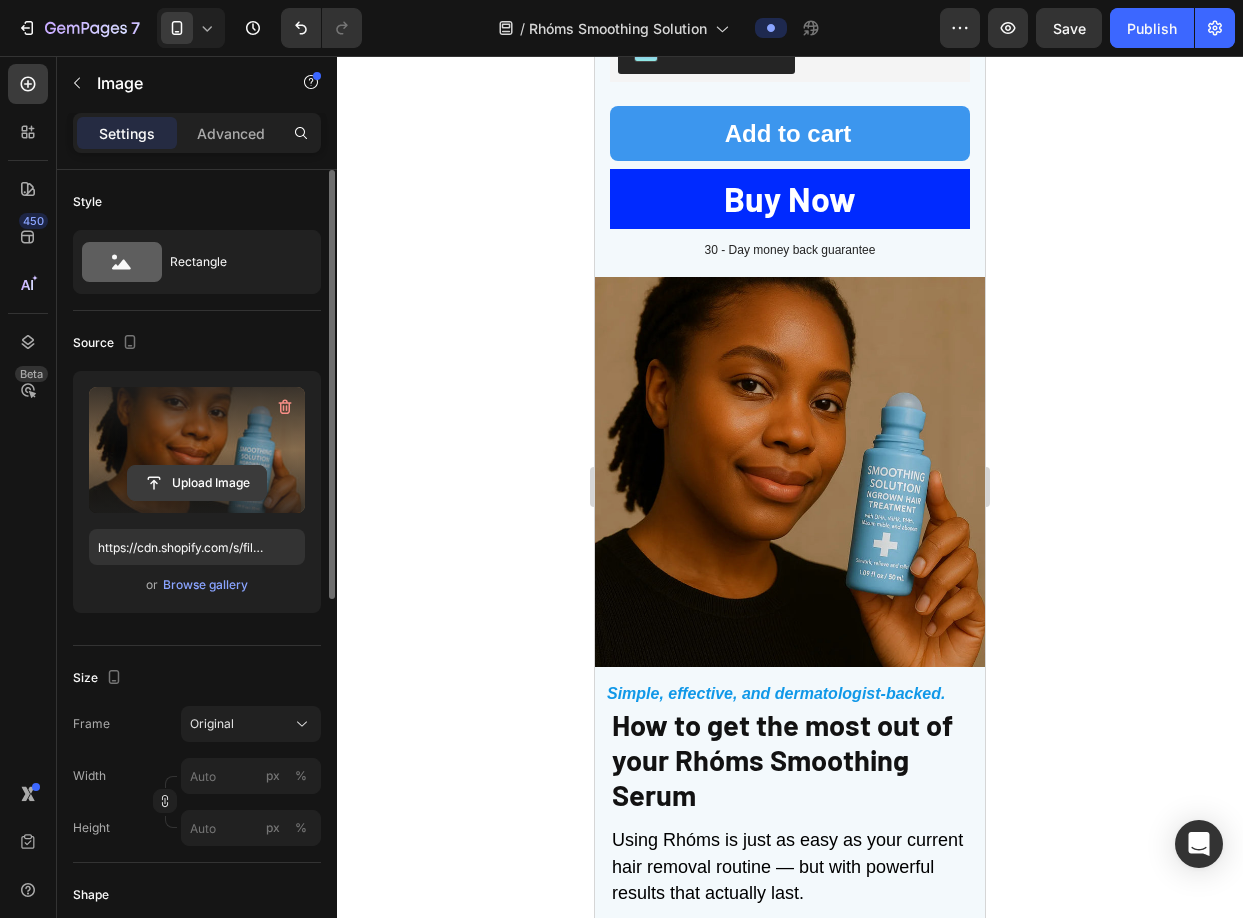 click 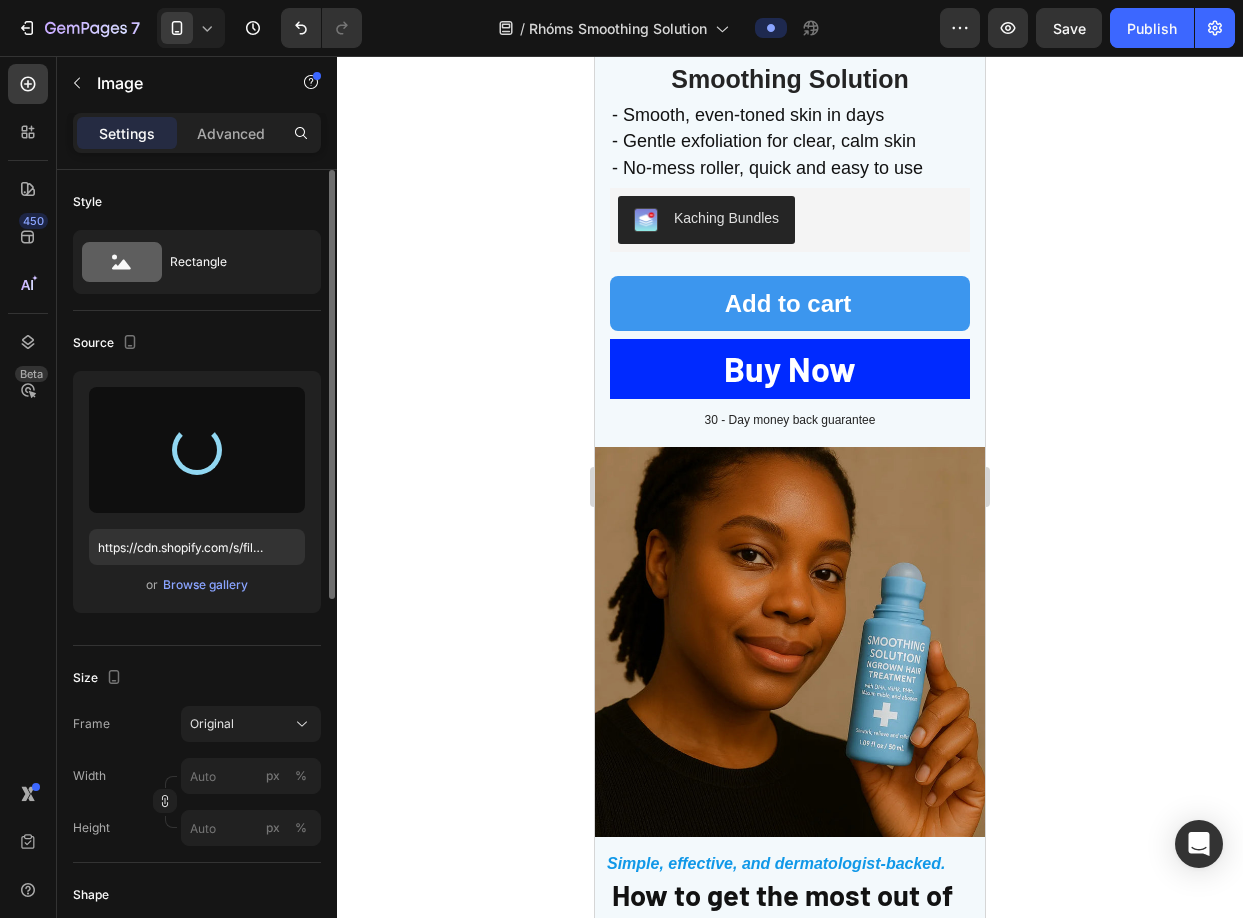 scroll, scrollTop: 5685, scrollLeft: 0, axis: vertical 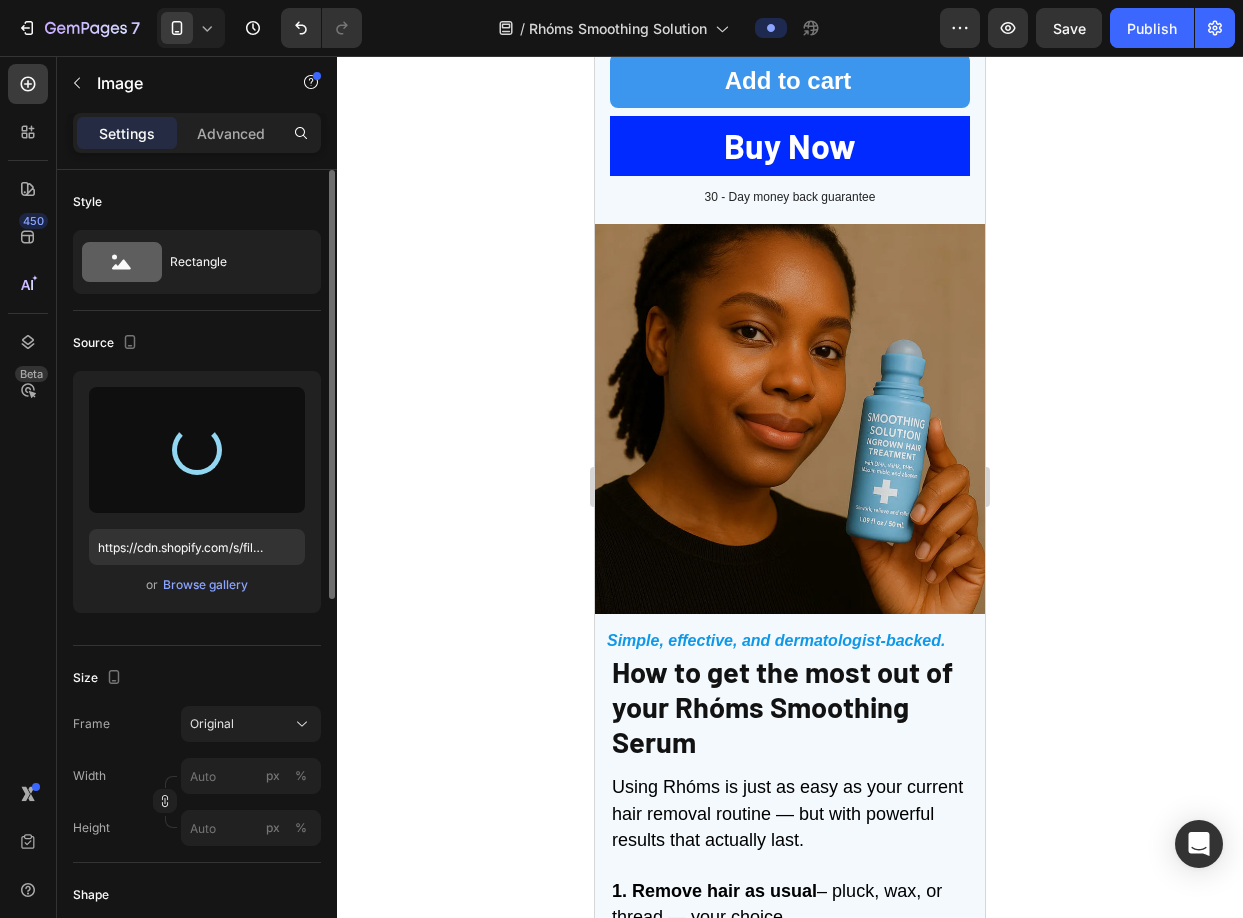 type on "https://cdn.shopify.com/s/files/1/0631/3407/2898/files/gempages_578206958549467836-467c4241-63c5-43b0-aa20-1ff25d258fa0.webp" 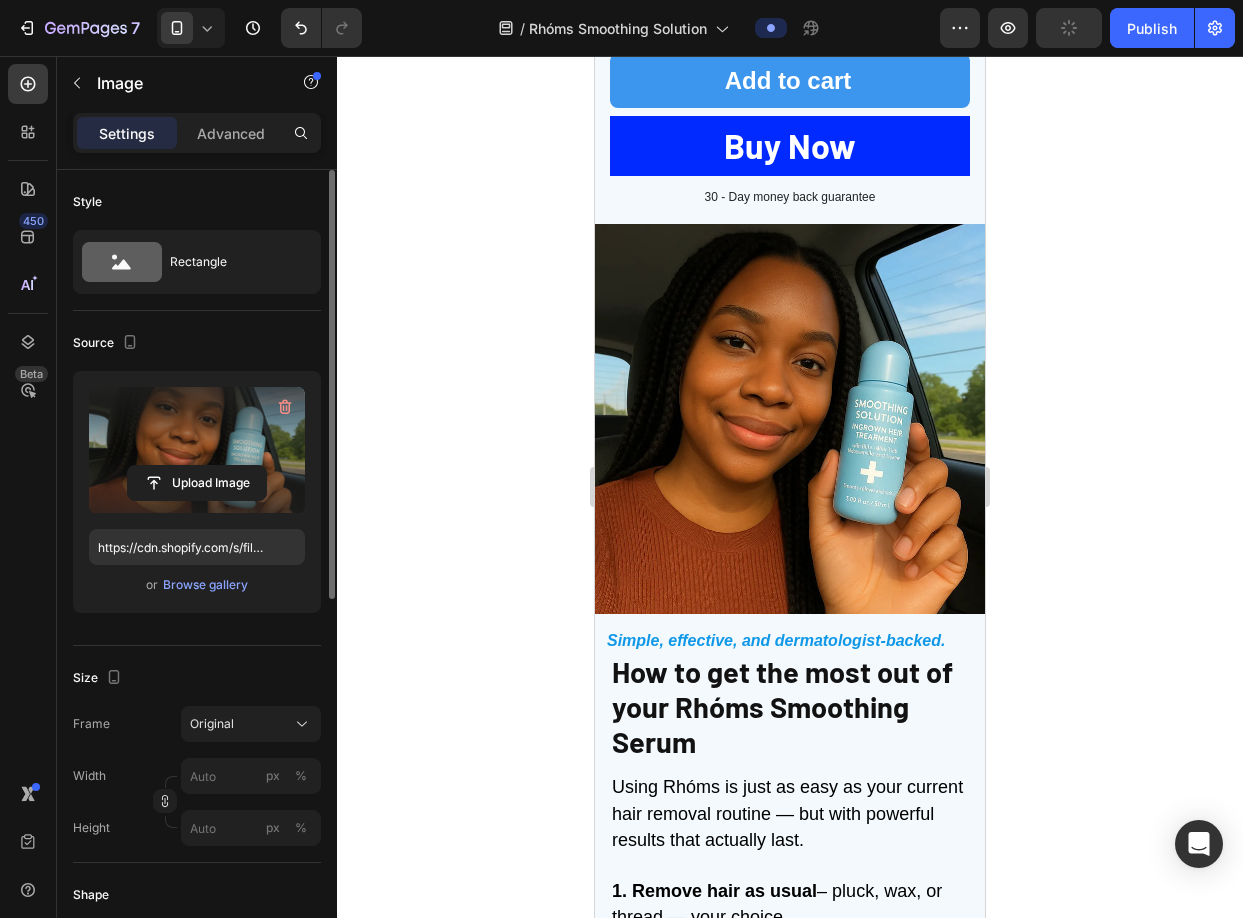 click 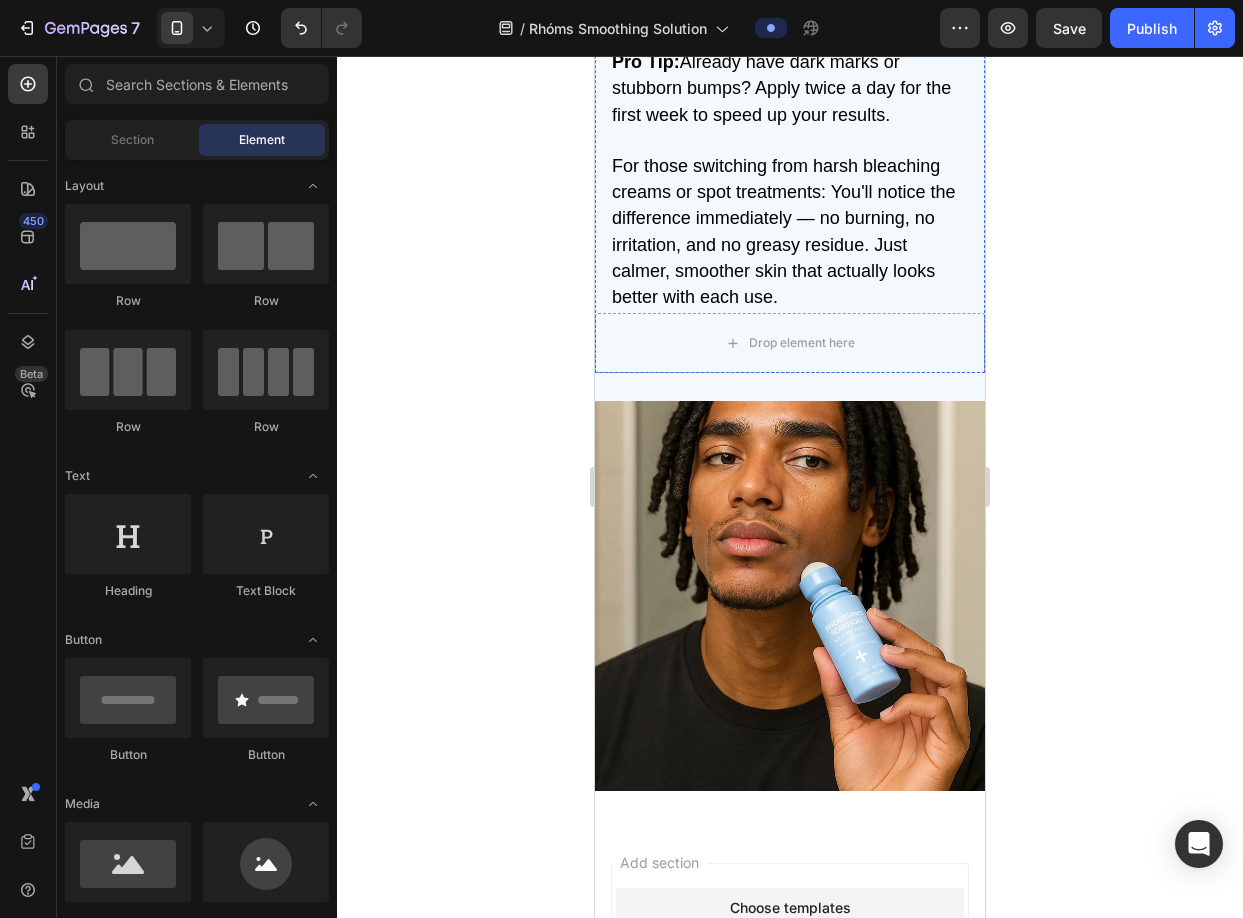 scroll, scrollTop: 7018, scrollLeft: 0, axis: vertical 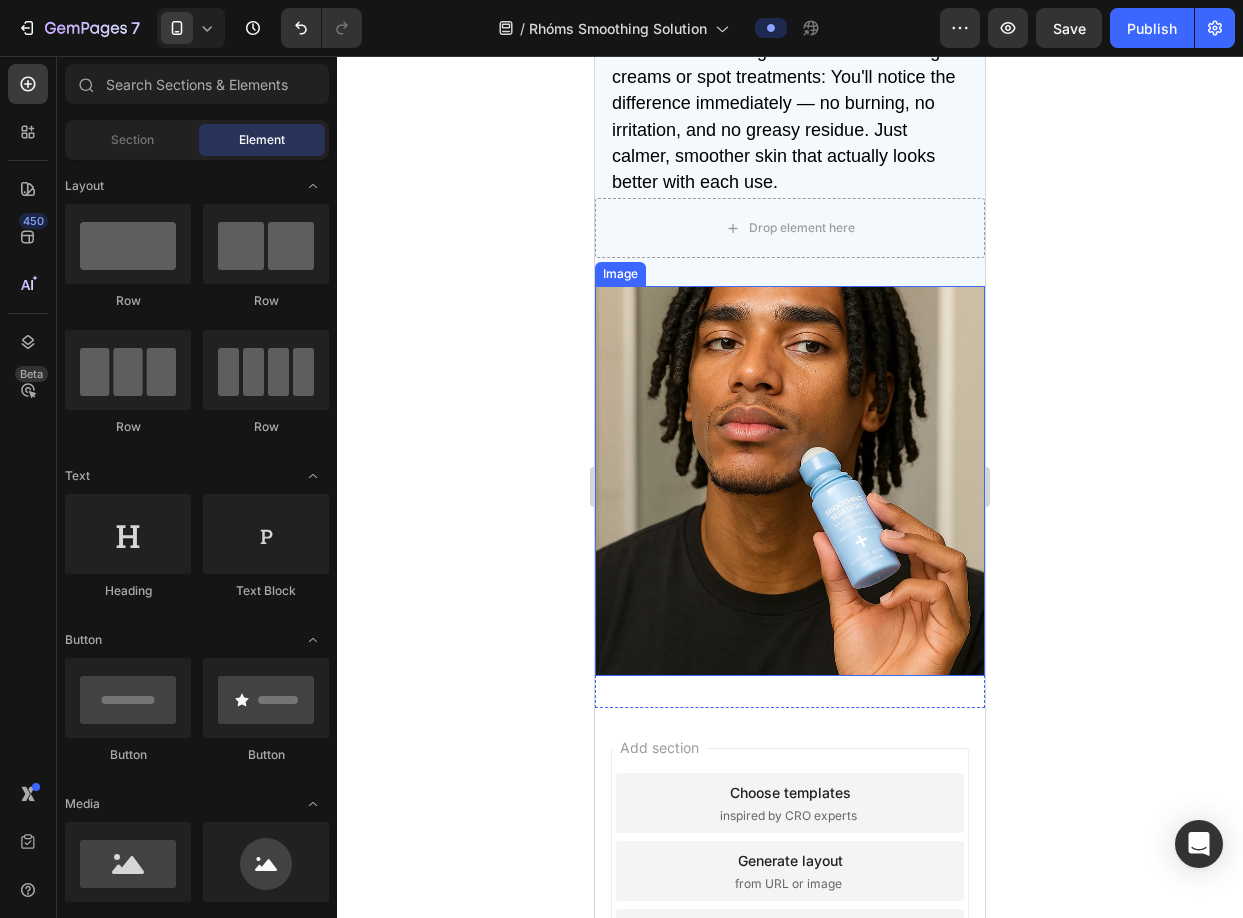 click at bounding box center [790, 481] 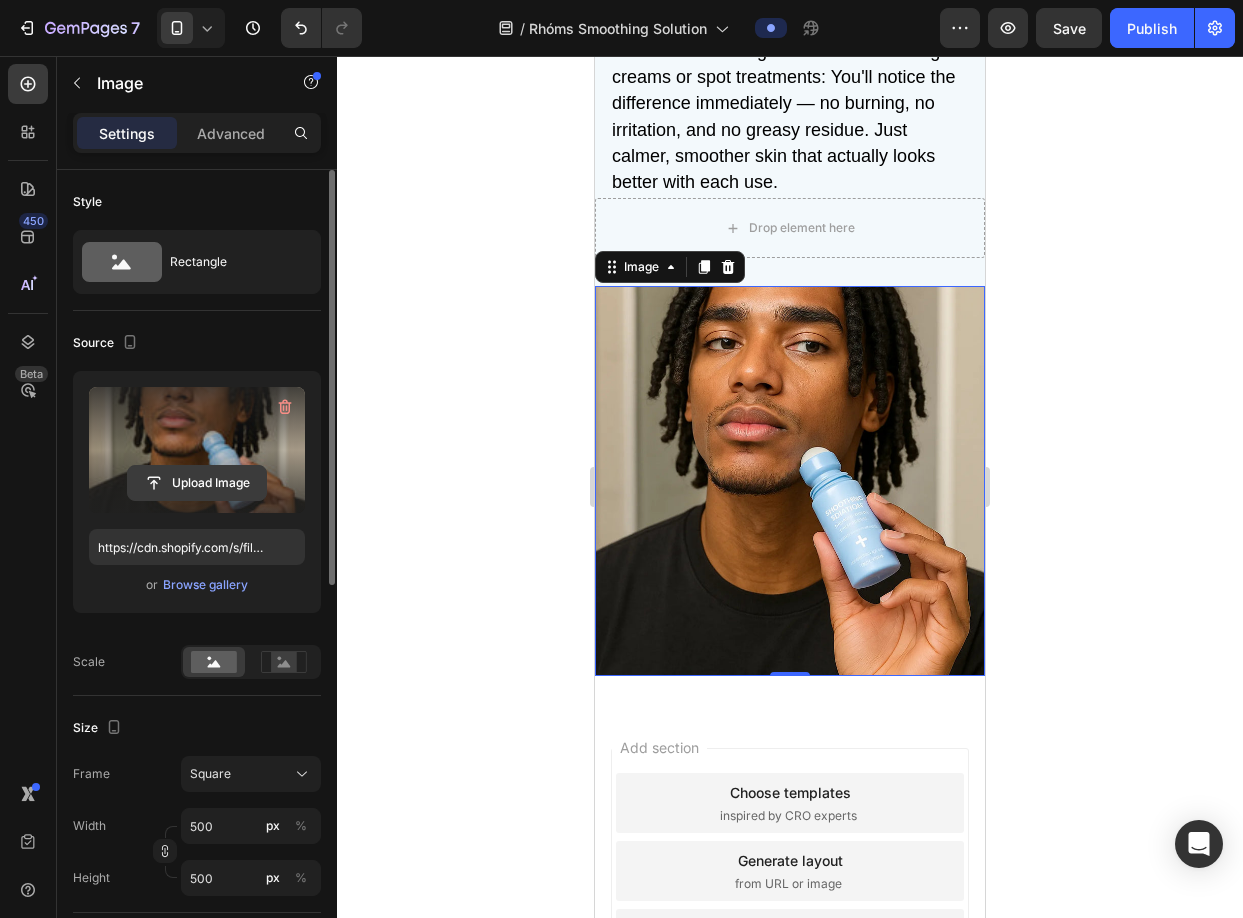 click 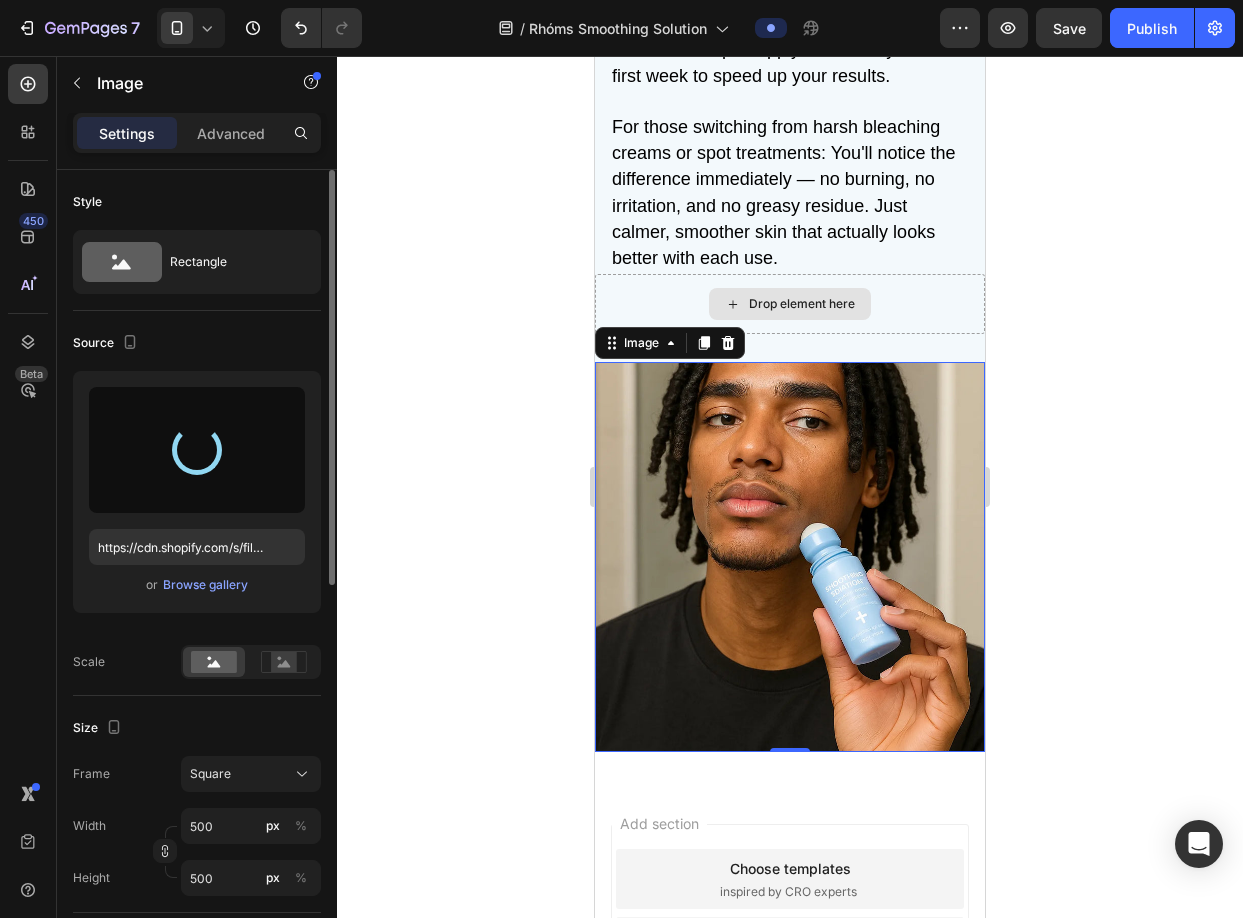 scroll, scrollTop: 6913, scrollLeft: 0, axis: vertical 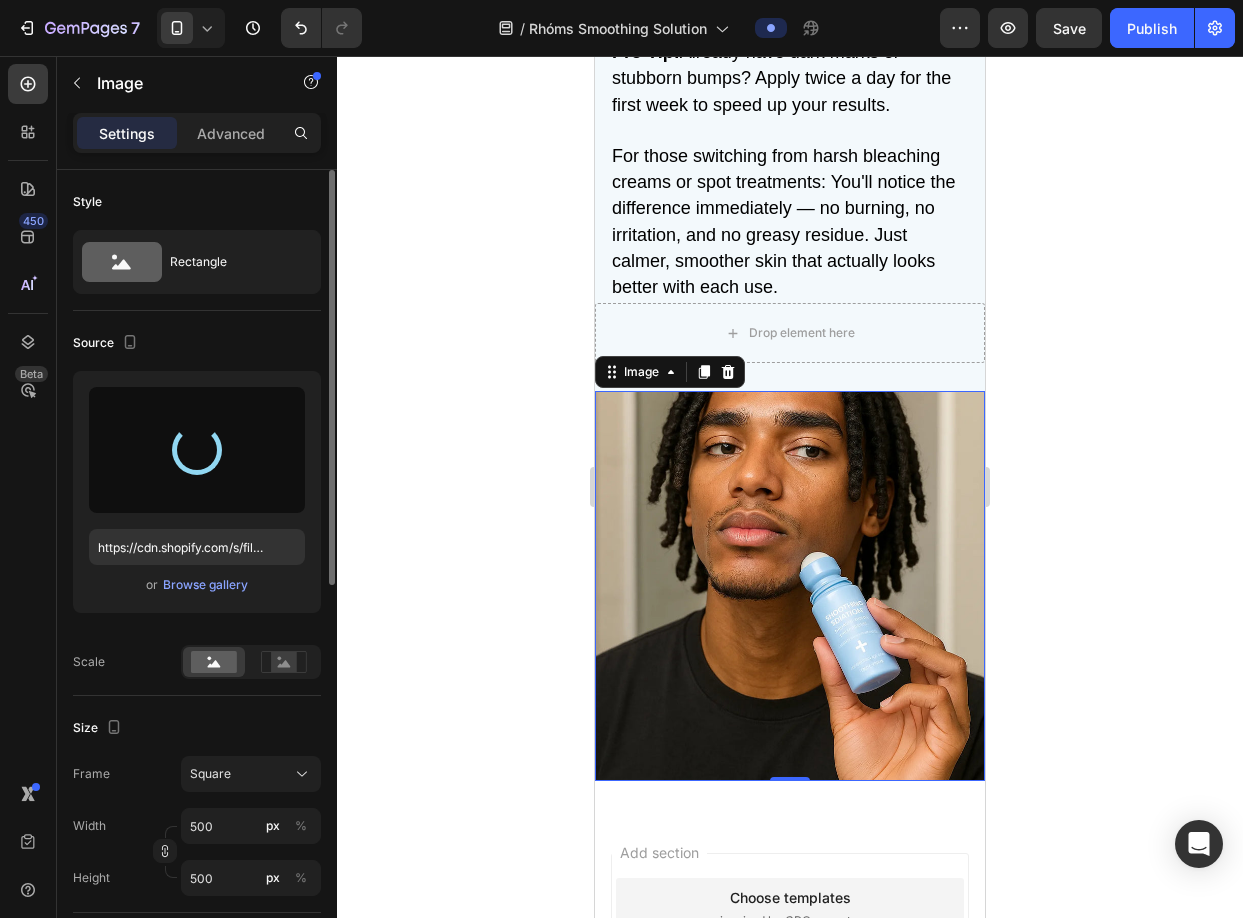 type on "https://cdn.shopify.com/s/files/1/0631/3407/2898/files/gempages_578206958549467836-753fc824-78c3-4171-8558-154f34cbf34e.webp" 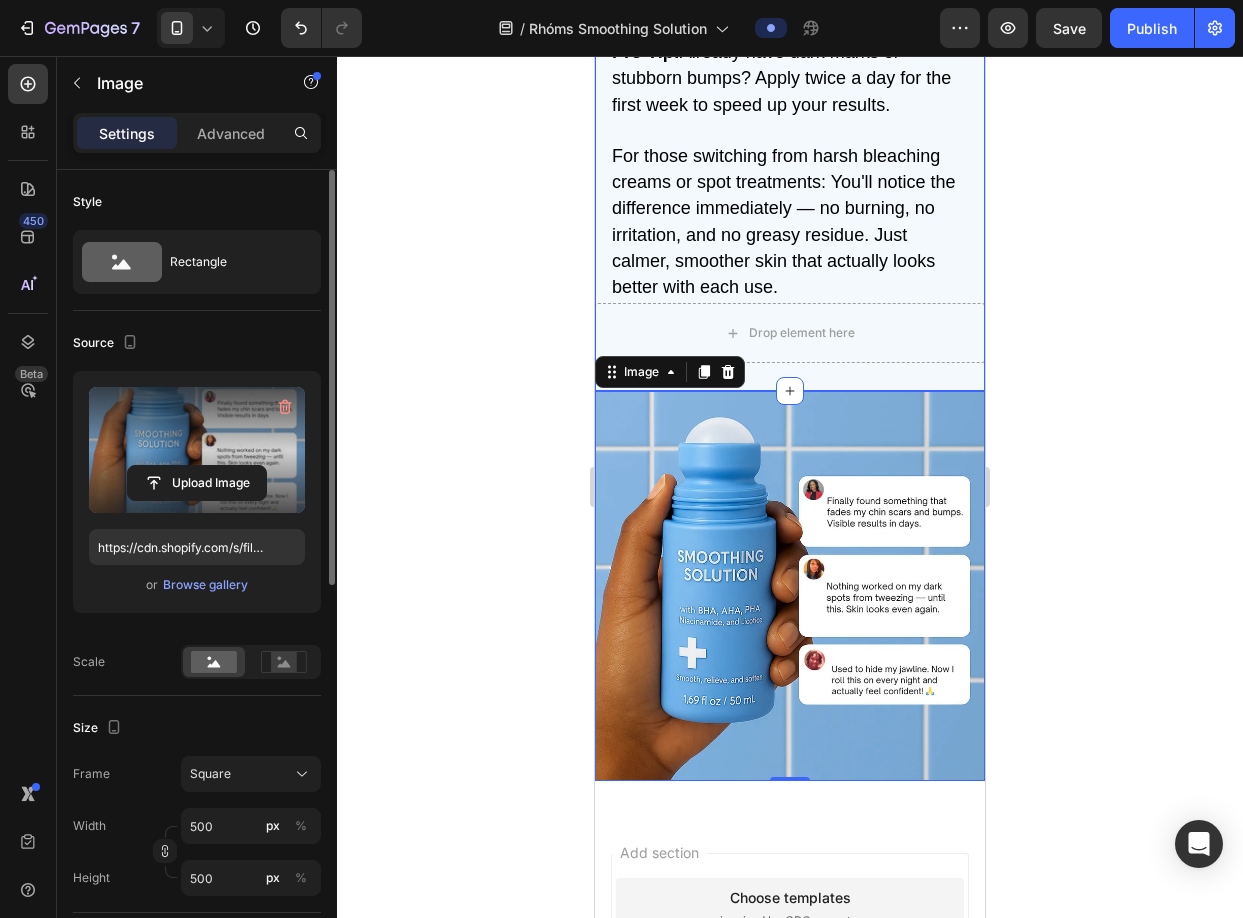 click on "Product Images Icon Icon Icon Icon Icon Icon List 94% SATISFACTION RATE Text Block Row Smoothing Solution Product Title - Smooth, even-toned skin in days - Gentle exfoliation for clear, calm skin - No-mess roller, quick and easy to use Text Block Lorem ipsum dolor sit amet, consectetur adipiscing elit, sed do eiusmod tempor incididunt ut labore et dolore magna aliqua. Text Block Kaching Bundles Kaching Bundles Seal Subscriptions Seal Subscriptions Add to cart Add to Cart Buy Now Dynamic Checkout 30 - Day money back guarantee Text Block Row Image Simple, effective, and dermatologist-backed. Heading How to get the most out of your Rhóms Smoothing Serum Heading Using Rhóms is just as easy as your current hair removal routine — but with powerful results that actually last.   1. Remove hair as usual  – pluck, wax, or thread — your choice.   2. Roll Rhóms on clean, dry skin  – apply a thin layer wherever you usually get dark spots (chin, jawline, upper lip, etc).         Row" at bounding box center (790, -762) 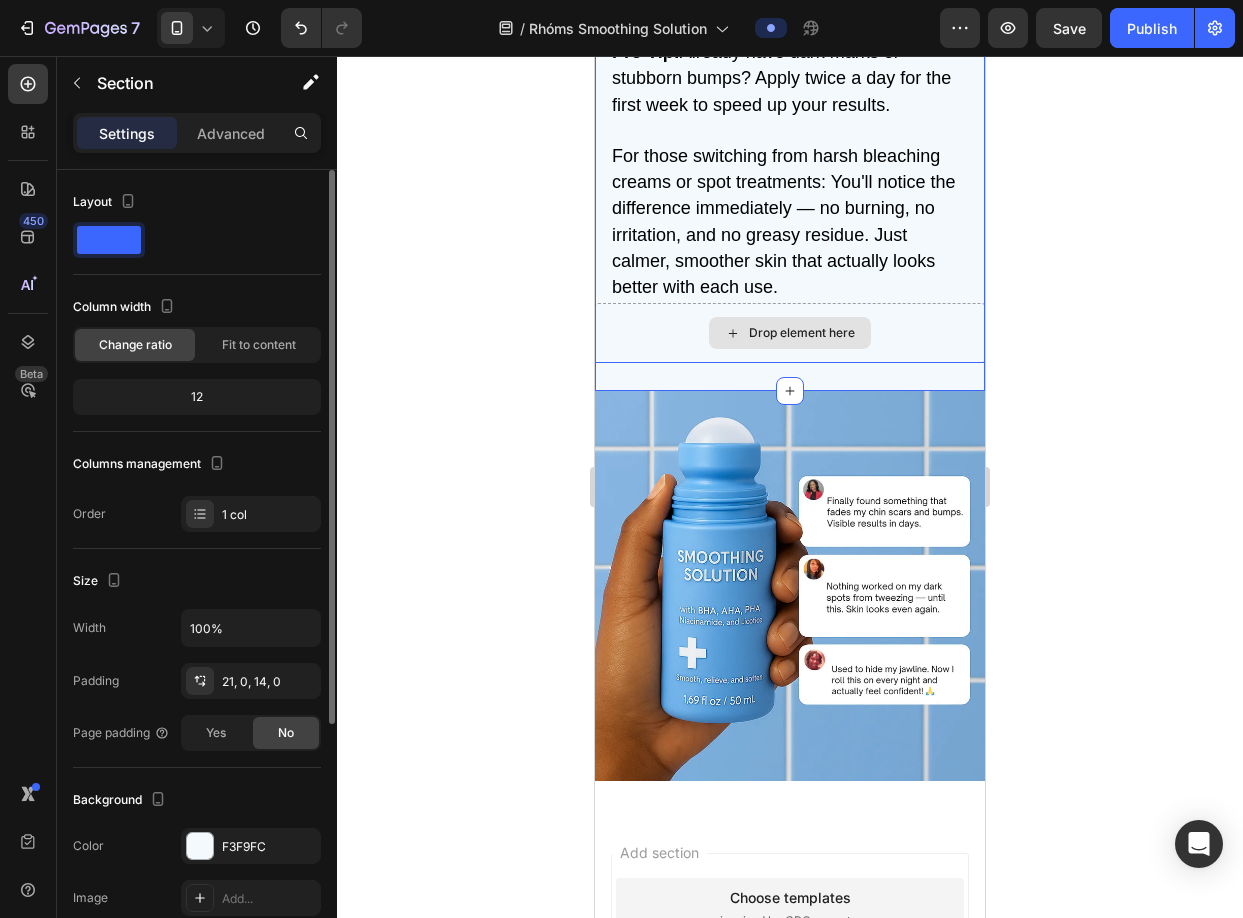 click on "Drop element here" at bounding box center [790, 333] 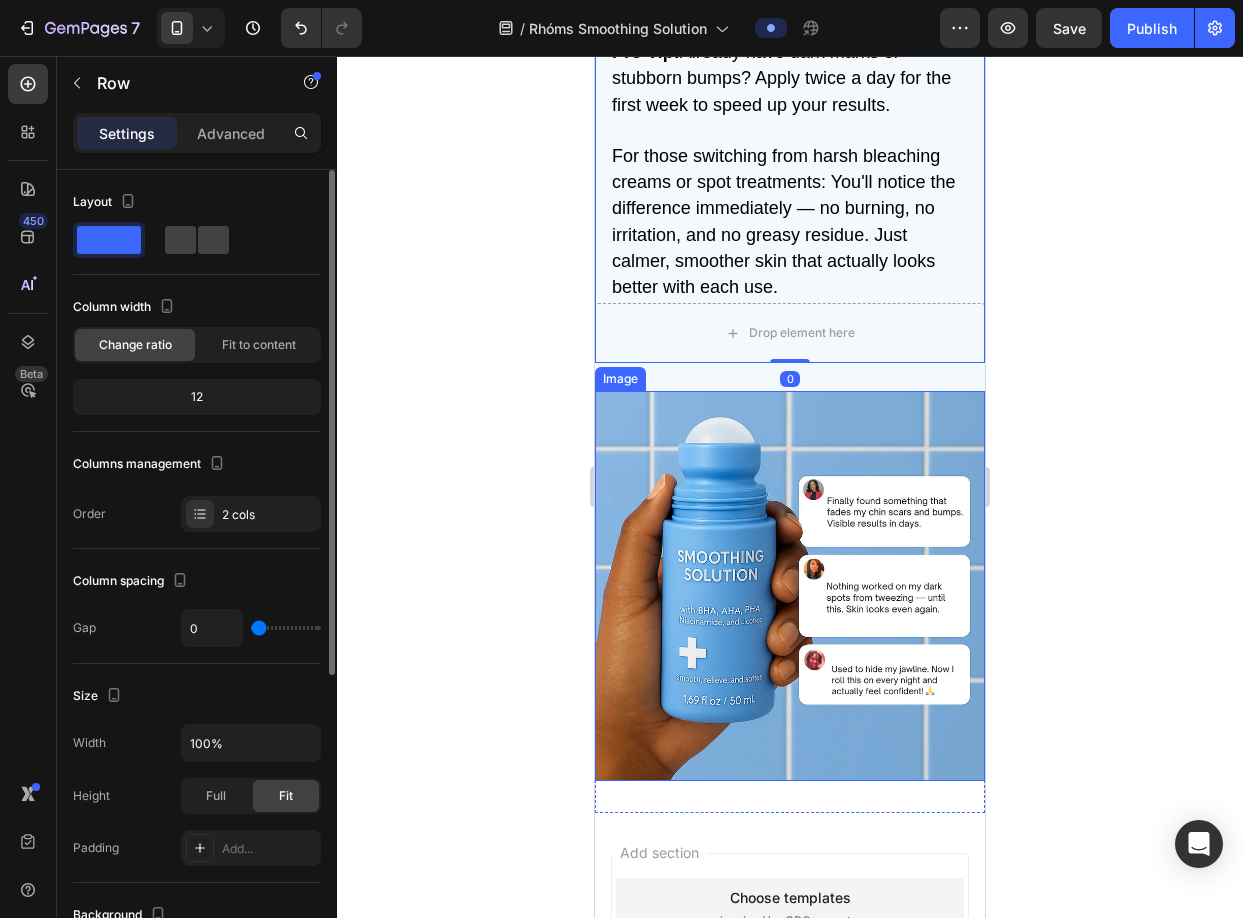 click at bounding box center [790, 586] 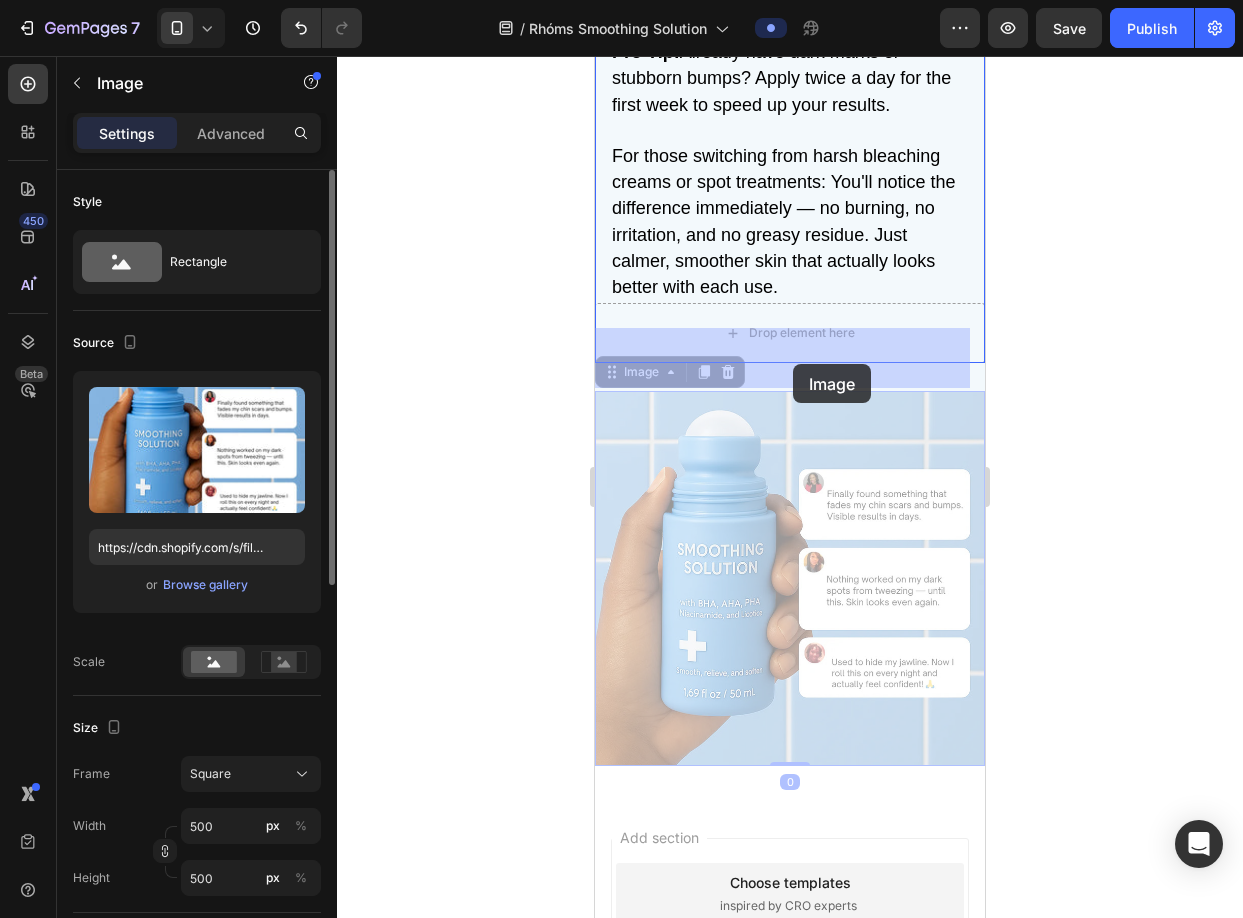 drag, startPoint x: 798, startPoint y: 542, endPoint x: 793, endPoint y: 364, distance: 178.0702 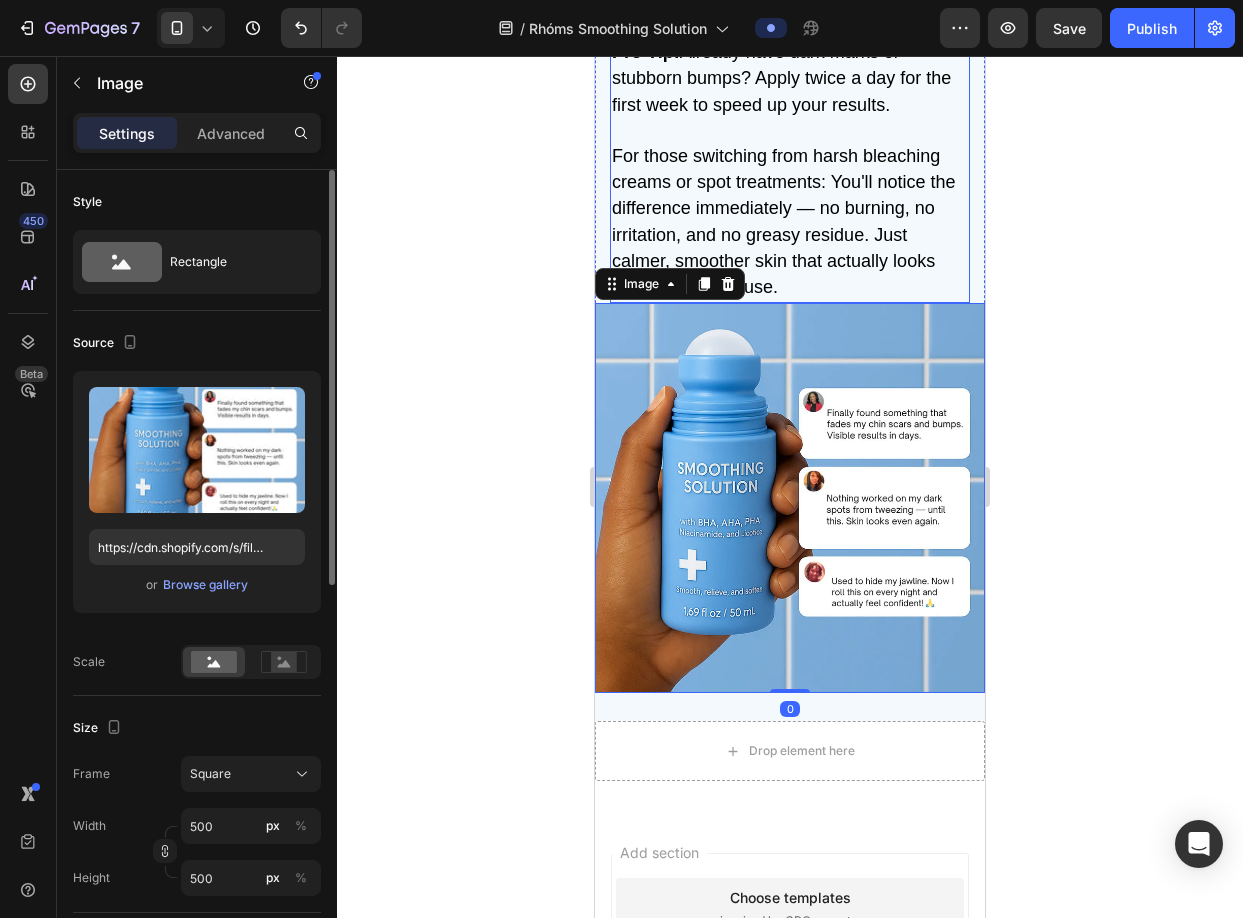 click on "For those switching from harsh bleaching creams or spot treatments: You'll notice the difference immediately — no burning, no irritation, and no greasy residue. Just calmer, smoother skin that actually looks better with each use." at bounding box center (790, 222) 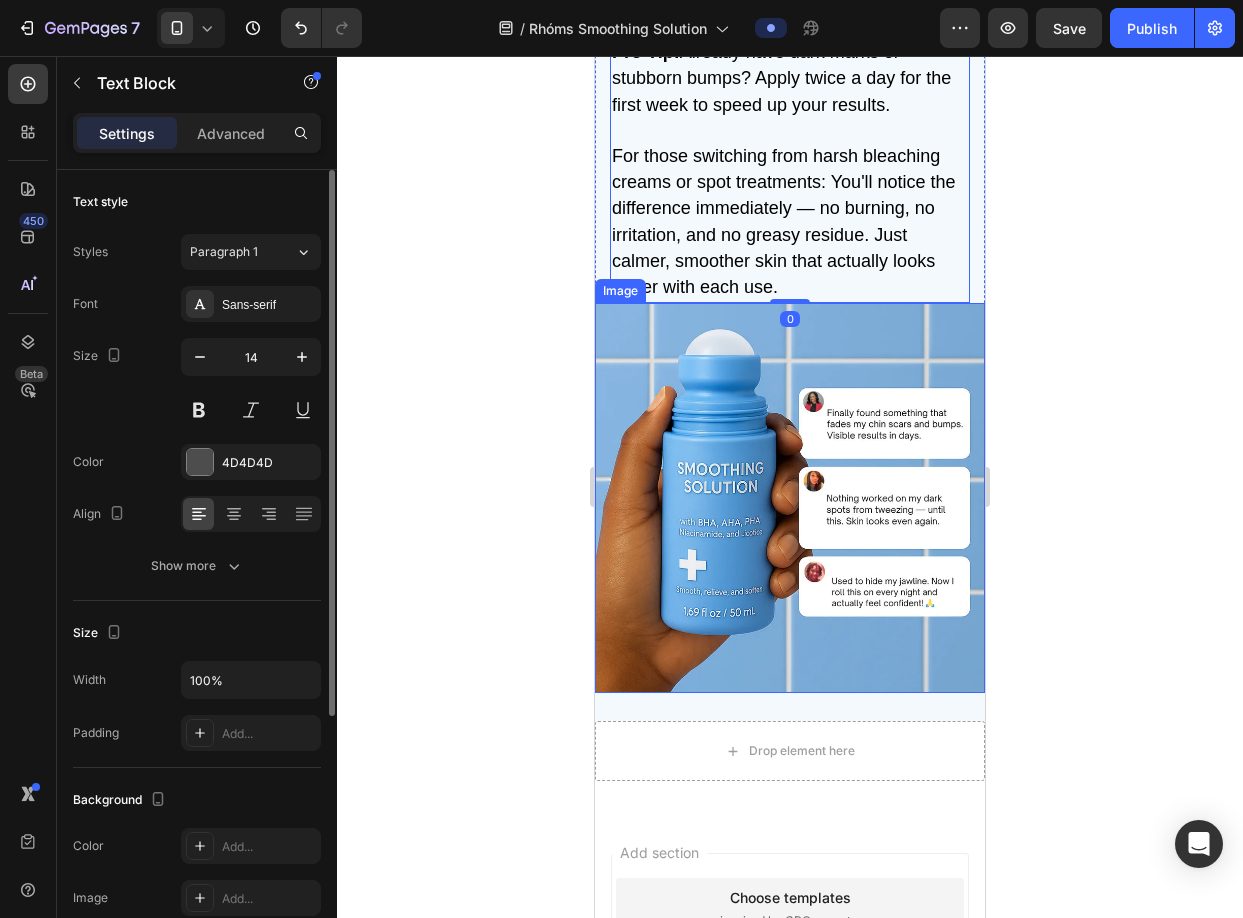 click at bounding box center (790, 498) 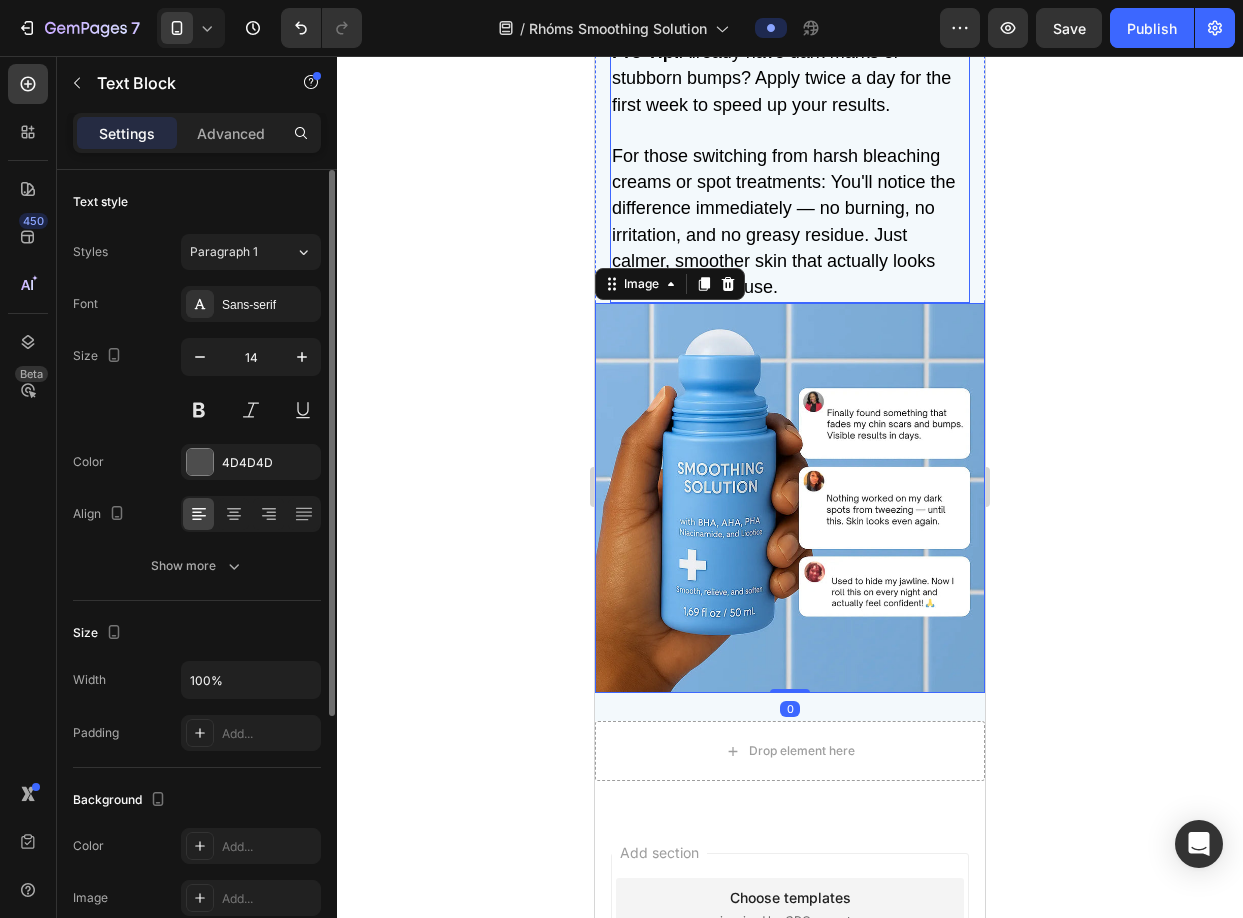 click on "For those switching from harsh bleaching creams or spot treatments: You'll notice the difference immediately — no burning, no irritation, and no greasy residue. Just calmer, smoother skin that actually looks better with each use." at bounding box center (790, 222) 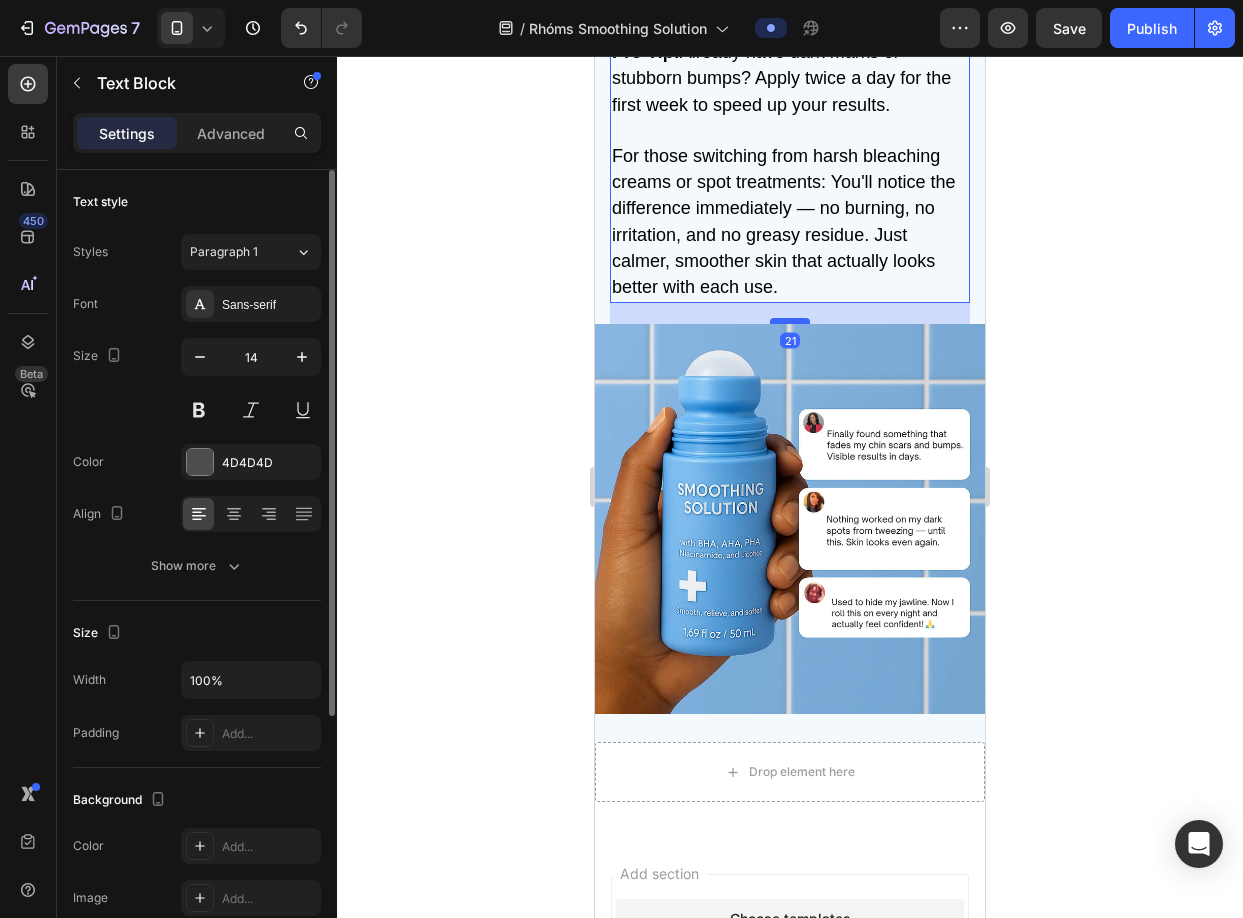 drag, startPoint x: 790, startPoint y: 325, endPoint x: 786, endPoint y: 351, distance: 26.305893 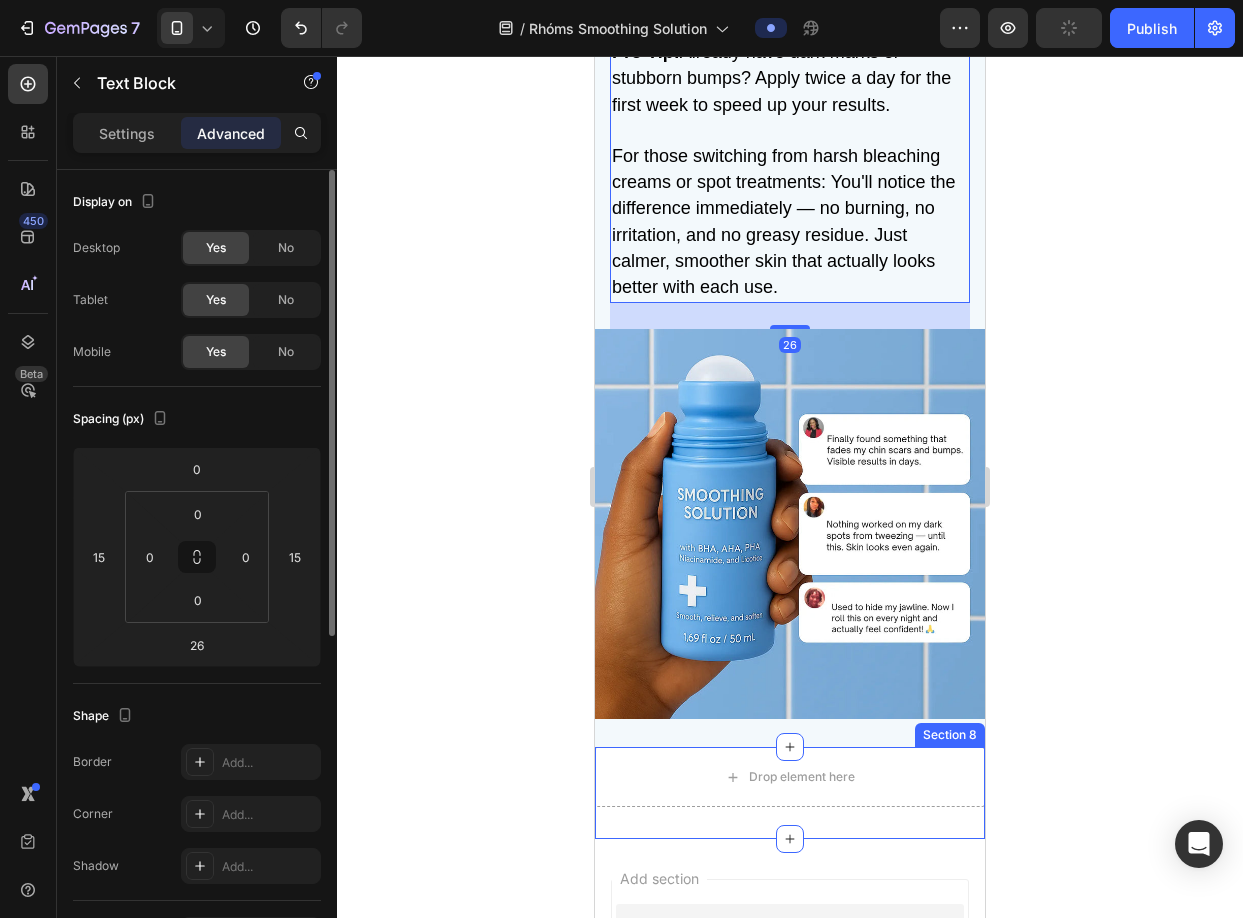 click on "Drop element here" at bounding box center (790, 777) 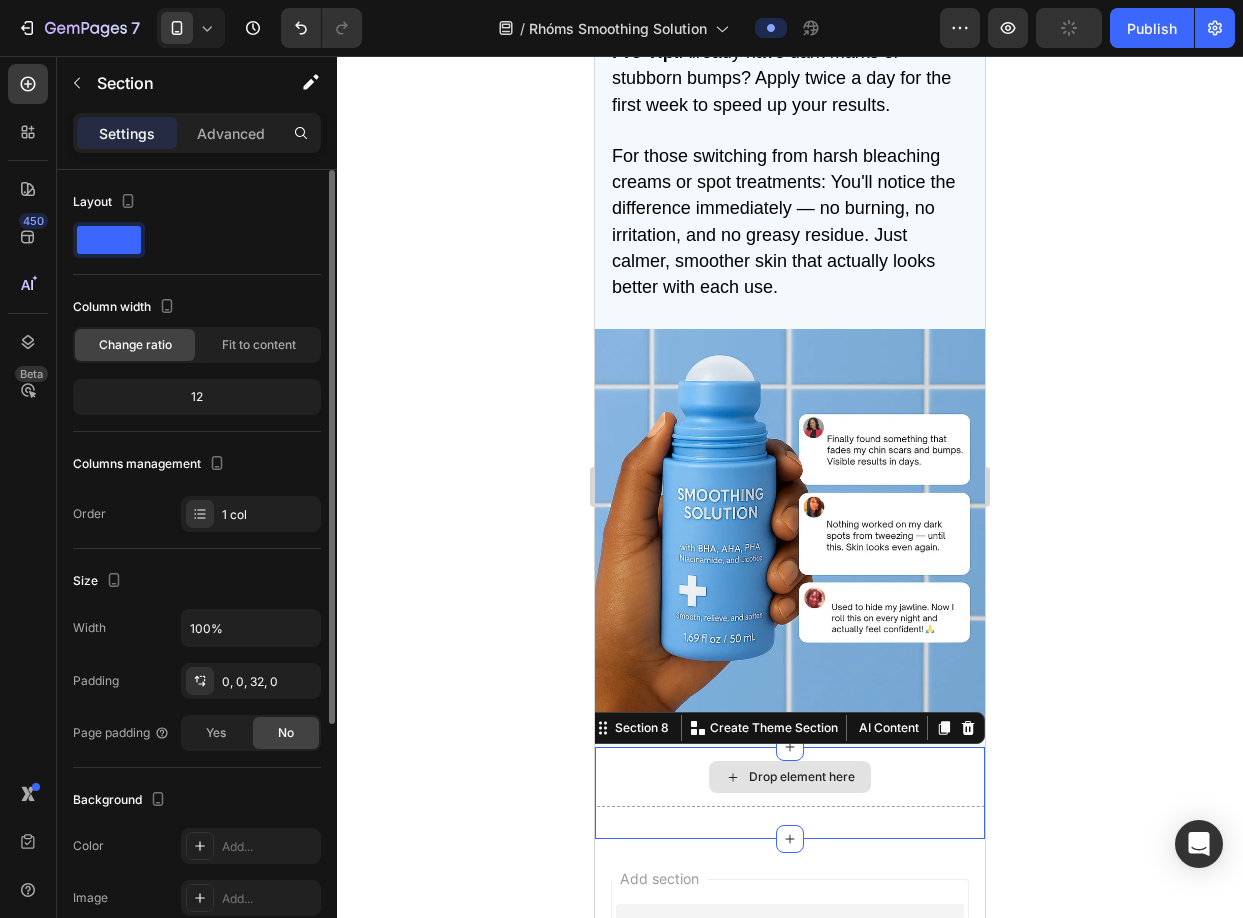 click on "Drop element here Section 8   You can create reusable sections Create Theme Section AI Content Write with GemAI What would you like to describe here? Tone and Voice Persuasive Product Shipping protection Show more Generate" at bounding box center (790, 793) 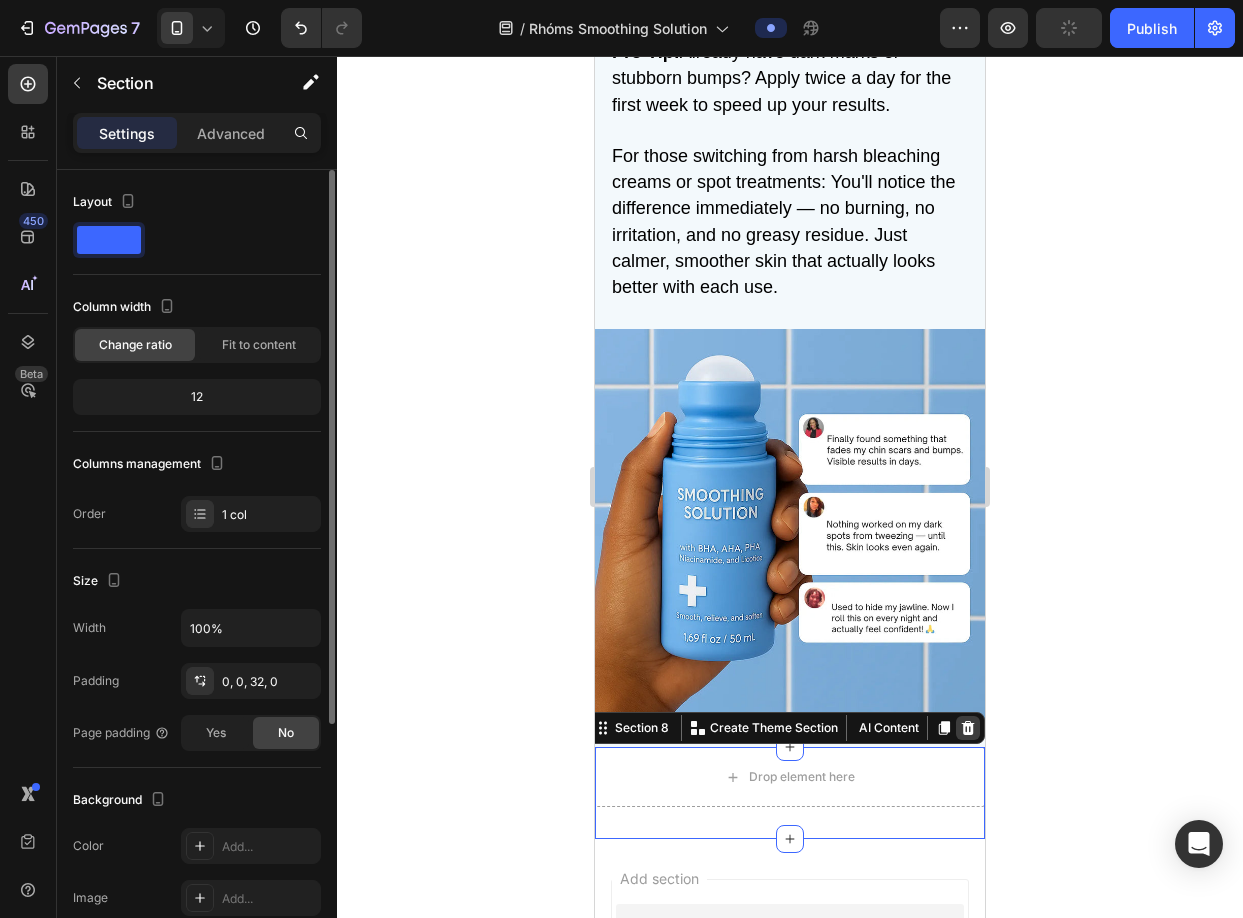 click 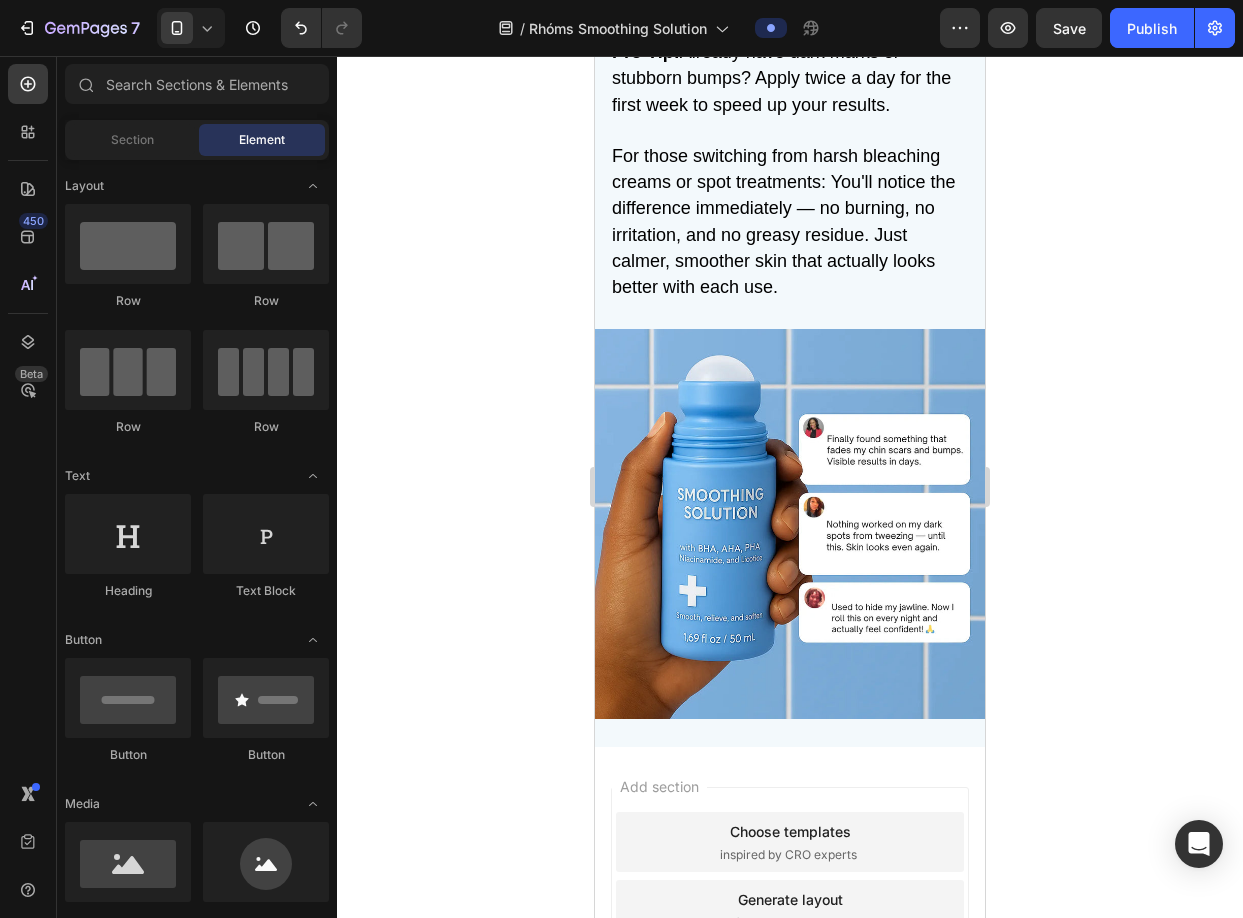 click on "Add section Choose templates inspired by CRO experts Generate layout from URL or image Add blank section then drag & drop elements" at bounding box center (790, 914) 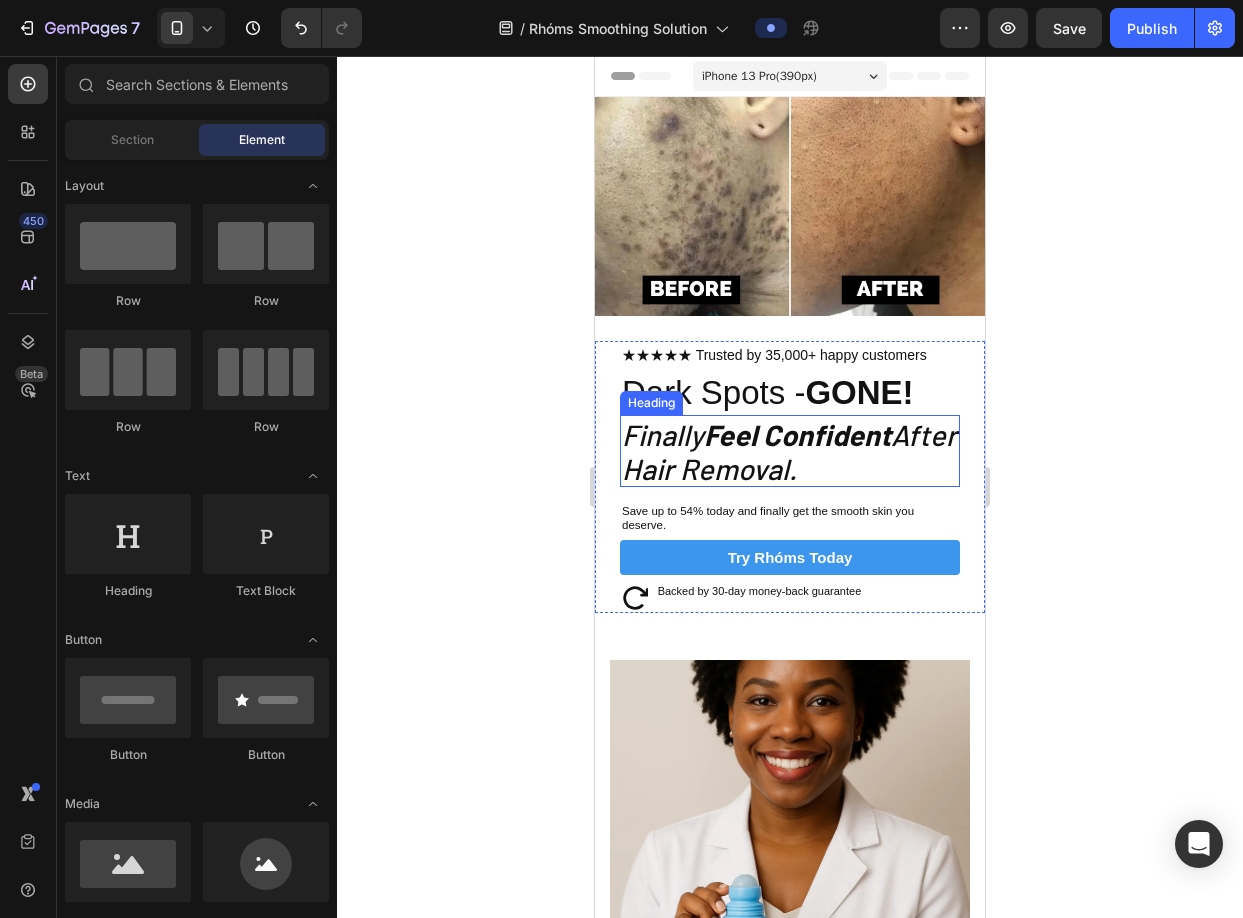 scroll, scrollTop: 5, scrollLeft: 0, axis: vertical 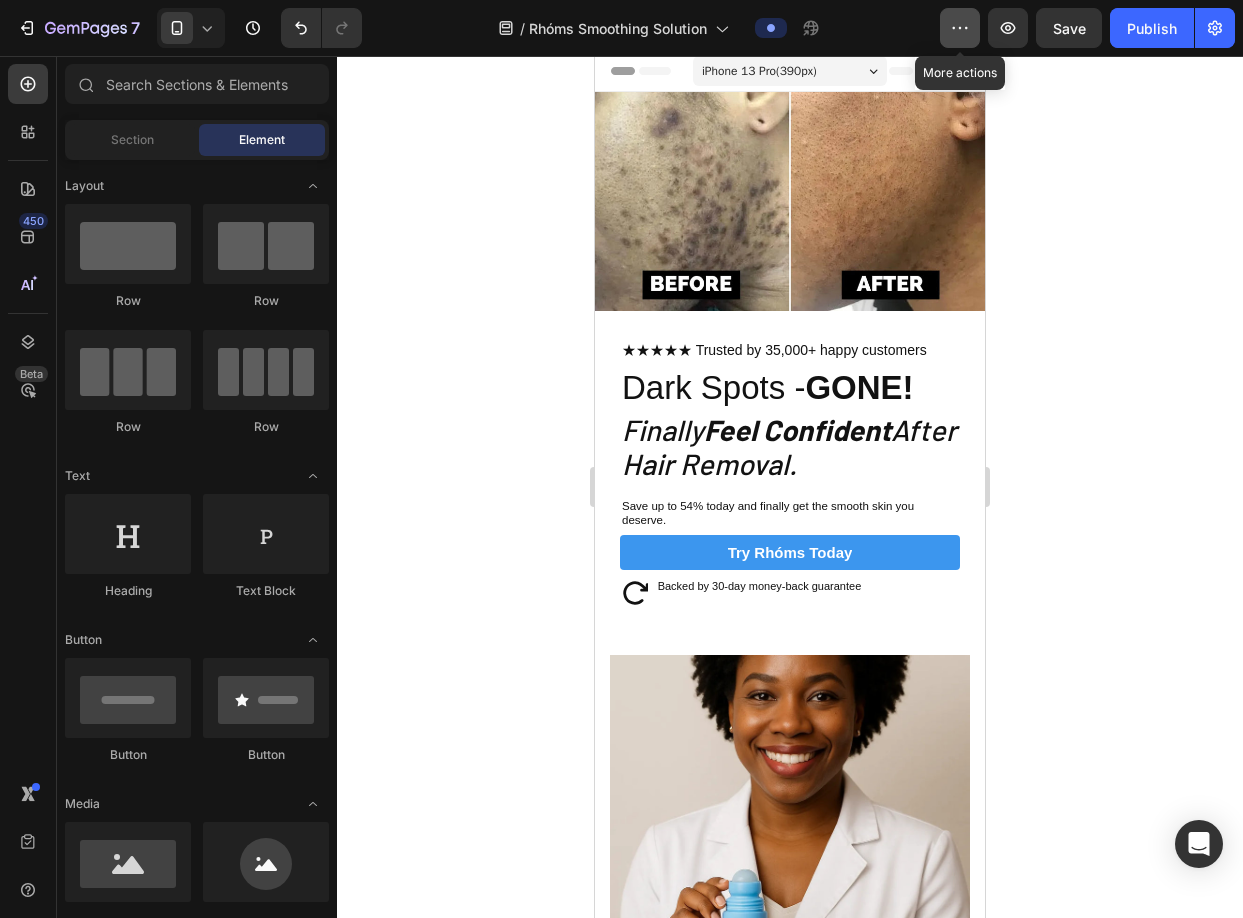 click 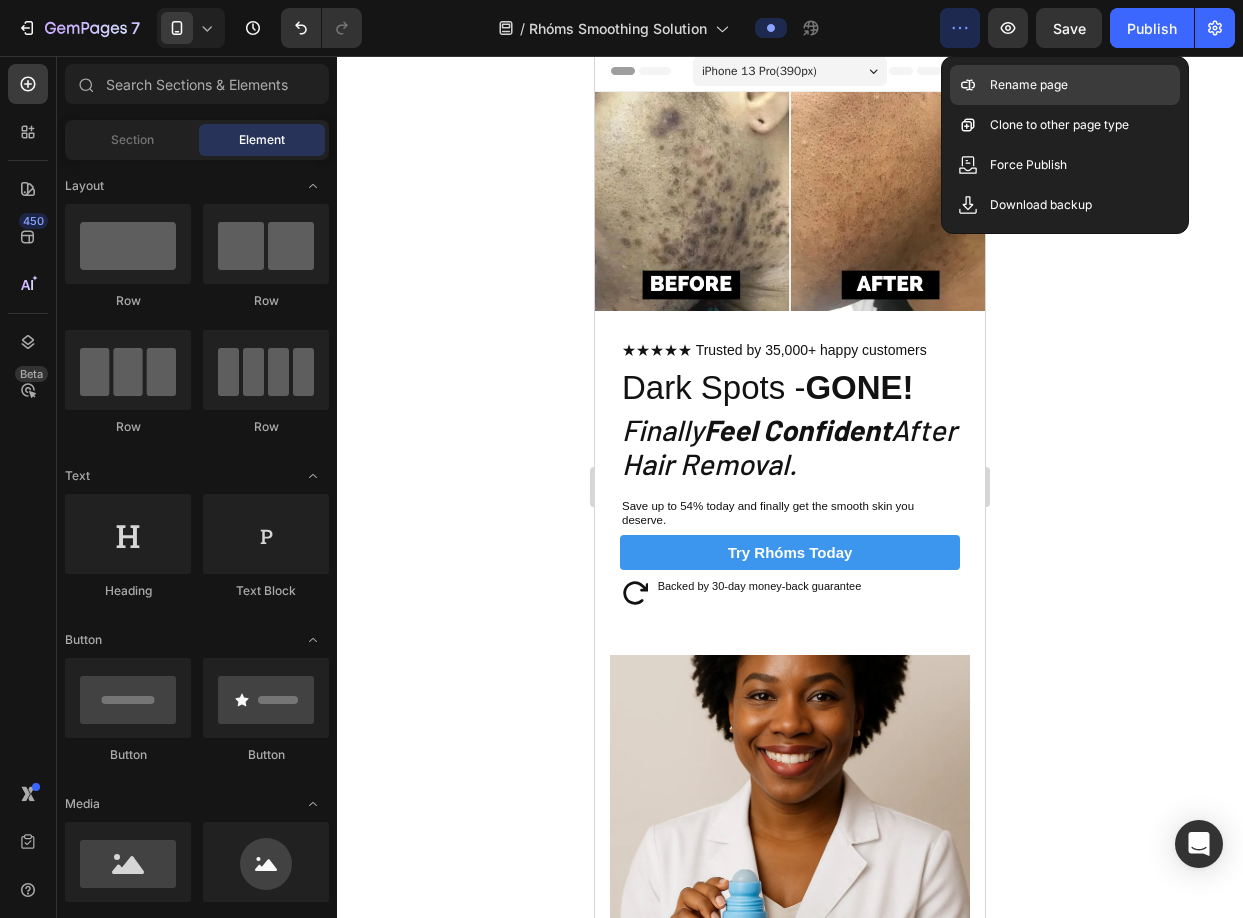 click on "Rename page" at bounding box center (1029, 85) 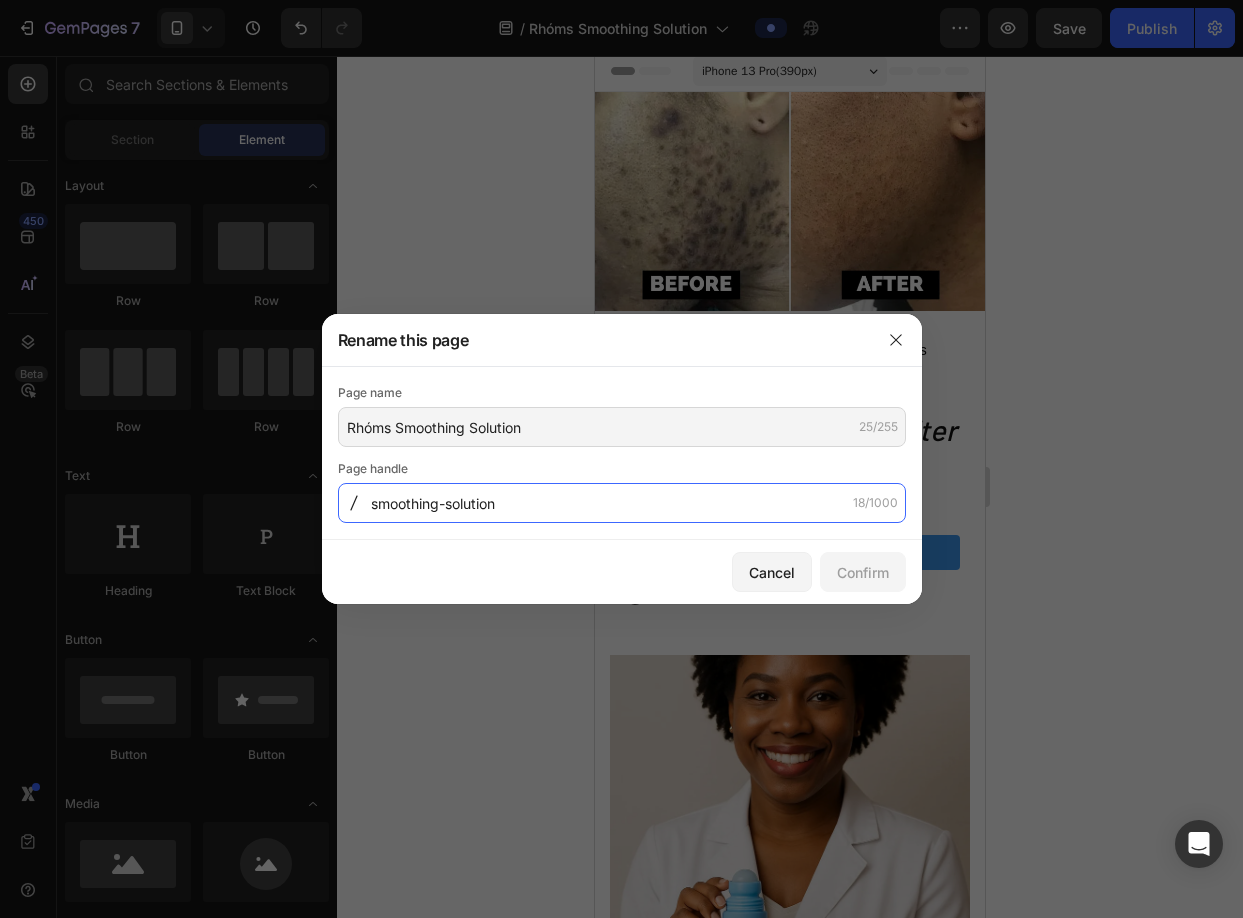 click on "smoothing-solution" 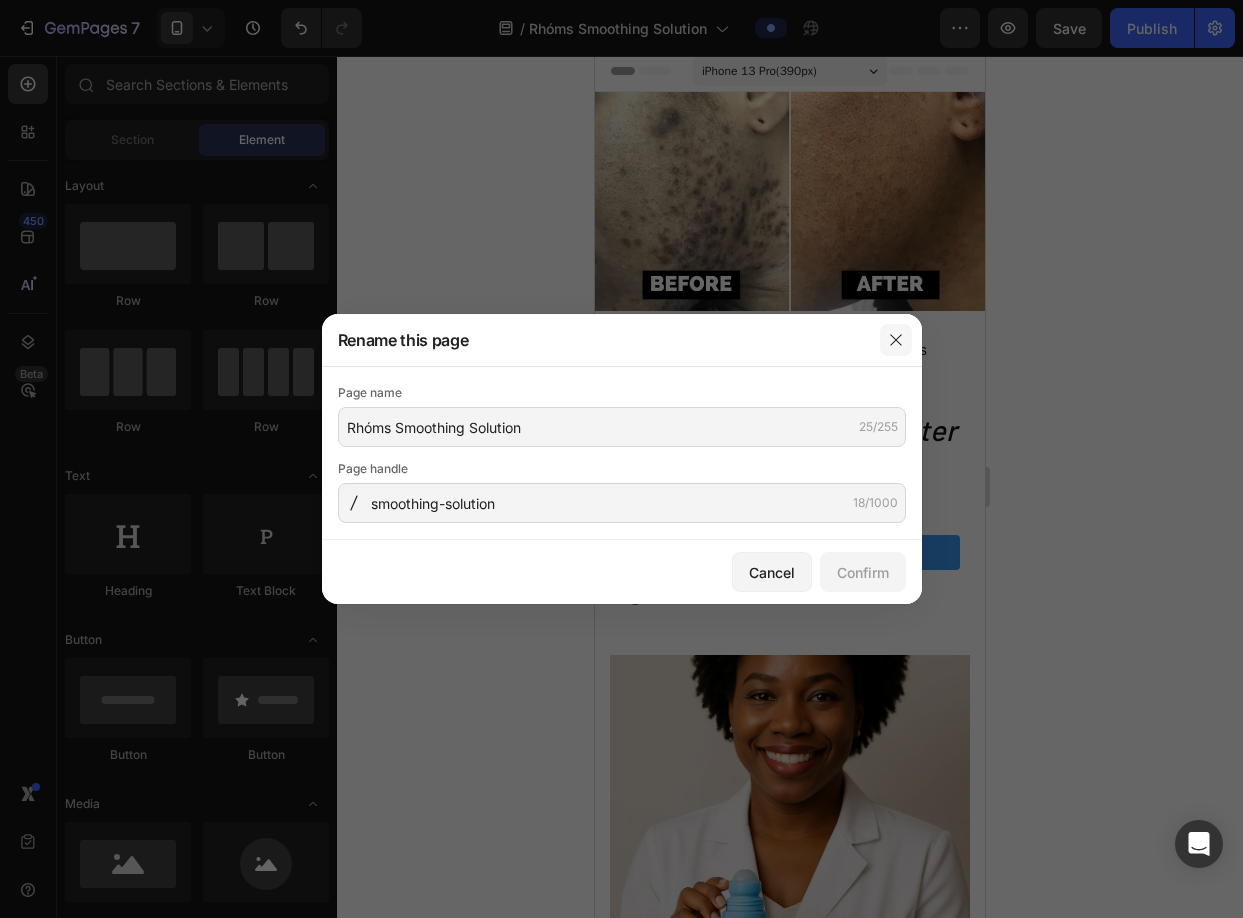 click 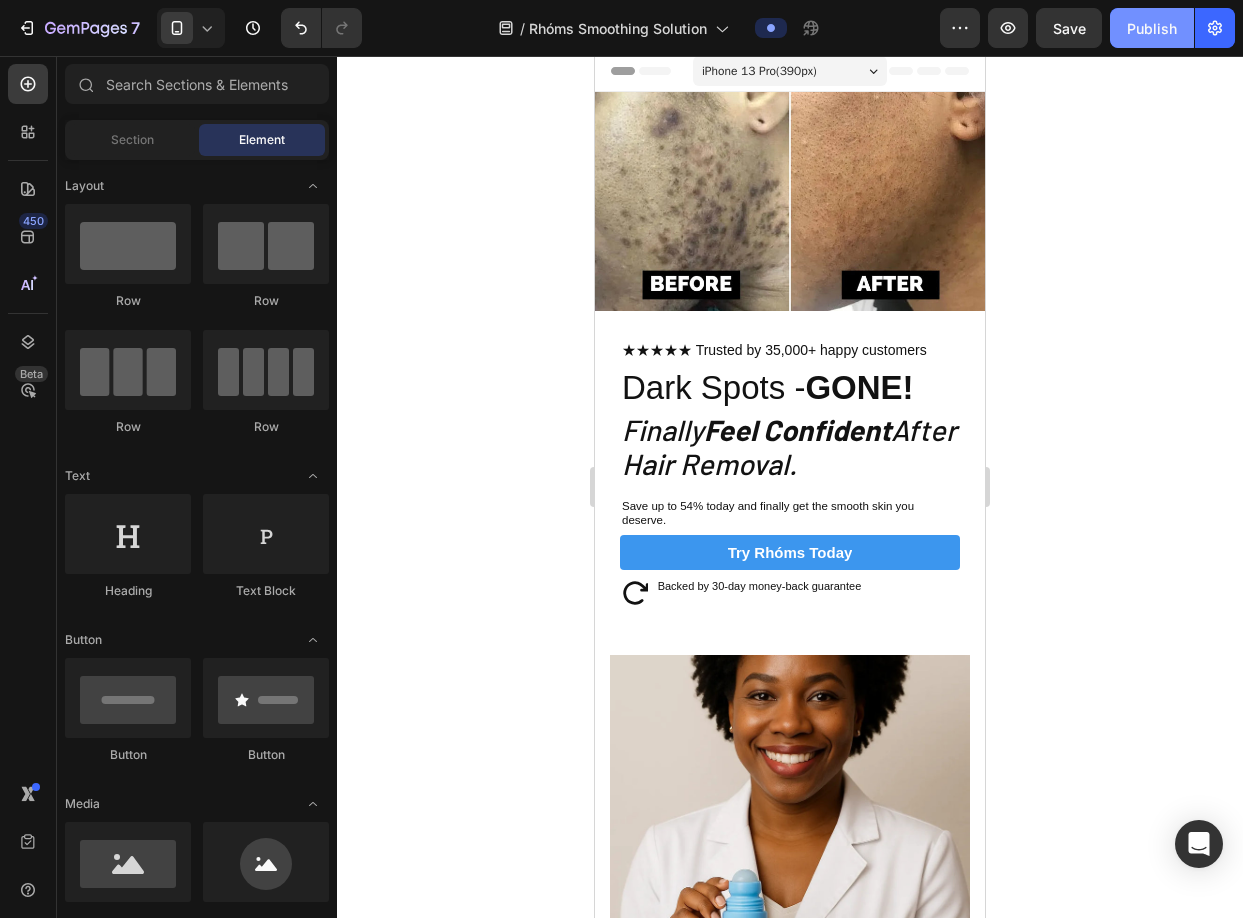 click on "Publish" at bounding box center (1152, 28) 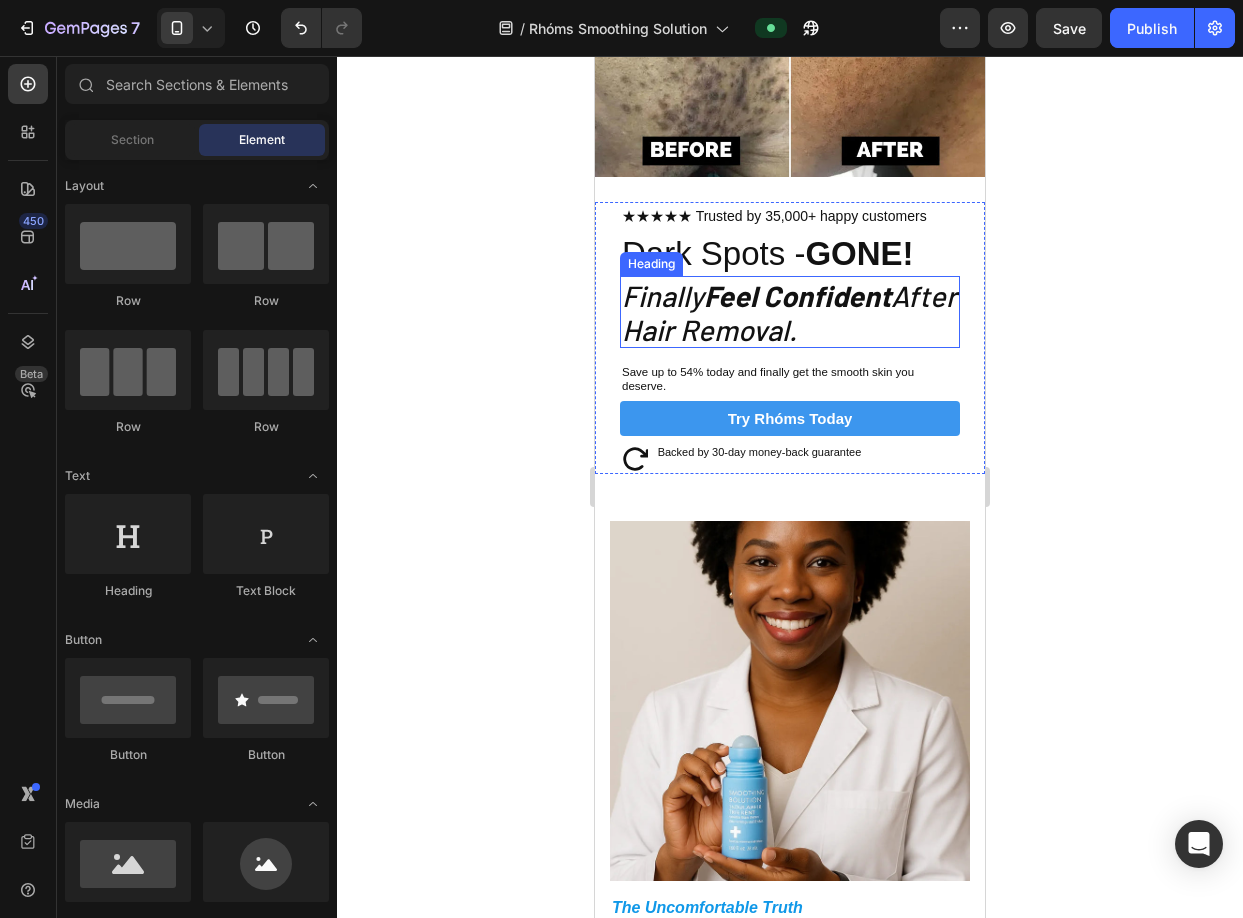 scroll, scrollTop: 147, scrollLeft: 0, axis: vertical 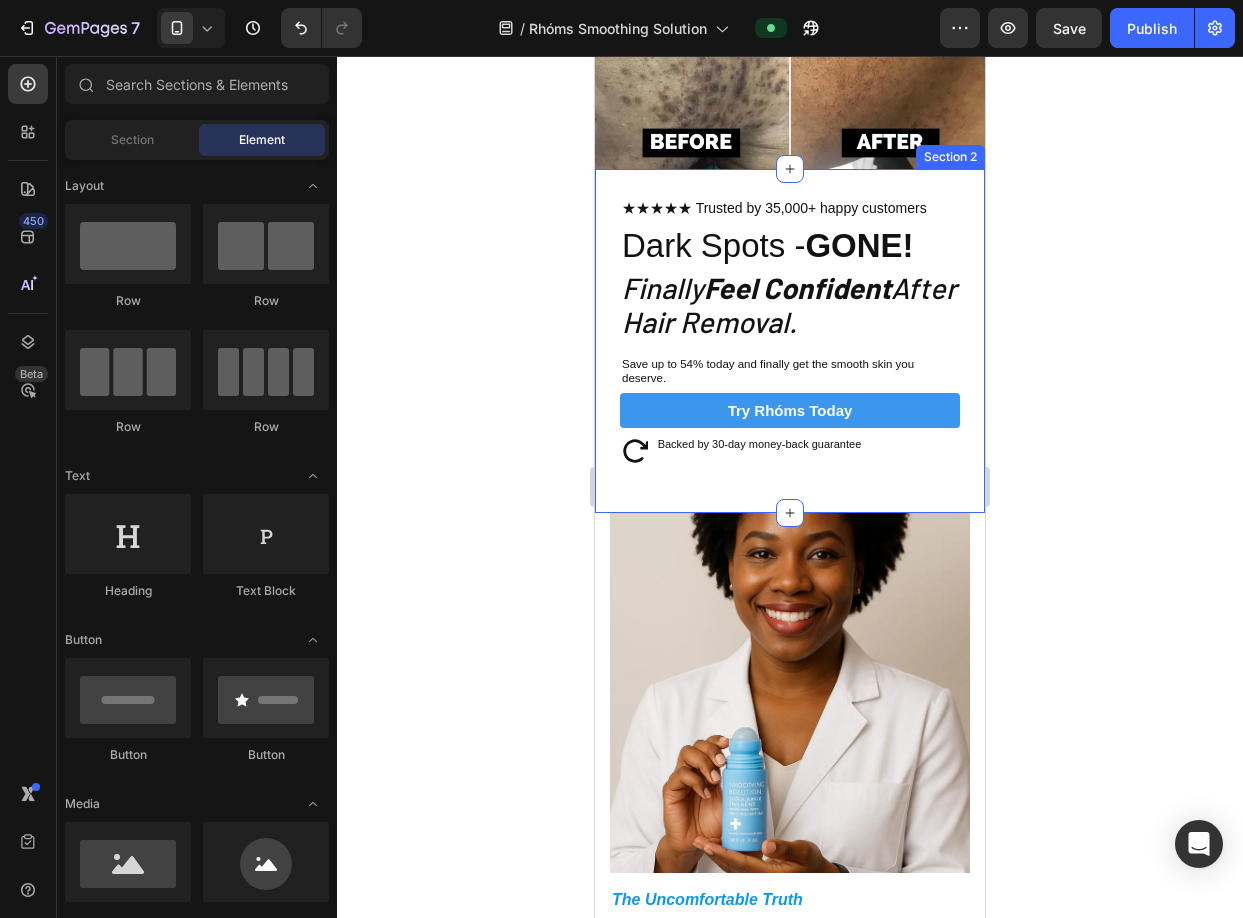 click on "★★★★★ Trusted by 35,000+ happy customers Text Block Dark Spots -  GONE!   Heading Finally  Feel   Confident  After Hair Removal. Heading Save up to 54% today and finally get the smooth skin you deserve. Text Block Try Rhóms today Button
Icon Backed by 30-day money-back guarantee Text Block Row Sleepy Text Block Row Section 2" at bounding box center [790, 341] 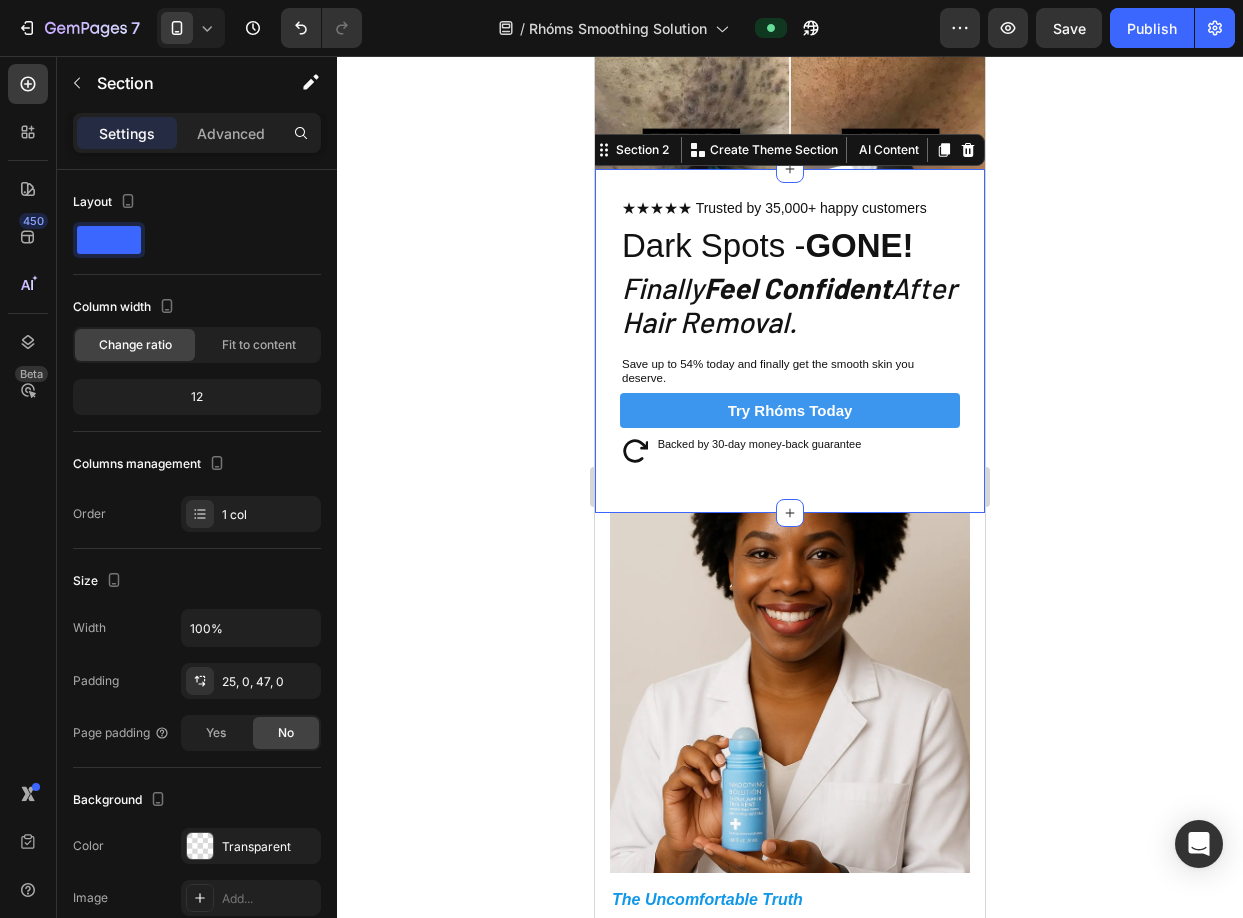 click on "★★★★★ Trusted by 35,000+ happy customers Text Block Dark Spots -  GONE!   Heading Finally  Feel   Confident  After Hair Removal. Heading Save up to 54% today and finally get the smooth skin you deserve. Text Block Try Rhóms today Button
Icon Backed by 30-day money-back guarantee Text Block Row Sleepy Text Block Row Section 2   You can create reusable sections Create Theme Section AI Content Write with GemAI What would you like to describe here? Tone and Voice Persuasive Product Shipping protection Show more Generate" at bounding box center [790, 341] 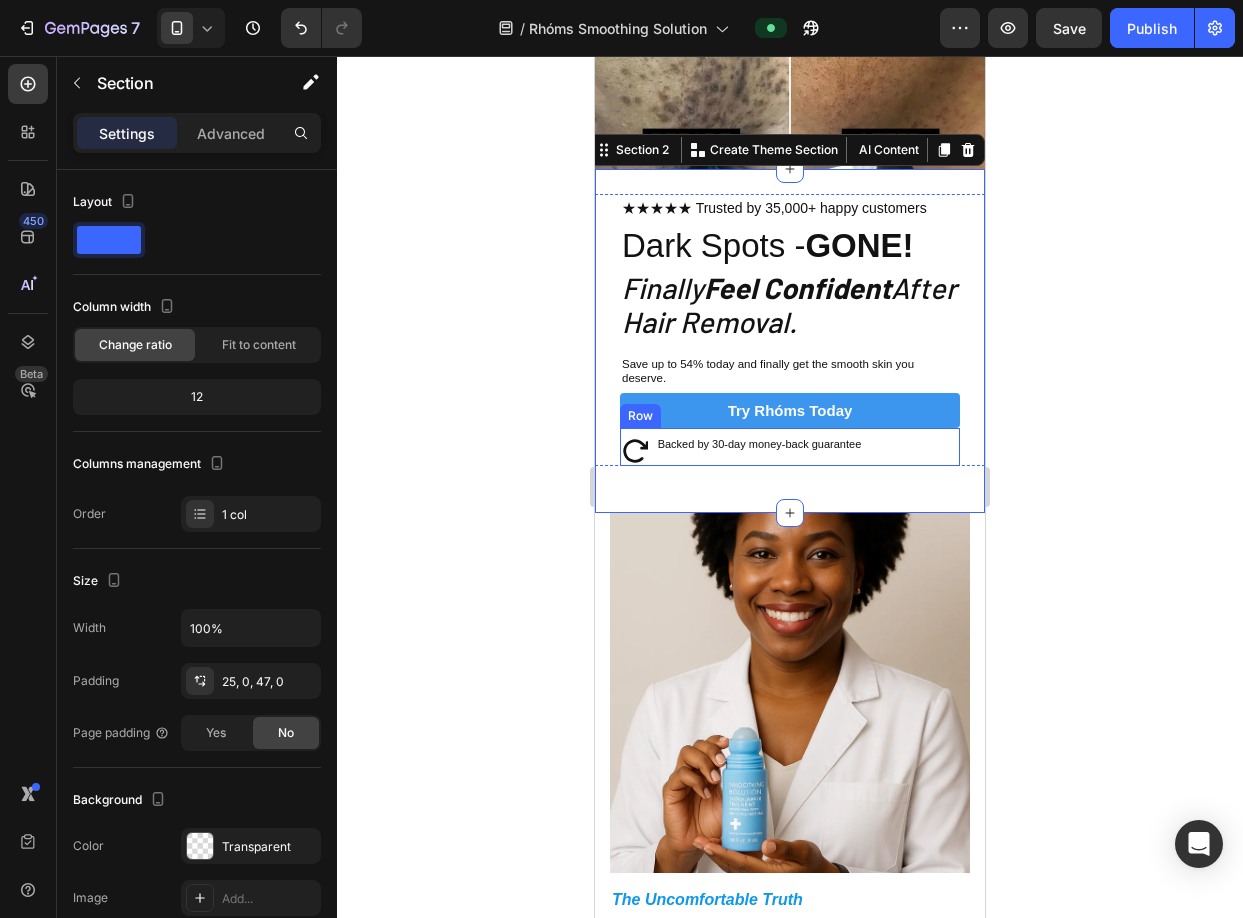 click on "Backed by 30-day money-back guarantee Text Block" at bounding box center [808, 447] 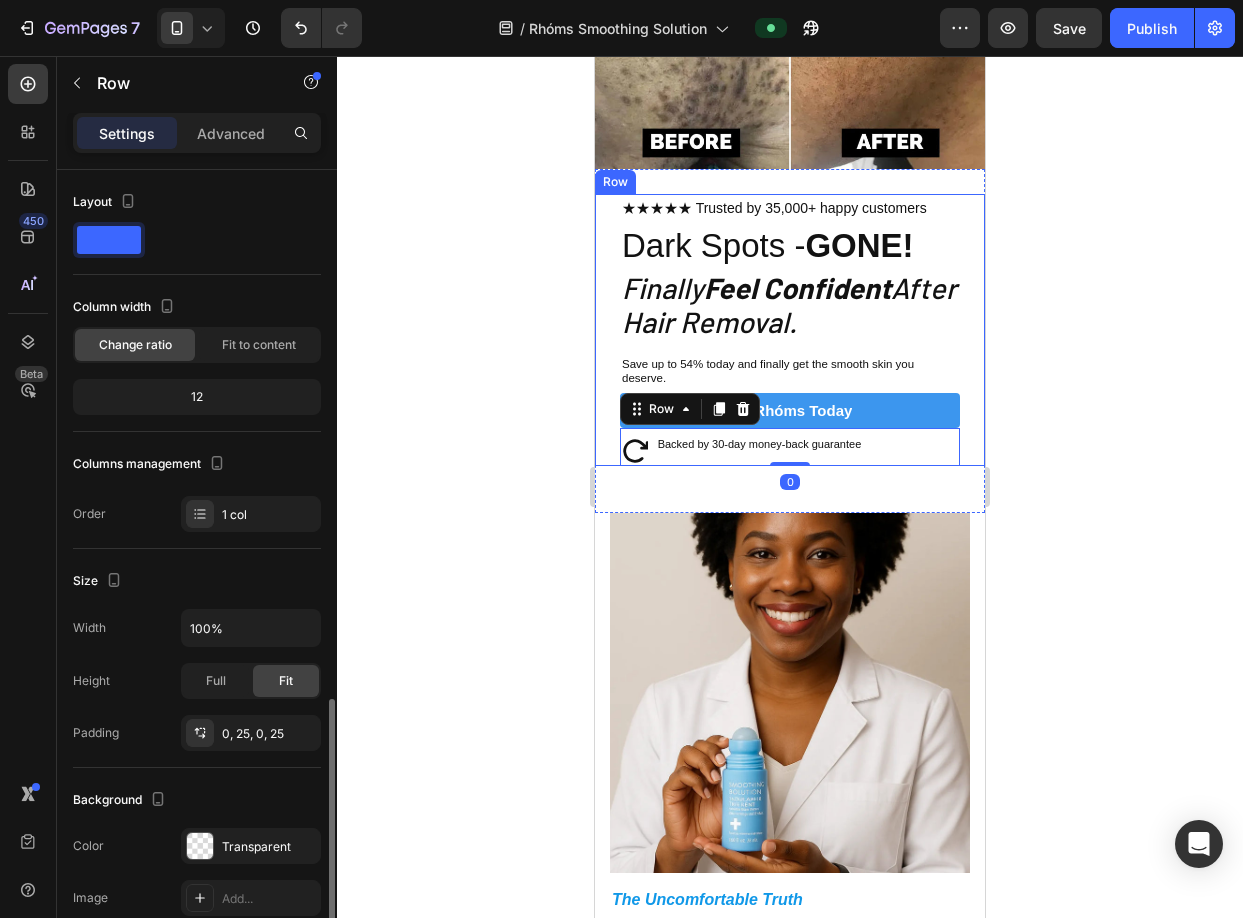 click on "★★★★★ Trusted by 35,000+ happy customers Text Block Dark Spots -  GONE!   Heading Finally  Feel   Confident  After Hair Removal. Heading Save up to 54% today and finally get the smooth skin you deserve. Text Block Try Rhóms today Button
Icon Backed by 30-day money-back guarantee Text Block Row   0 Sleepy Text Block Row" at bounding box center (790, 330) 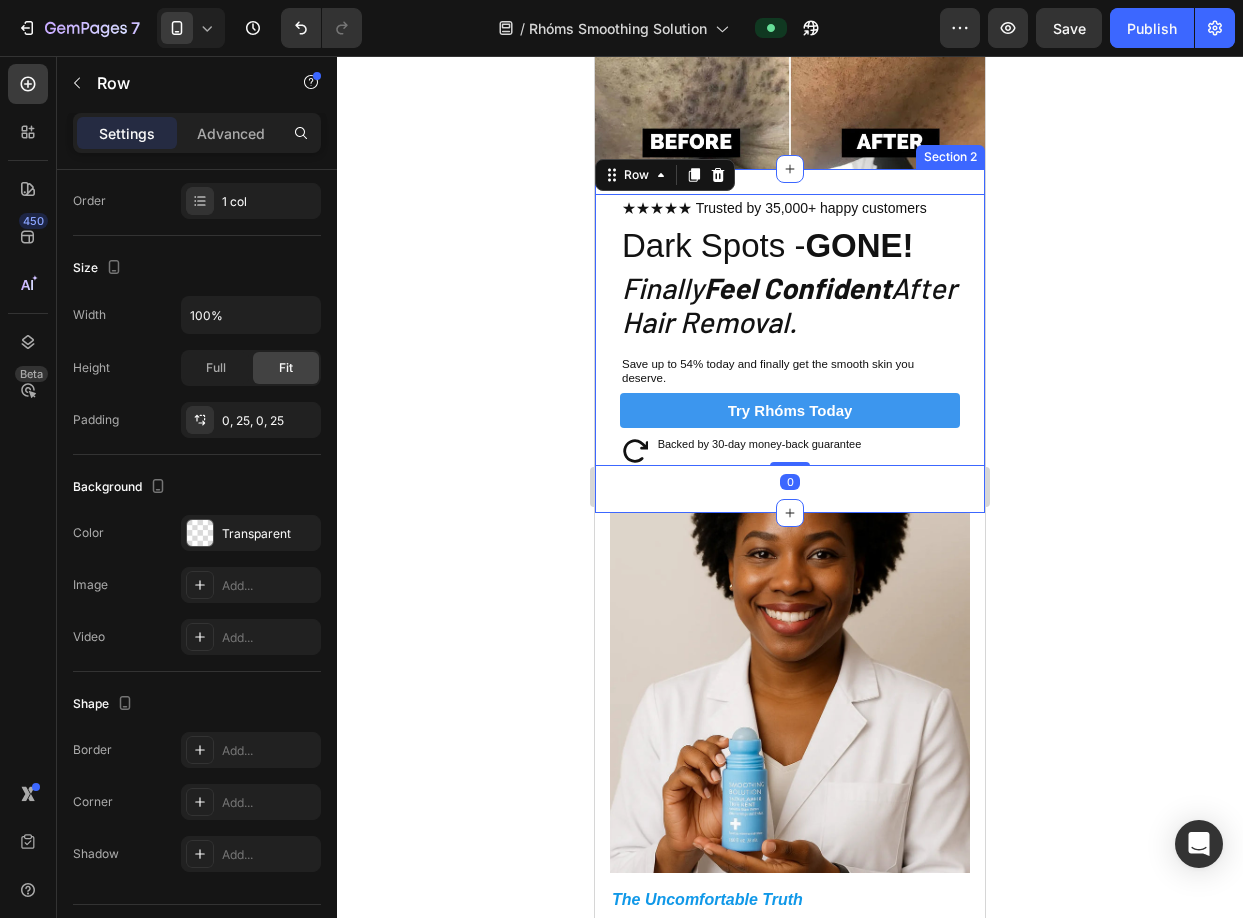 click on "★★★★★ Trusted by 35,000+ happy customers Text Block Dark Spots -  GONE!   Heading Finally  Feel   Confident  After Hair Removal. Heading Save up to 54% today and finally get the smooth skin you deserve. Text Block Try Rhóms today Button
Icon Backed by 30-day money-back guarantee Text Block Row Sleepy Text Block Row   0 Section 2" at bounding box center [790, 341] 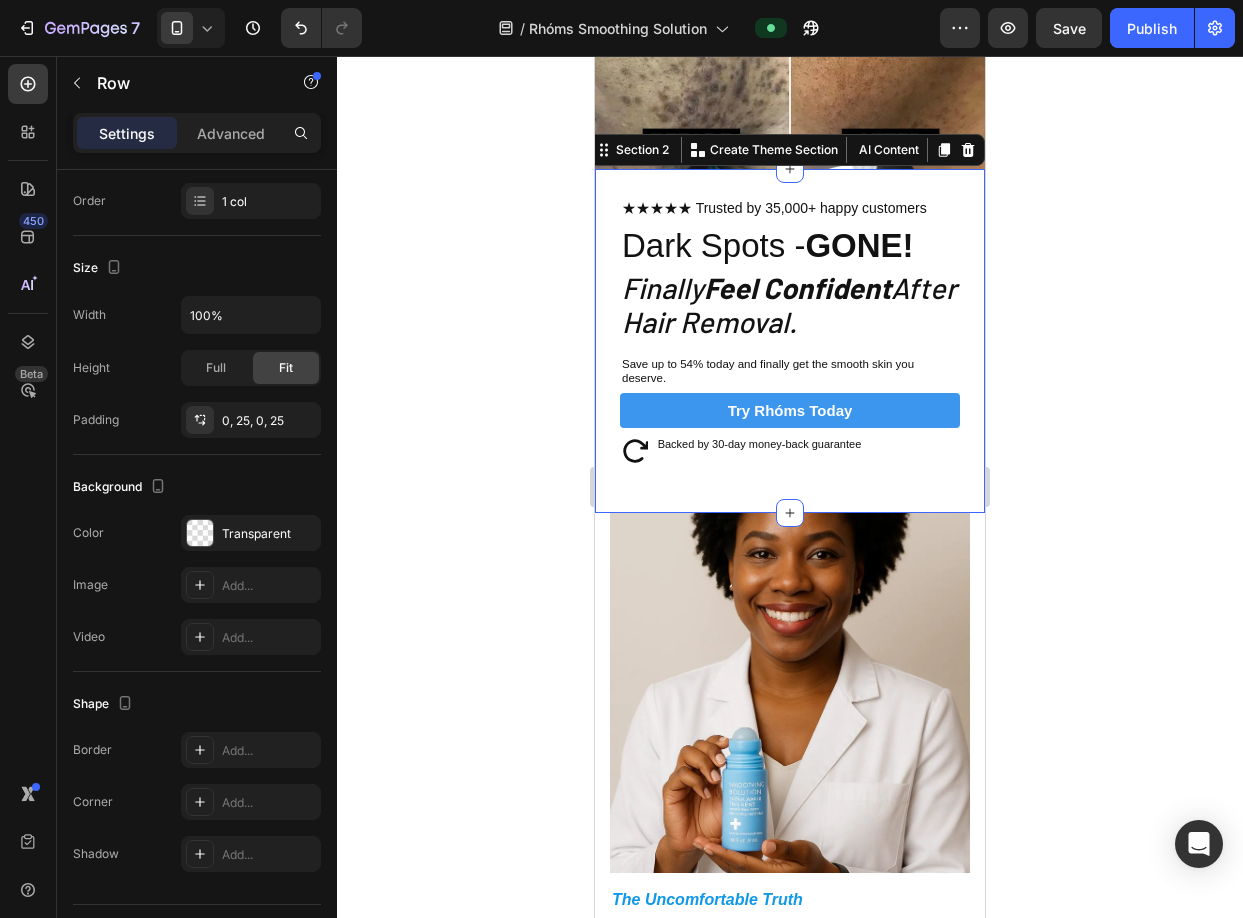 scroll, scrollTop: 0, scrollLeft: 0, axis: both 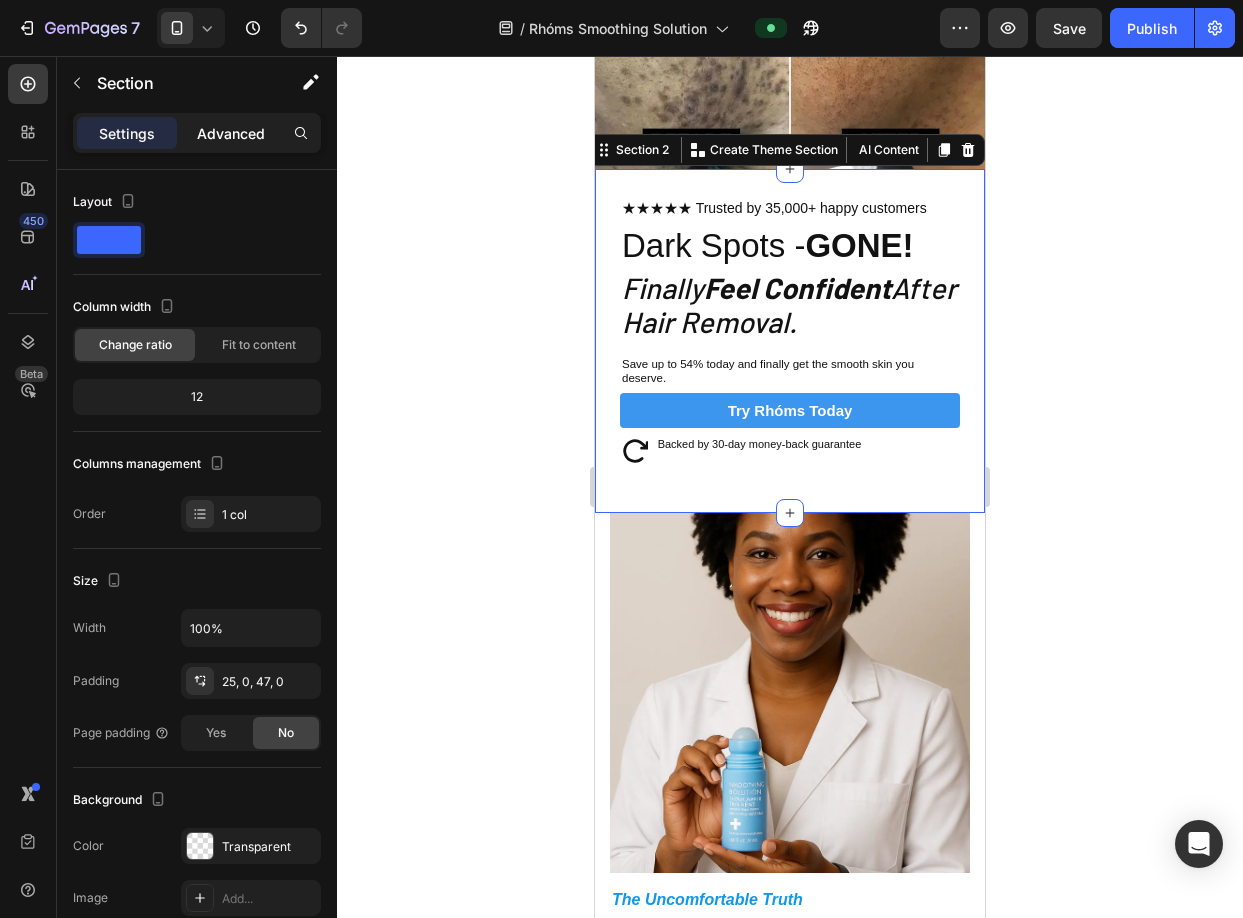 click on "Advanced" 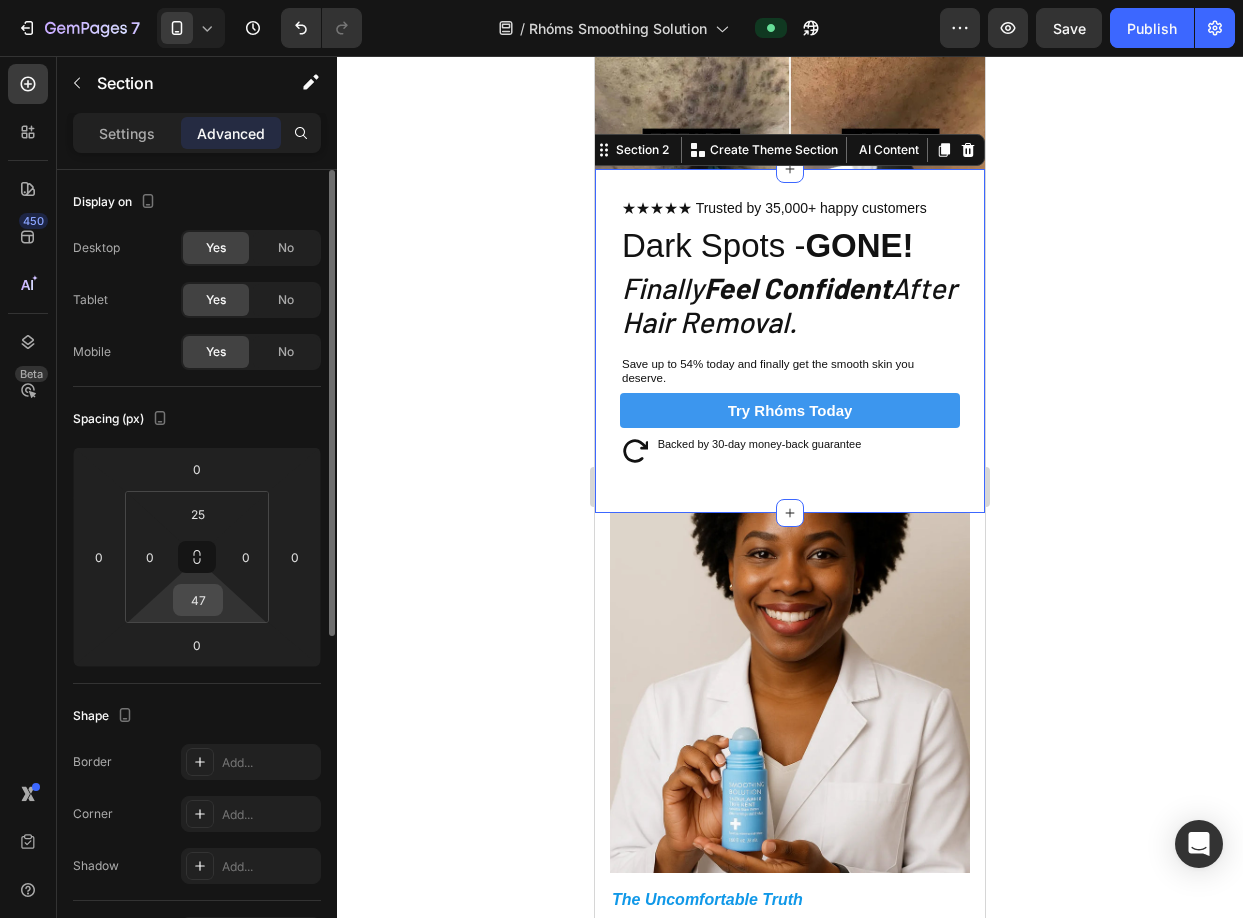 click on "47" at bounding box center [198, 600] 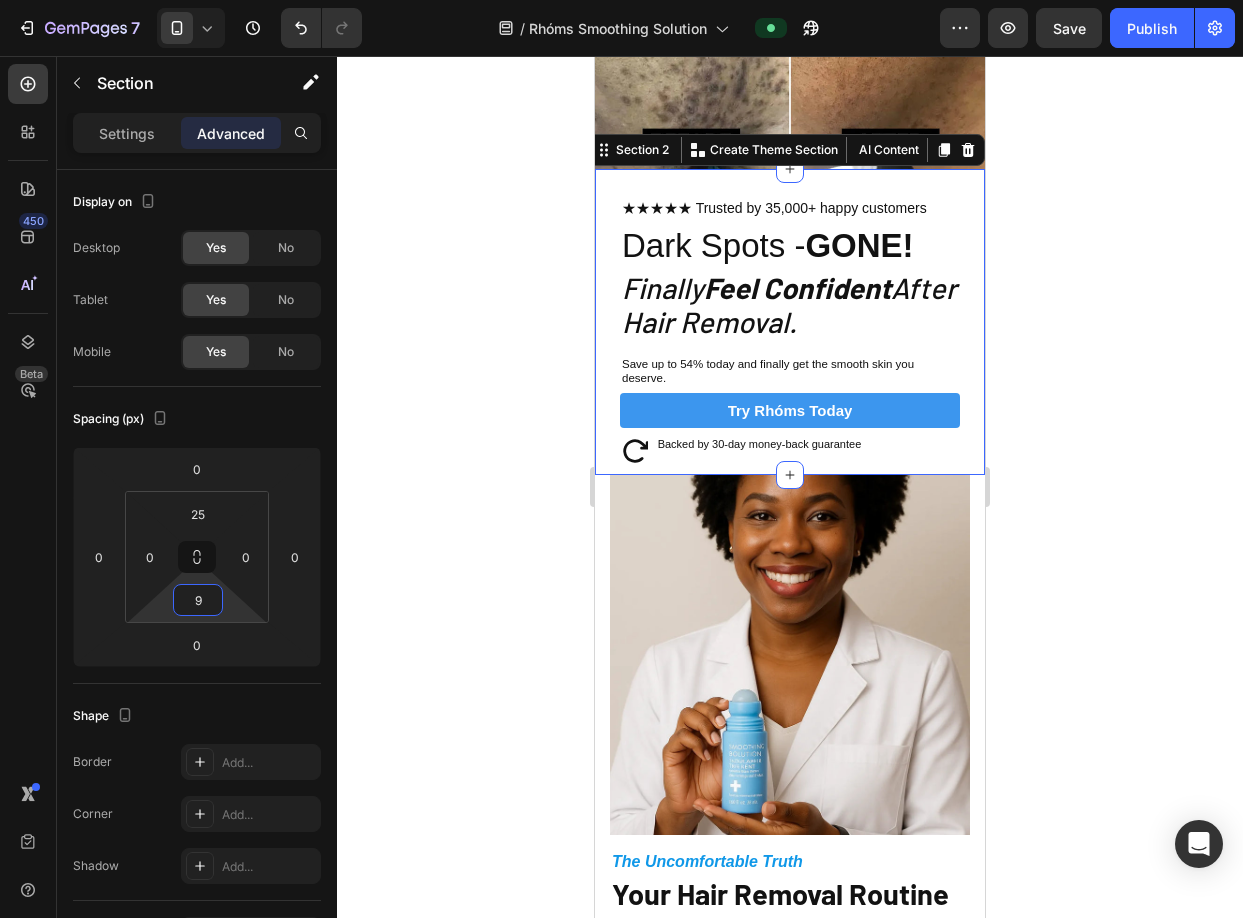 type on "11" 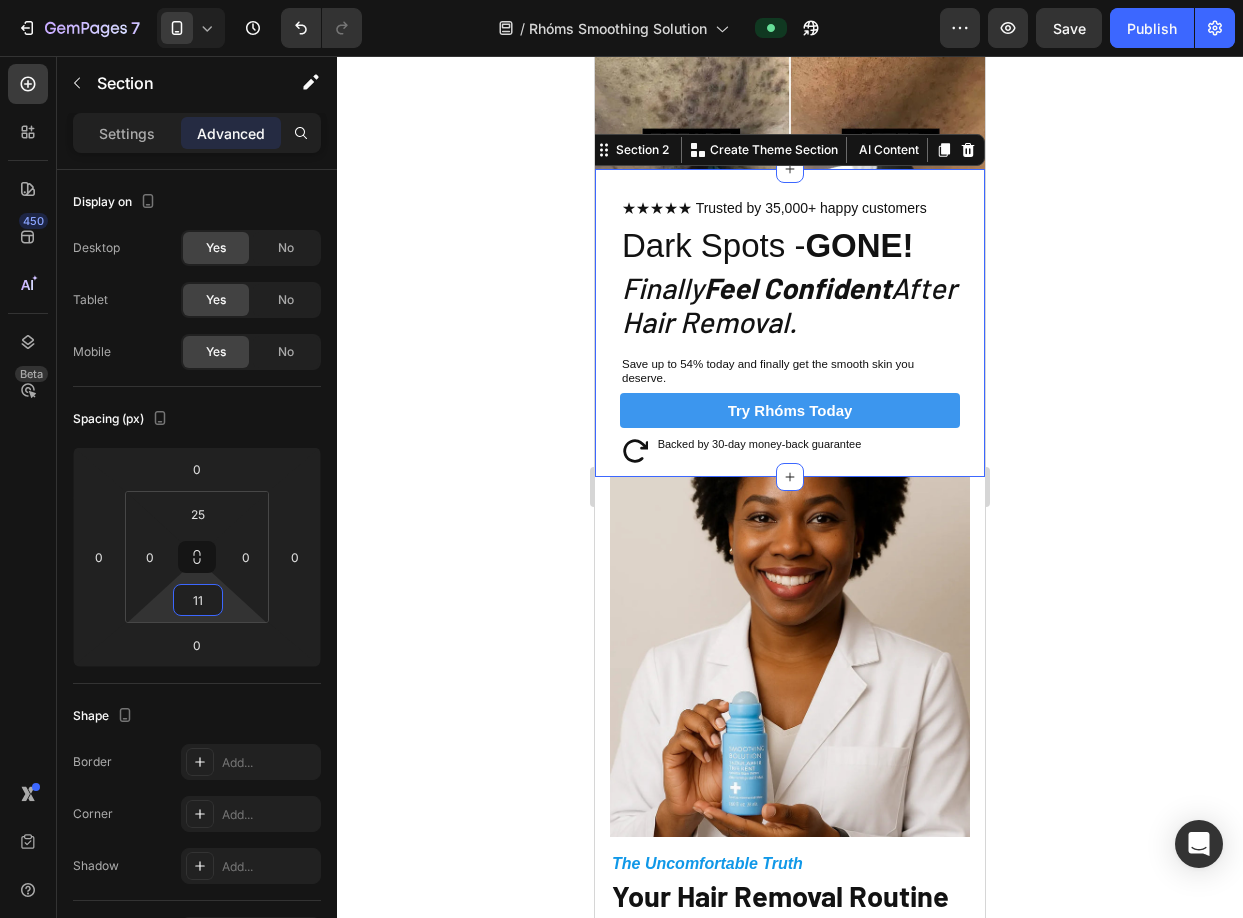 drag, startPoint x: 237, startPoint y: 611, endPoint x: 237, endPoint y: 629, distance: 18 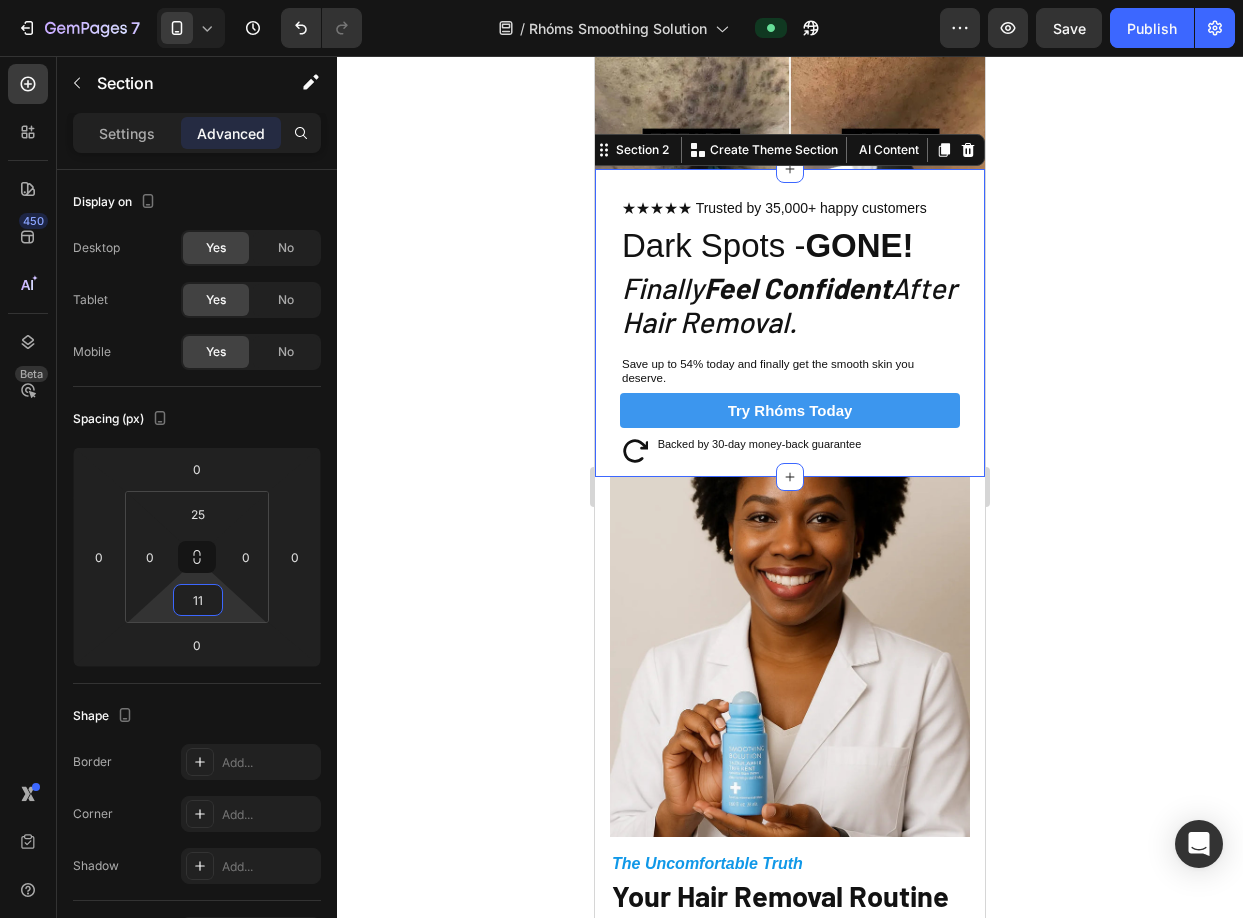 click at bounding box center (790, 657) 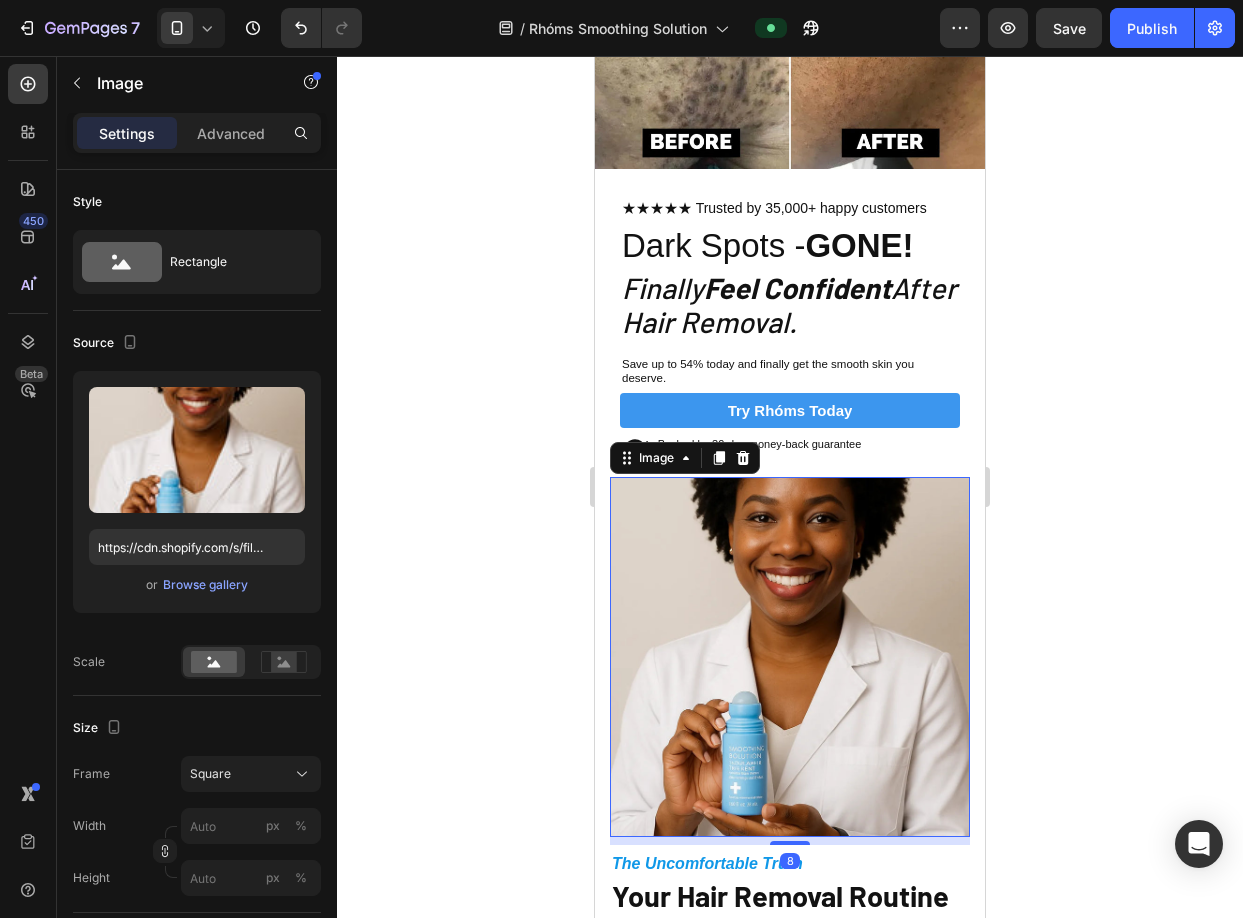 click 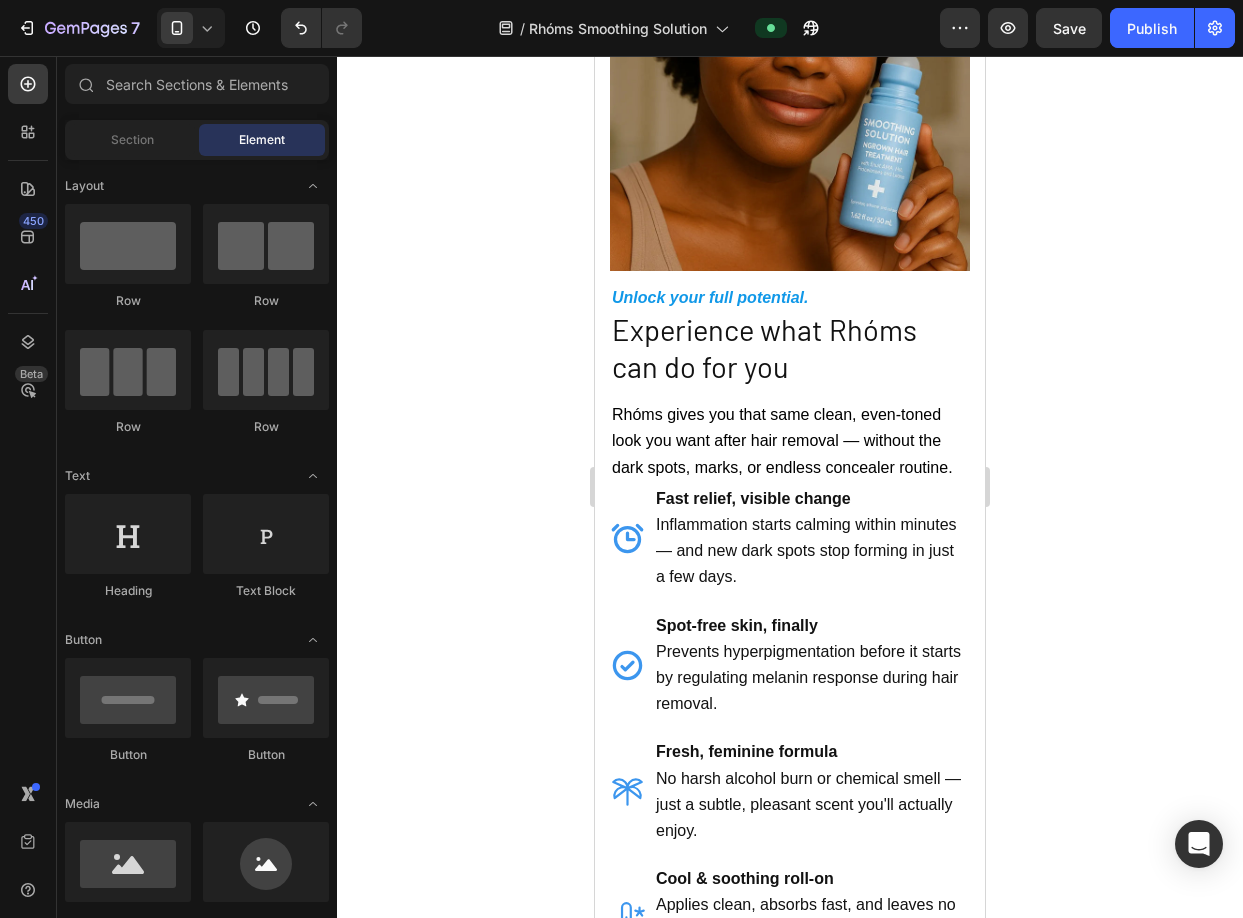 scroll, scrollTop: 1827, scrollLeft: 0, axis: vertical 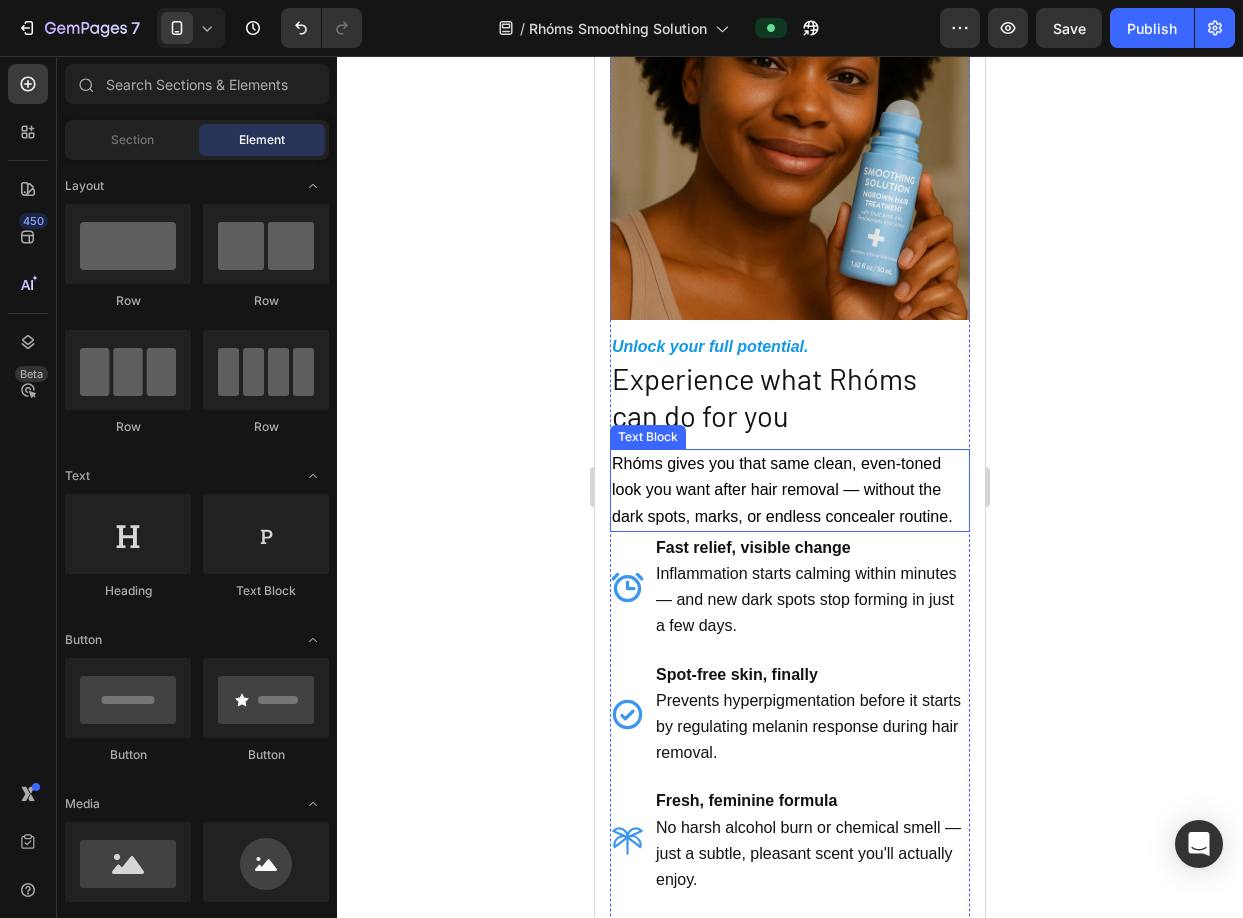 click on "Experience what Rhóms can do for you" at bounding box center [764, 397] 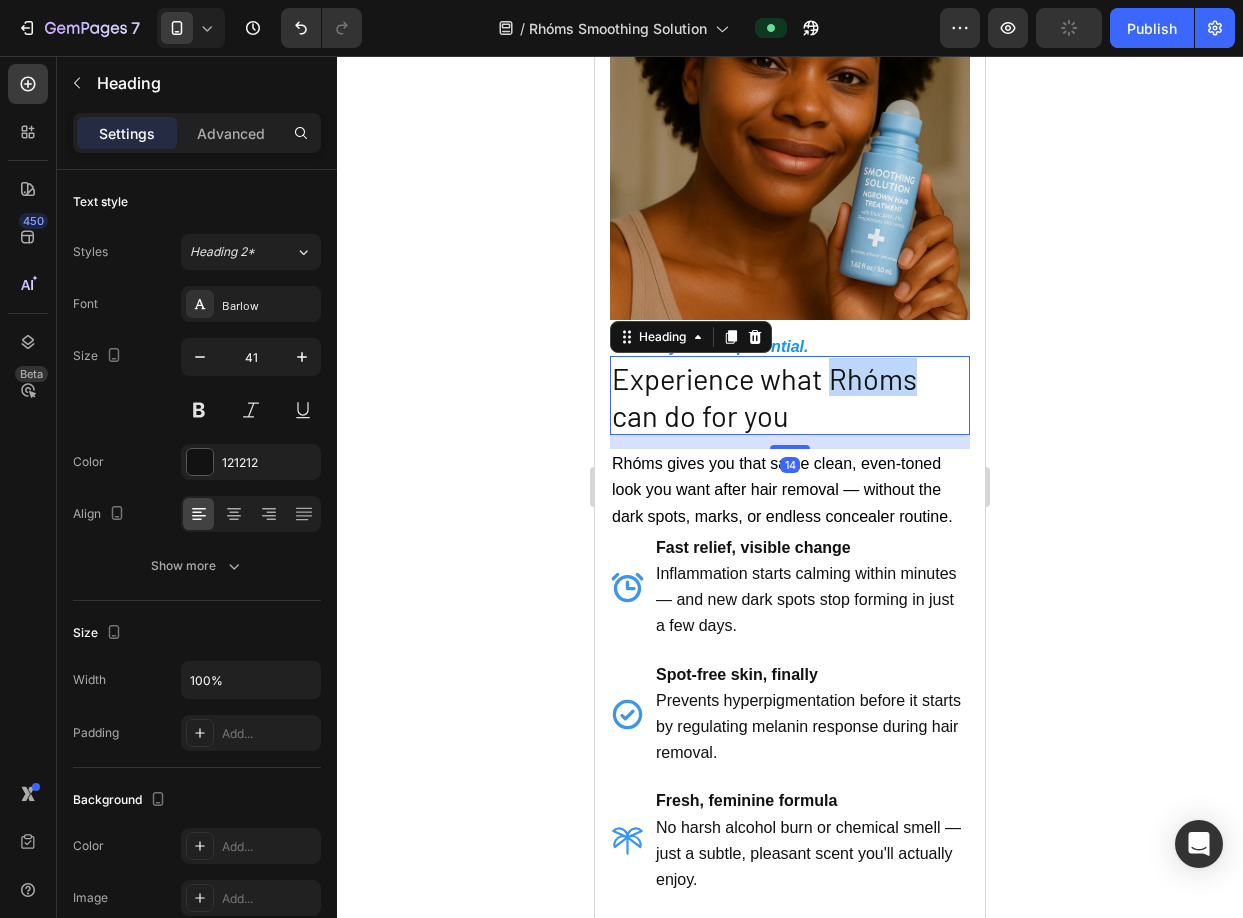 click on "Experience what Rhóms can do for you" at bounding box center [764, 397] 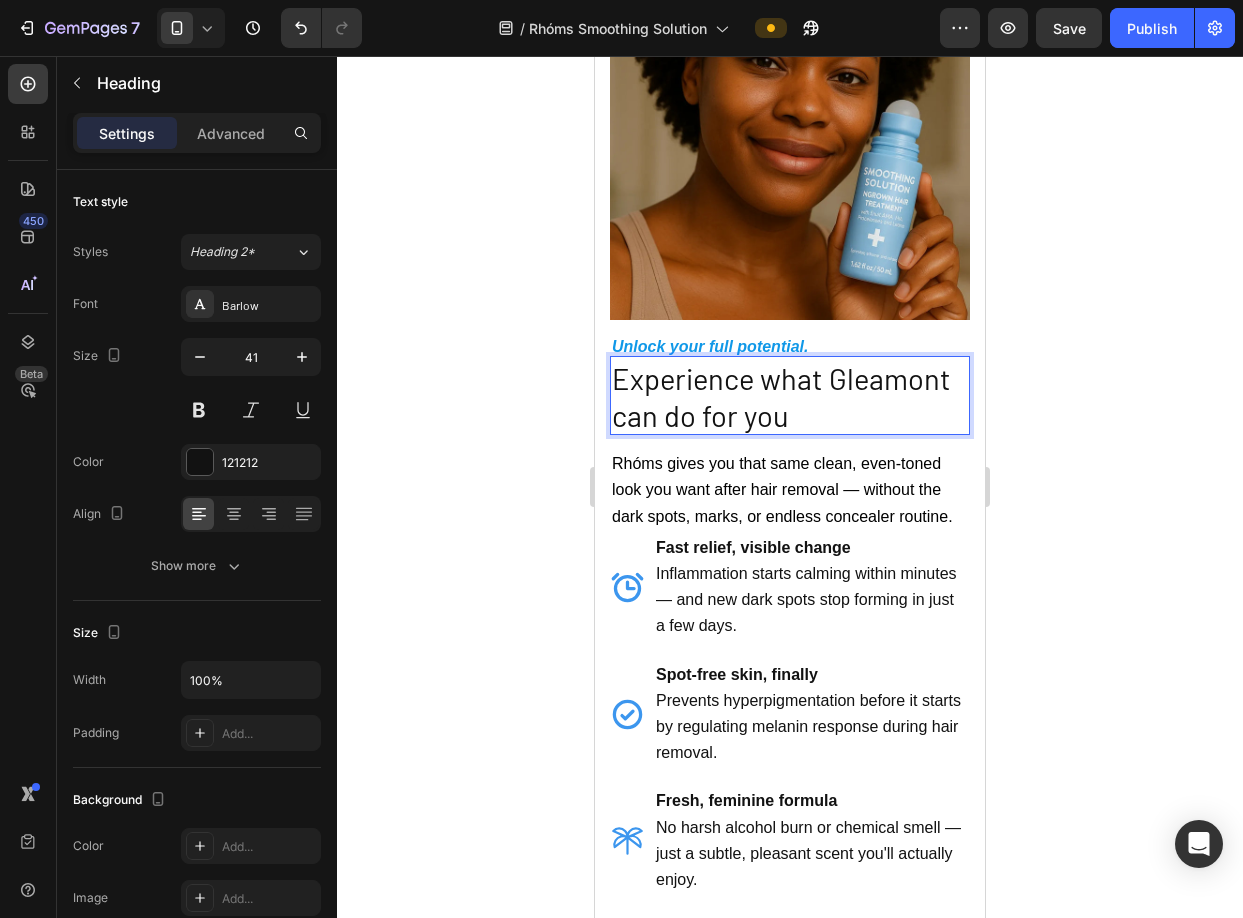 click on "Experience what Gleamont can do for you" at bounding box center (781, 397) 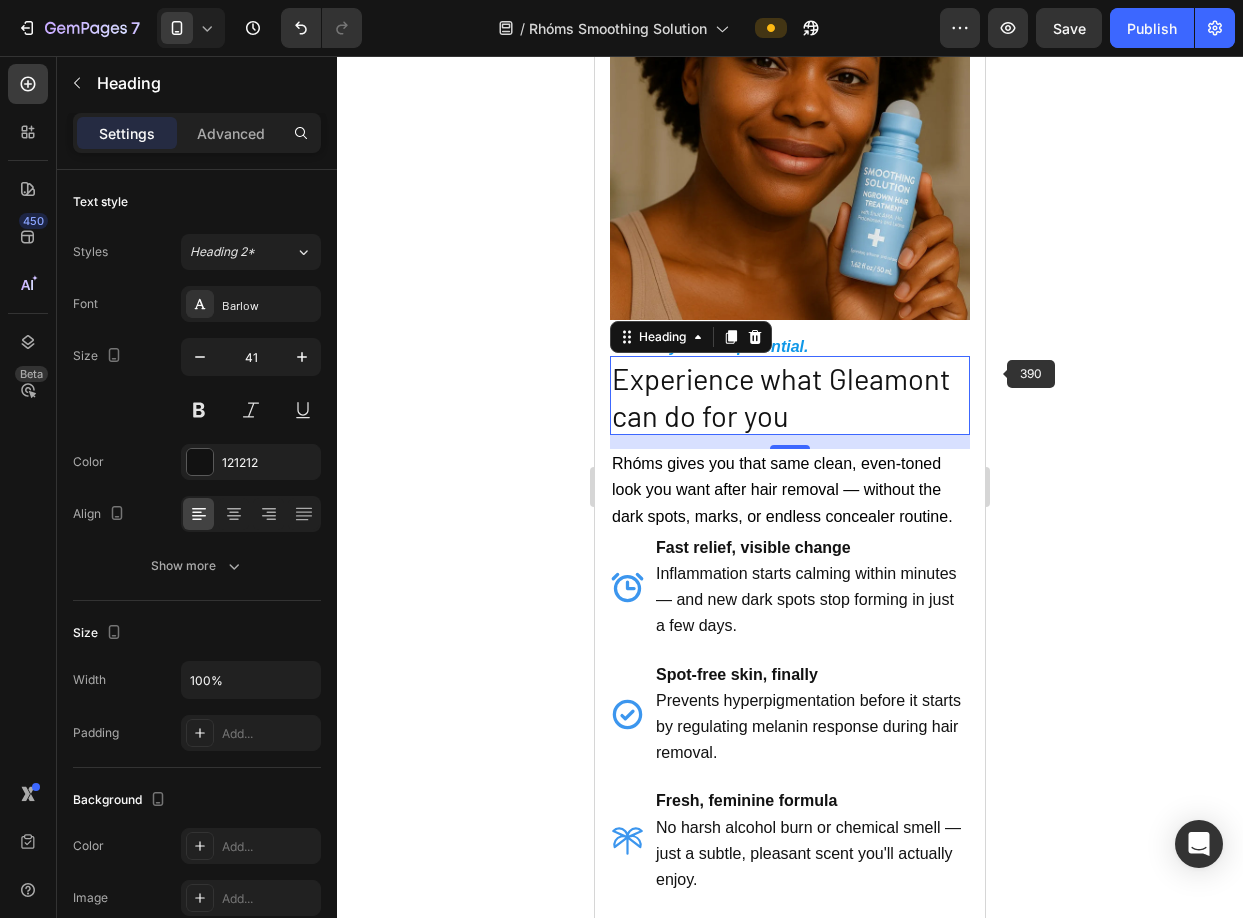 click 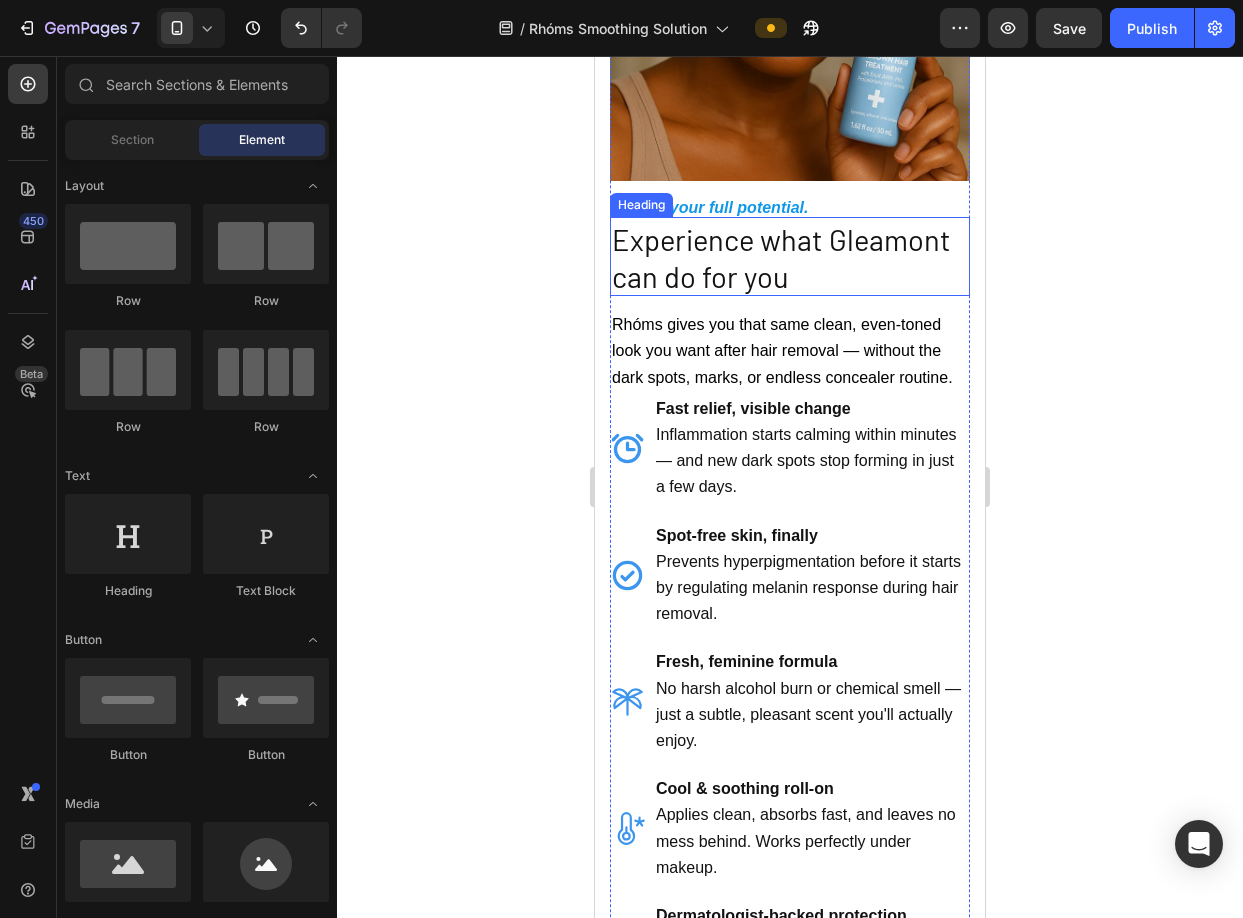scroll, scrollTop: 1833, scrollLeft: 0, axis: vertical 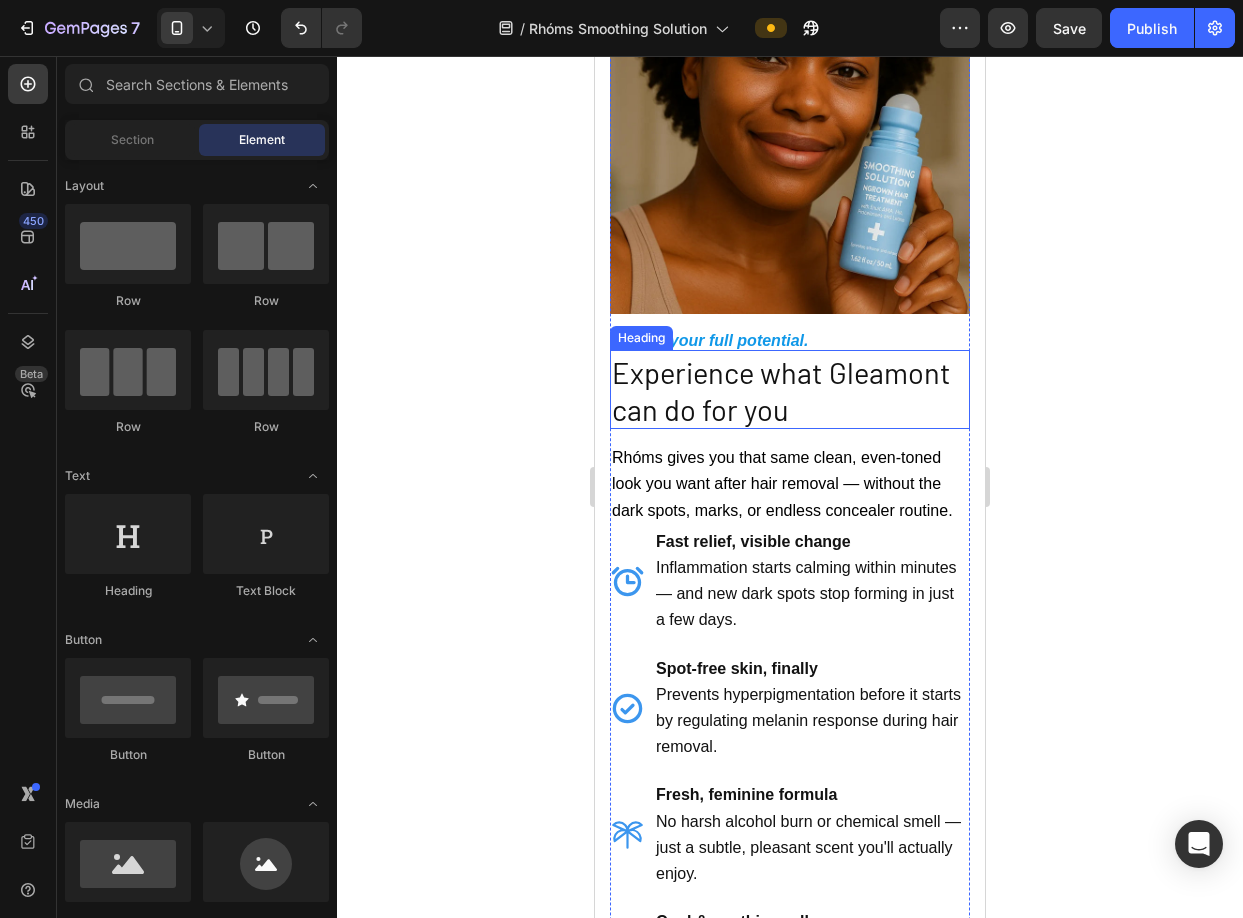 click on "Experience what Gleamont can do for you" at bounding box center [781, 391] 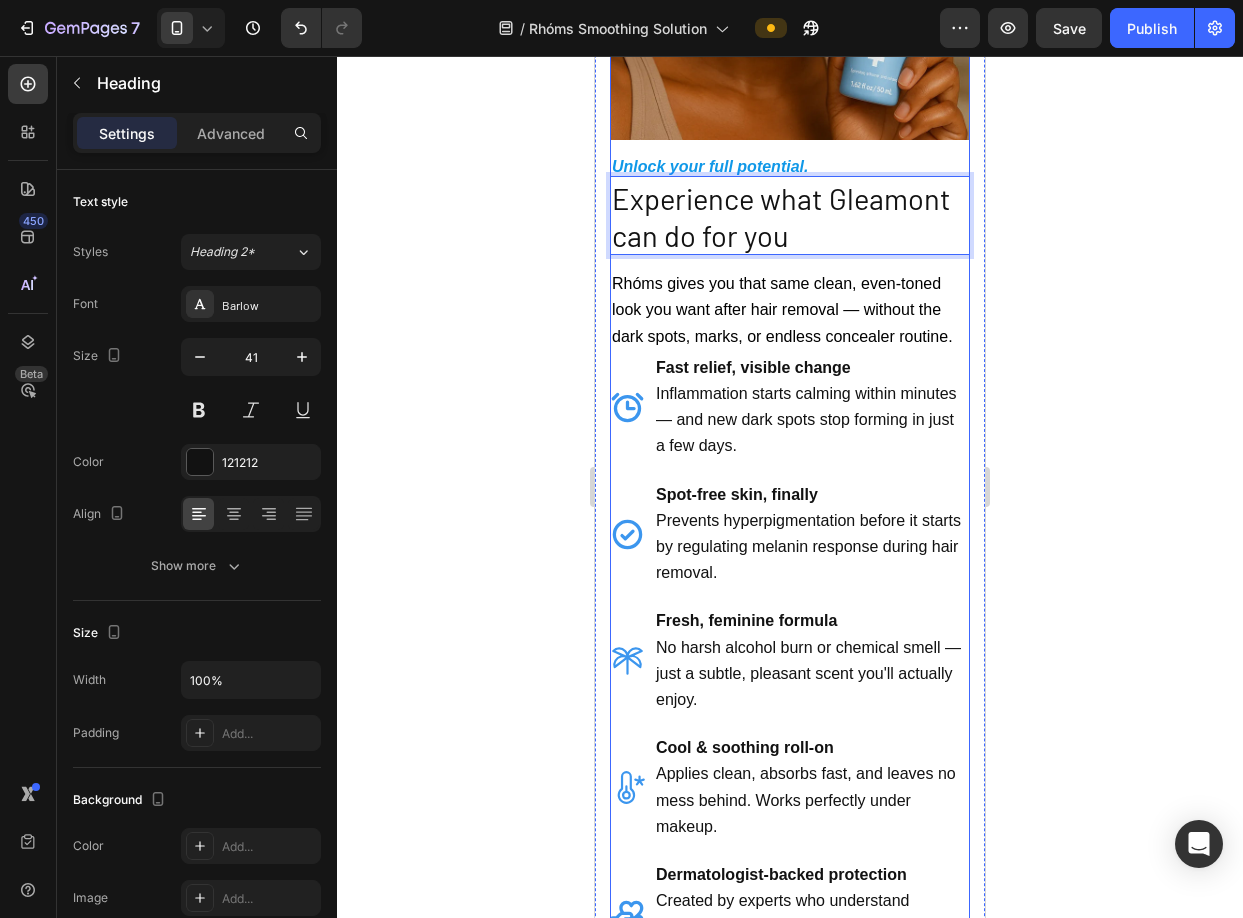 scroll, scrollTop: 2053, scrollLeft: 0, axis: vertical 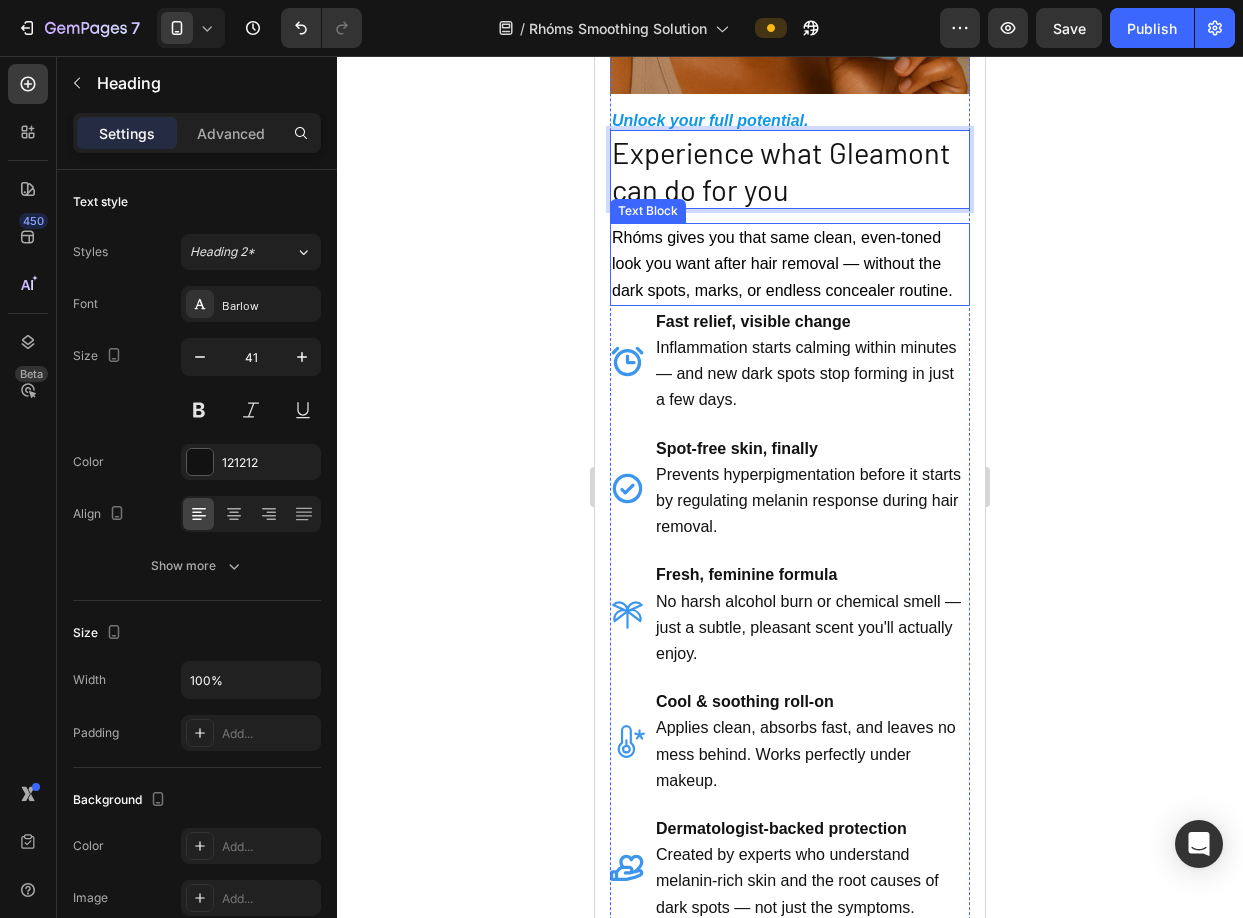 click on "Rhóms gives you that same clean, even-toned look you want after hair removal — without the dark spots, marks, or endless concealer routine." at bounding box center [782, 263] 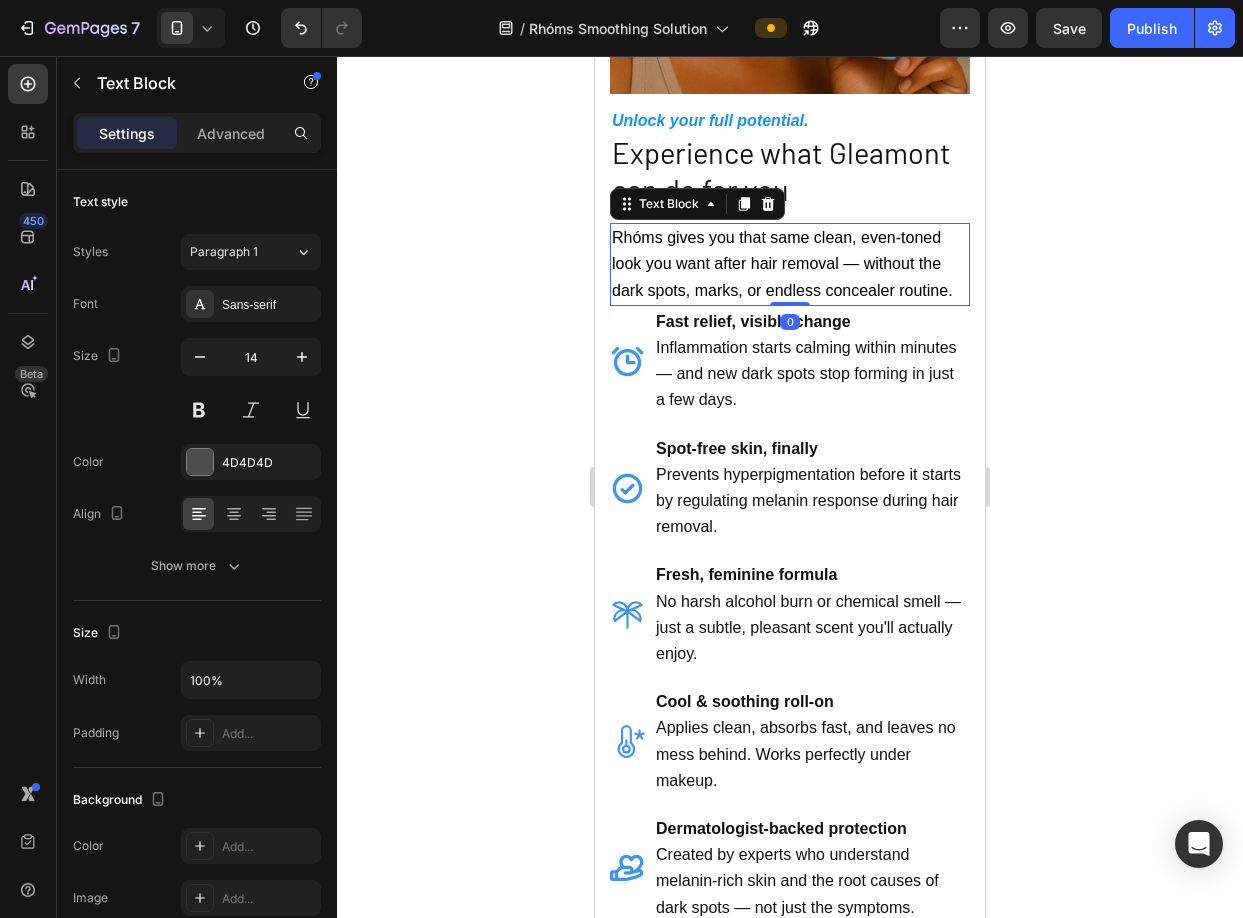 click on "Rhóms gives you that same clean, even-toned look you want after hair removal — without the dark spots, marks, or endless concealer routine." at bounding box center (782, 263) 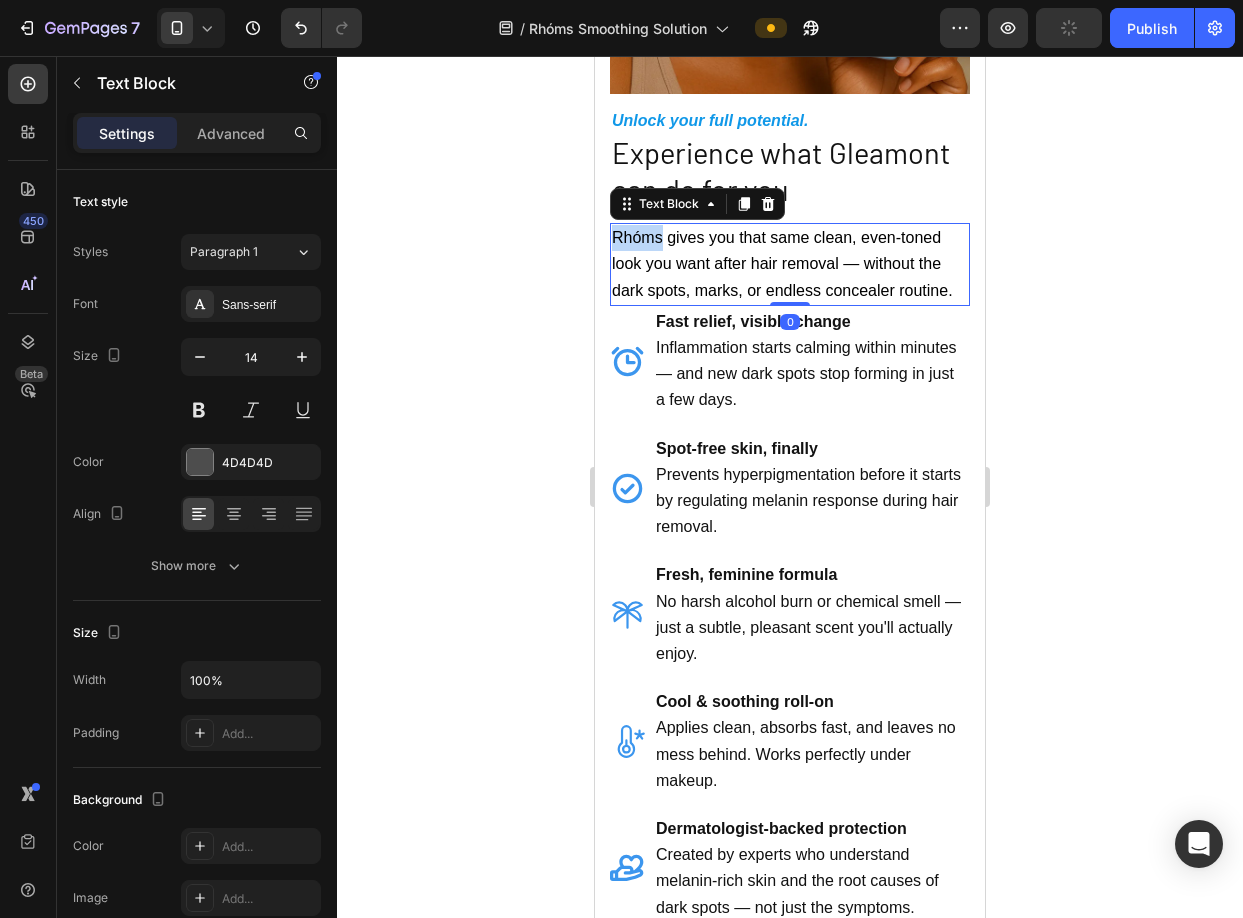 click on "Rhóms gives you that same clean, even-toned look you want after hair removal — without the dark spots, marks, or endless concealer routine." at bounding box center [782, 263] 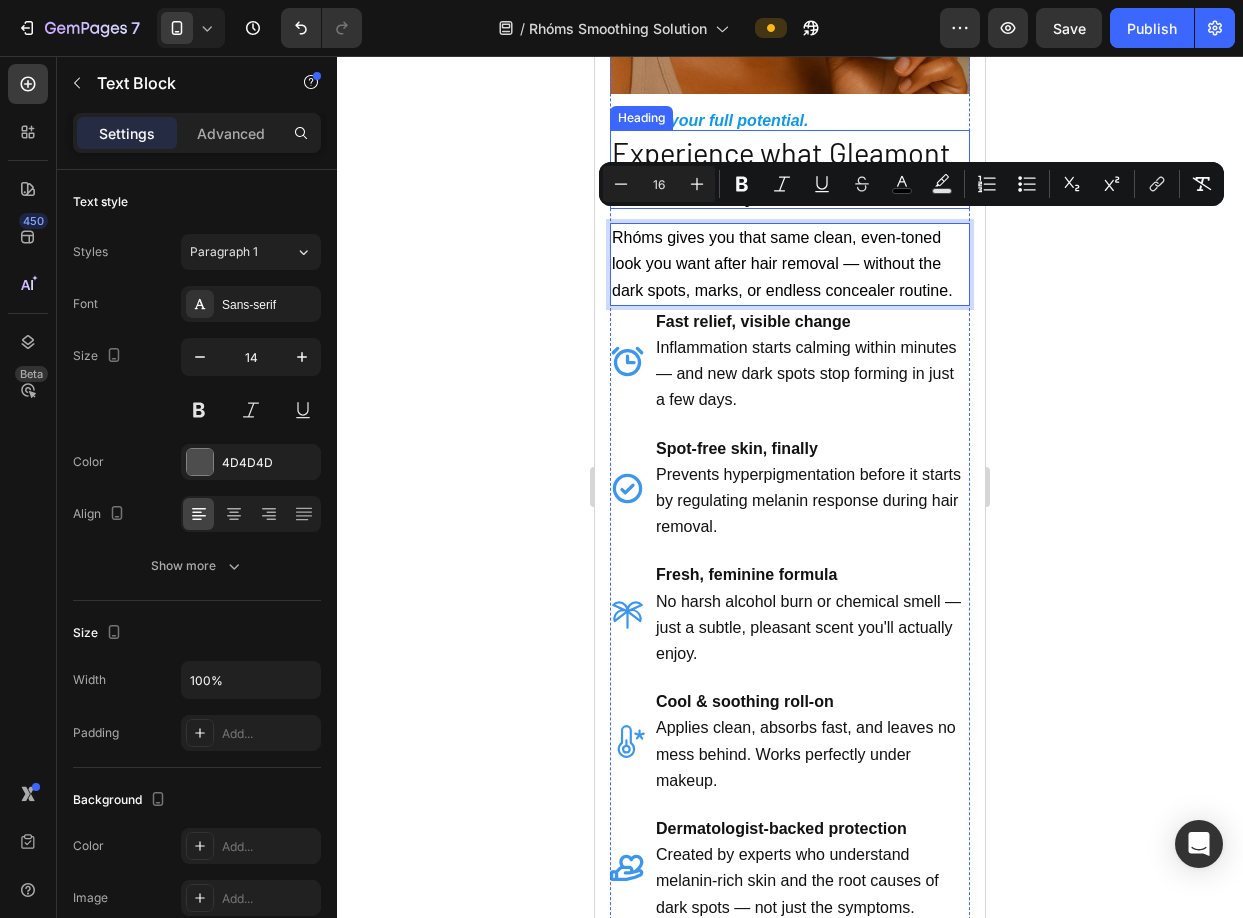 click on "Experience what Gleamont can do for you" at bounding box center (781, 171) 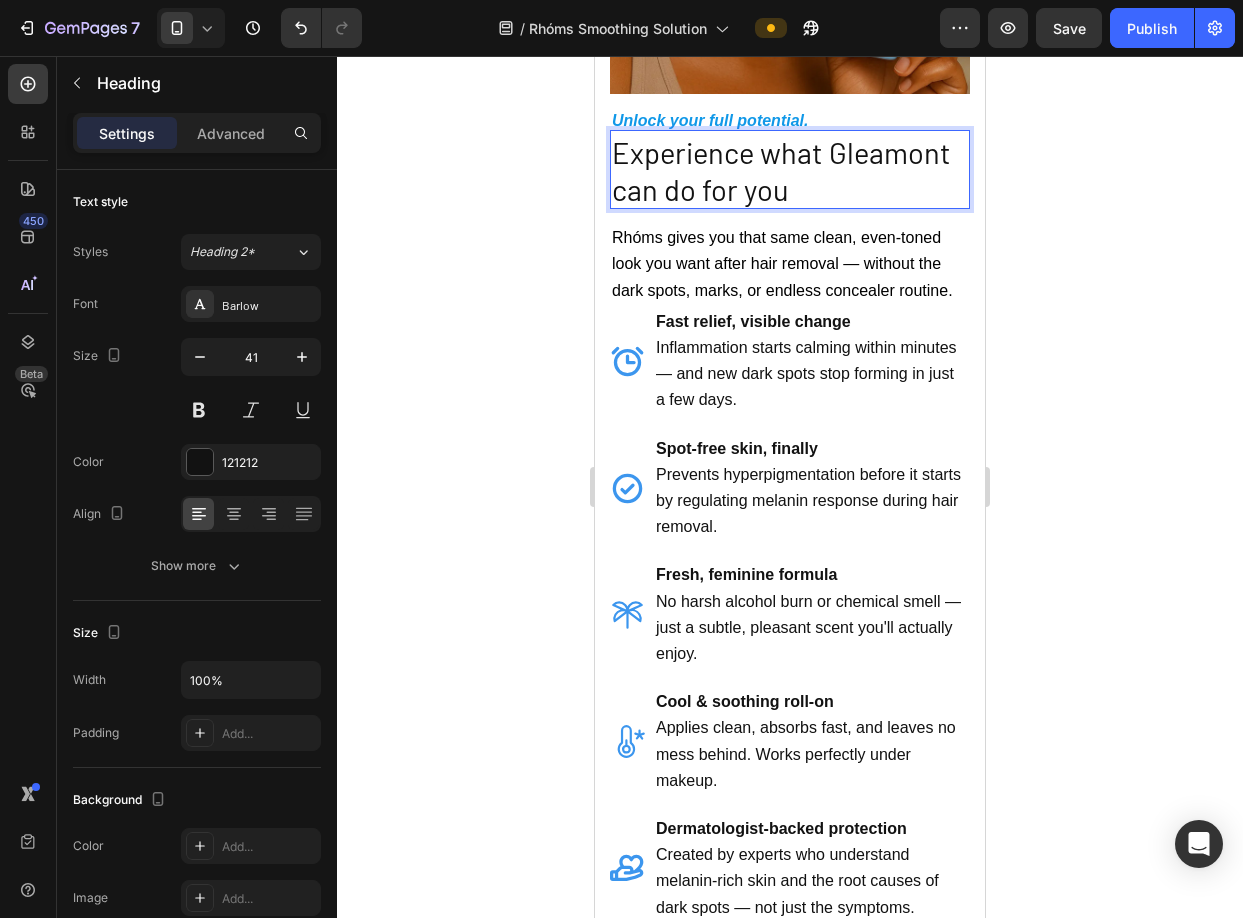 click on "Experience what Gleamont can do for you" at bounding box center [781, 171] 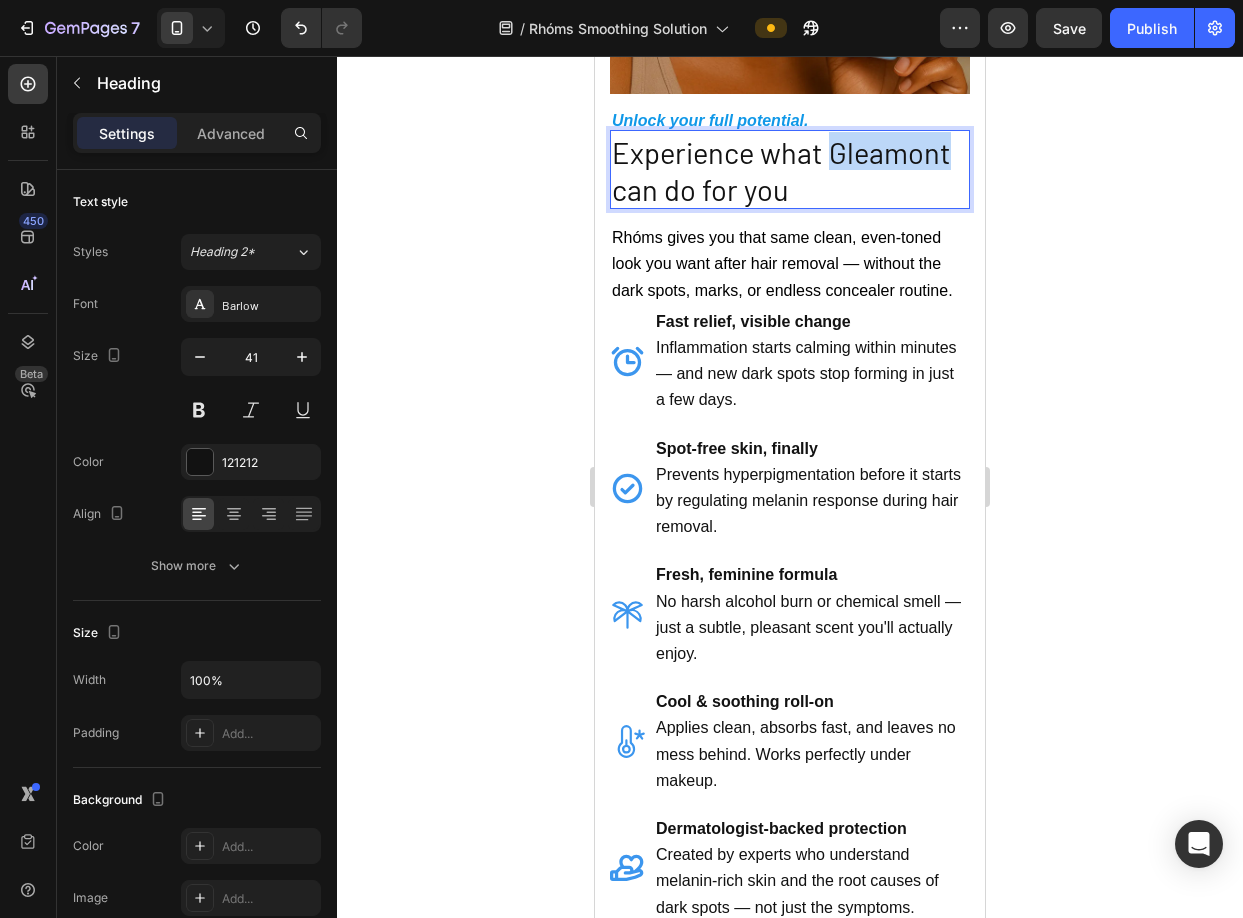 click on "Experience what Gleamont can do for you" at bounding box center [781, 171] 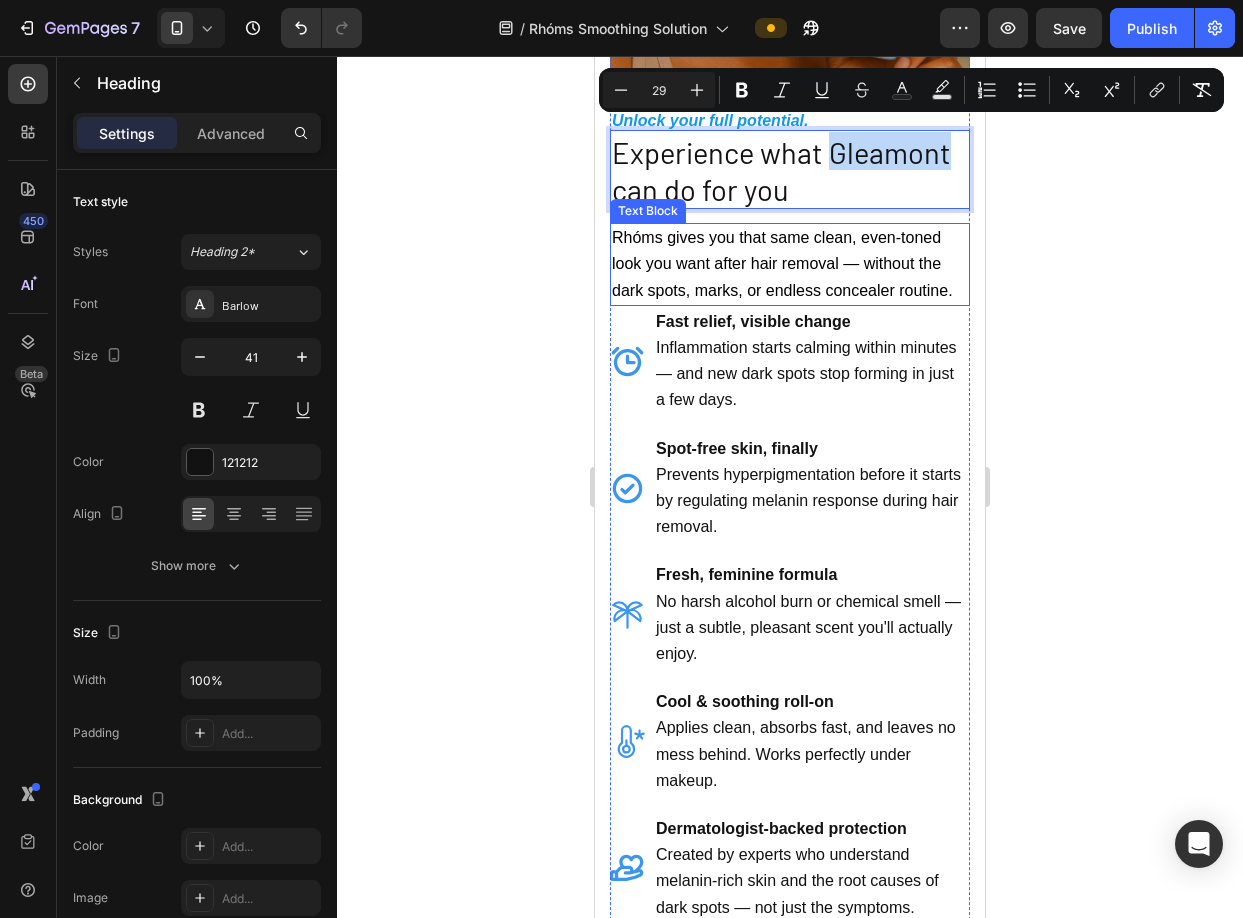 click on "Rhóms gives you that same clean, even-toned look you want after hair removal — without the dark spots, marks, or endless concealer routine." at bounding box center [790, 264] 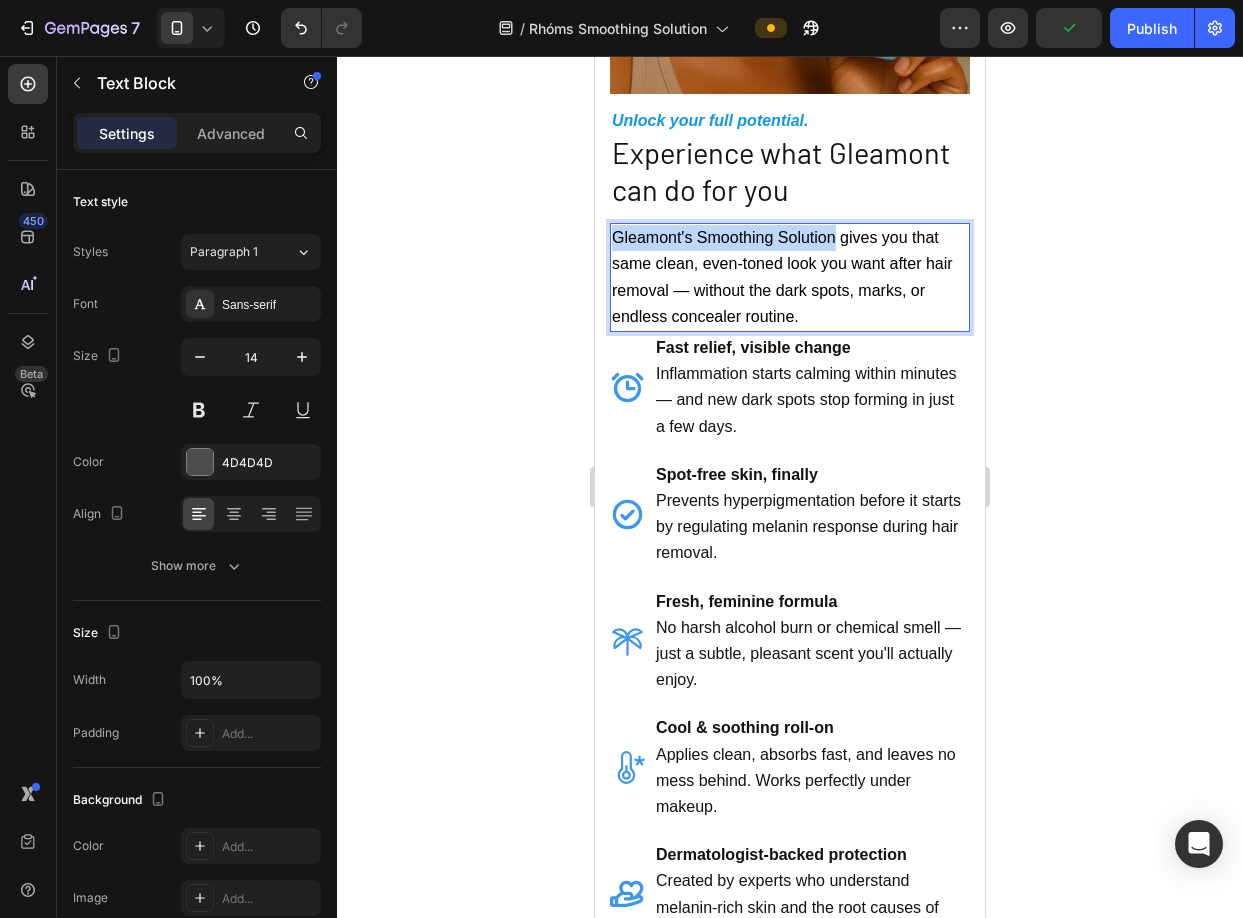 drag, startPoint x: 825, startPoint y: 222, endPoint x: 612, endPoint y: 223, distance: 213.00235 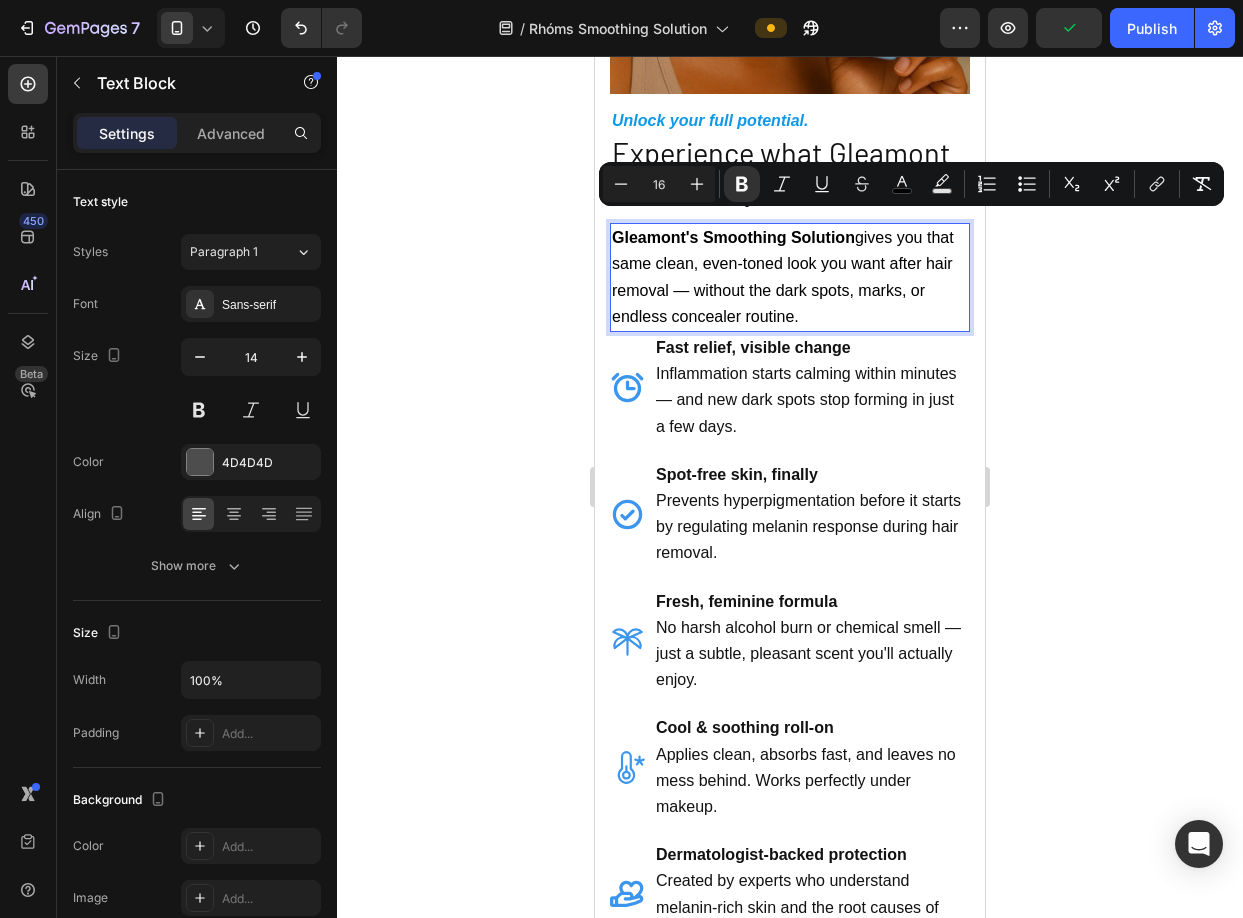 click 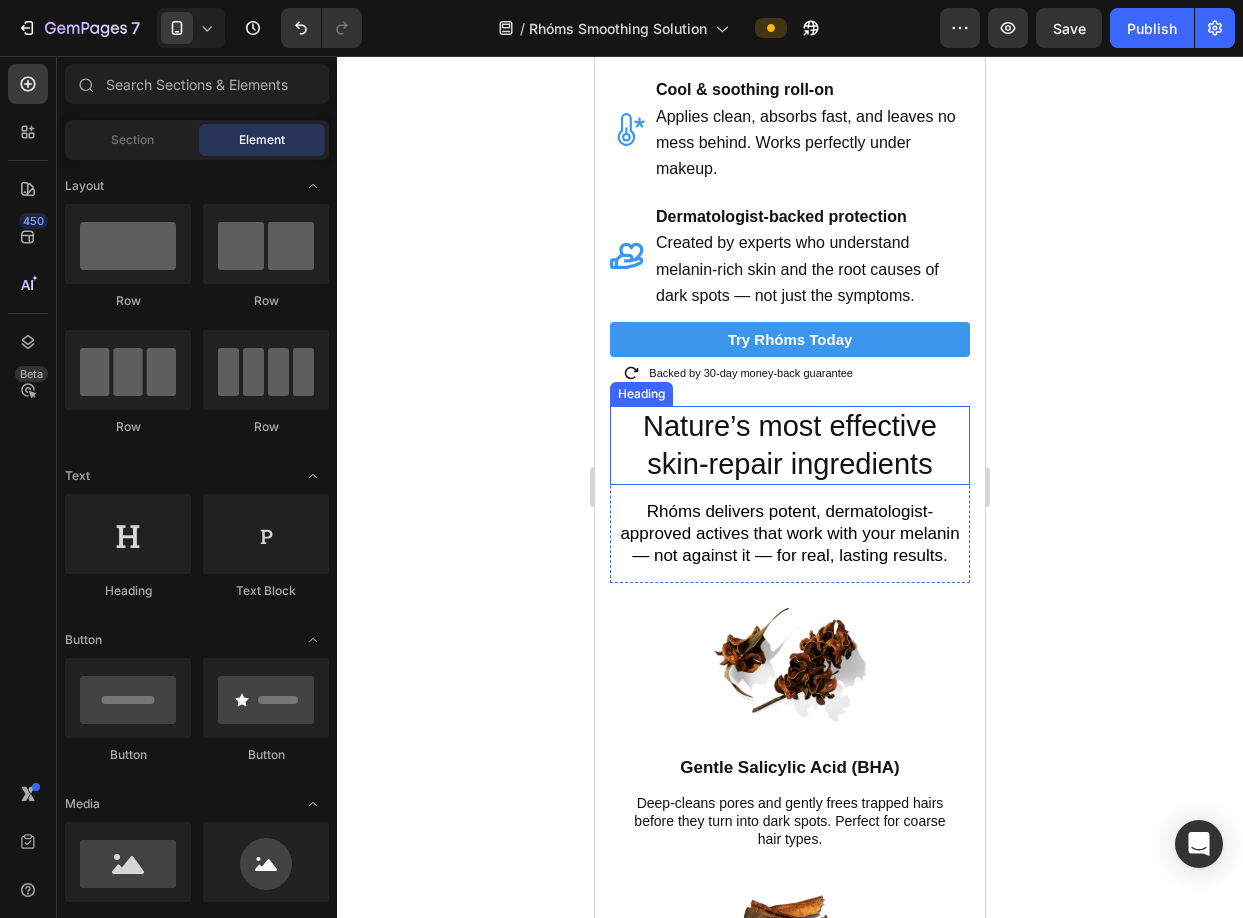 scroll, scrollTop: 2692, scrollLeft: 0, axis: vertical 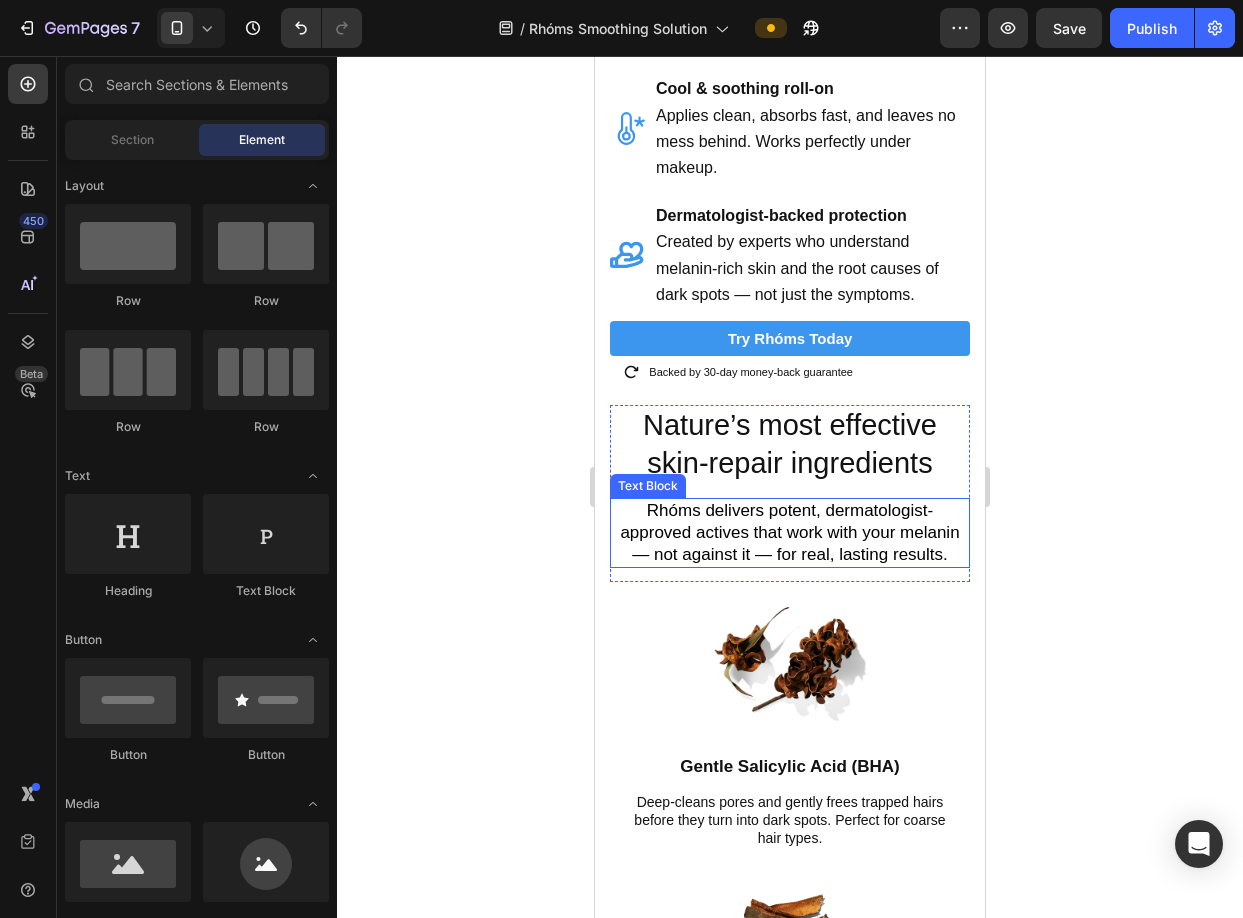 click on "Rhóms delivers potent, dermatologist-approved actives that work with your melanin — not against it — for real, lasting results." at bounding box center (789, 532) 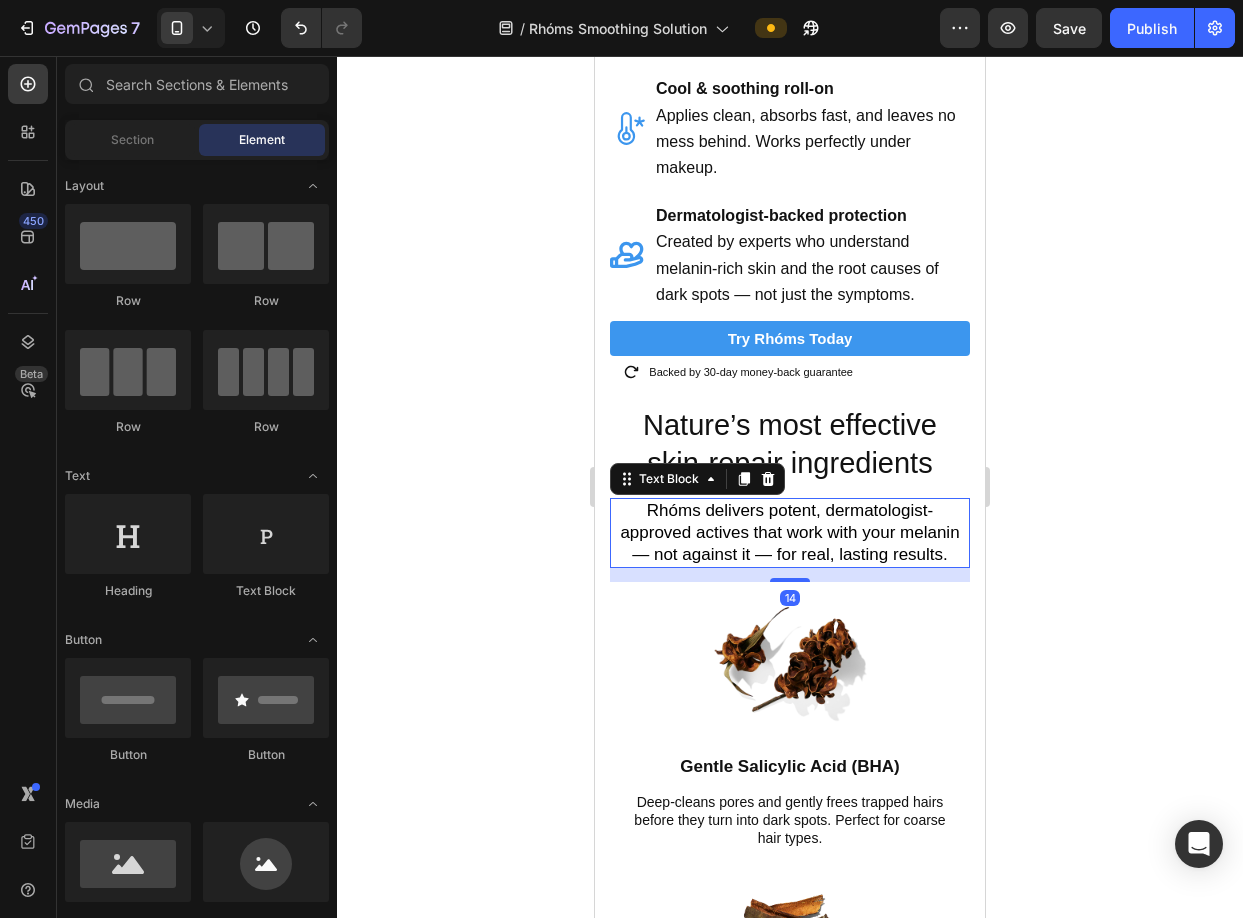 click on "Rhóms delivers potent, dermatologist-approved actives that work with your melanin — not against it — for real, lasting results." at bounding box center [789, 532] 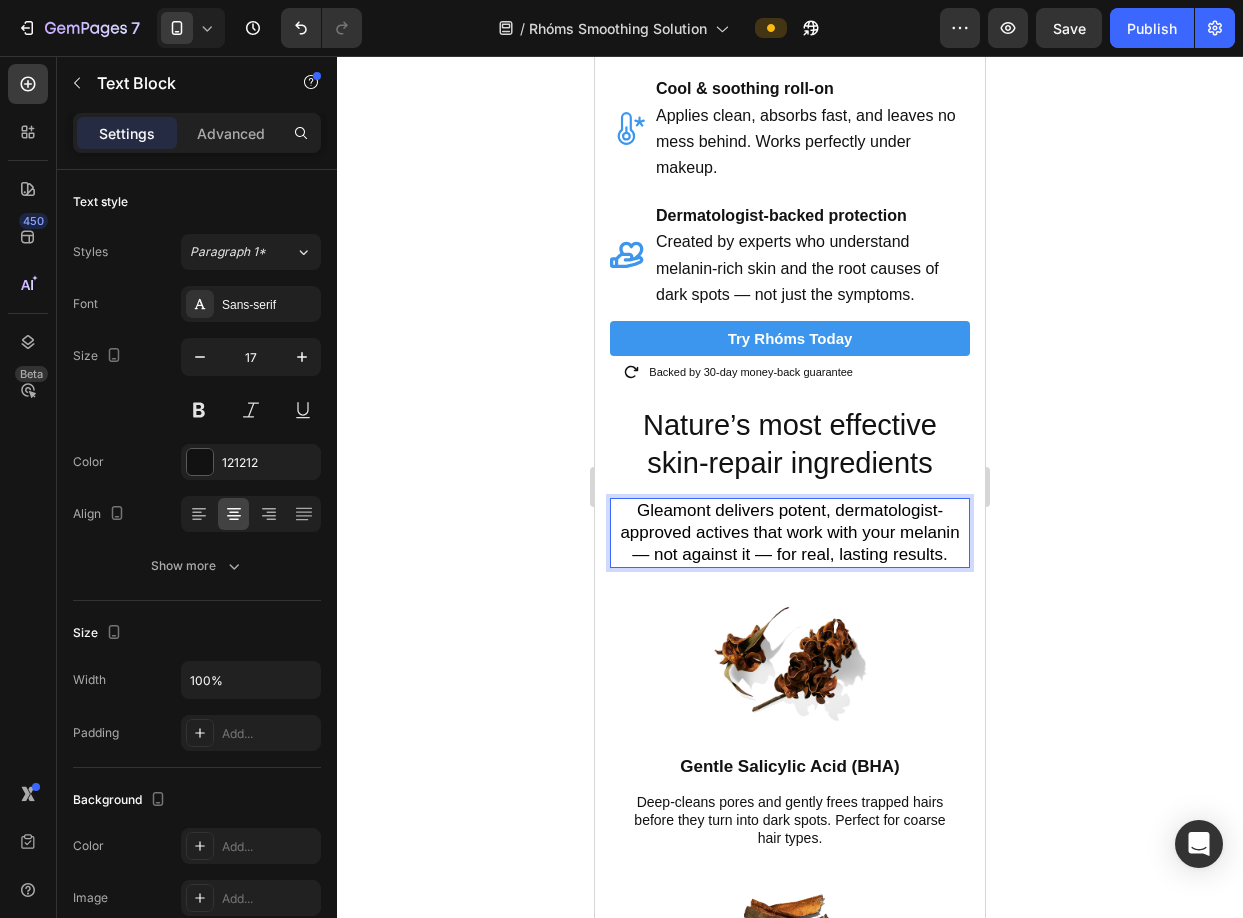 click on "Gleamont delivers potent, dermatologist-approved actives that work with your melanin — not against it — for real, lasting results." at bounding box center [789, 532] 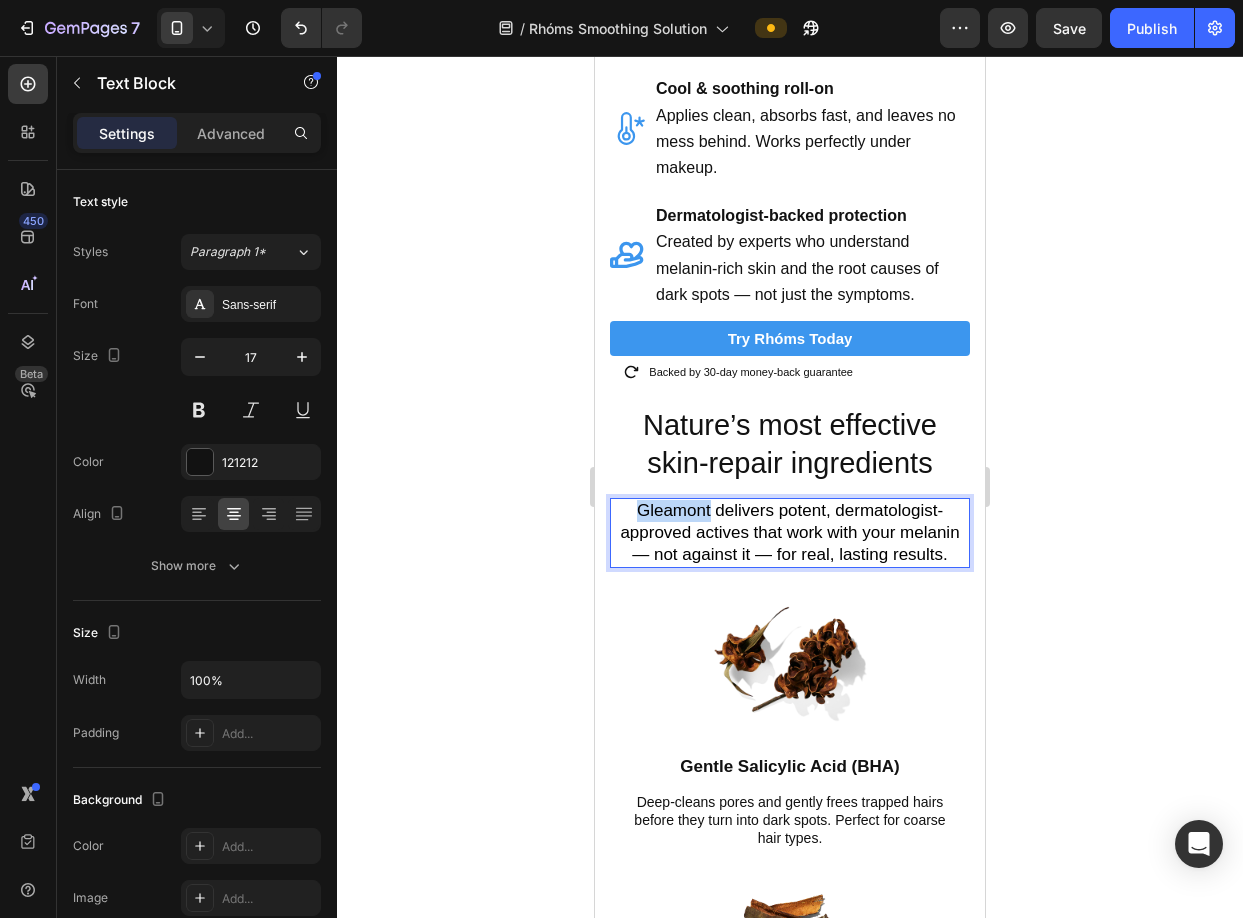 click on "Gleamont delivers potent, dermatologist-approved actives that work with your melanin — not against it — for real, lasting results." at bounding box center [789, 532] 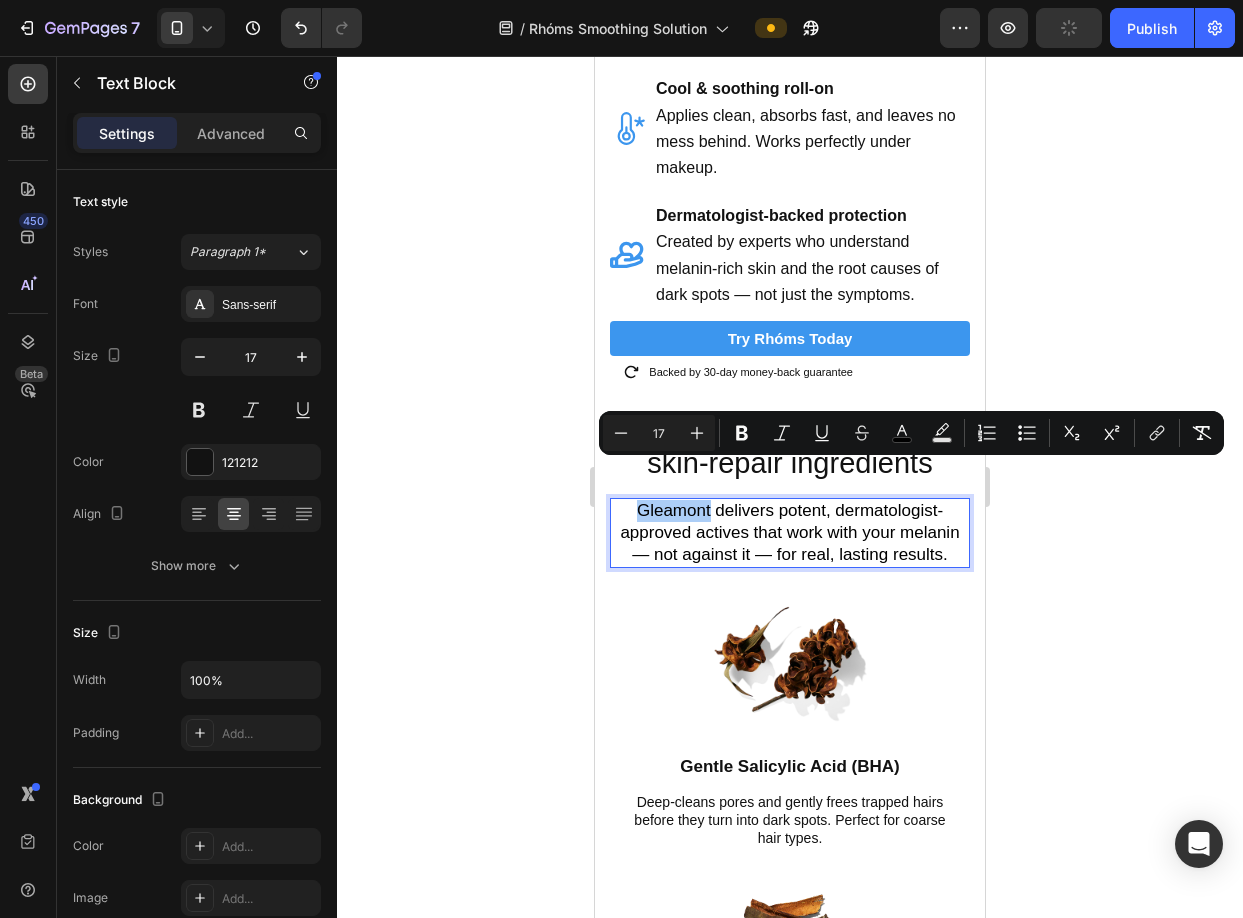 drag, startPoint x: 1156, startPoint y: 506, endPoint x: 385, endPoint y: 421, distance: 775.6713 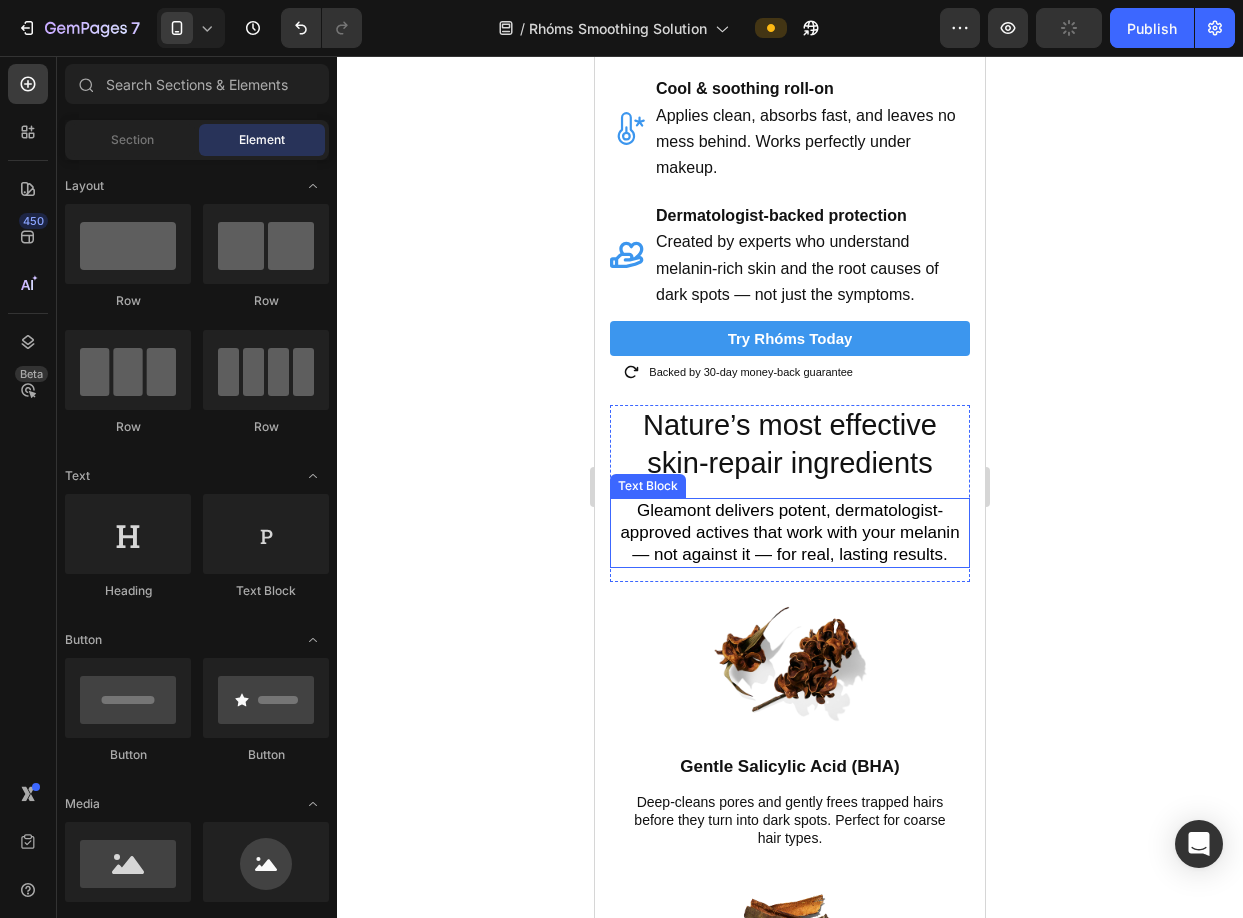 click on "Gleamont delivers potent, dermatologist-approved actives that work with your melanin — not against it — for real, lasting results." at bounding box center (789, 532) 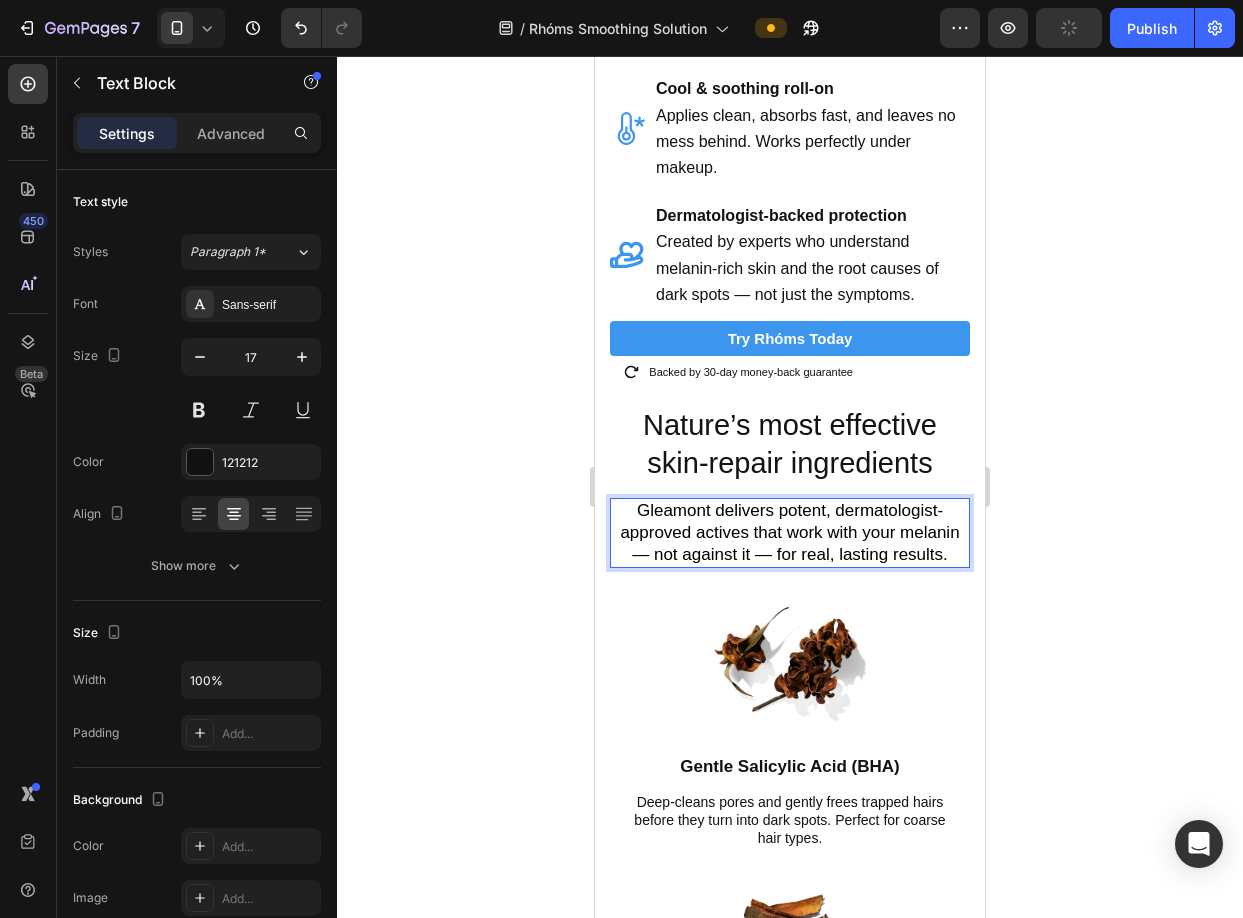 click on "Gleamont delivers potent, dermatologist-approved actives that work with your melanin — not against it — for real, lasting results." at bounding box center [789, 532] 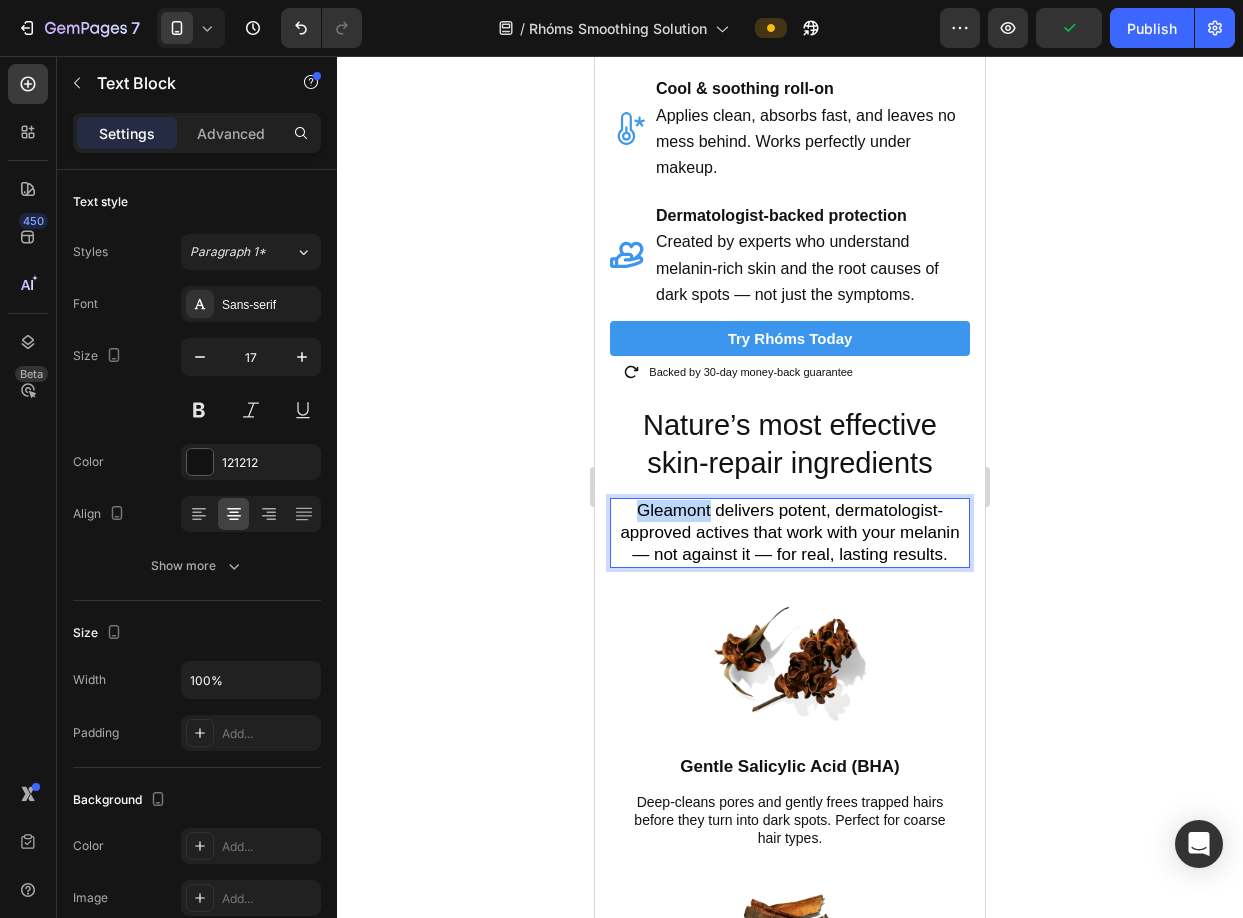 click on "Gleamont delivers potent, dermatologist-approved actives that work with your melanin — not against it — for real, lasting results." at bounding box center (789, 532) 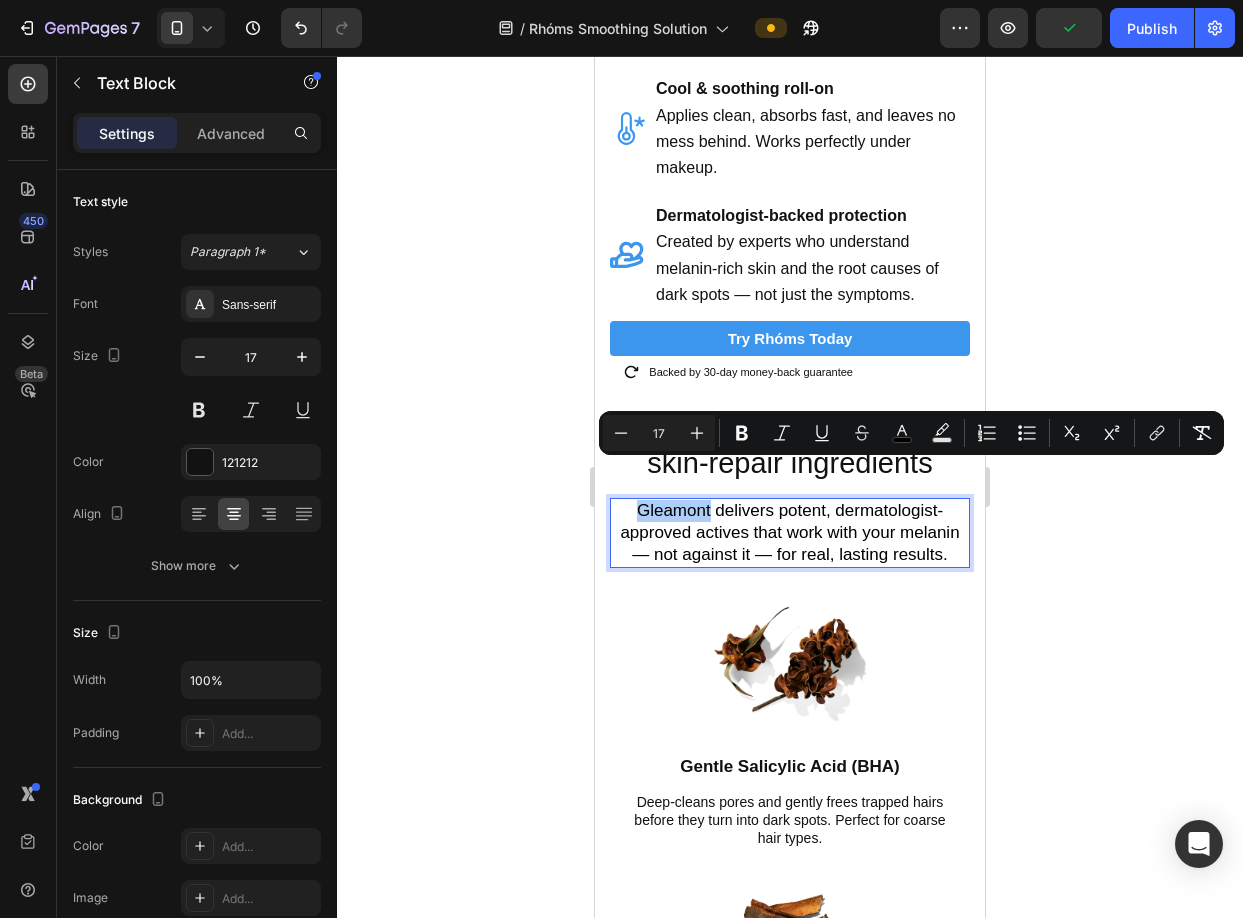 click 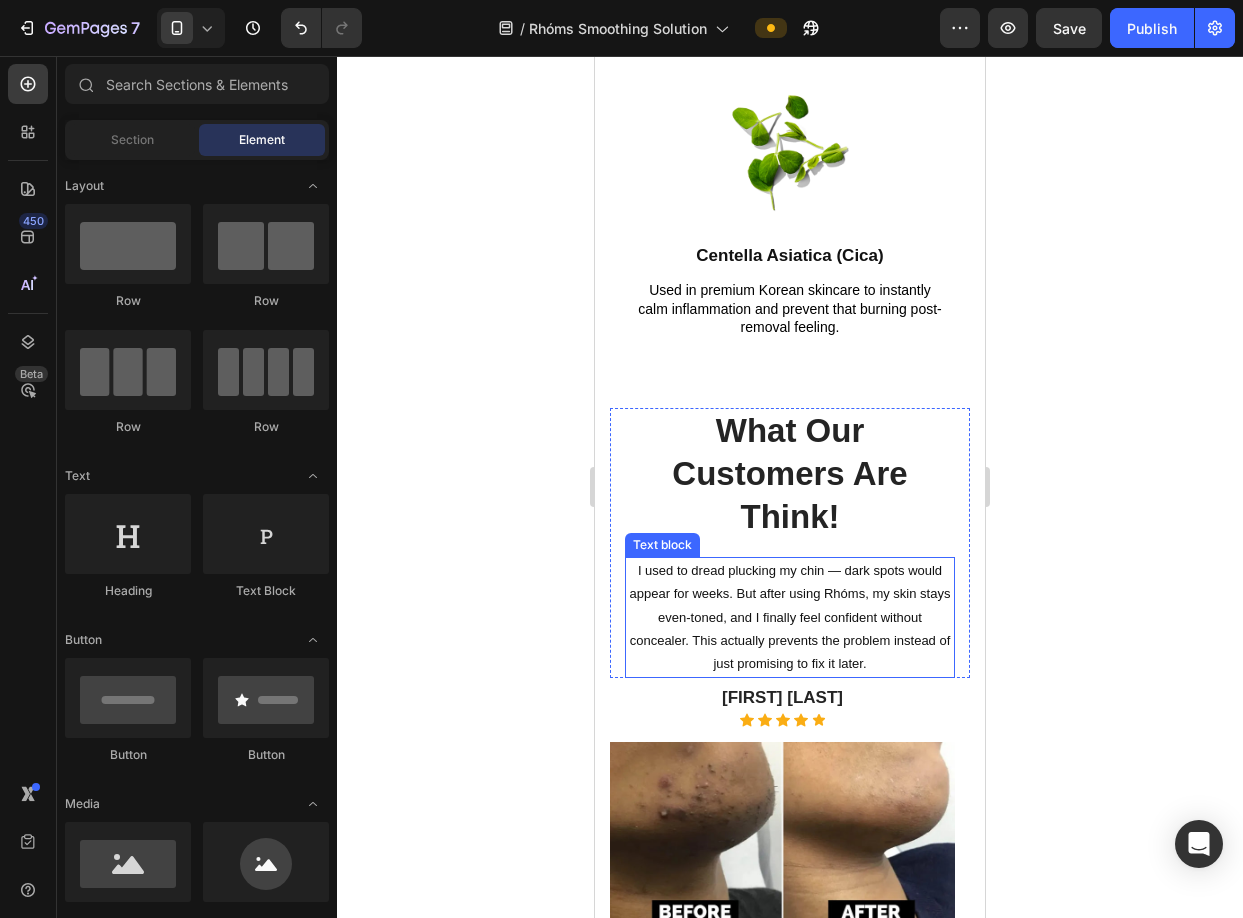 scroll, scrollTop: 4013, scrollLeft: 0, axis: vertical 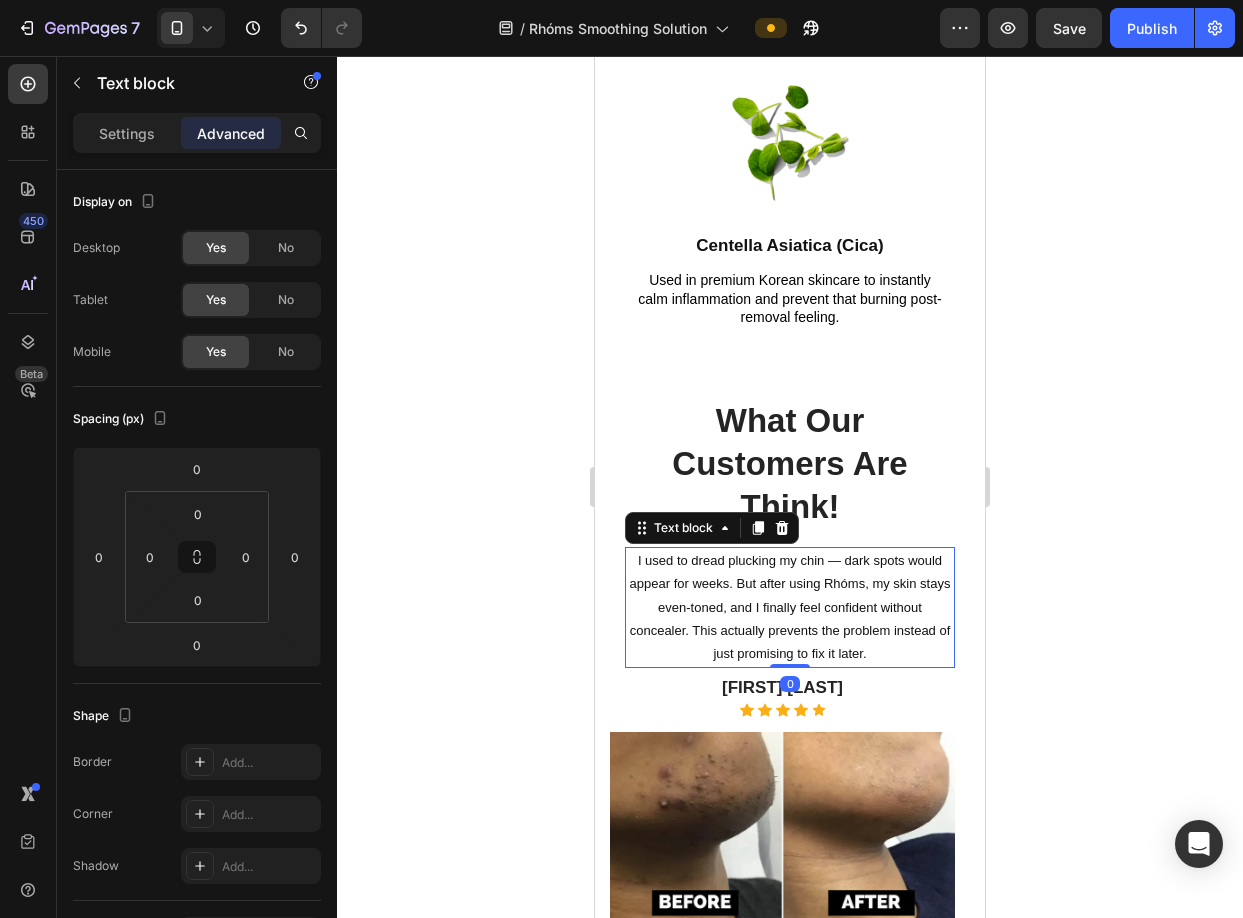 click on "I used to dread plucking my chin — dark spots would appear for weeks. But after using Rhóms, my skin stays even-toned, and I finally feel confident without concealer. This actually prevents the problem instead of just promising to fix it later." at bounding box center [790, 607] 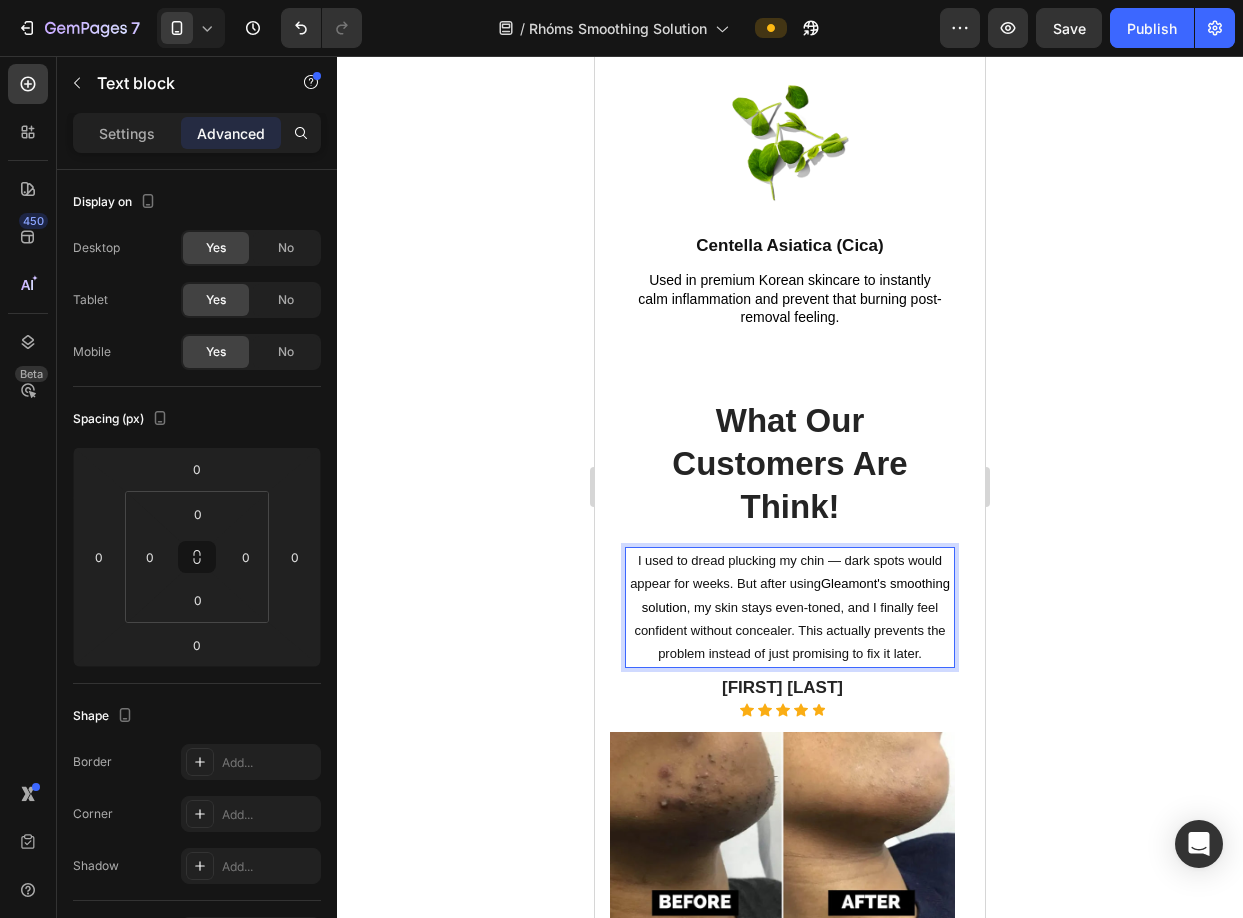 click on "Gleamont's smoothing solution" at bounding box center (796, 595) 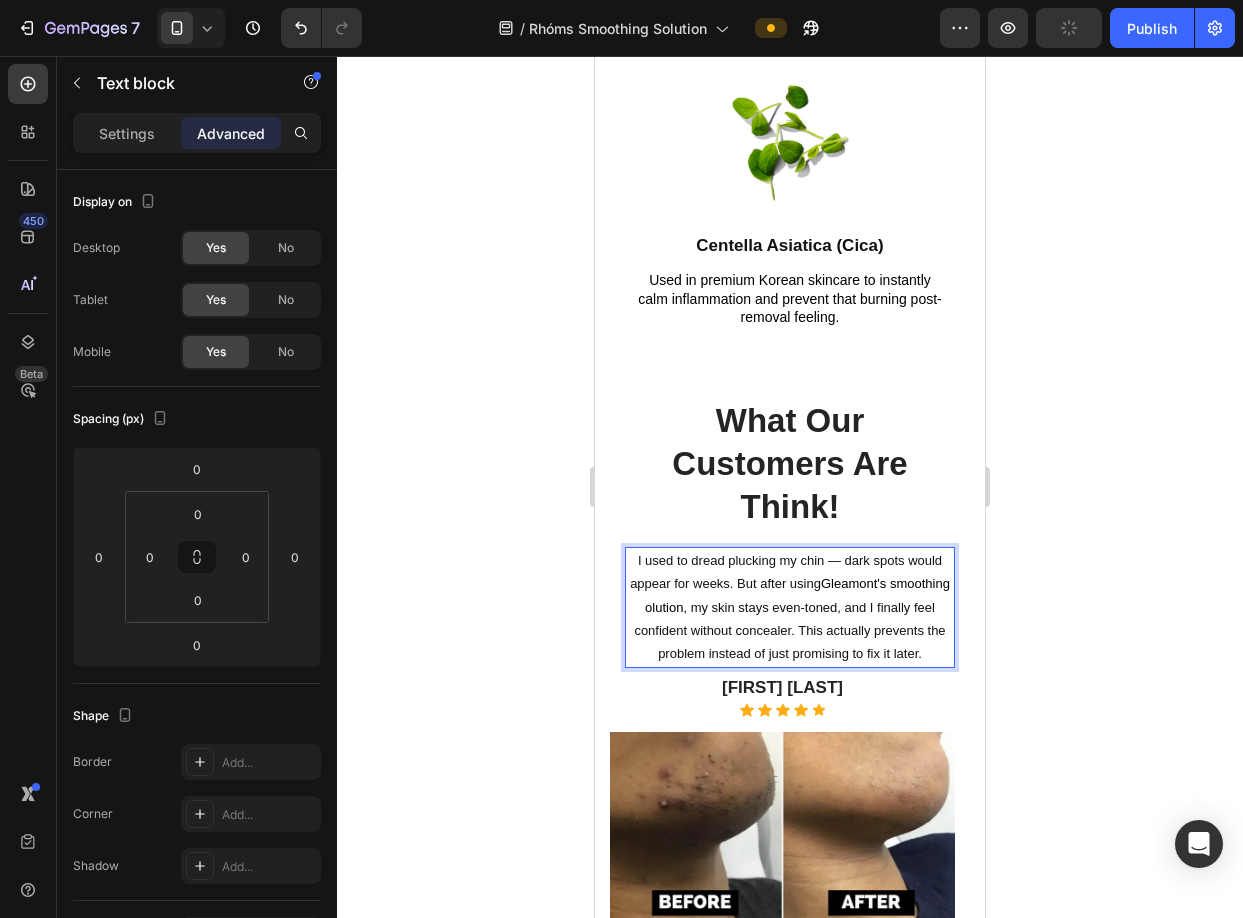 click on "Gleamont's smoothing olution" at bounding box center [797, 595] 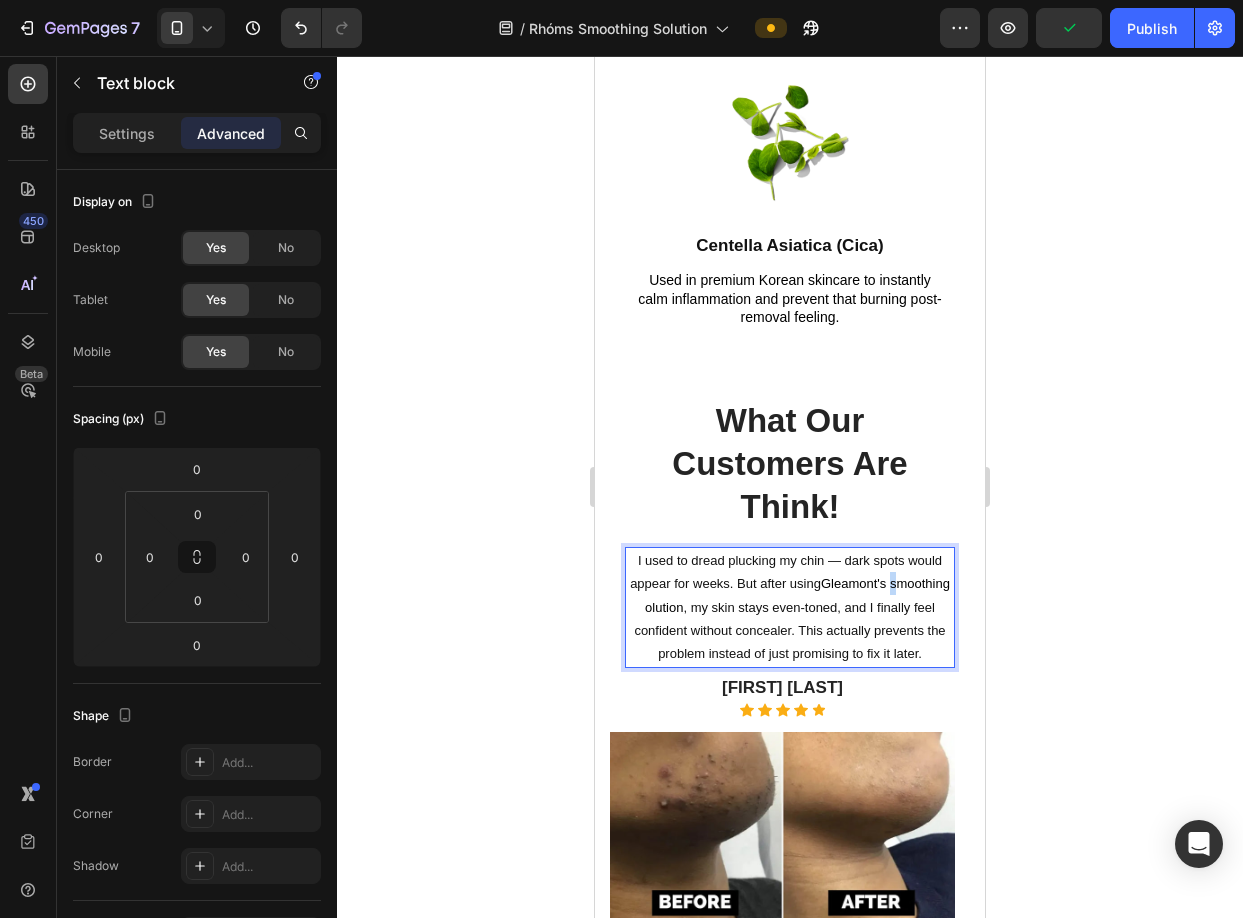 click on "Gleamont's smoothing olution" at bounding box center [797, 595] 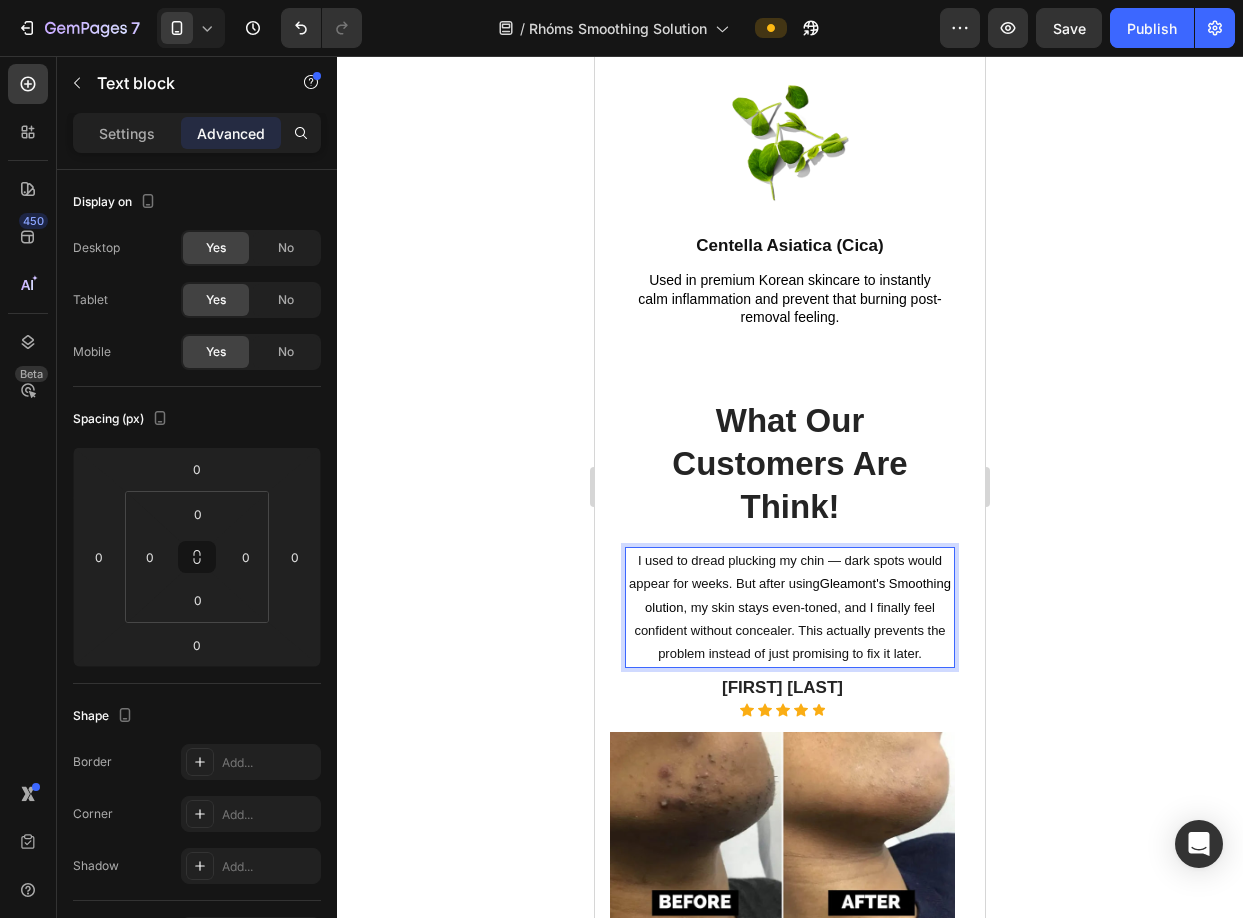 click on "Gleamont's Smoothing olution" at bounding box center [798, 595] 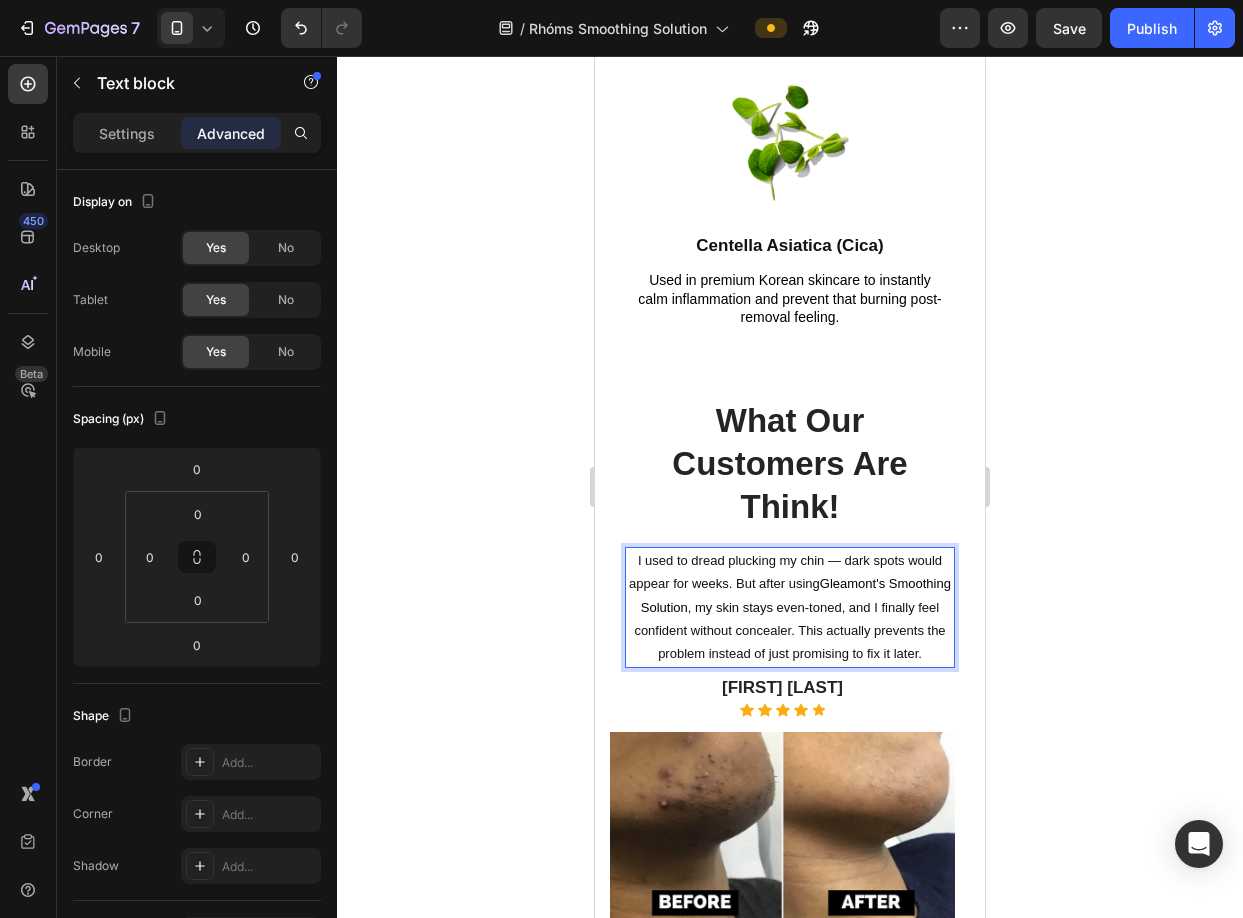 click on "I used to dread plucking my chin — dark spots would appear for weeks. But after using  Gleamont's Smoothing Solution , my skin stays even-toned, and I finally feel confident without concealer. This actually prevents the problem instead of just promising to fix it later." at bounding box center [790, 607] 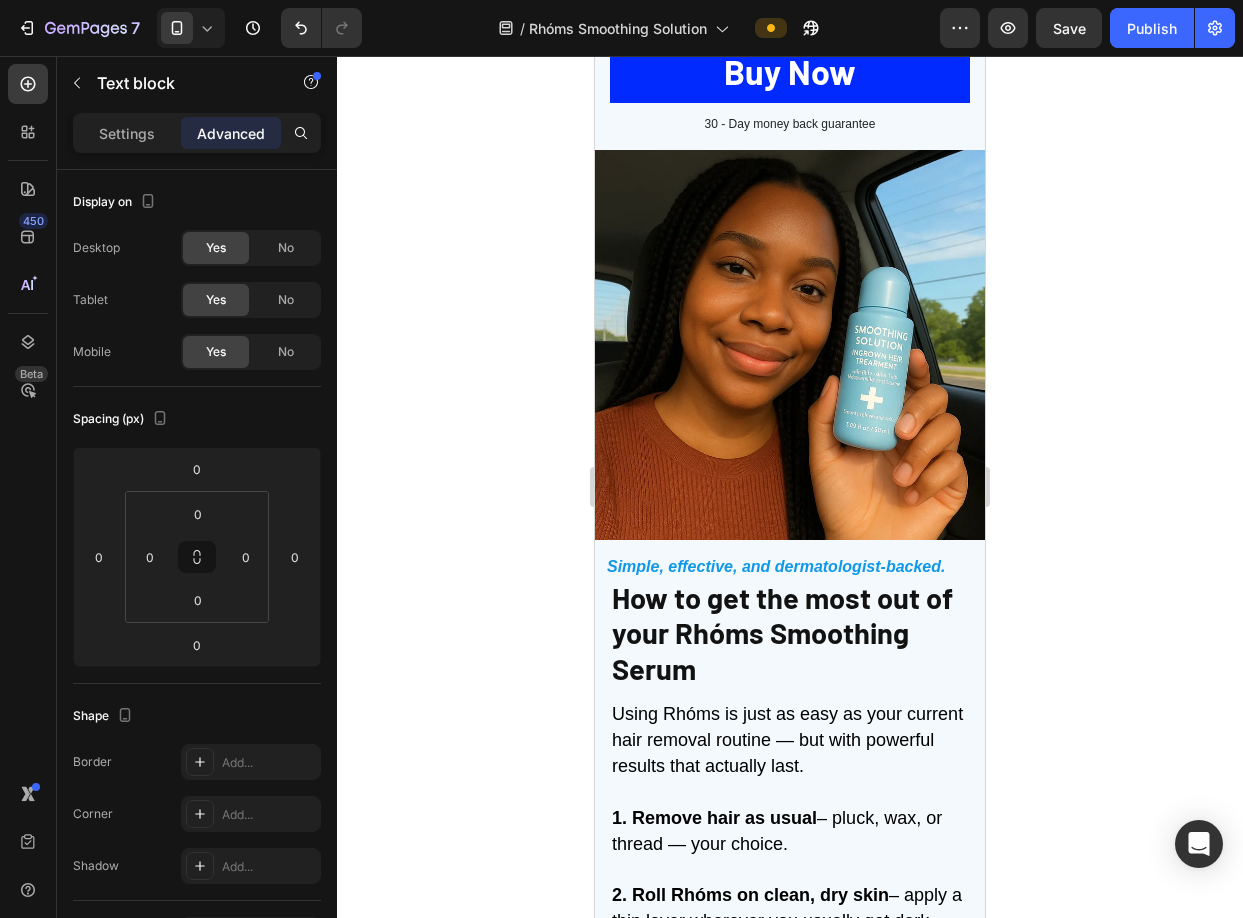 scroll, scrollTop: 5770, scrollLeft: 0, axis: vertical 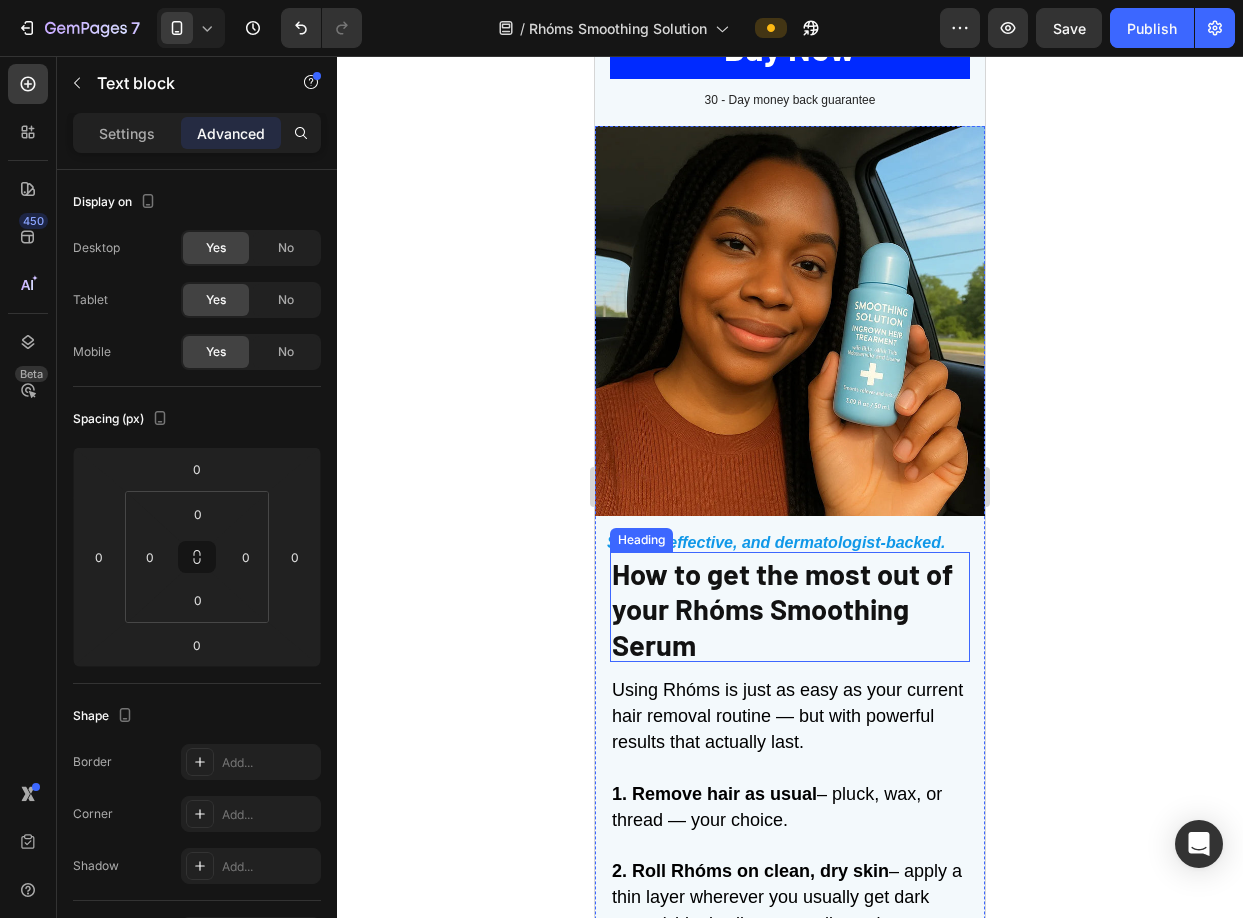click on "How to get the most out of your Rhóms Smoothing Serum" at bounding box center [782, 608] 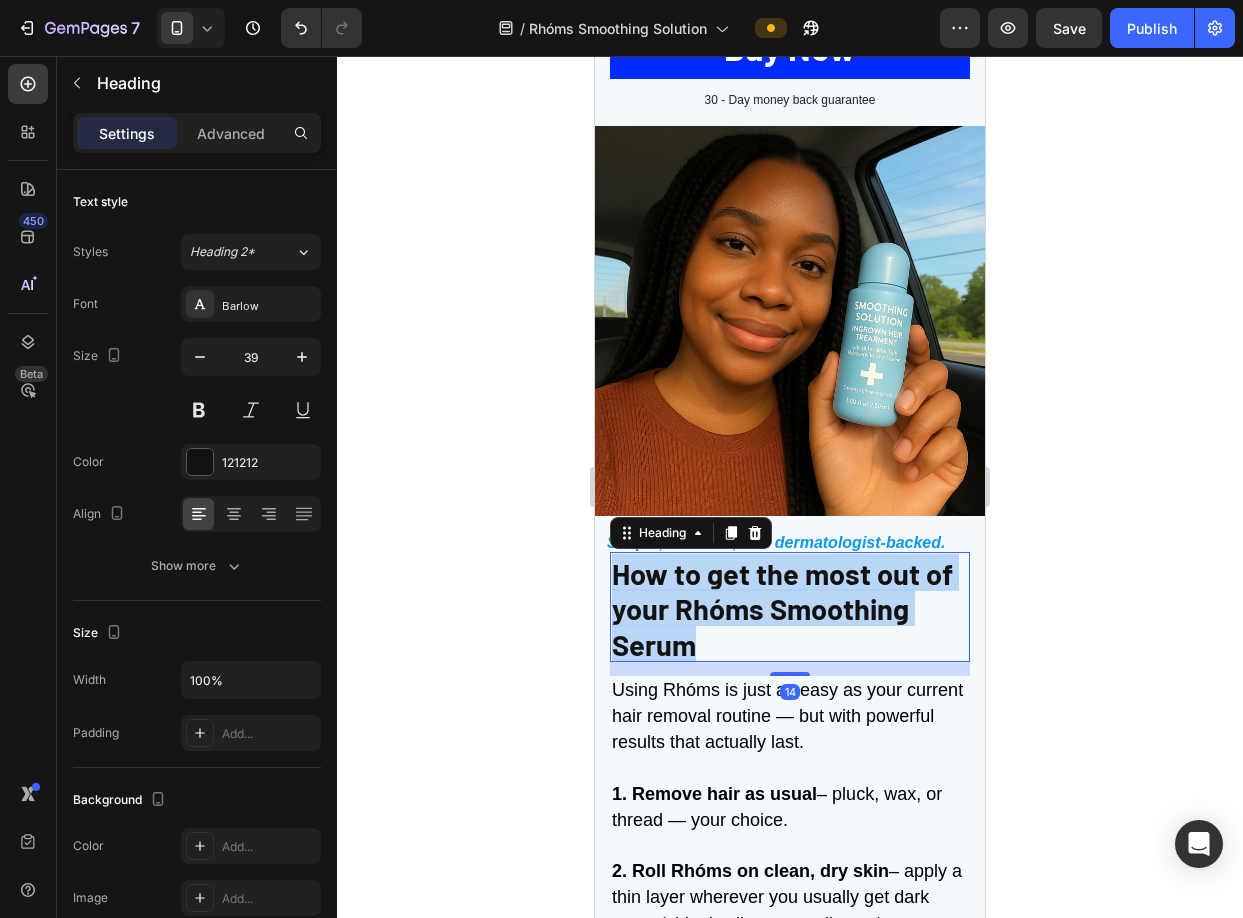 click on "How to get the most out of your Rhóms Smoothing Serum" at bounding box center (782, 608) 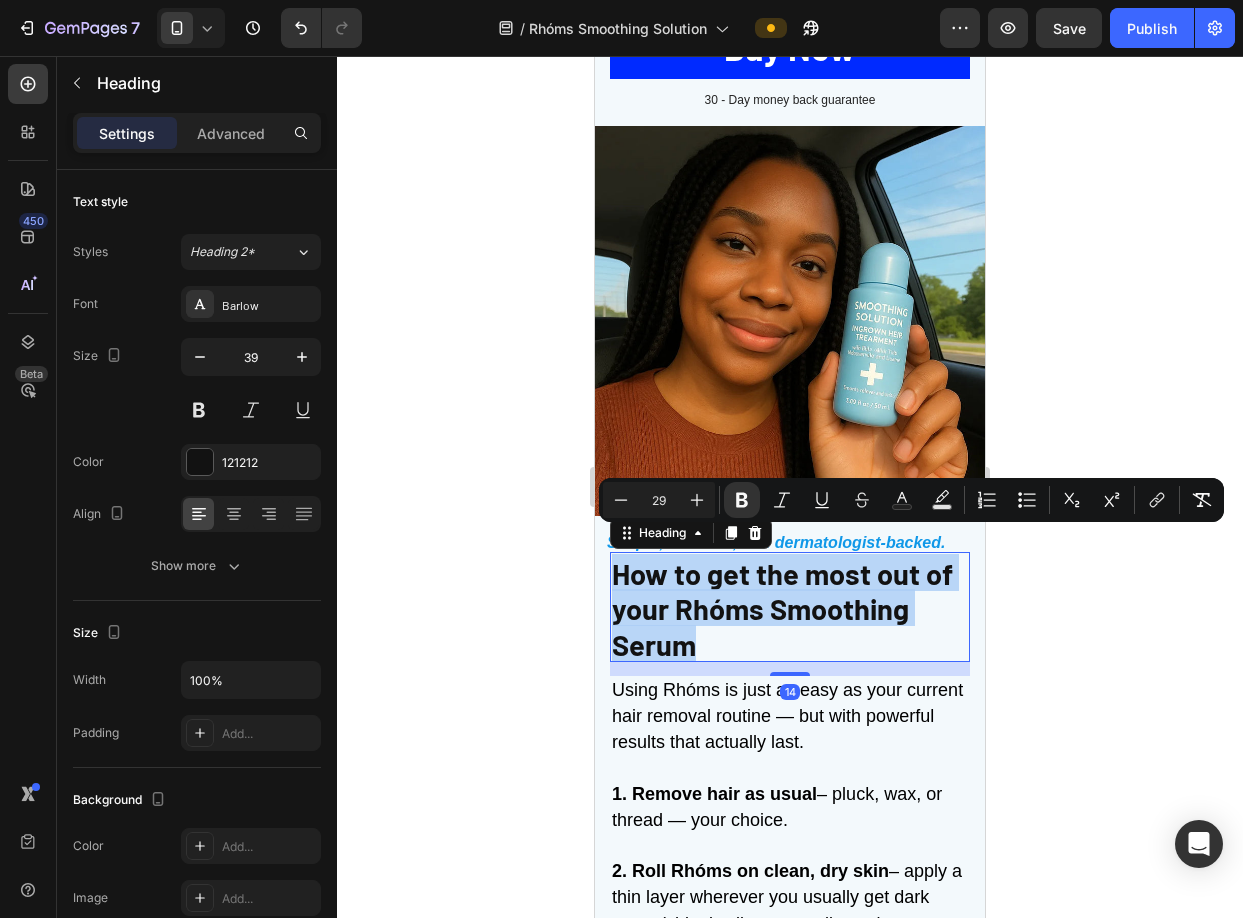 click on "How to get the most out of your Rhóms Smoothing Serum" at bounding box center [782, 608] 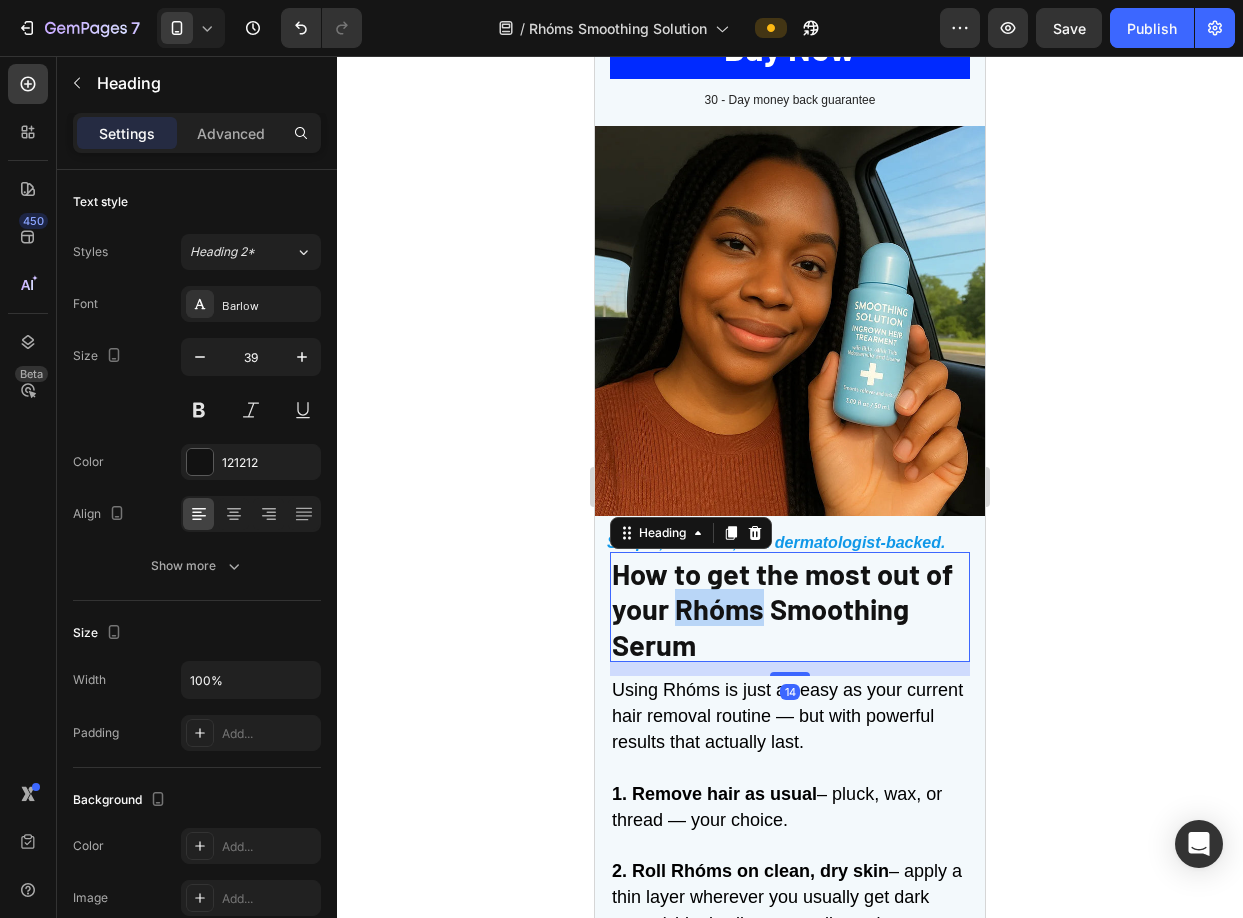 click on "How to get the most out of your Rhóms Smoothing Serum" at bounding box center [782, 608] 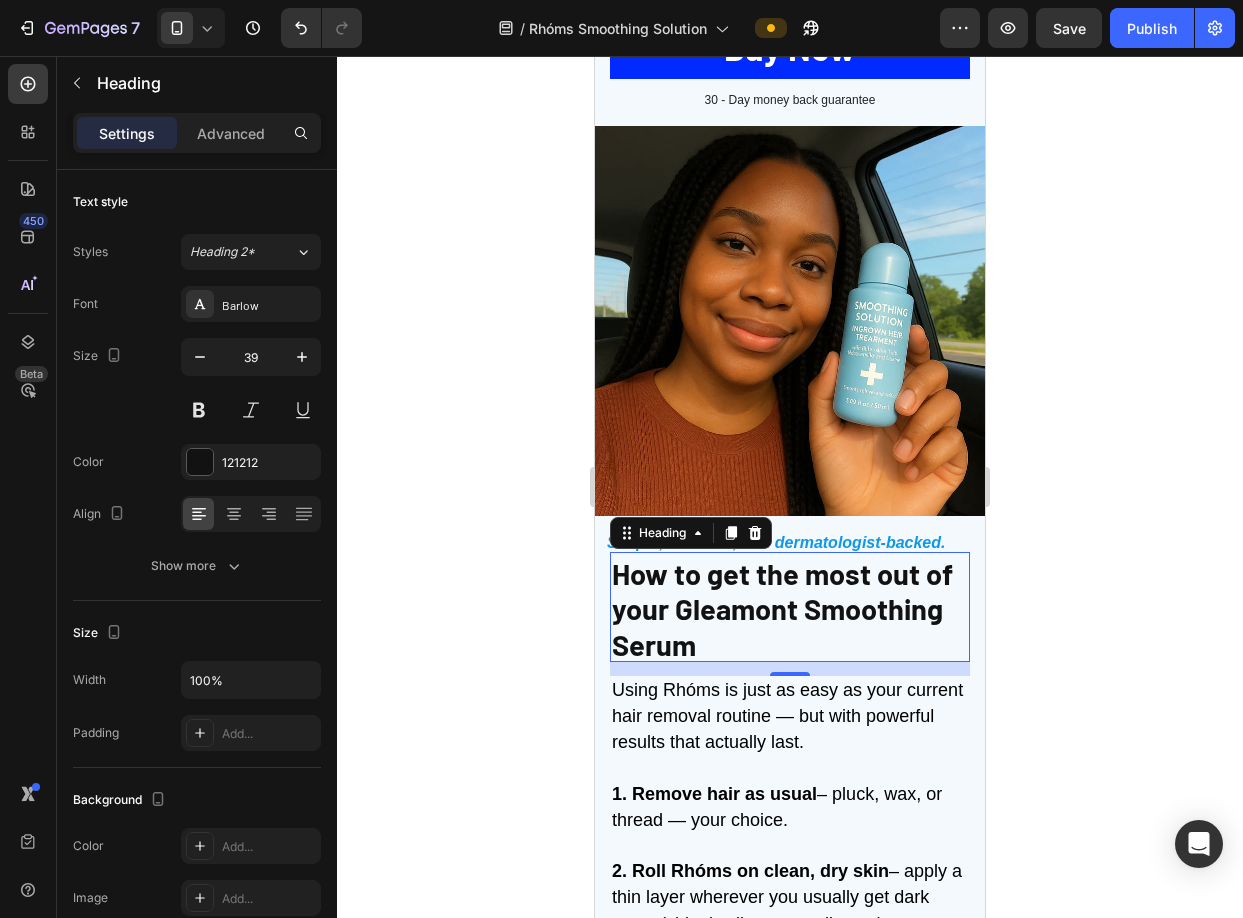 click on "How to get the most out of your Gleamont Smoothing Serum" at bounding box center (782, 608) 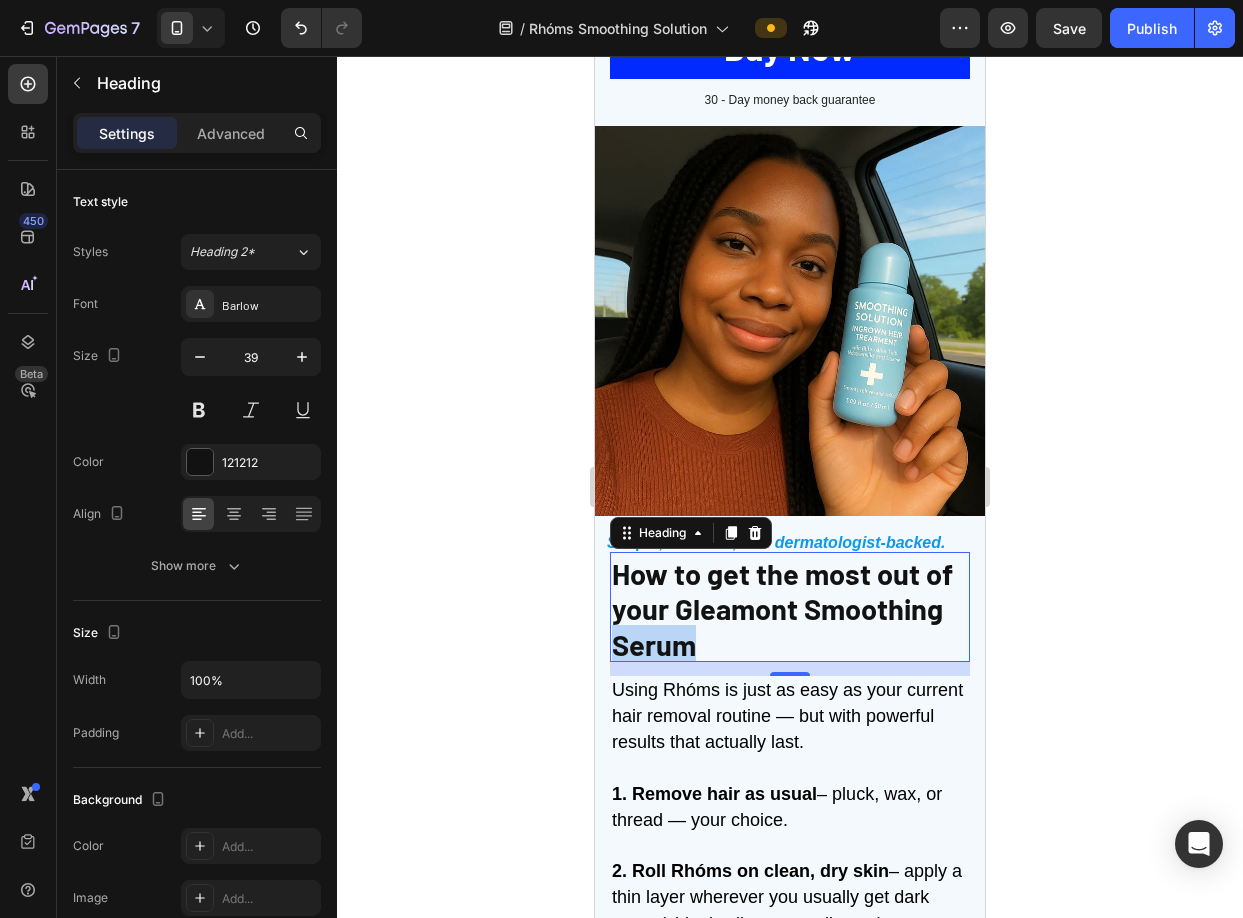 click on "How to get the most out of your Gleamont Smoothing Serum" at bounding box center [782, 608] 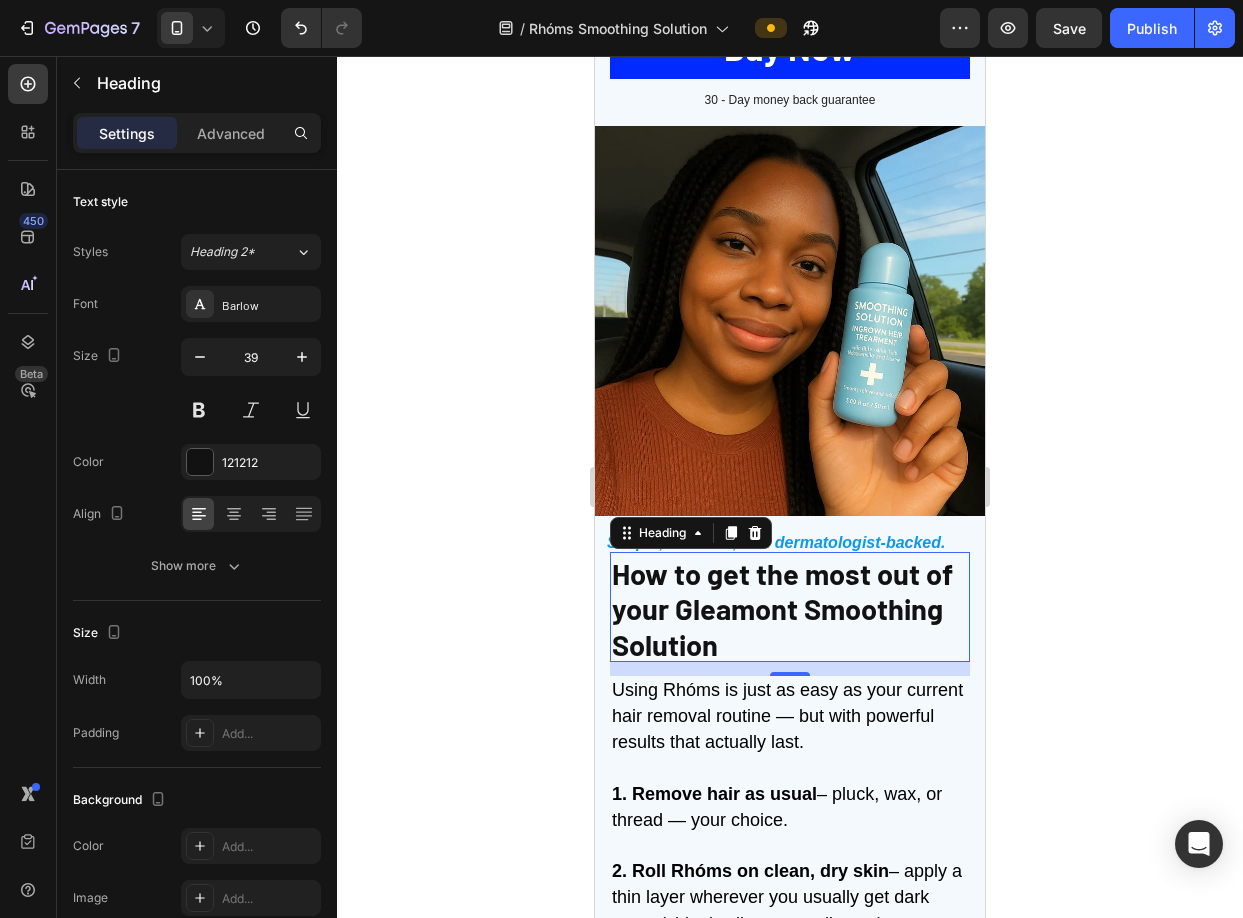 click on "How to get the most out of your Gleamont Smoothing Solution" at bounding box center (782, 608) 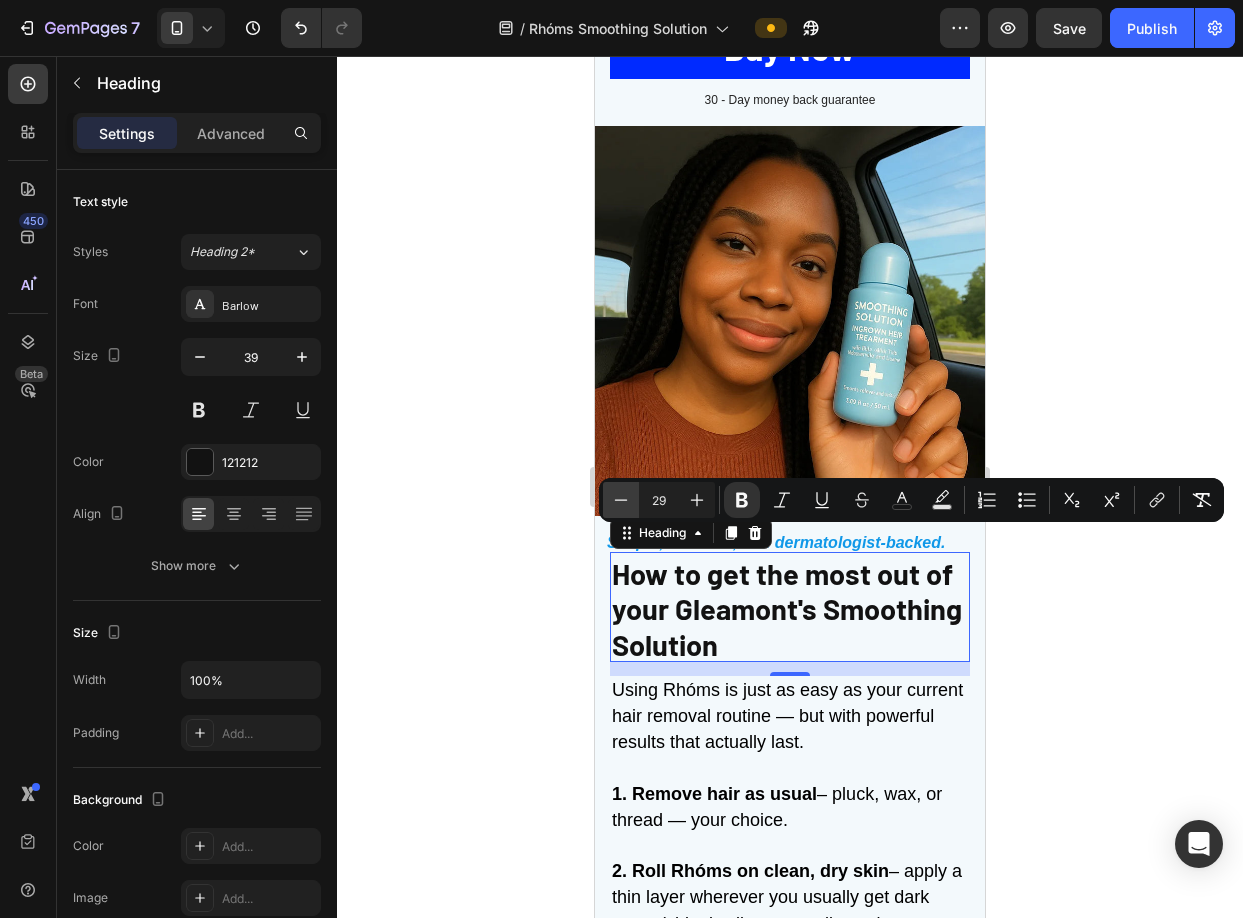 click on "Minus" at bounding box center (621, 500) 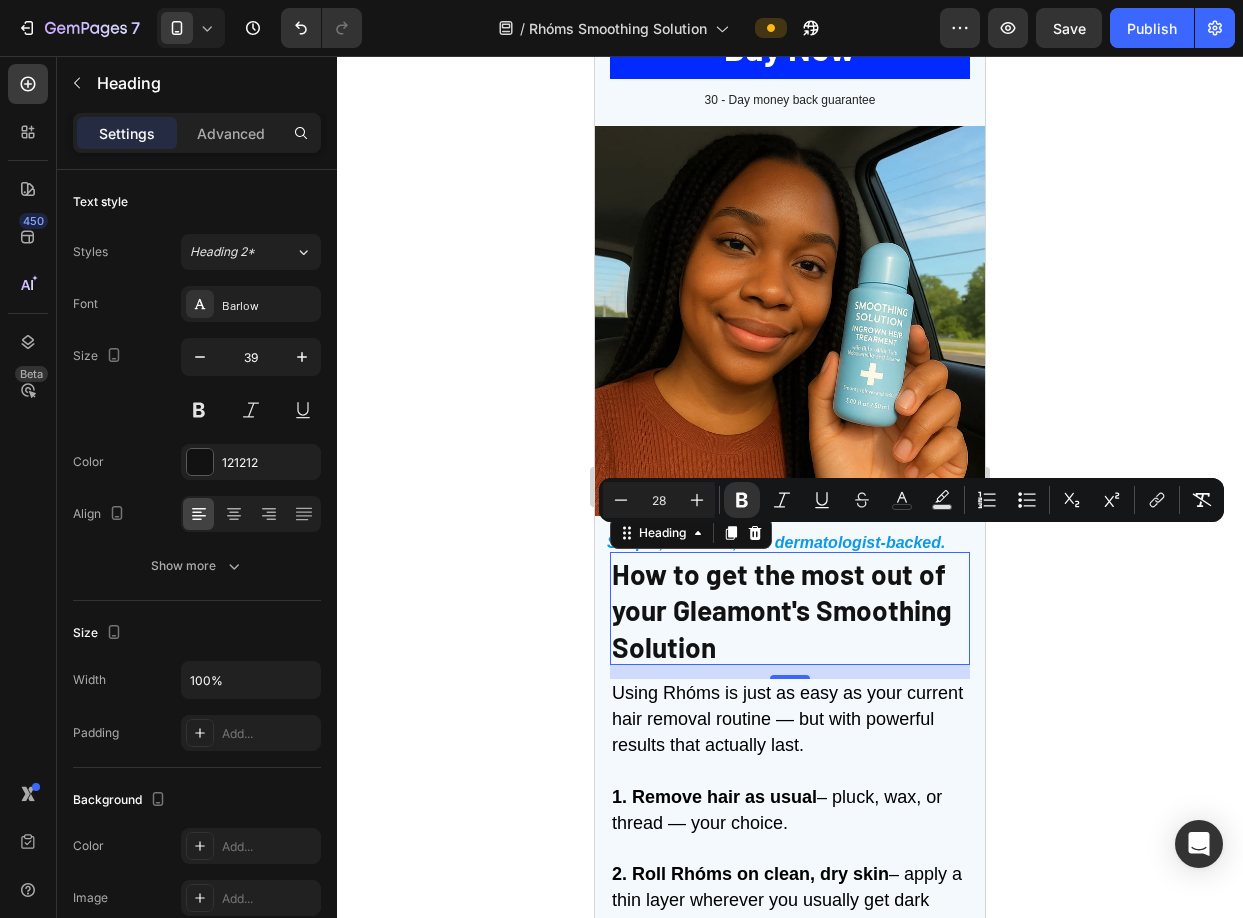 click 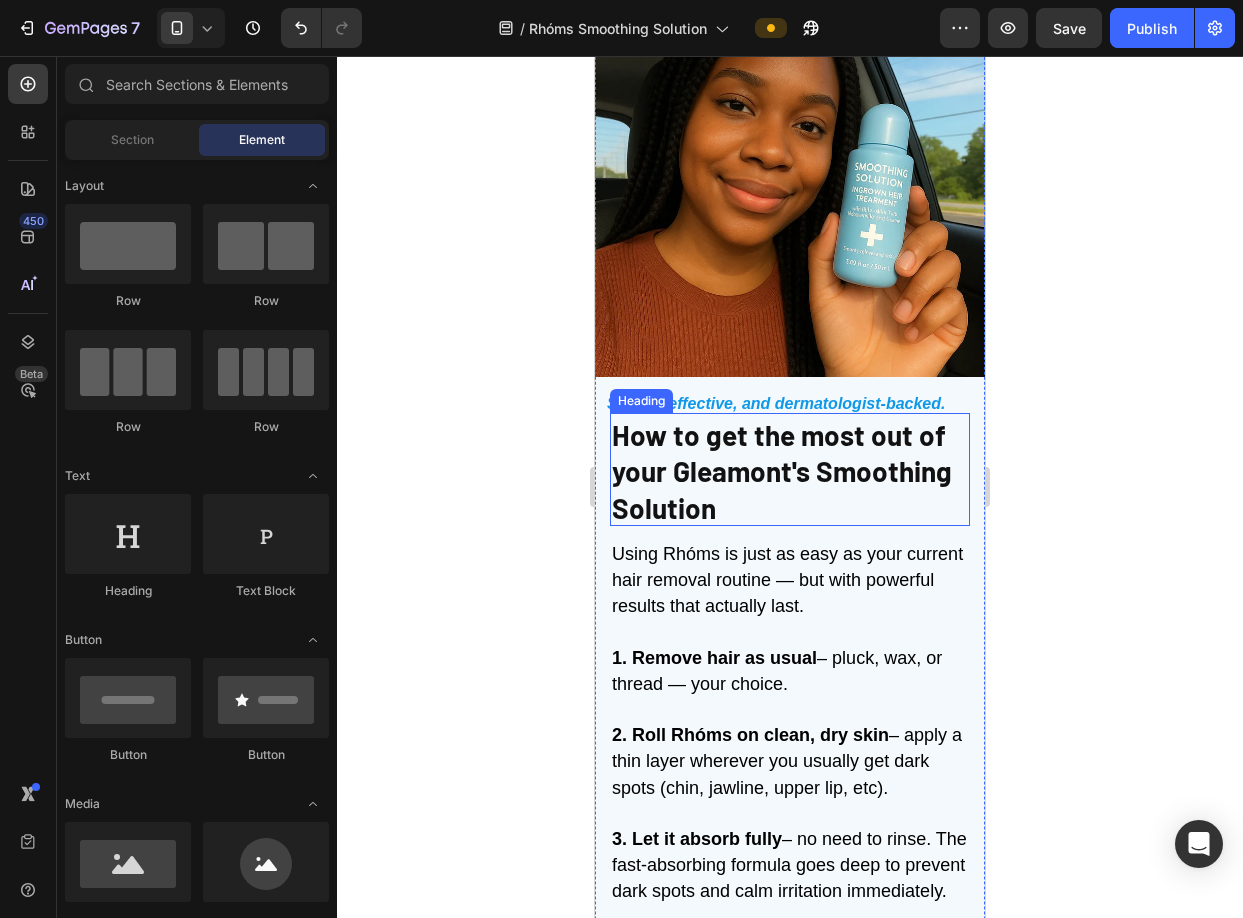 scroll, scrollTop: 5921, scrollLeft: 0, axis: vertical 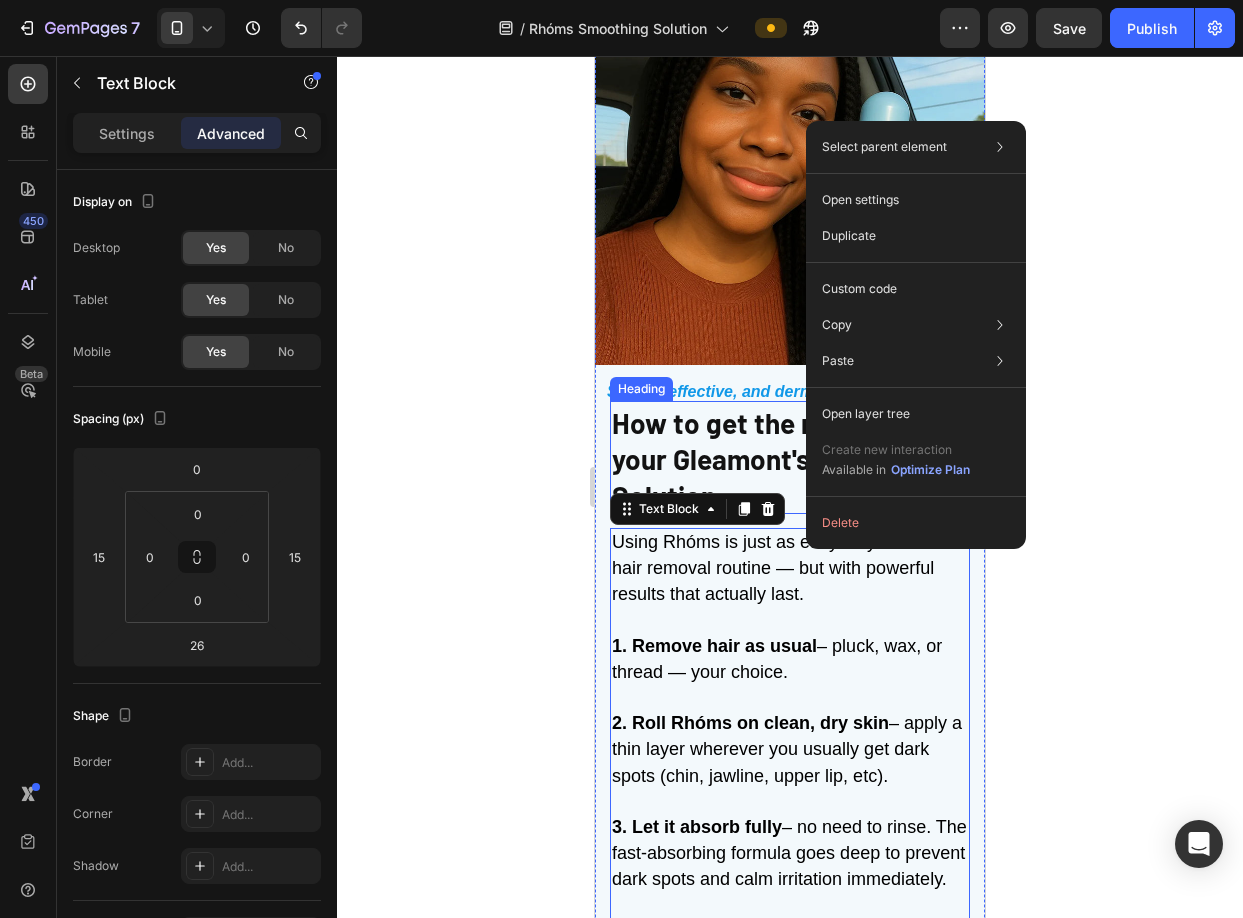 click on "How to get the most out of your Gleamont's Smoothing Solution" at bounding box center (782, 459) 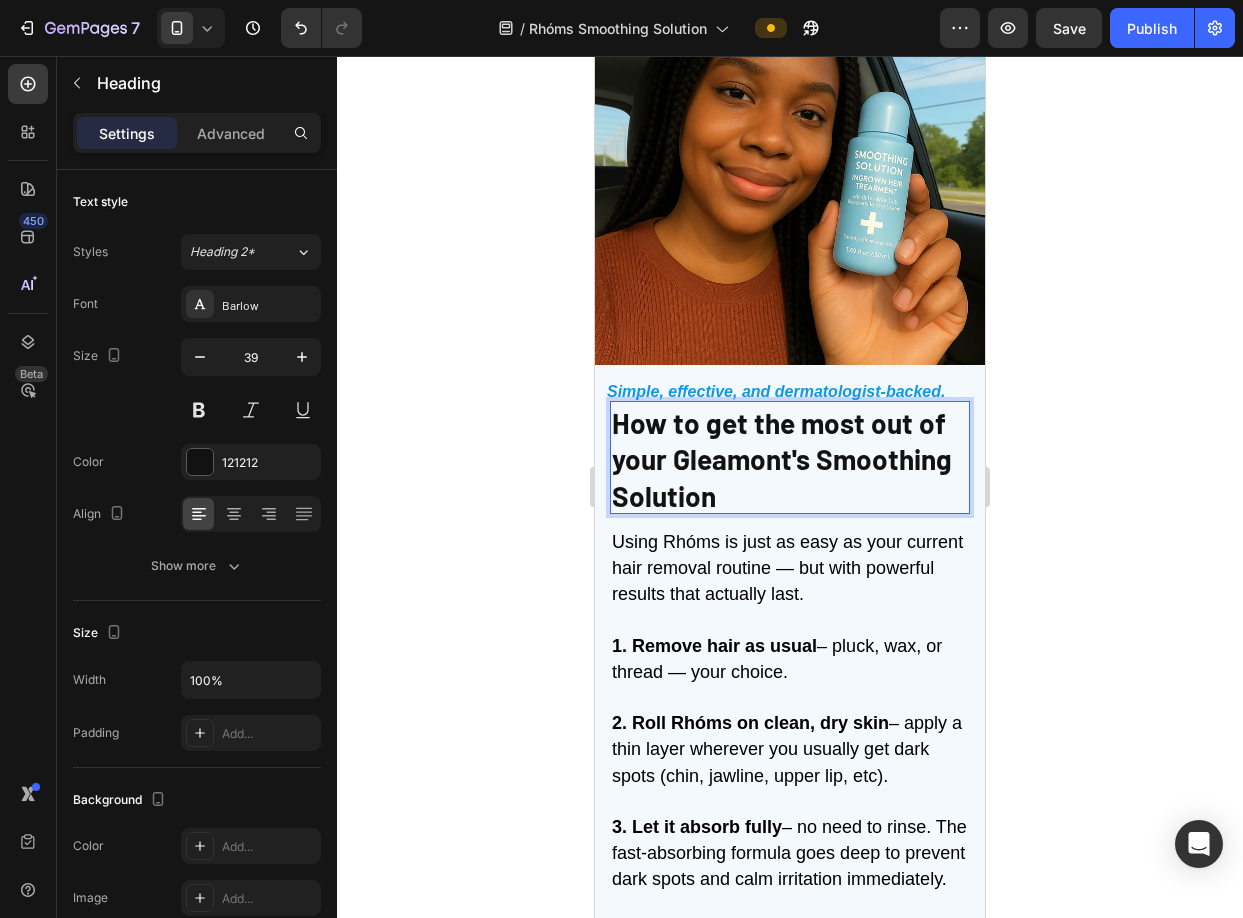 click on "How to get the most out of your Gleamont's Smoothing Solution" at bounding box center (782, 459) 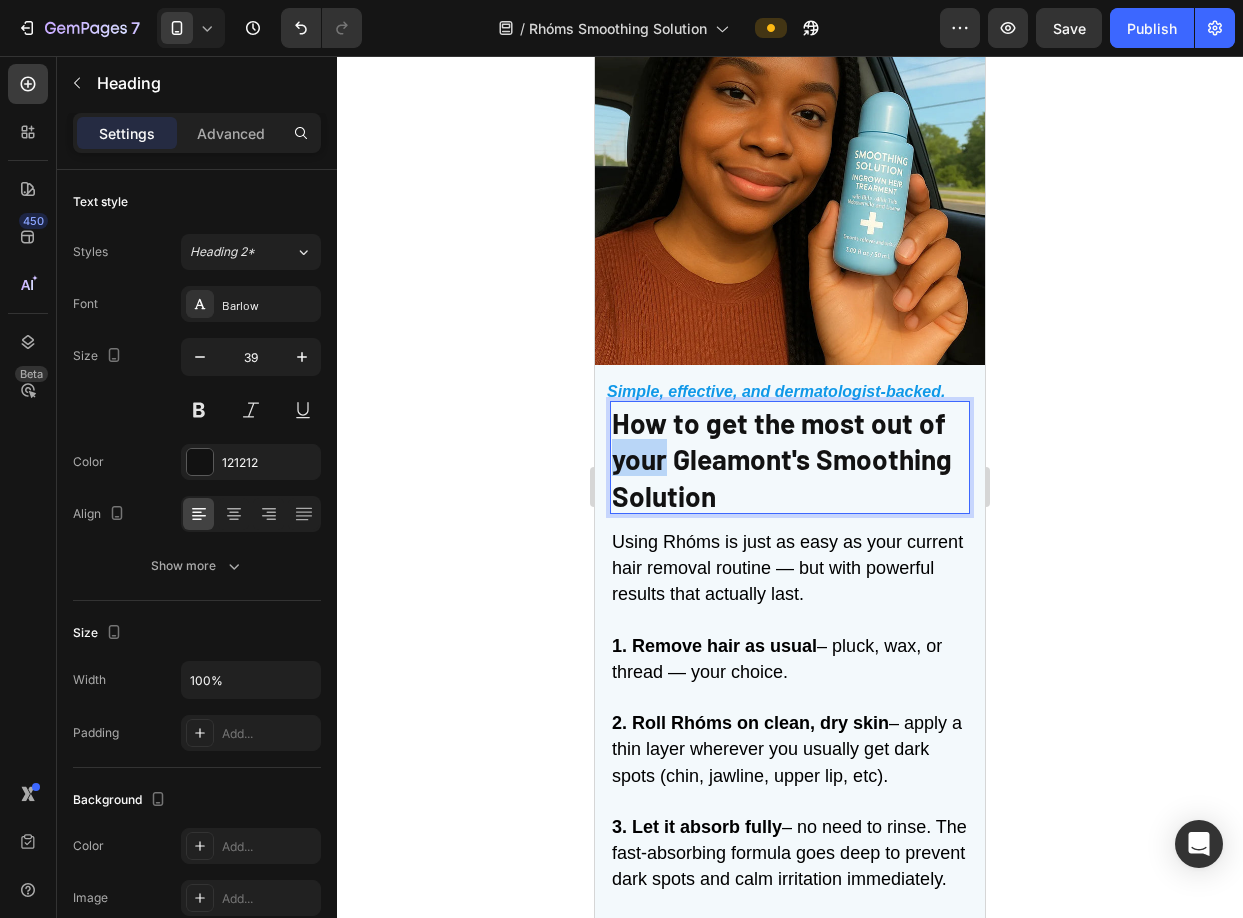 click on "How to get the most out of your Gleamont's Smoothing Solution" at bounding box center (782, 459) 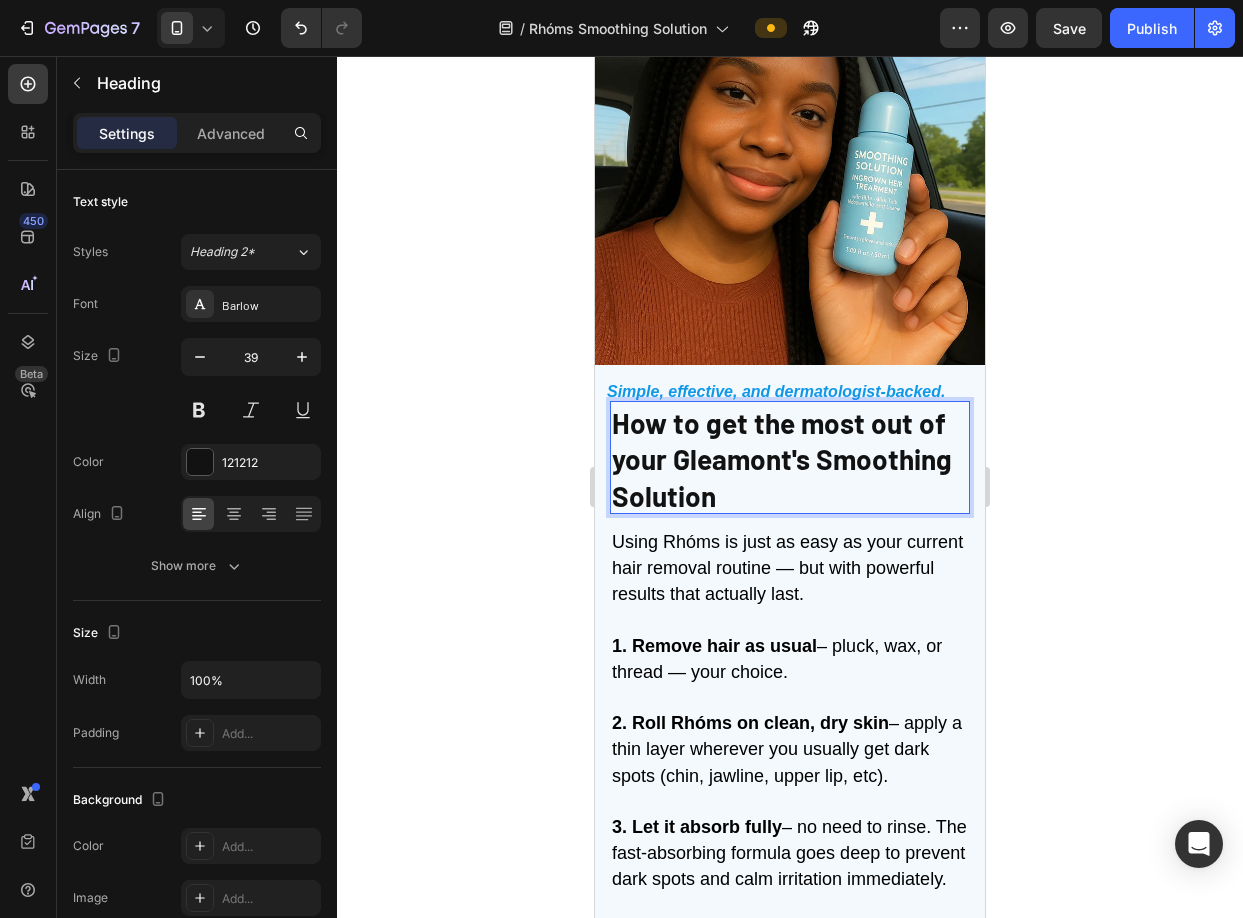 click on "How to get the most out of your Gleamont's Smoothing Solution" at bounding box center [782, 459] 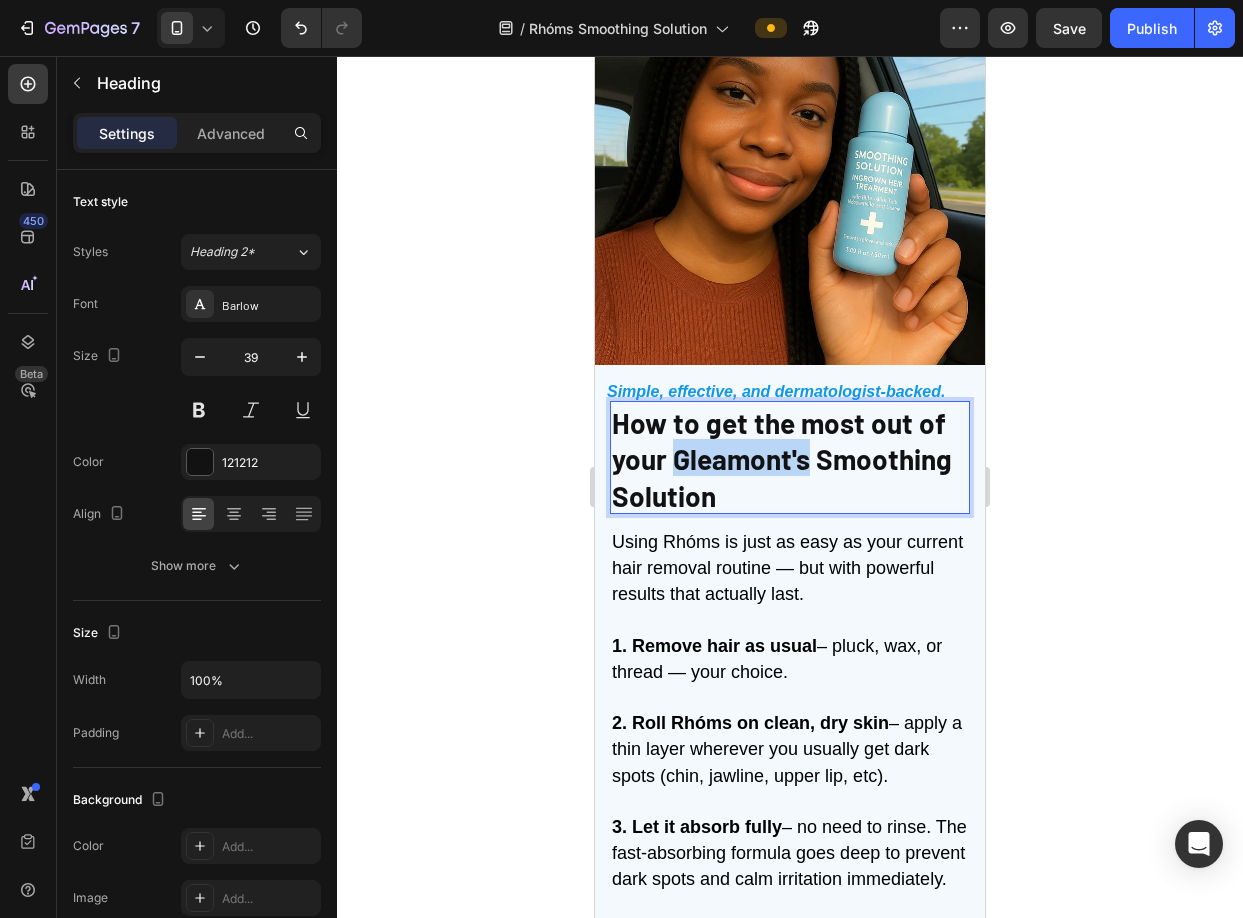 click on "How to get the most out of your Gleamont's Smoothing Solution" at bounding box center [782, 459] 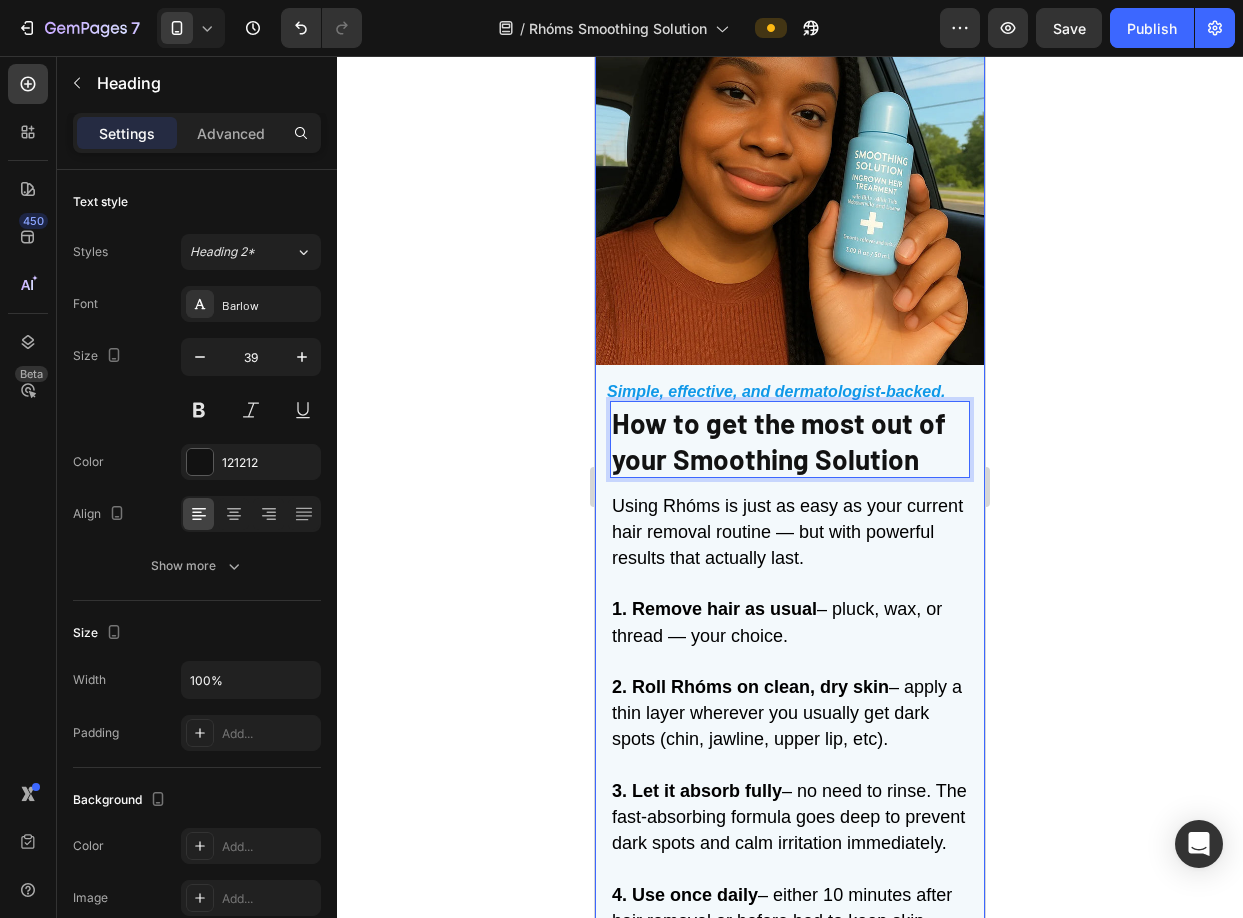 click on "Using Rhóms is just as easy as your current hair removal routine — but with powerful results that actually last." at bounding box center [787, 532] 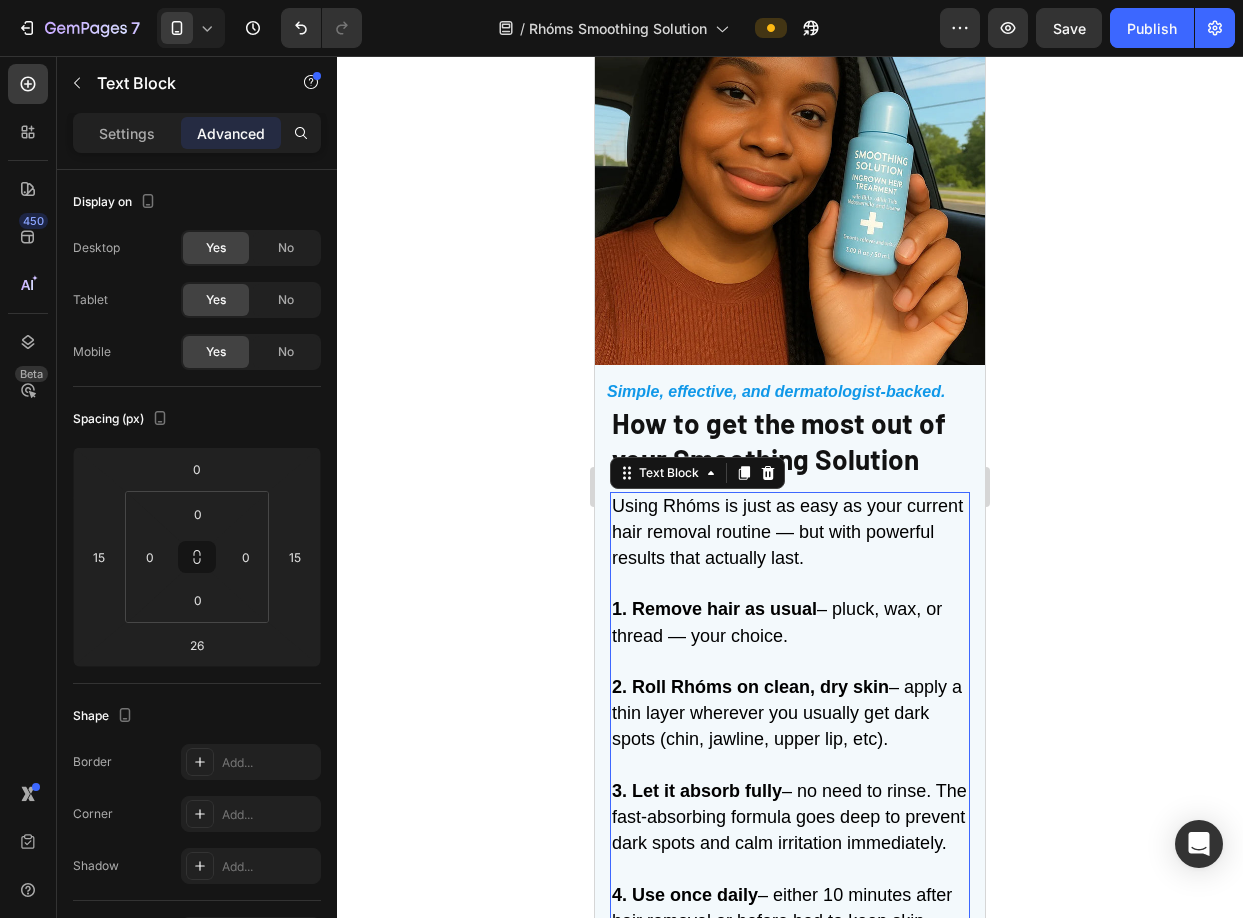 click on "Using Rhóms is just as easy as your current hair removal routine — but with powerful results that actually last." at bounding box center [787, 532] 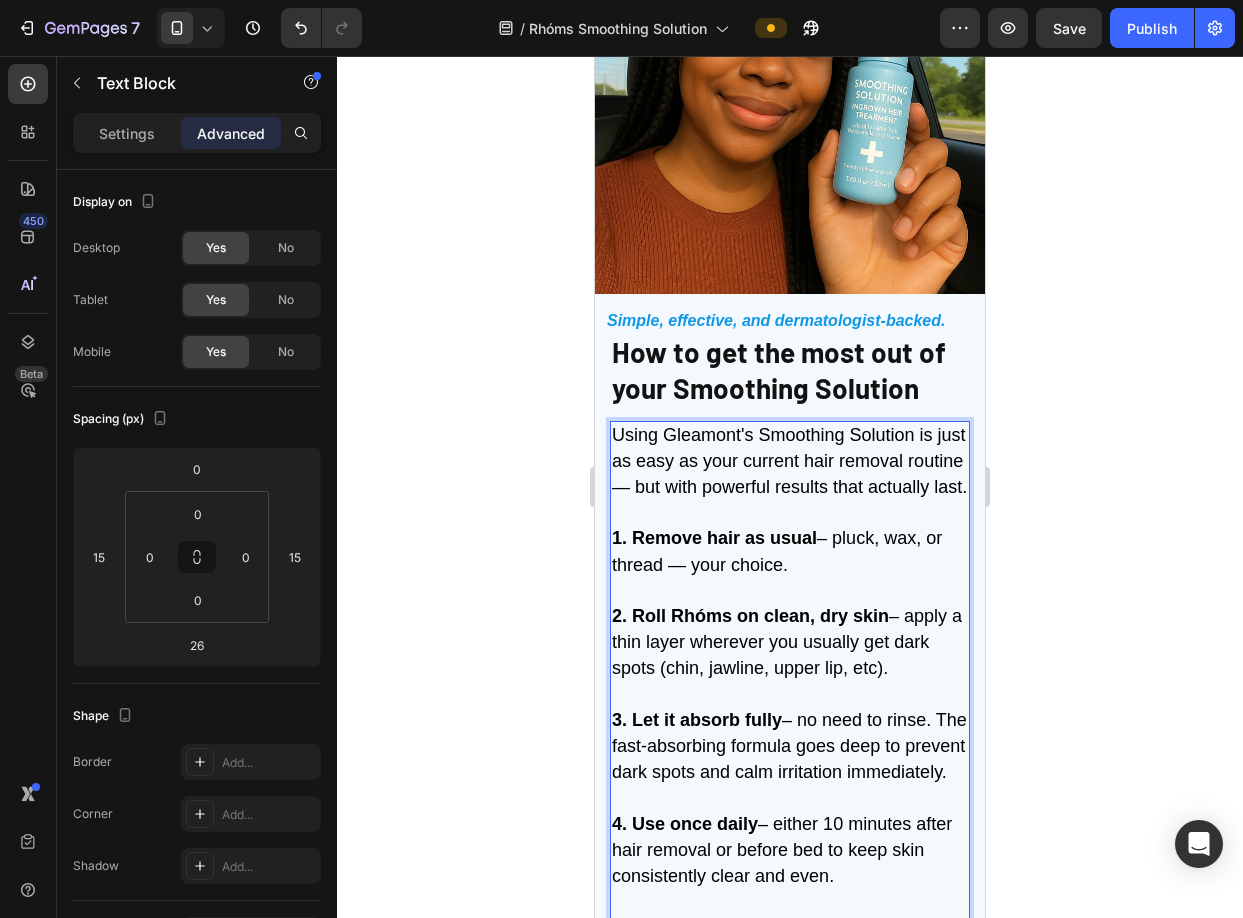scroll, scrollTop: 5994, scrollLeft: 0, axis: vertical 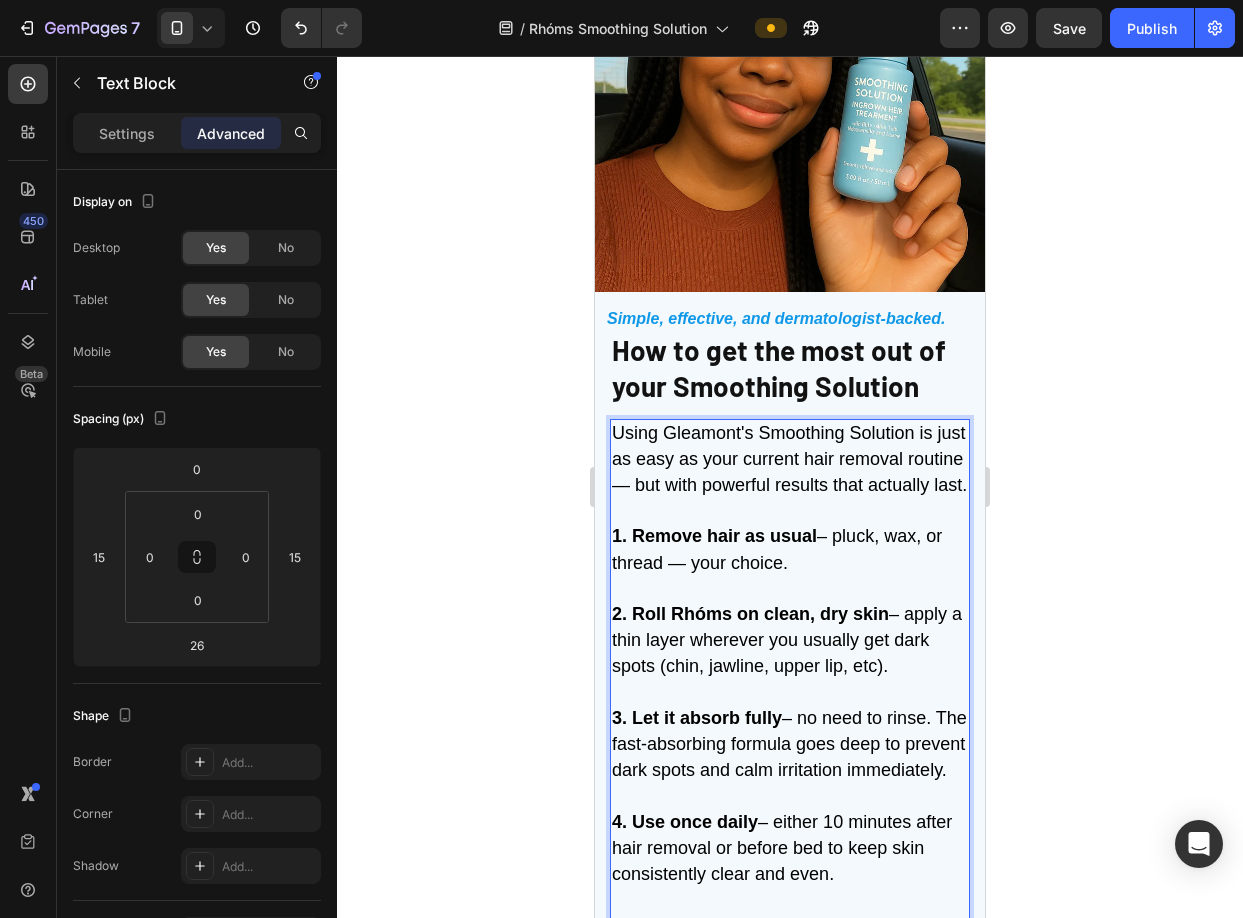 click on "2. Roll Rhóms on clean, dry skin" at bounding box center [750, 614] 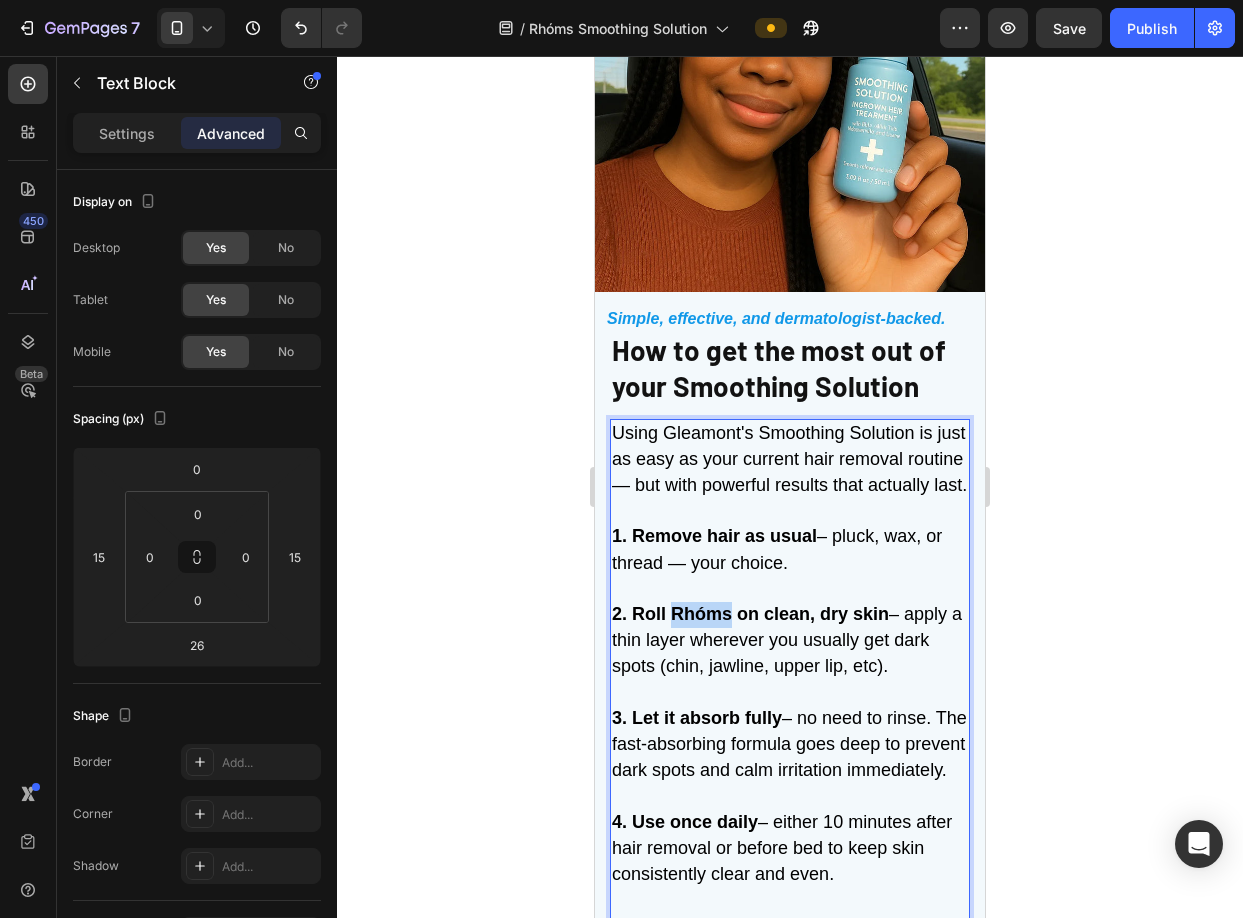 click on "2. Roll Rhóms on clean, dry skin" at bounding box center [750, 614] 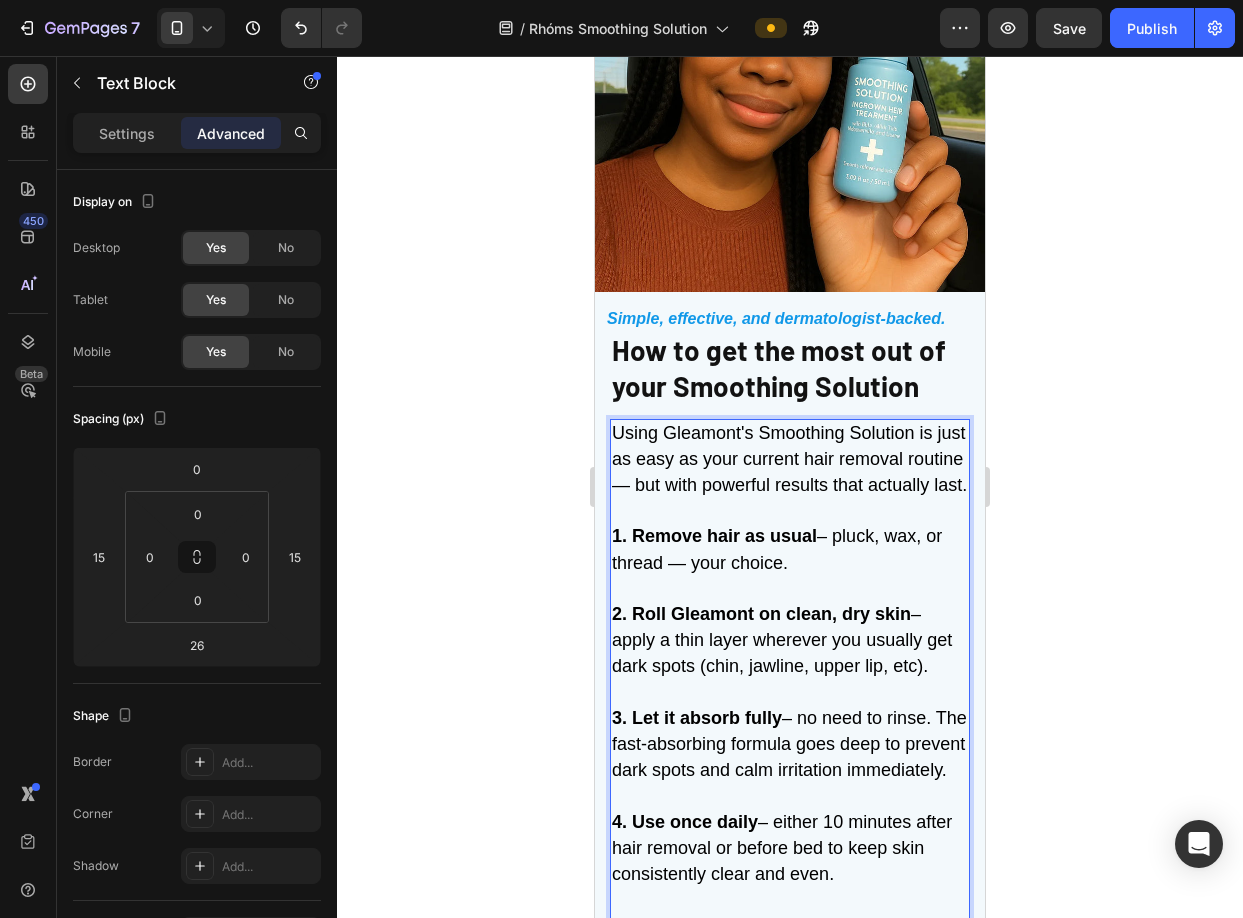 click on "2. Roll Gleamont on clean, dry skin" at bounding box center (761, 614) 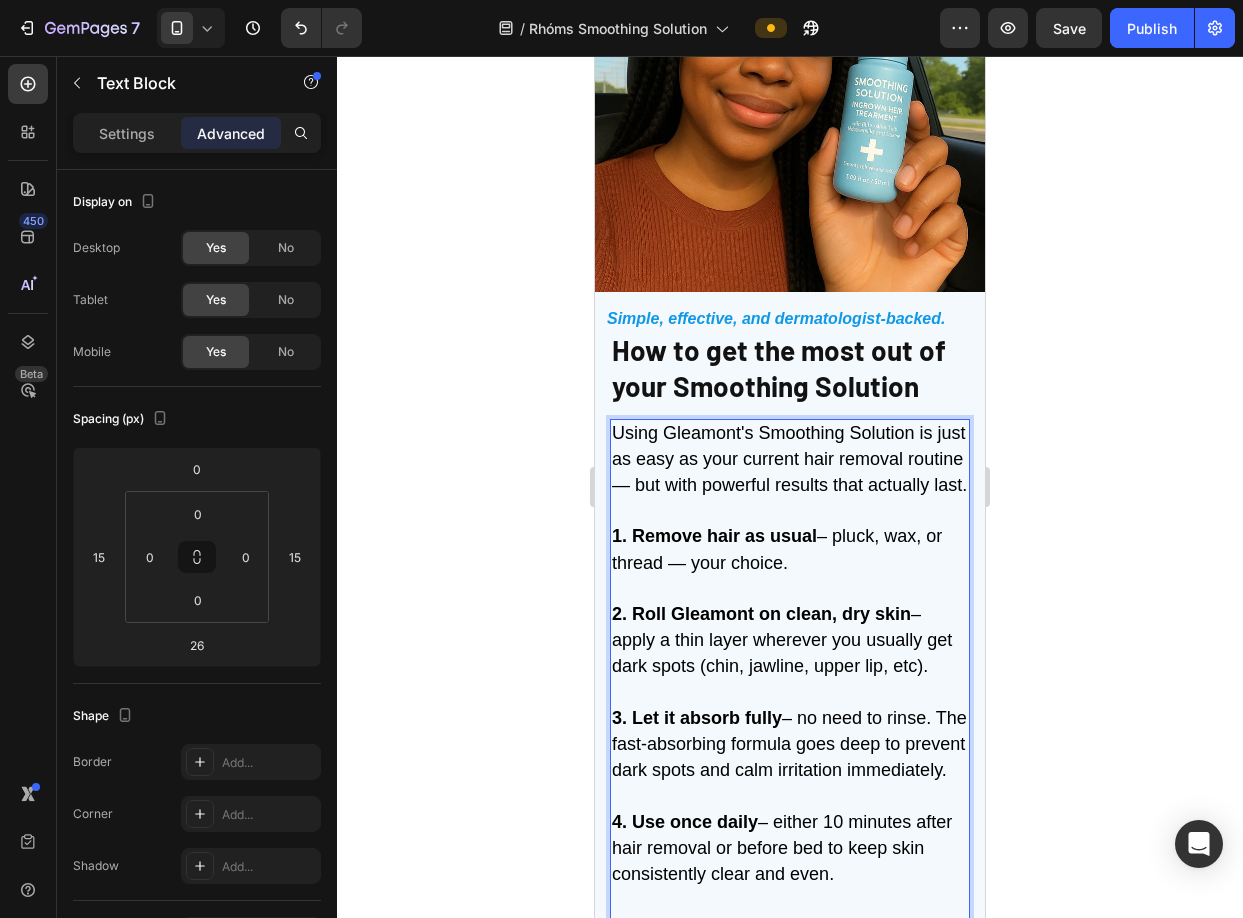 click on "2. Roll Gleamont on clean, dry skin" at bounding box center [761, 614] 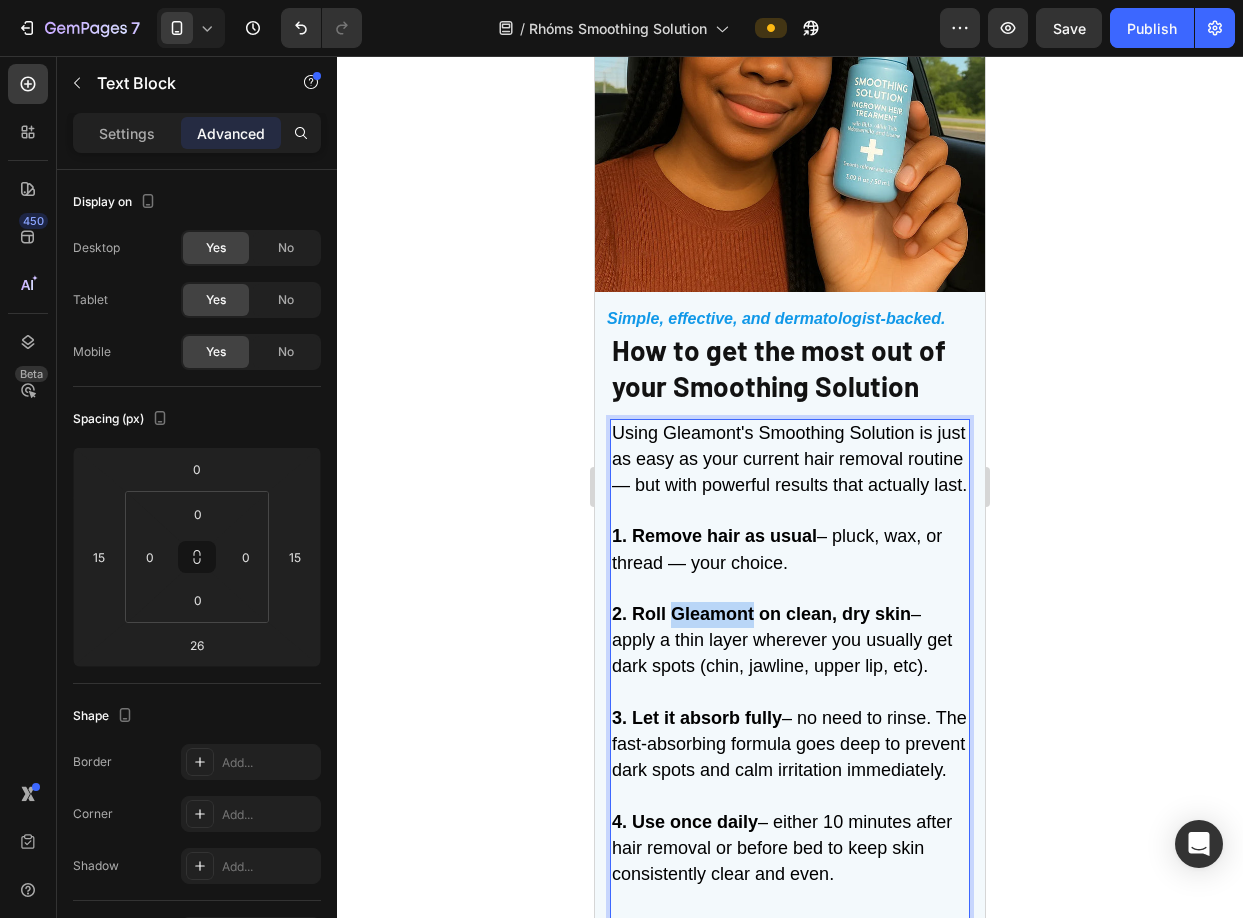 click on "2. Roll Gleamont on clean, dry skin" at bounding box center [761, 614] 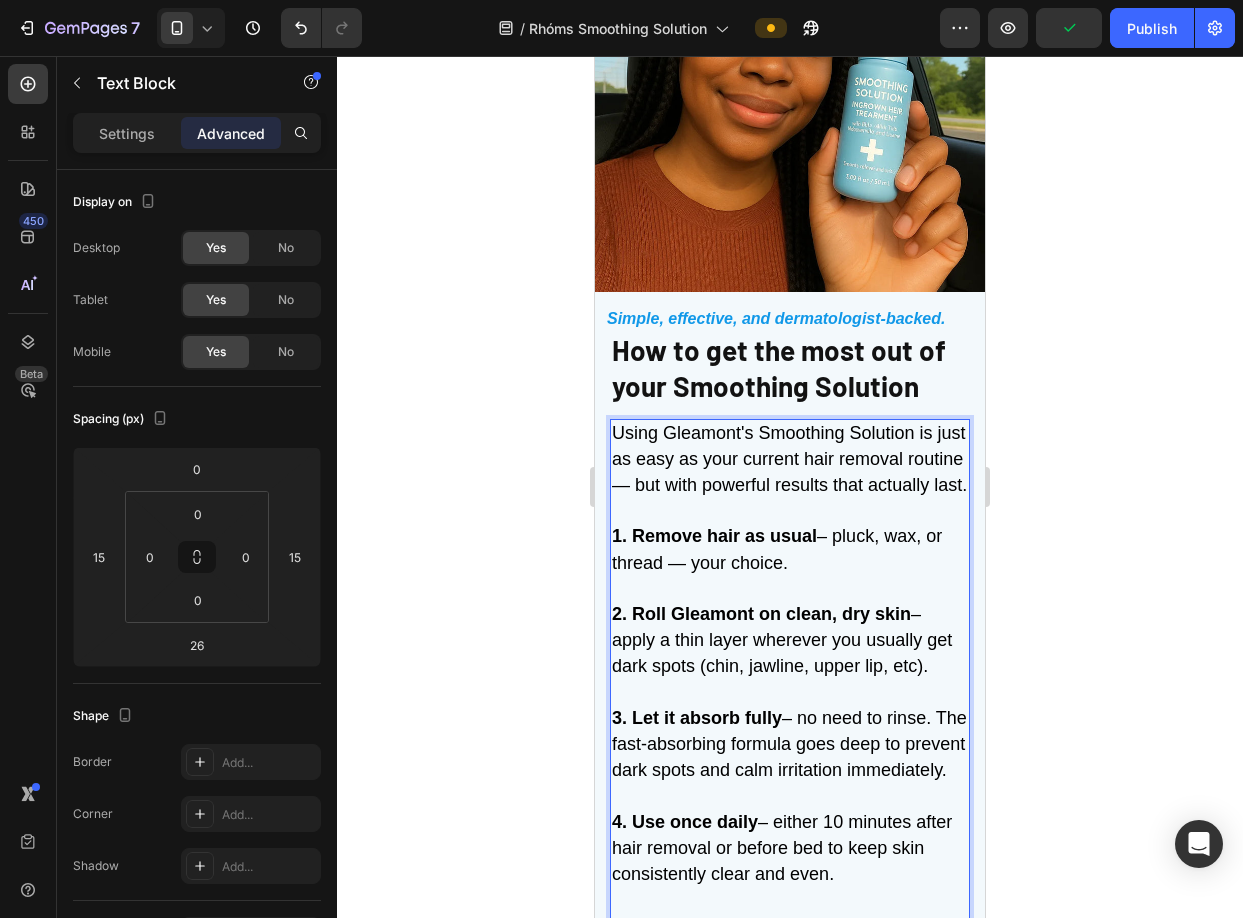 click on "2. Roll Gleamont on clean, dry skin" at bounding box center [761, 614] 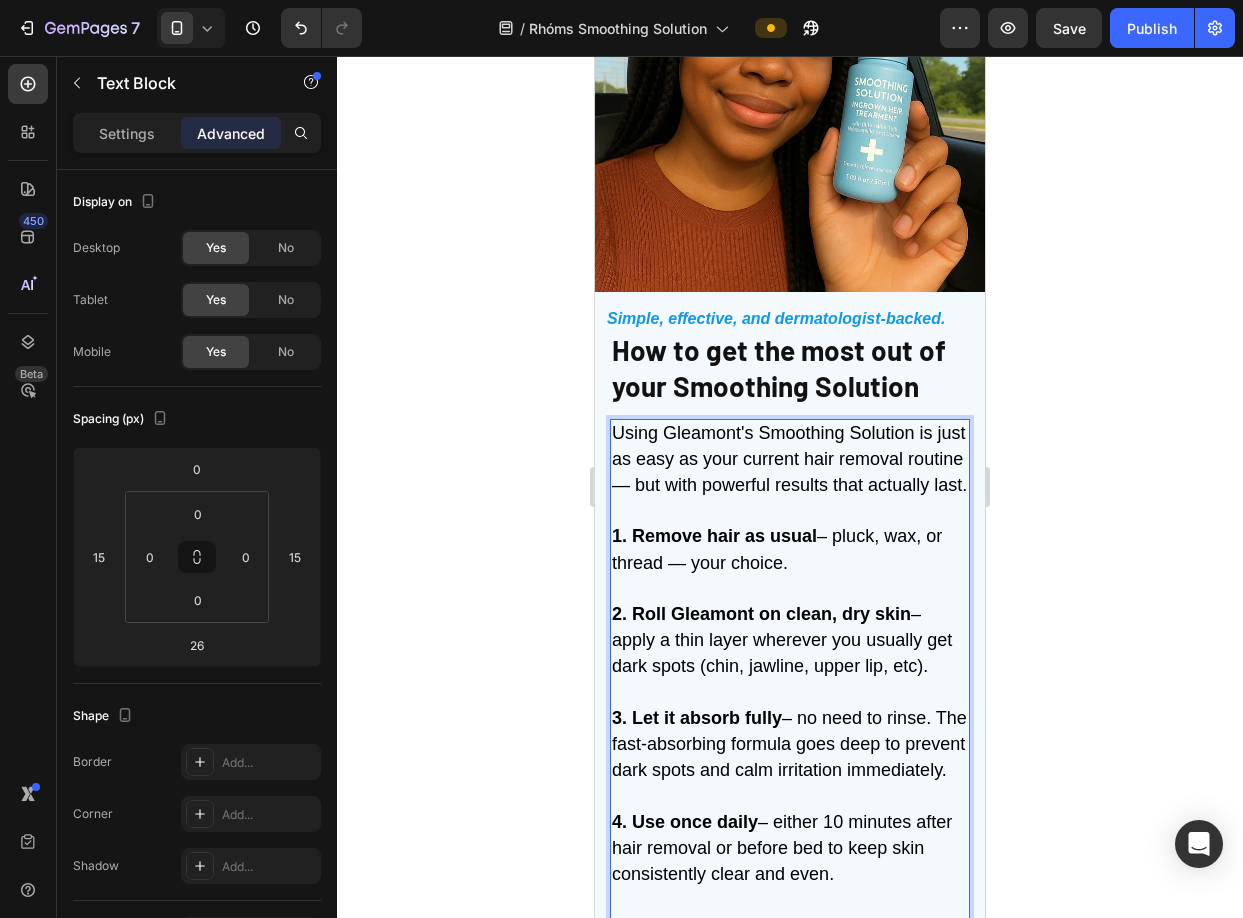 click on "2. Roll Gleamont on clean, dry skin  – apply a thin layer wherever you usually get dark spots (chin, jawline, upper lip, etc)." at bounding box center [782, 640] 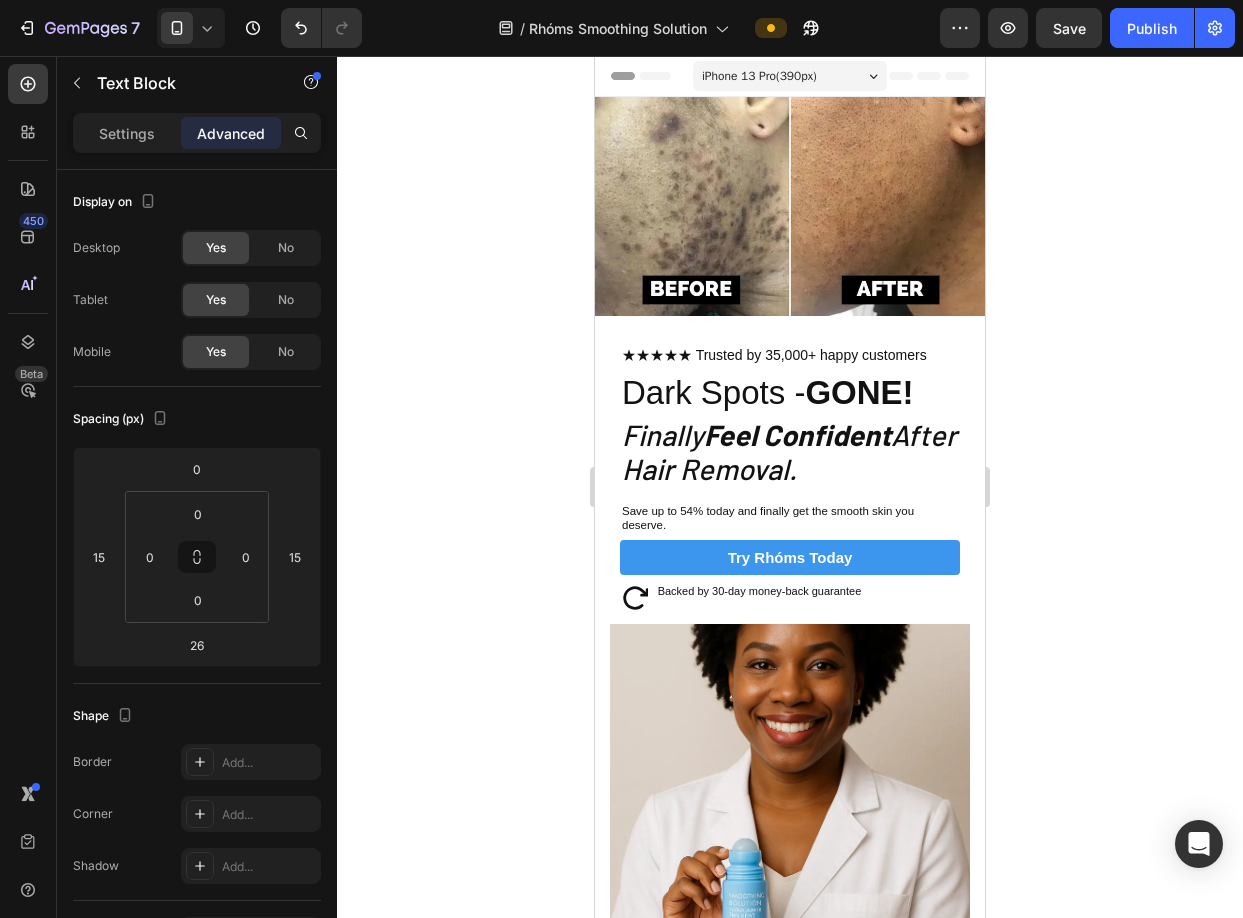 scroll, scrollTop: 34, scrollLeft: 0, axis: vertical 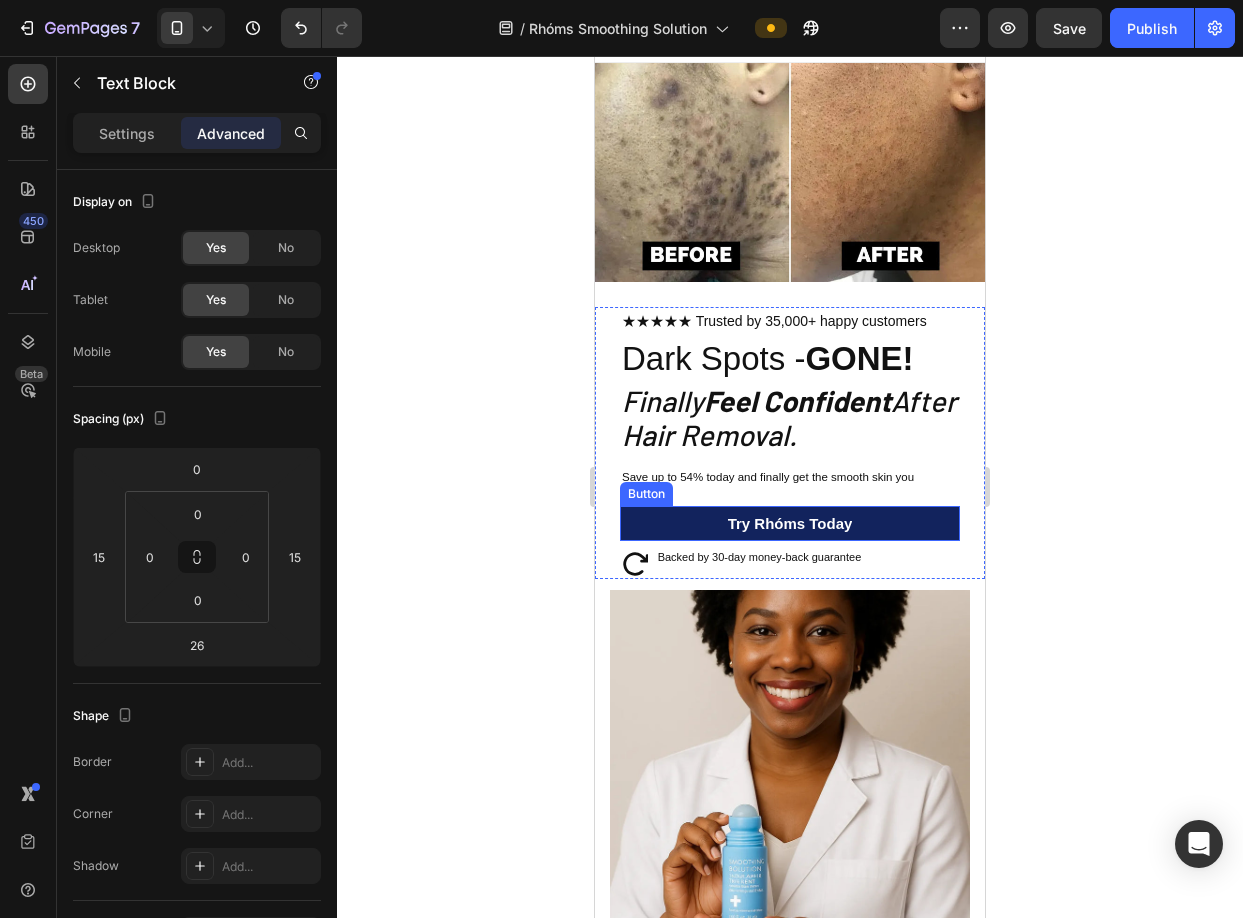 click on "Try Rhóms today" at bounding box center (790, 523) 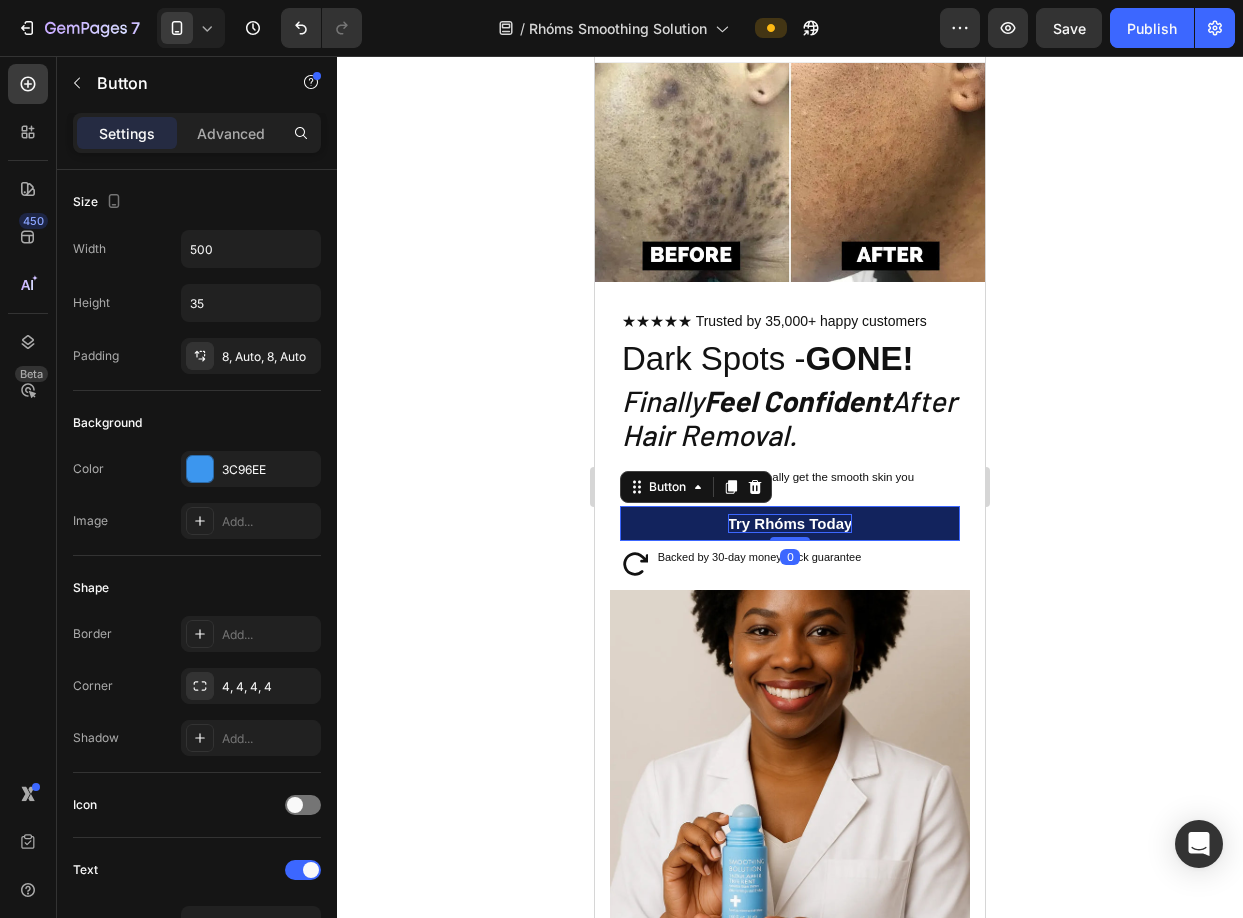 click on "Try Rhóms today" at bounding box center [790, 524] 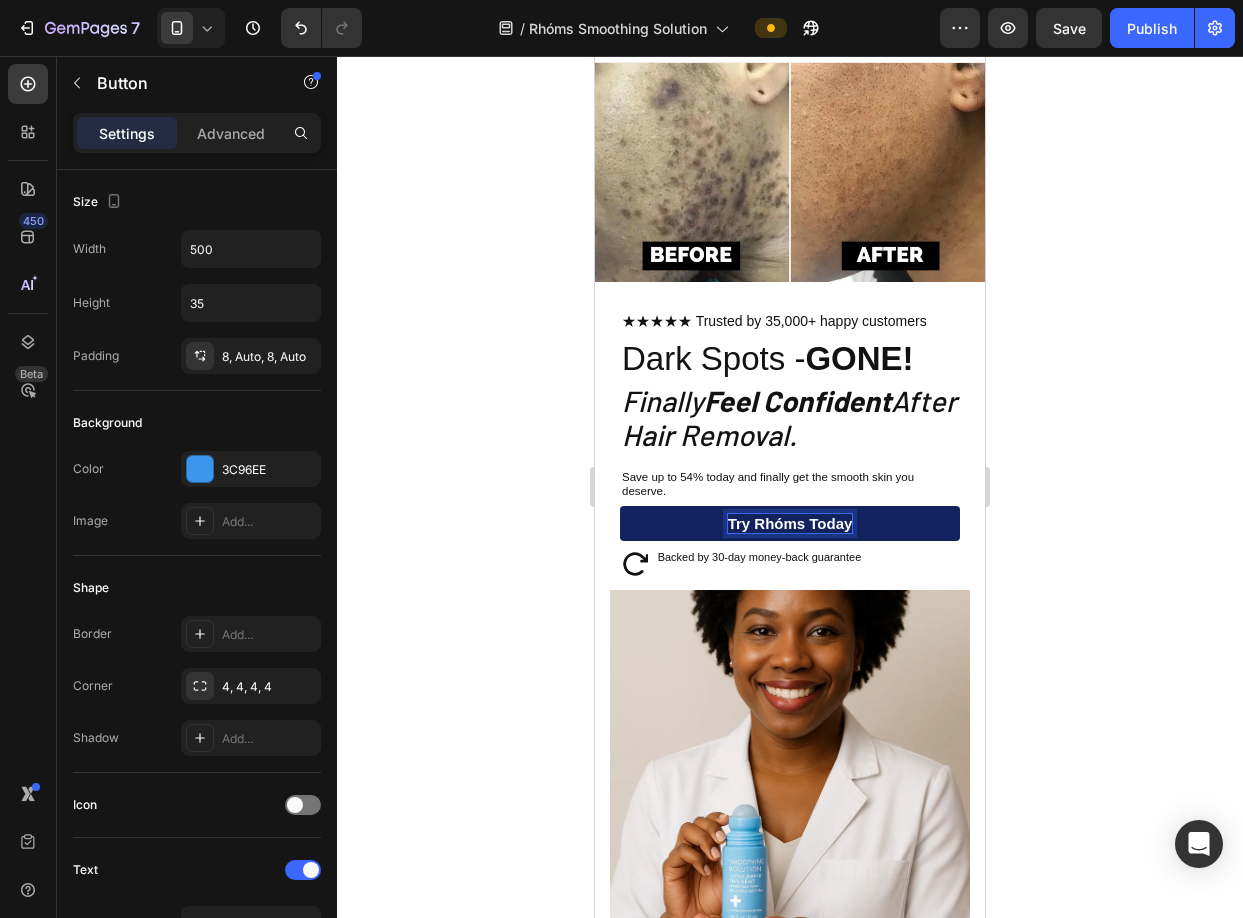 click on "Try Rhóms today" at bounding box center [790, 524] 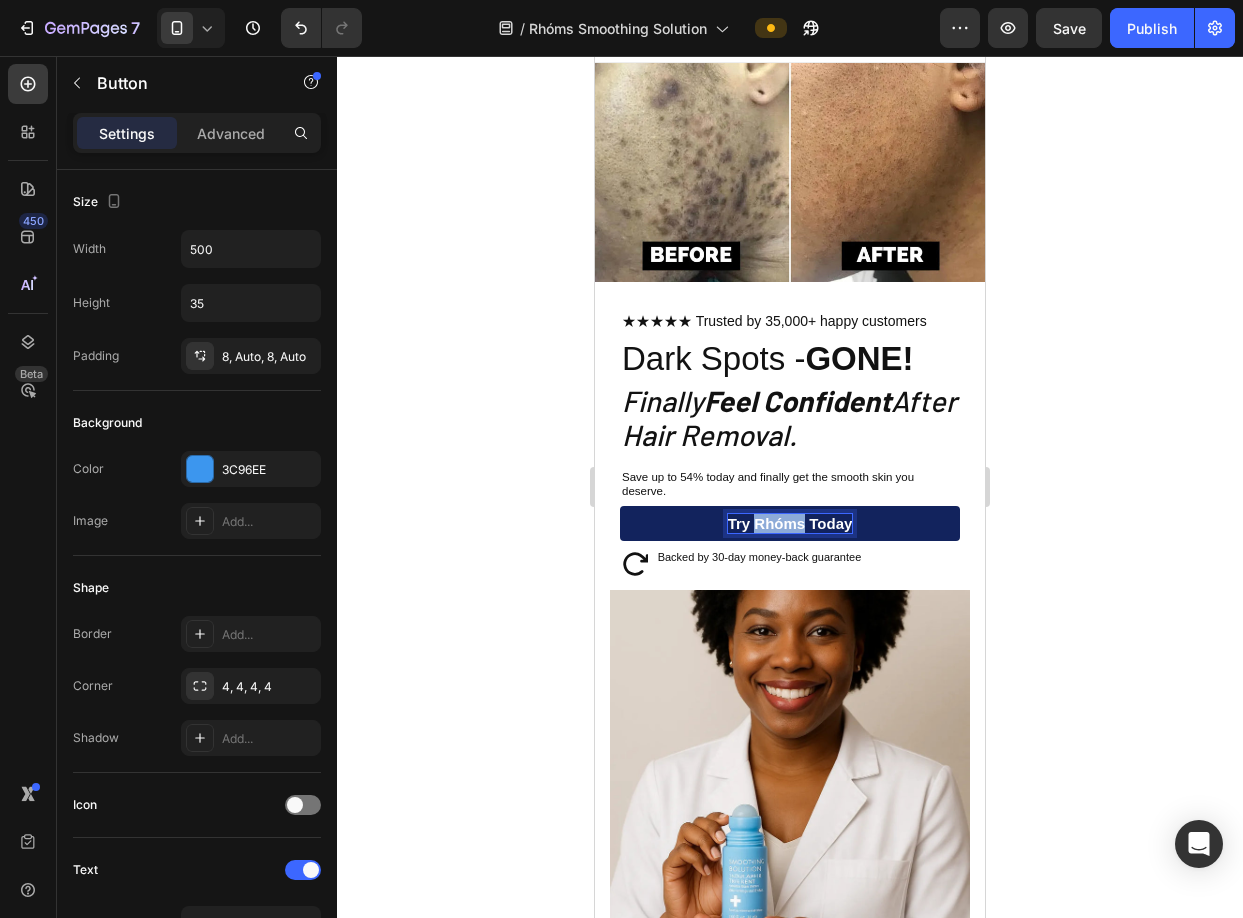 click on "Try Rhóms today" at bounding box center (790, 524) 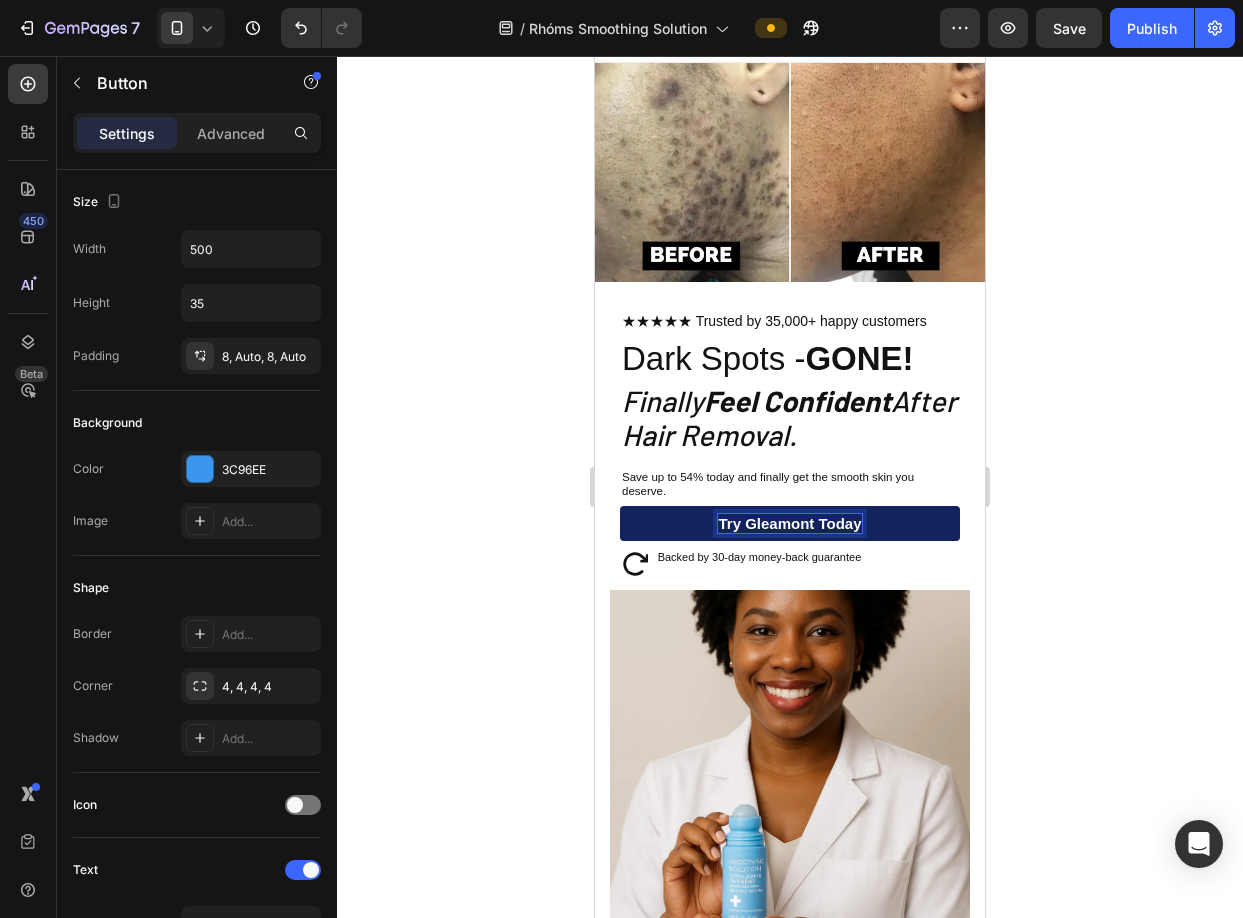 click on "Try Gleamont today" at bounding box center (789, 524) 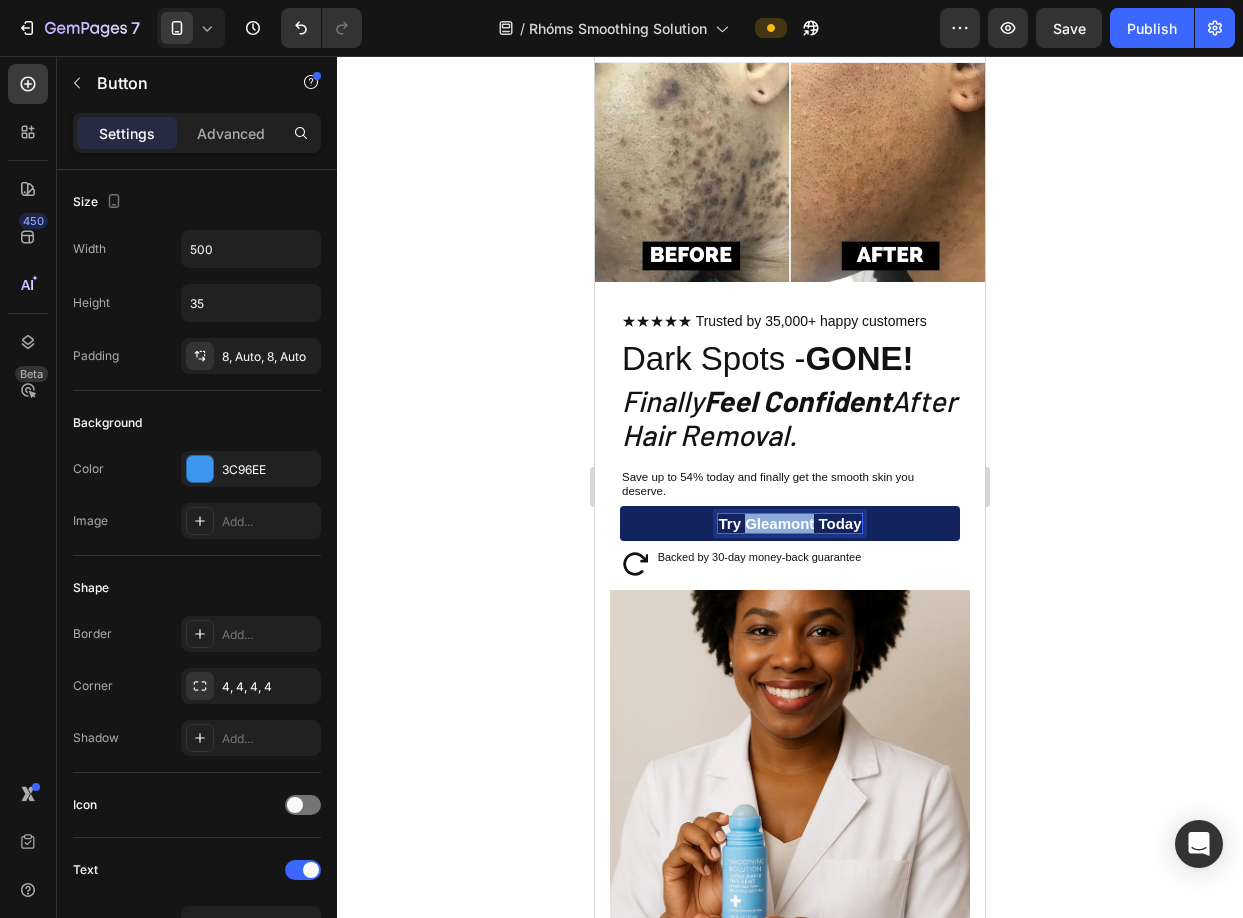 click on "Try Gleamont today" at bounding box center [789, 524] 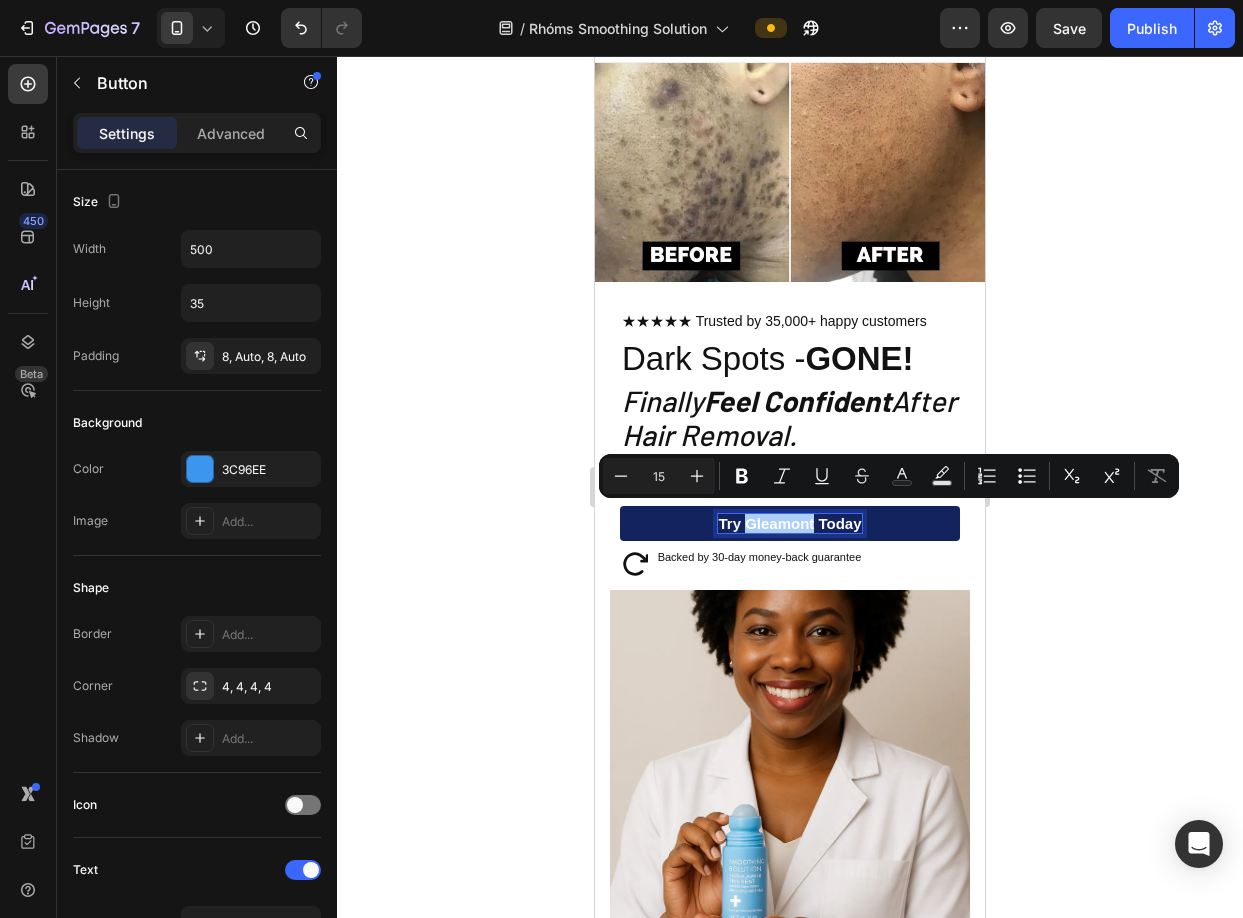 click 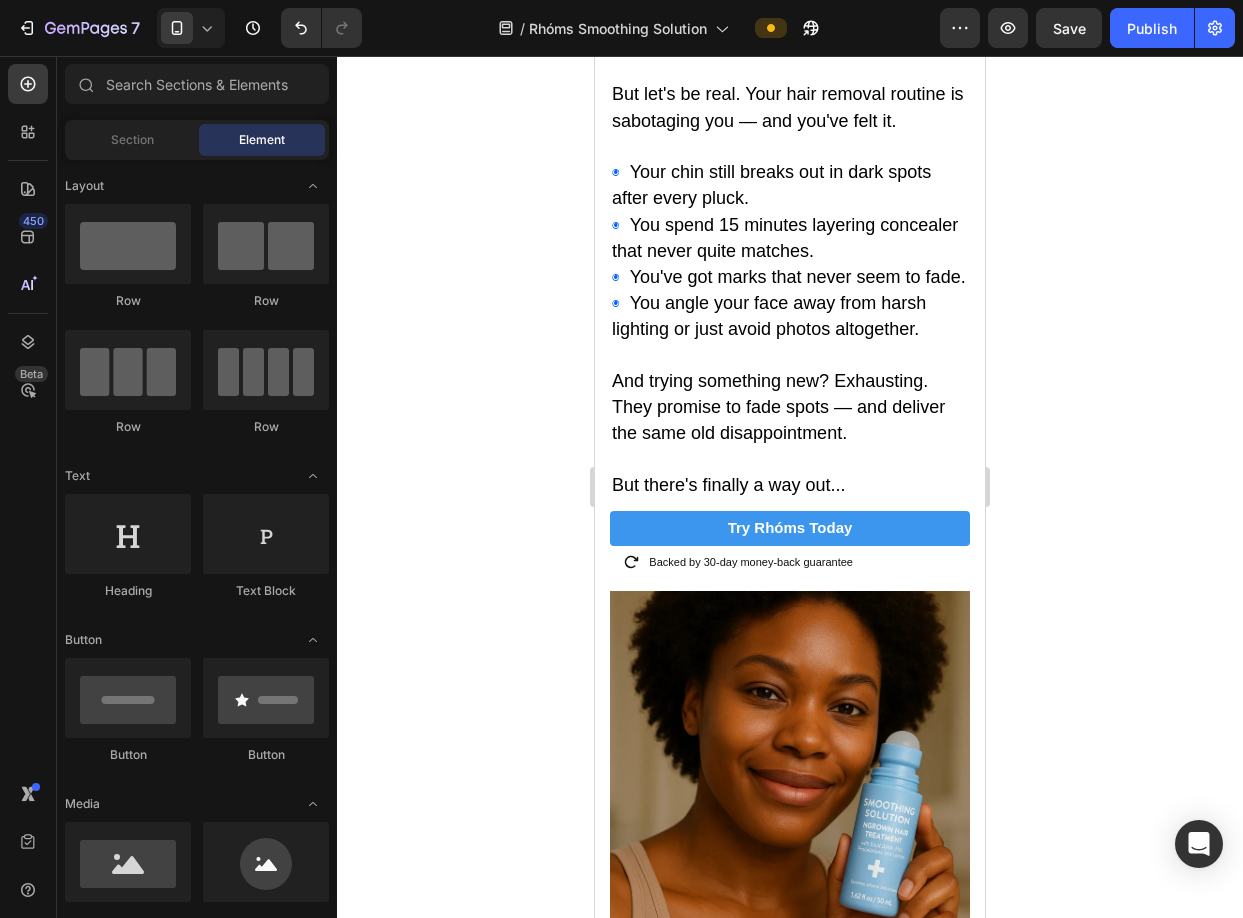 scroll, scrollTop: 1191, scrollLeft: 0, axis: vertical 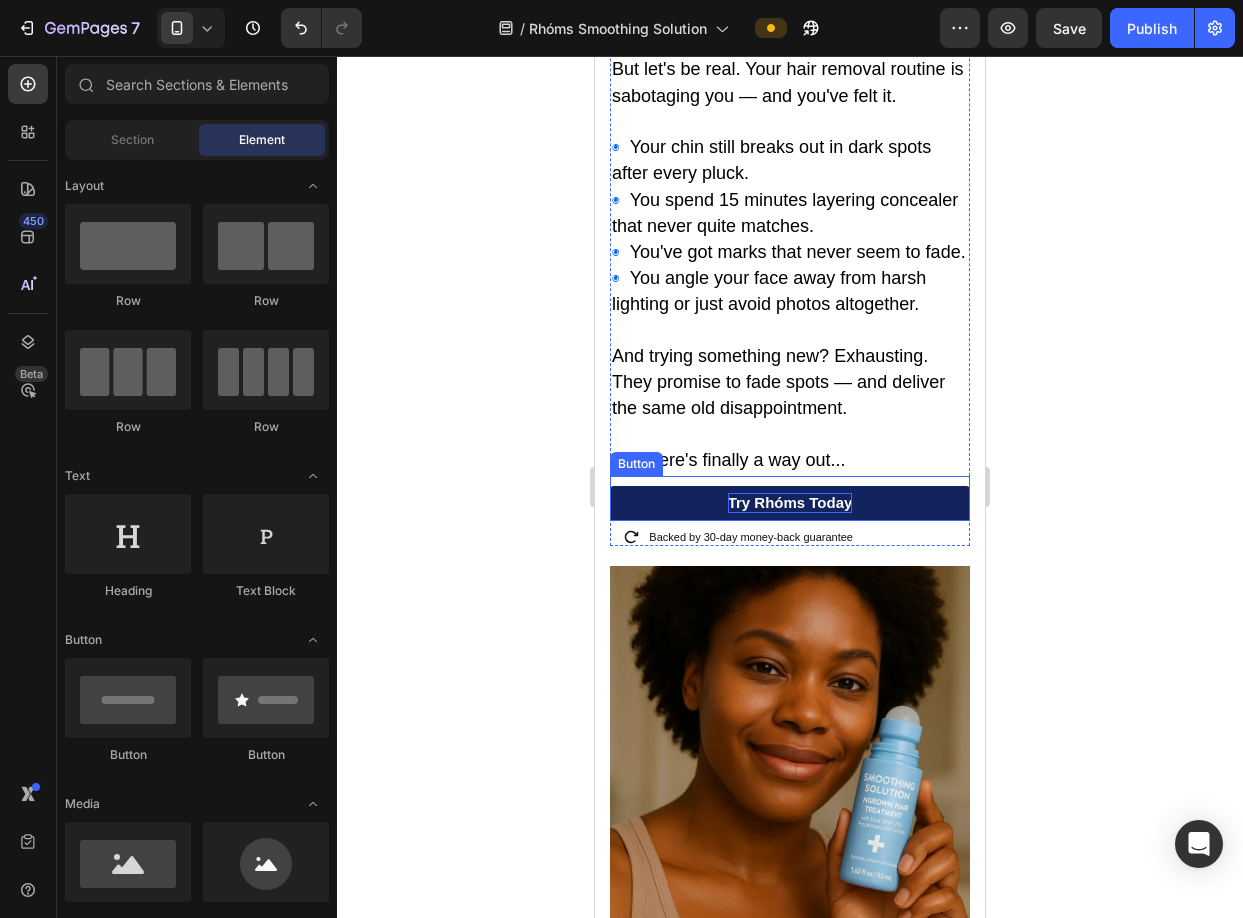 click on "Try Rhóms today" at bounding box center (790, 503) 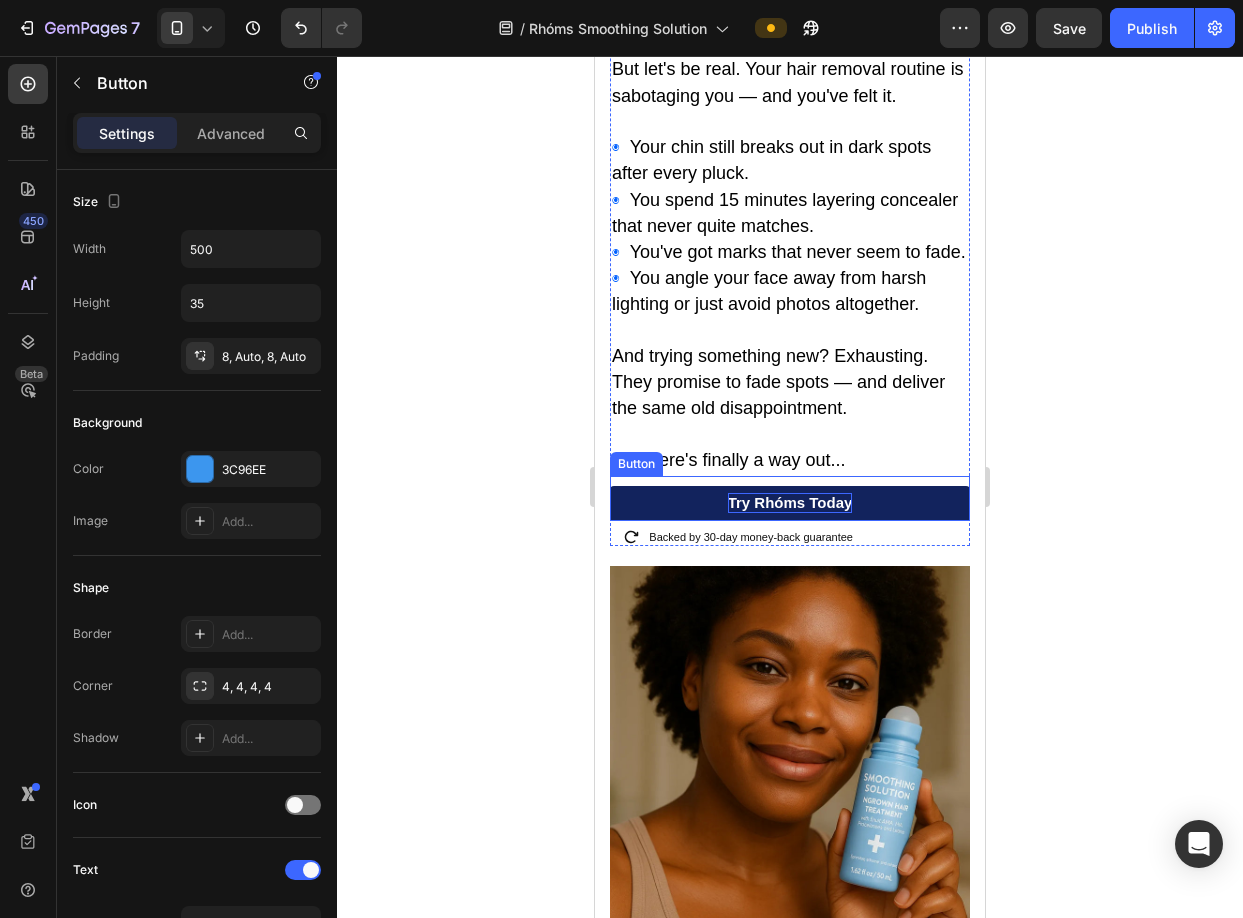 click on "Try Rhóms today" at bounding box center [790, 503] 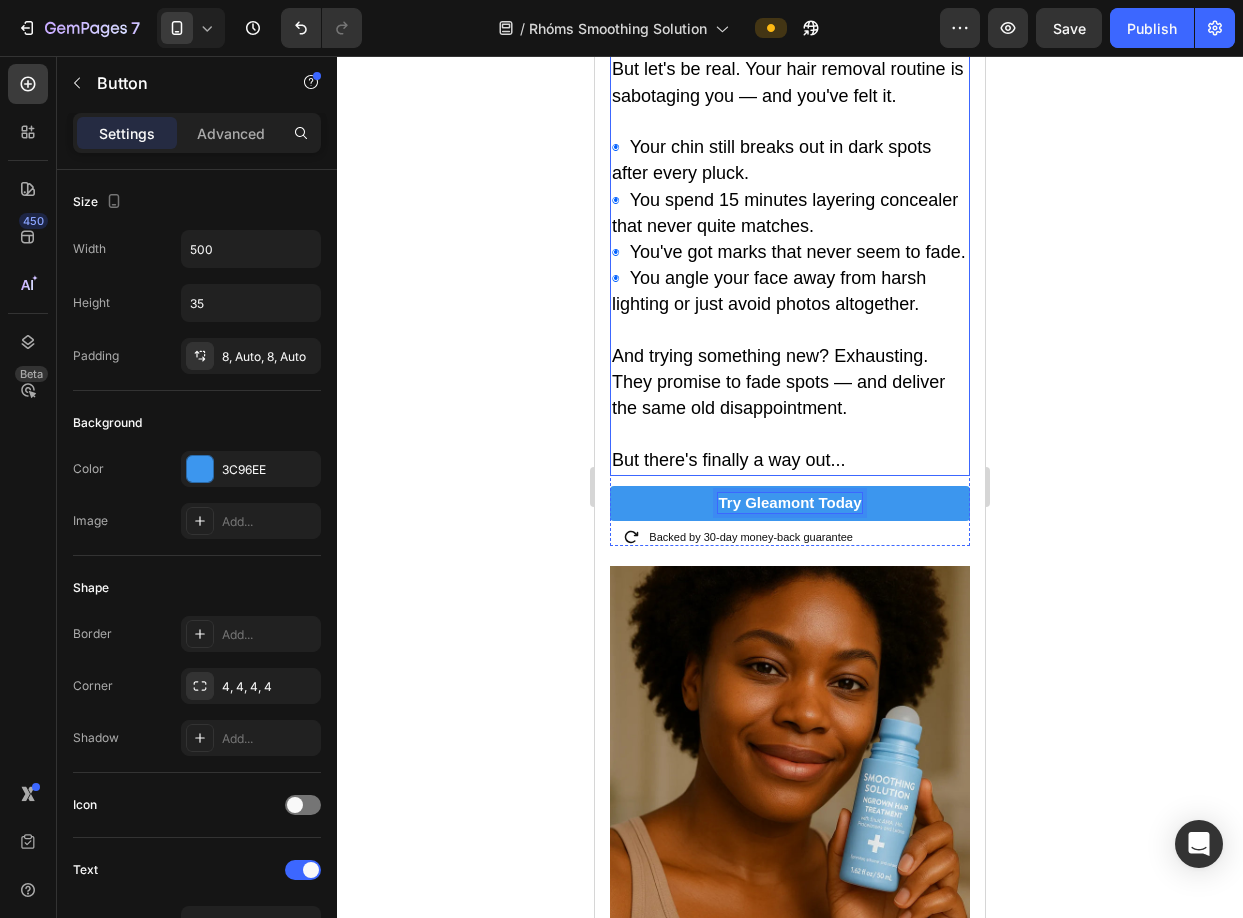 click 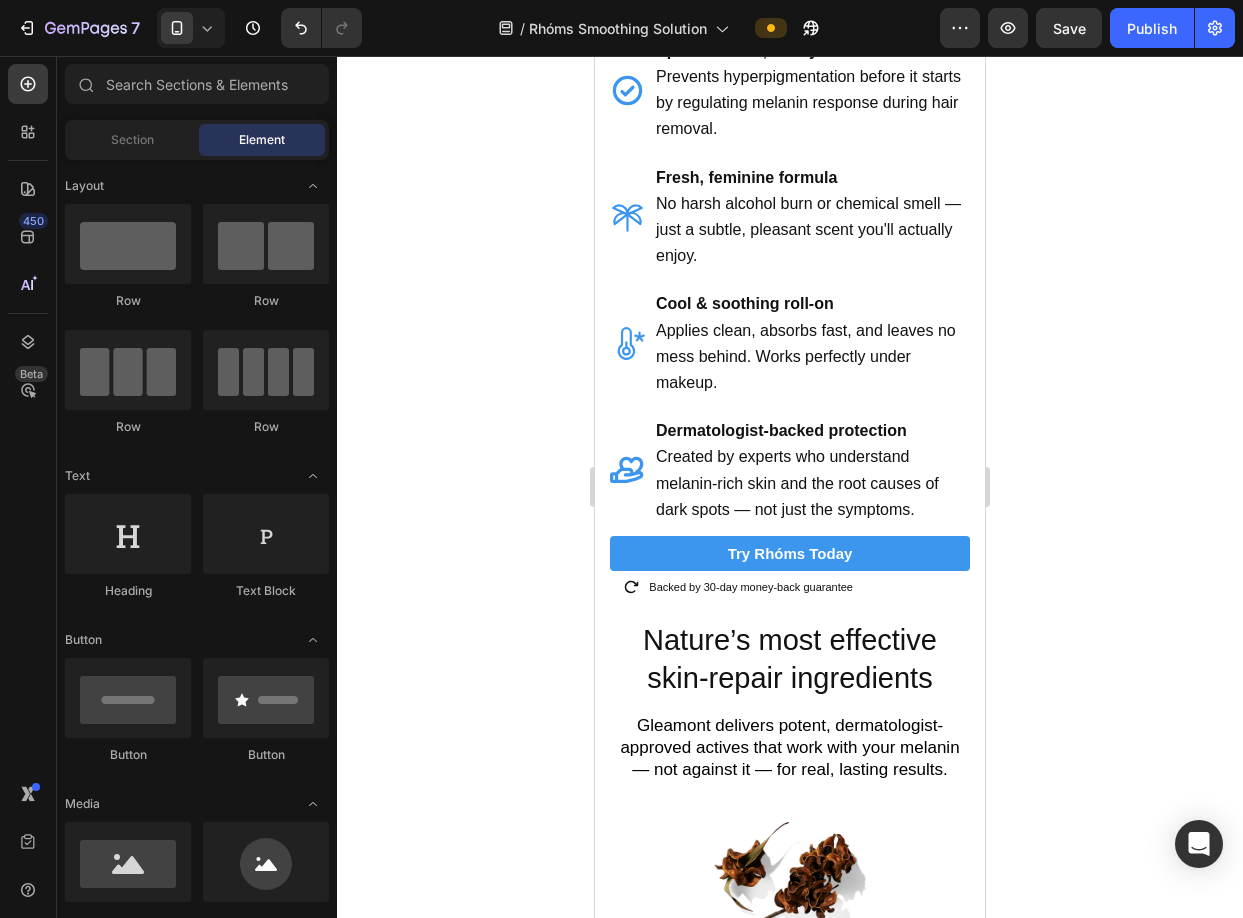 scroll, scrollTop: 2482, scrollLeft: 0, axis: vertical 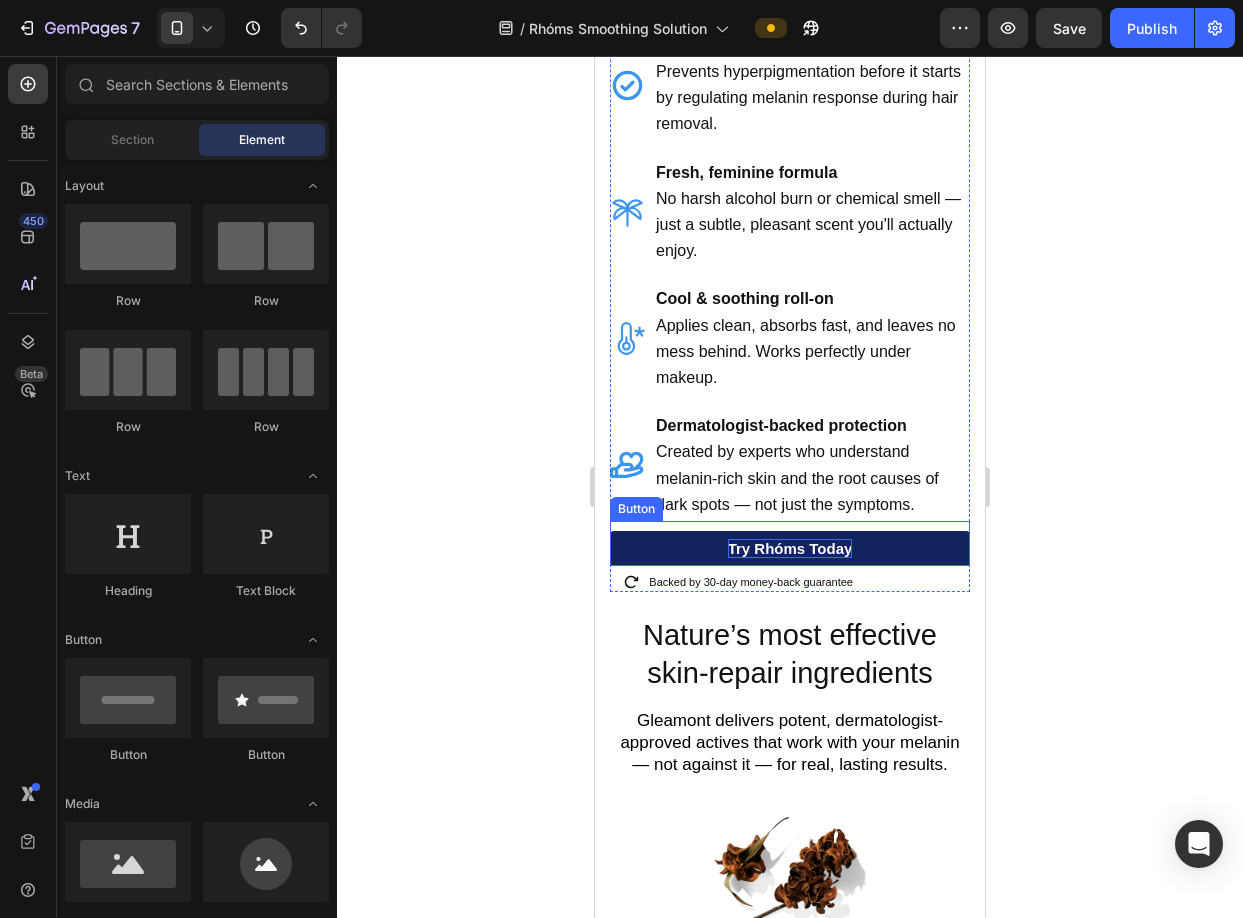 click on "Try Rhóms today" at bounding box center (790, 549) 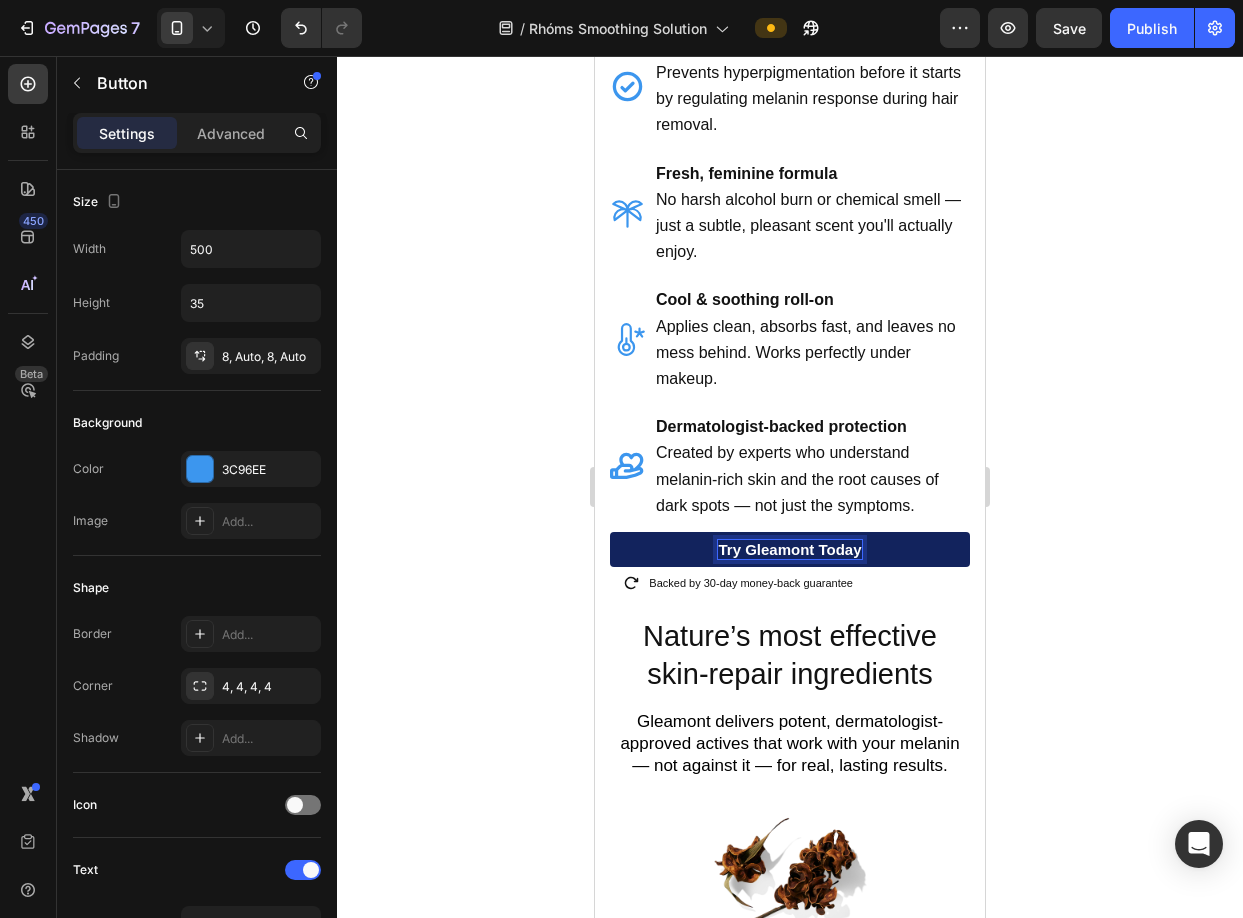scroll, scrollTop: 2482, scrollLeft: 0, axis: vertical 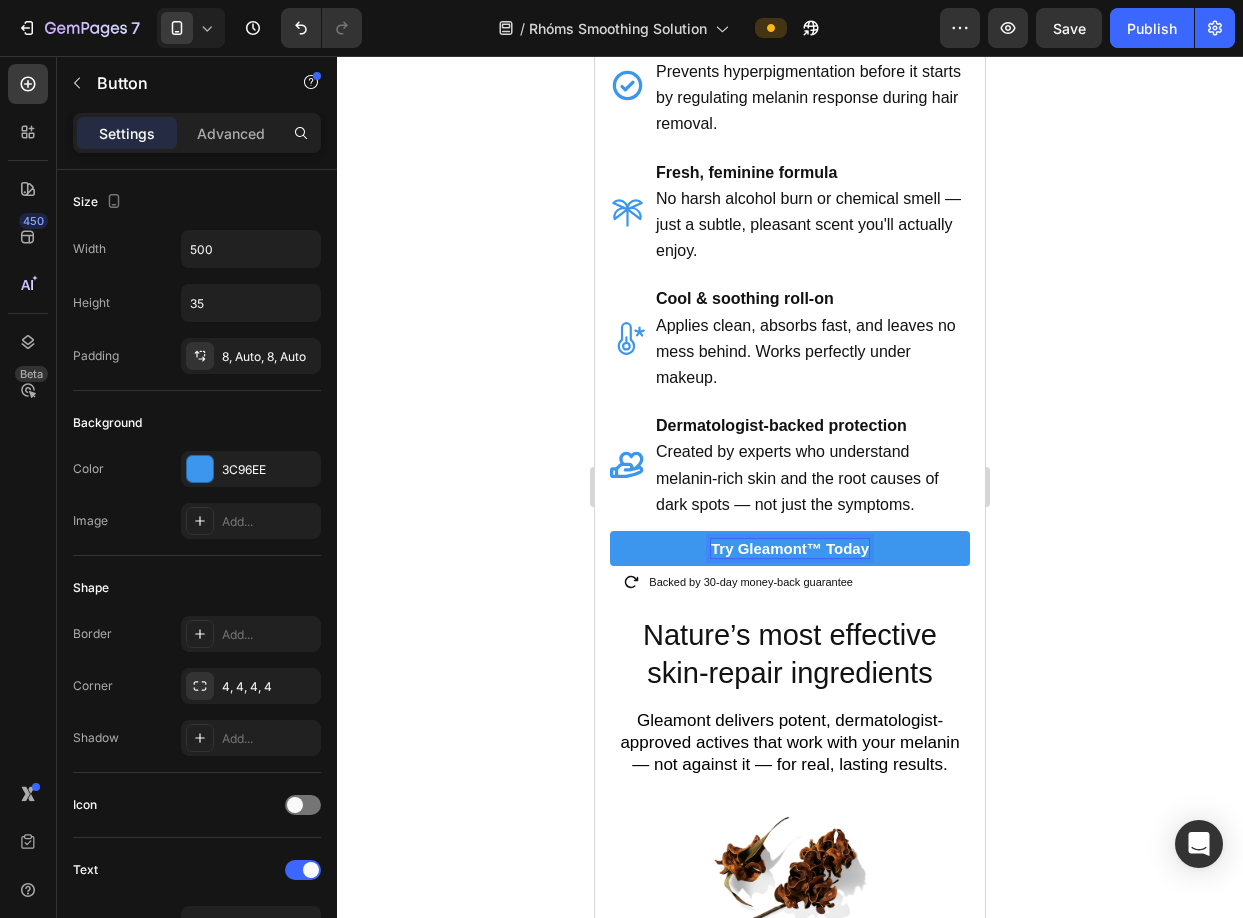 click 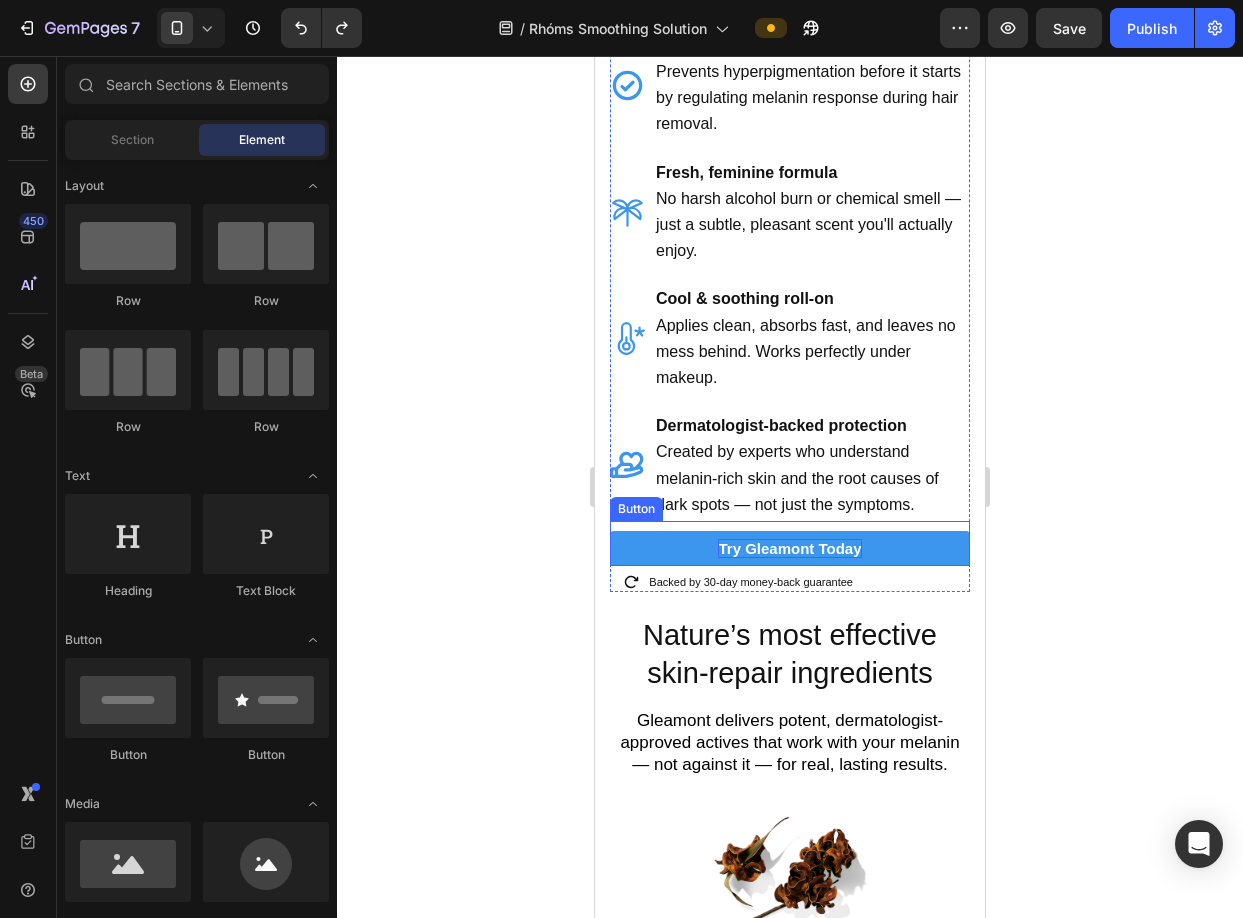 click on "Try Gleamont today" at bounding box center (789, 549) 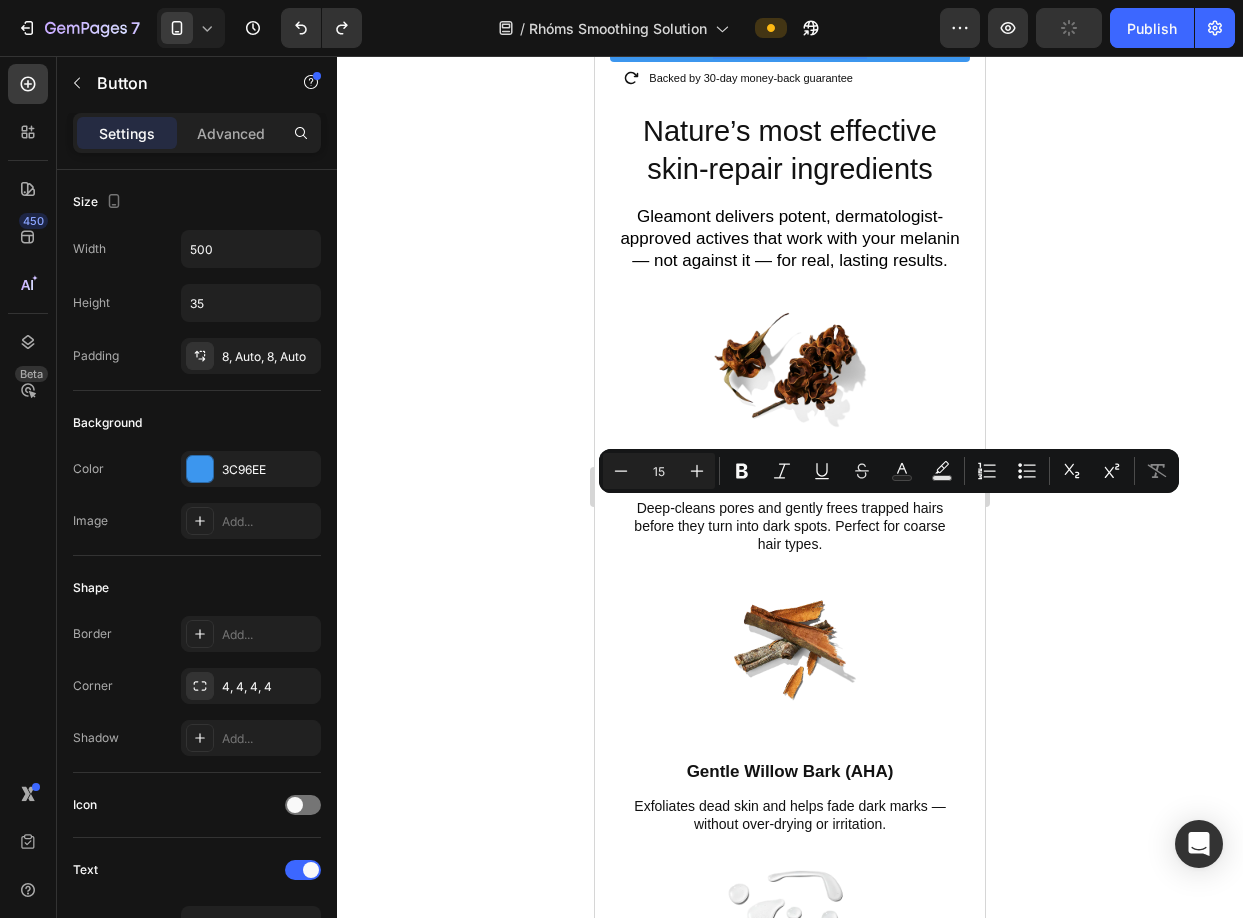 type on "16" 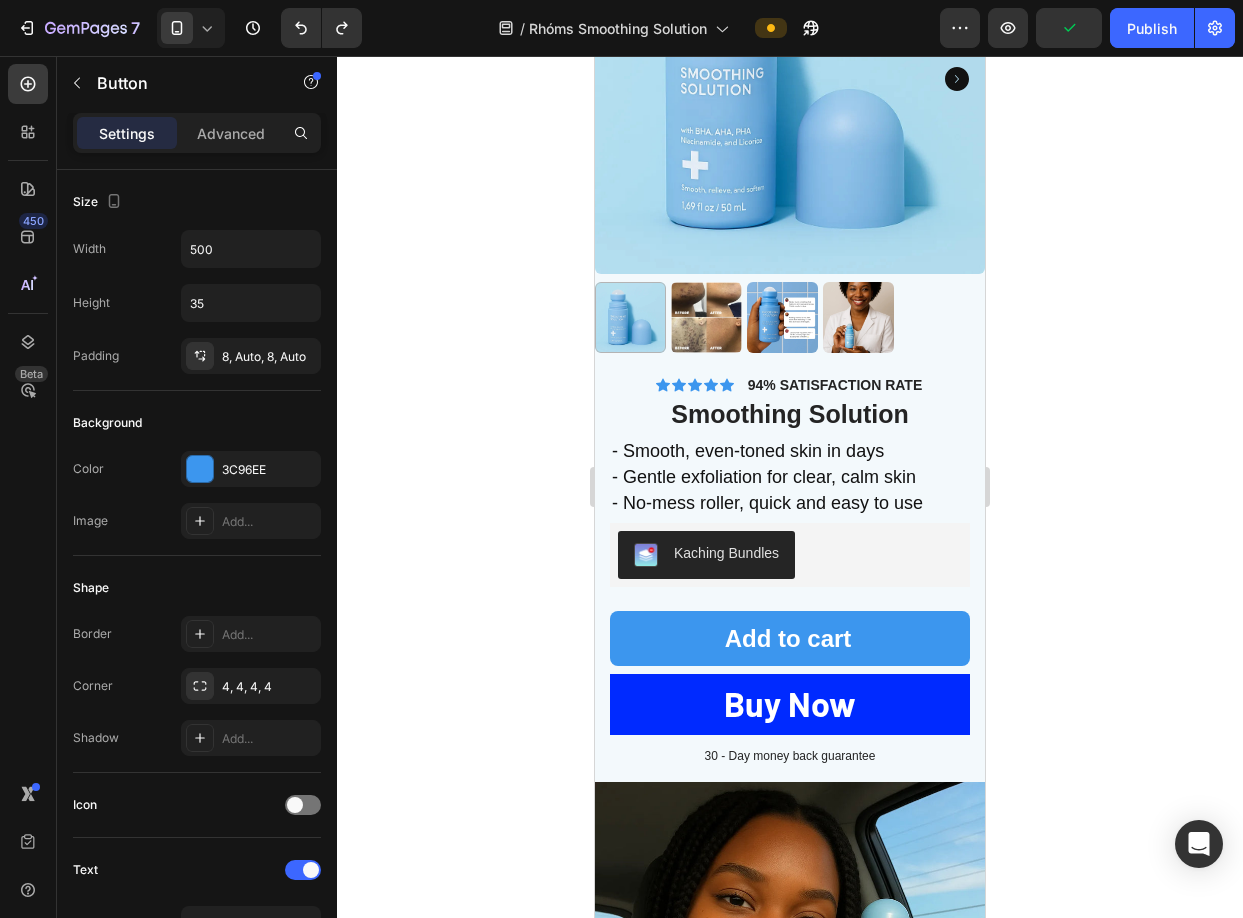 scroll, scrollTop: 5376, scrollLeft: 0, axis: vertical 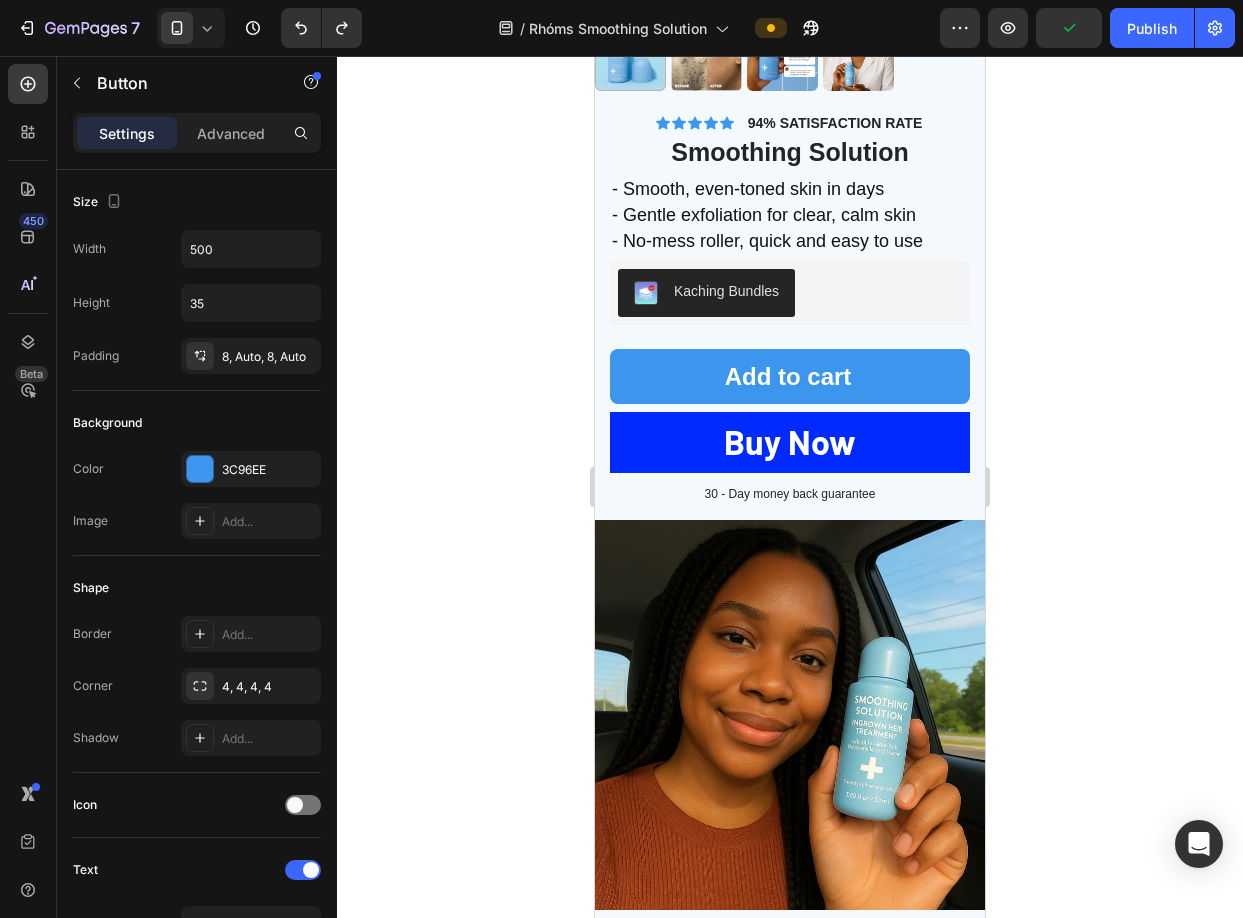click 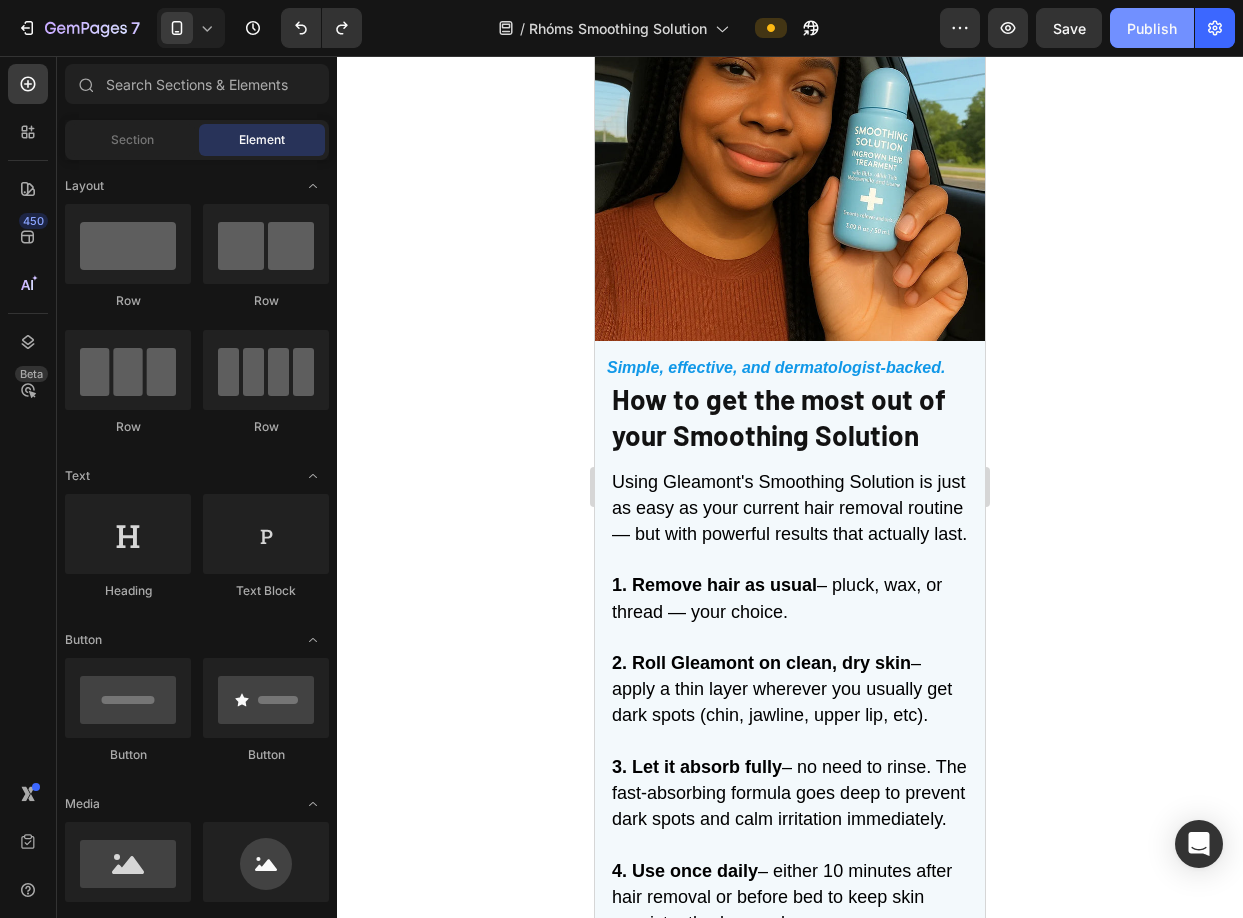 scroll, scrollTop: 5949, scrollLeft: 0, axis: vertical 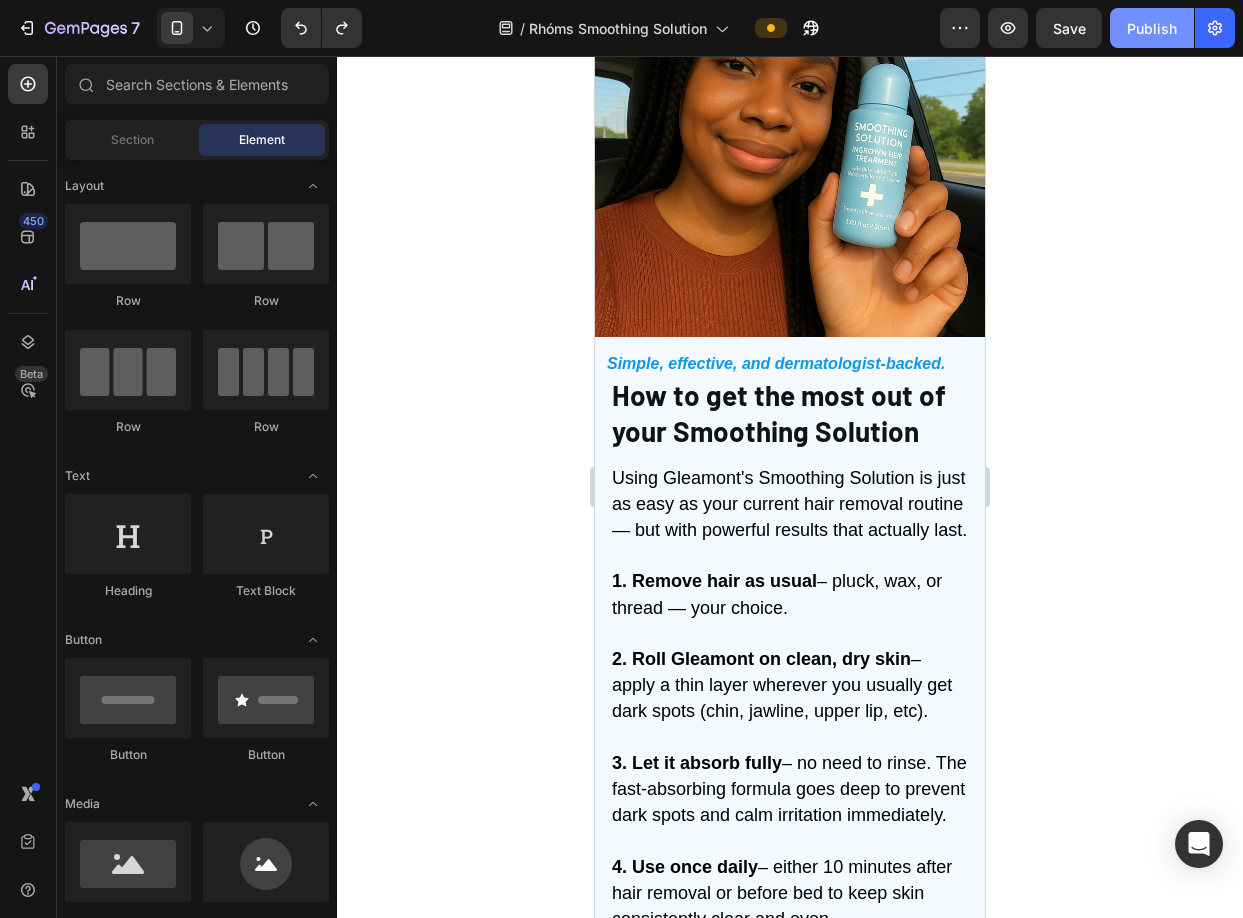 click on "Publish" at bounding box center [1152, 28] 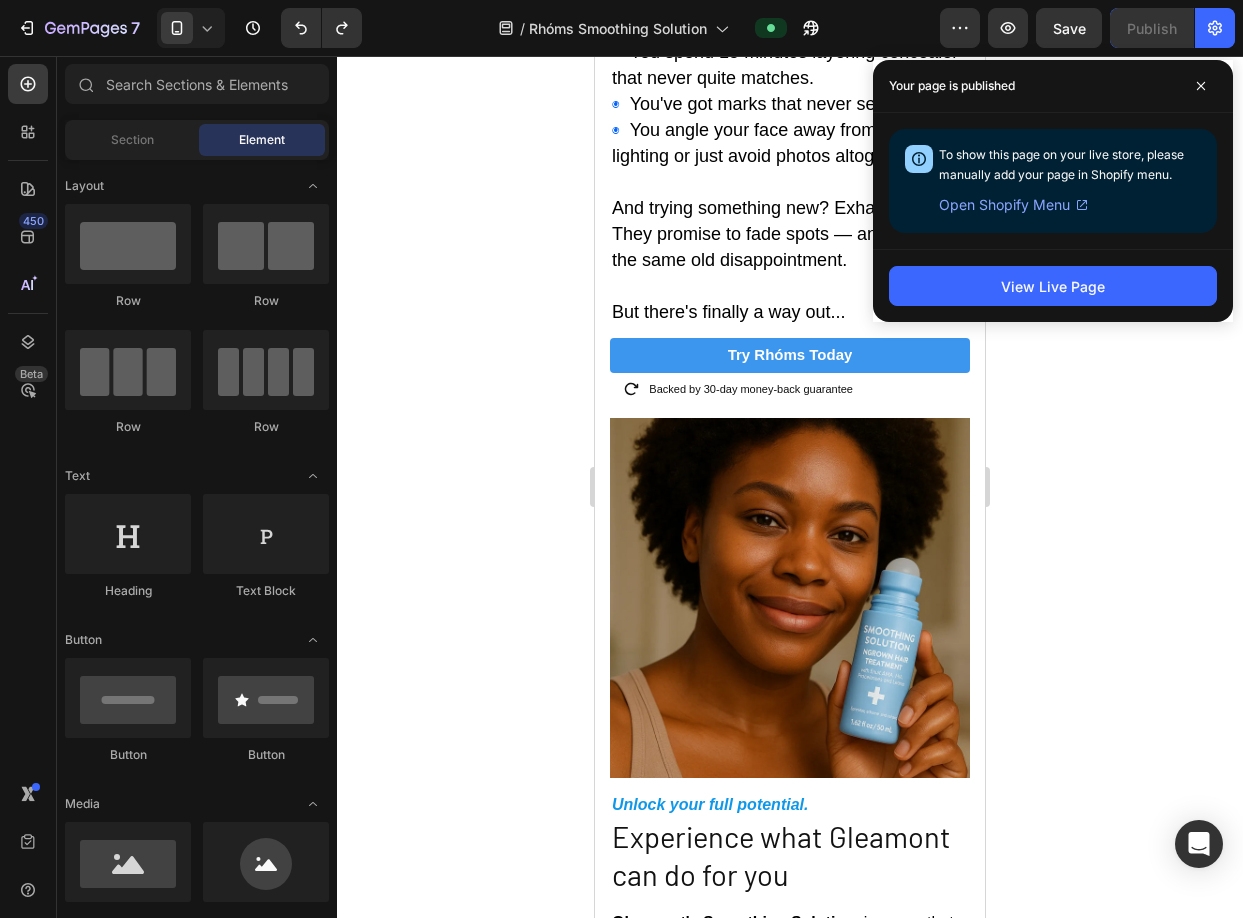 scroll, scrollTop: 1261, scrollLeft: 0, axis: vertical 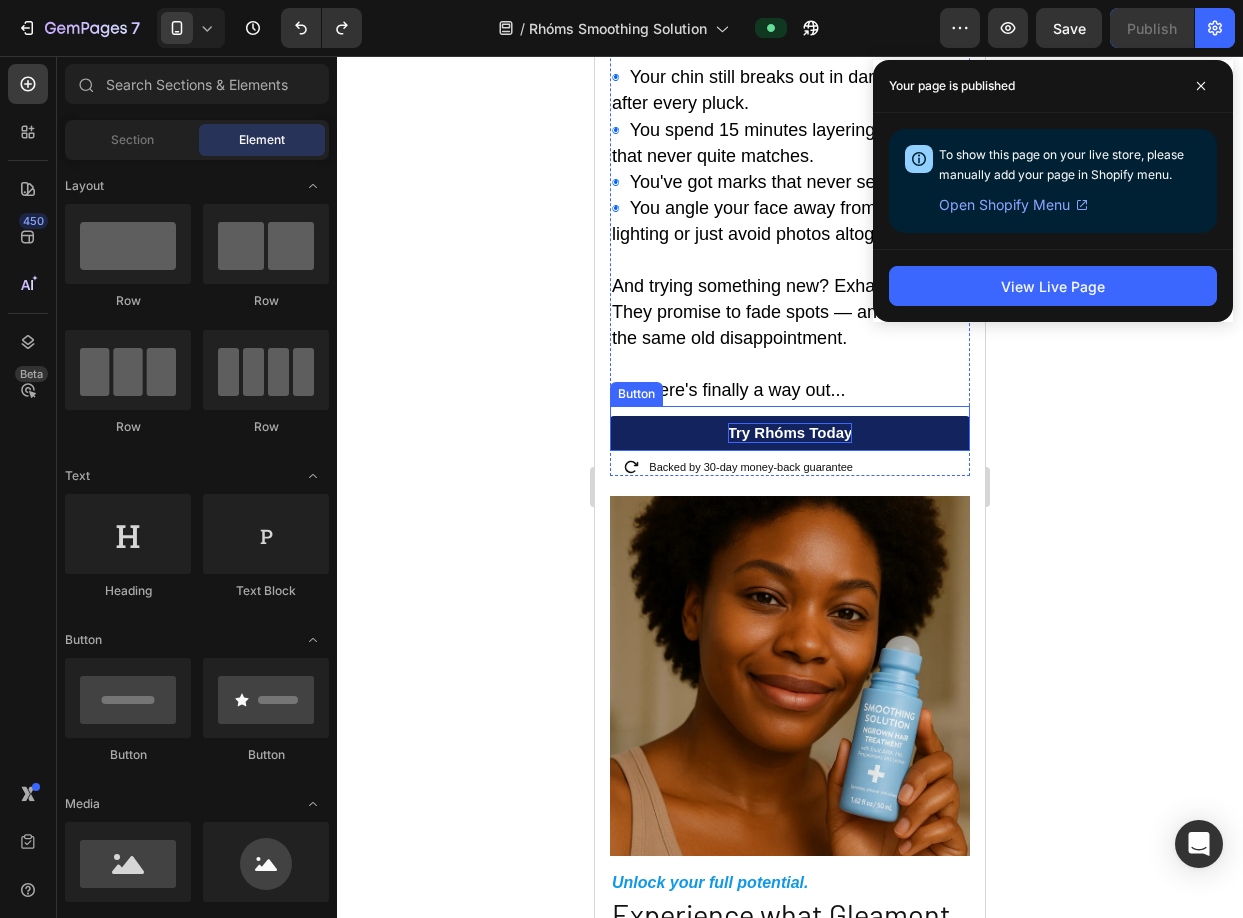 click on "Try Rhóms today" at bounding box center [790, 433] 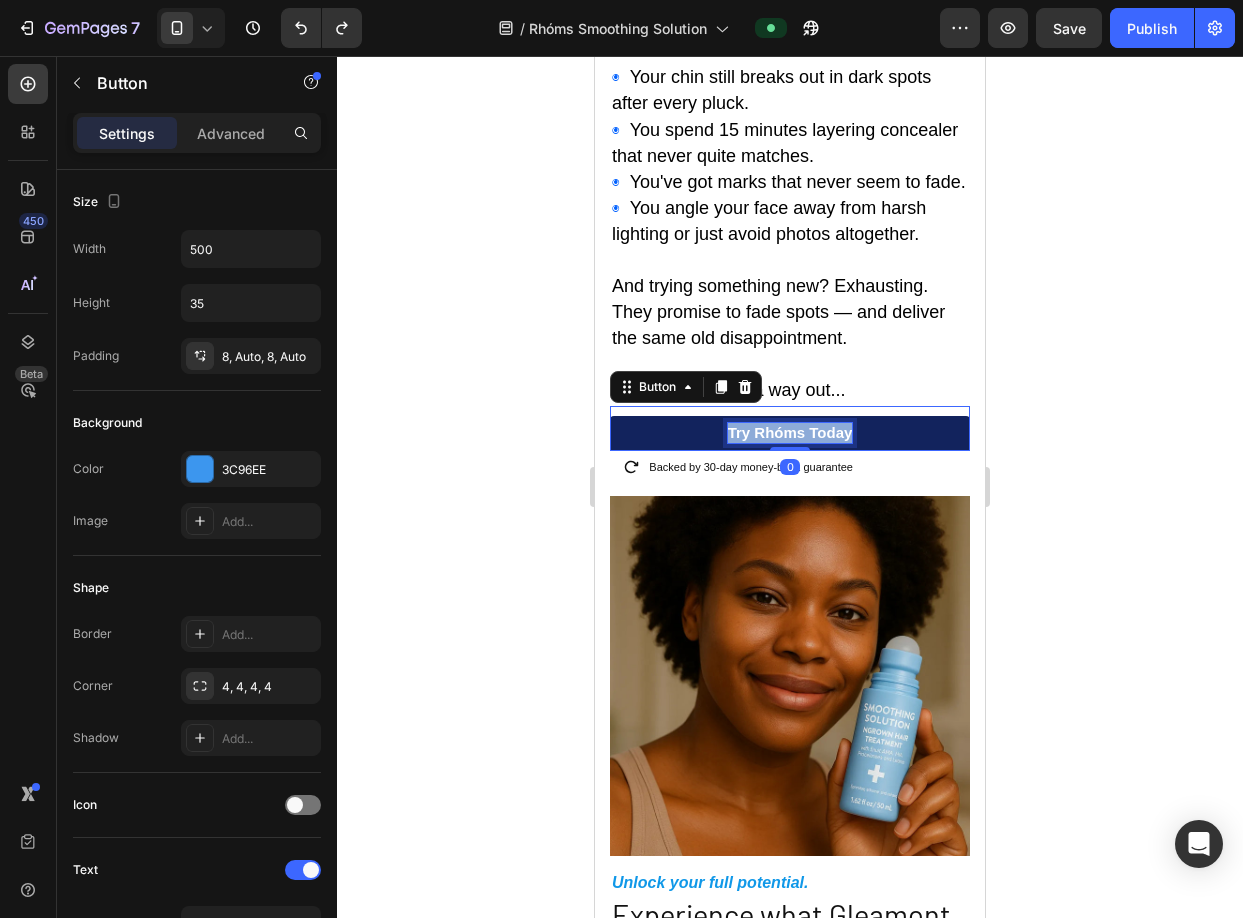 click on "Try Rhóms today" at bounding box center (790, 433) 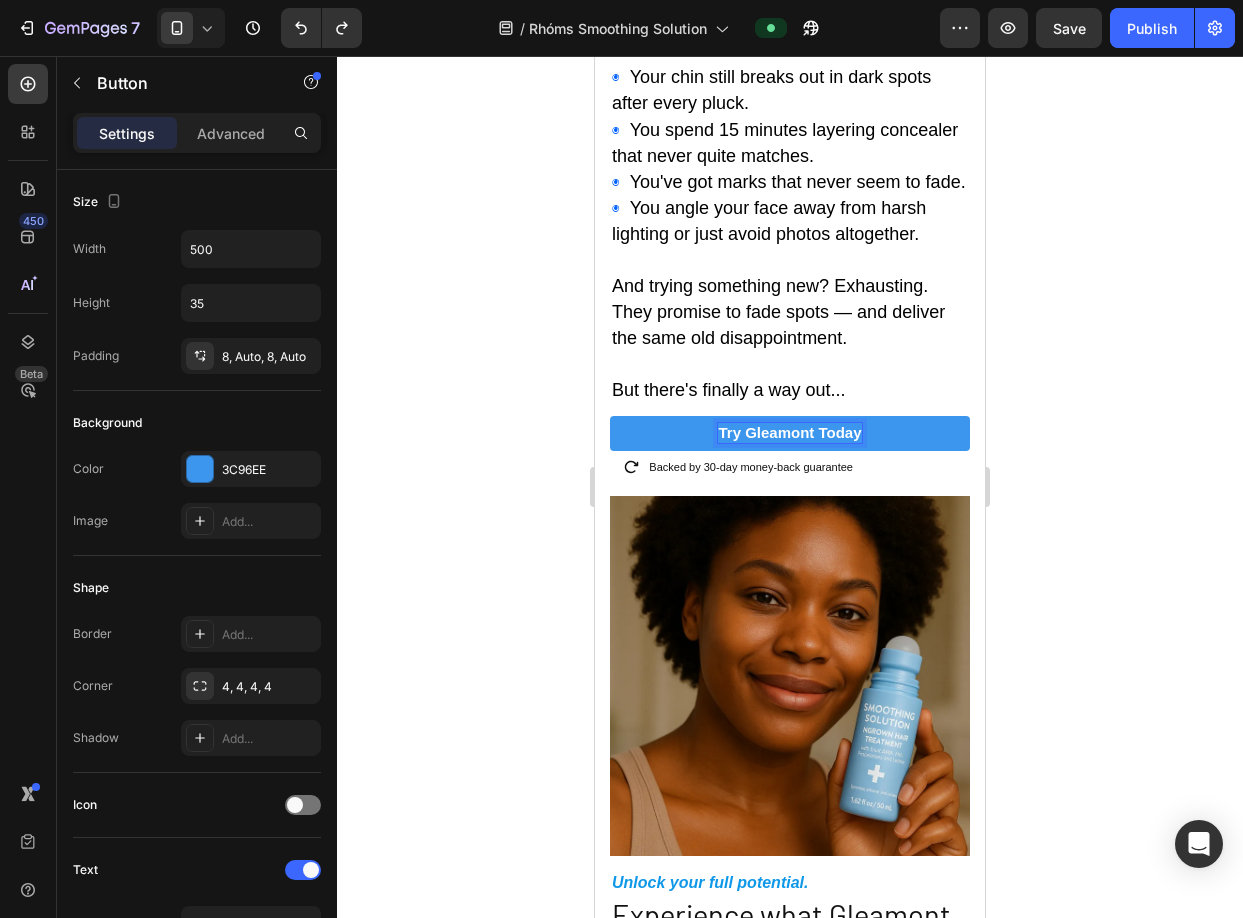 click 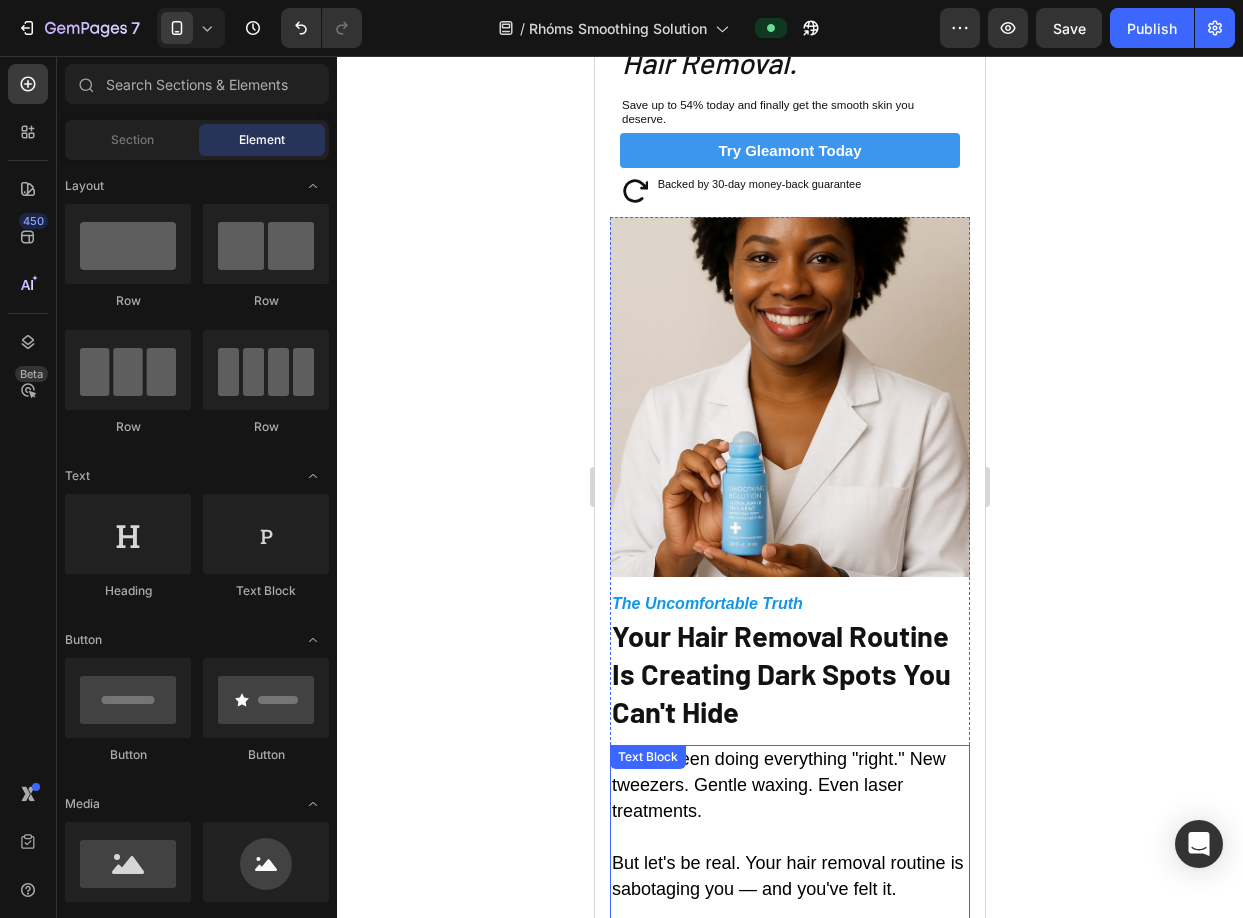 scroll, scrollTop: 369, scrollLeft: 0, axis: vertical 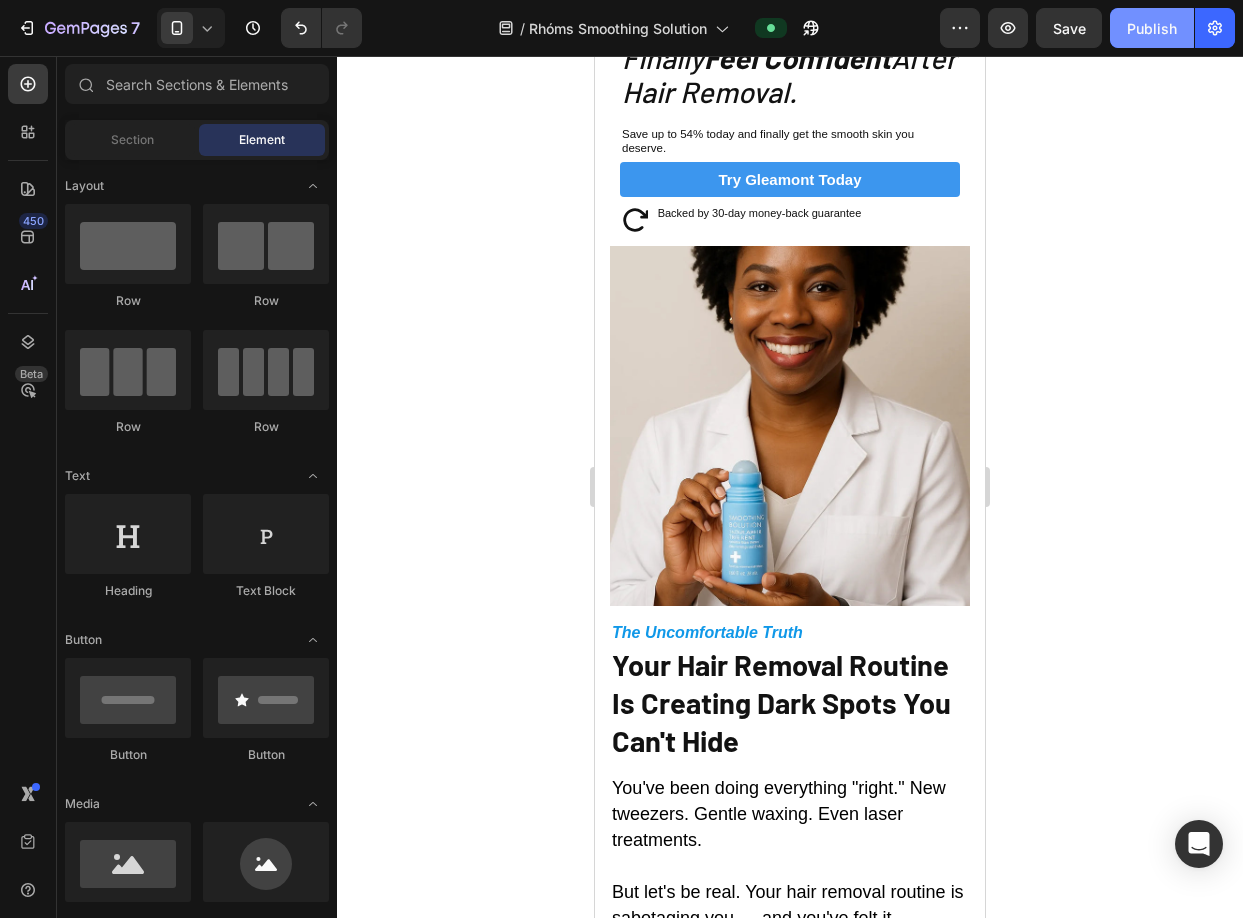 click on "Publish" at bounding box center [1152, 28] 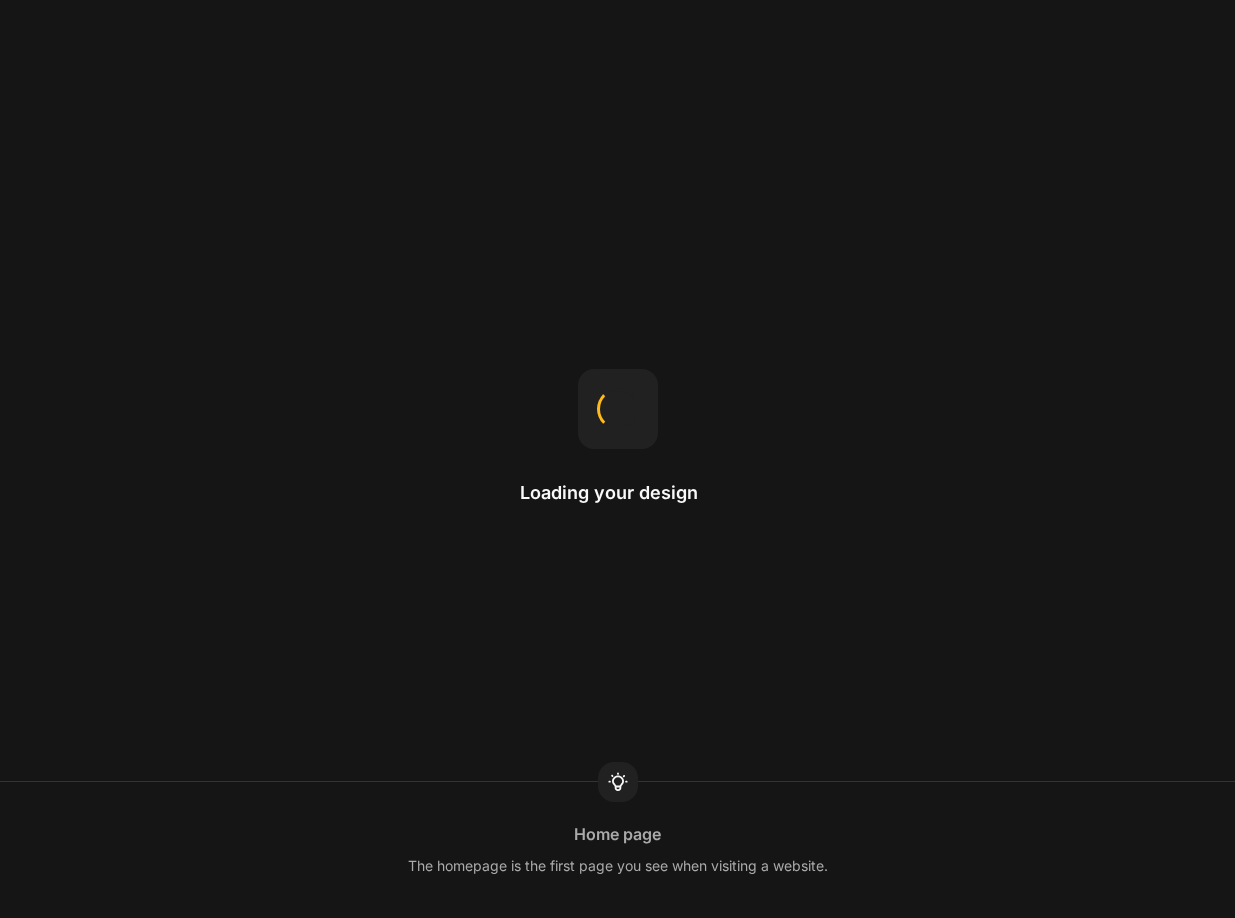 scroll, scrollTop: 0, scrollLeft: 0, axis: both 